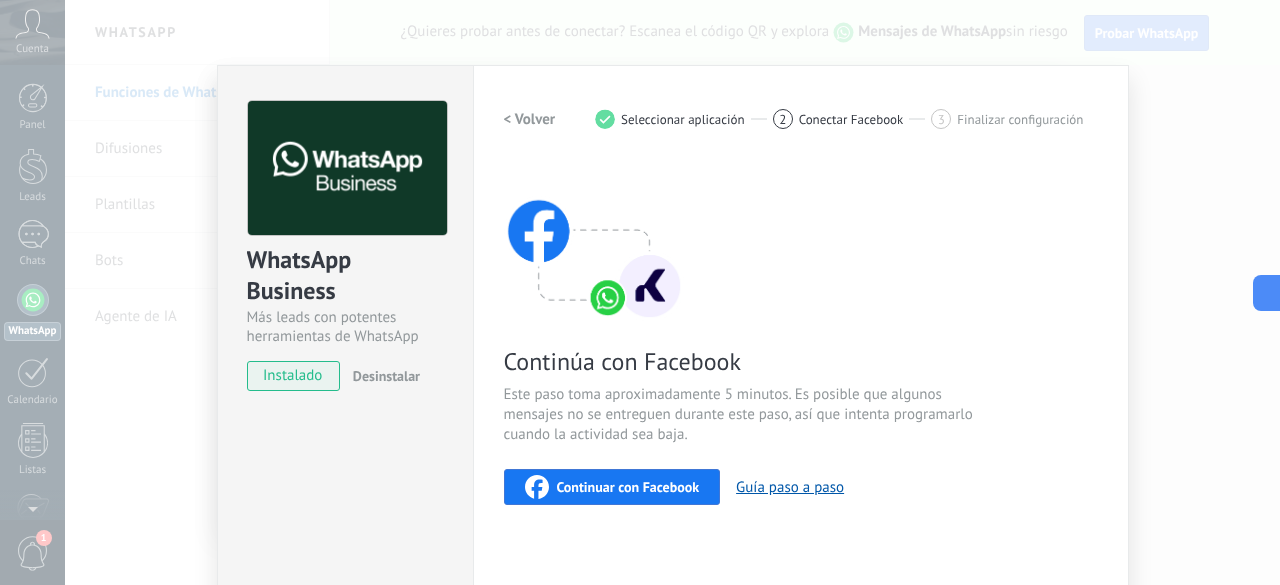 scroll, scrollTop: 0, scrollLeft: 0, axis: both 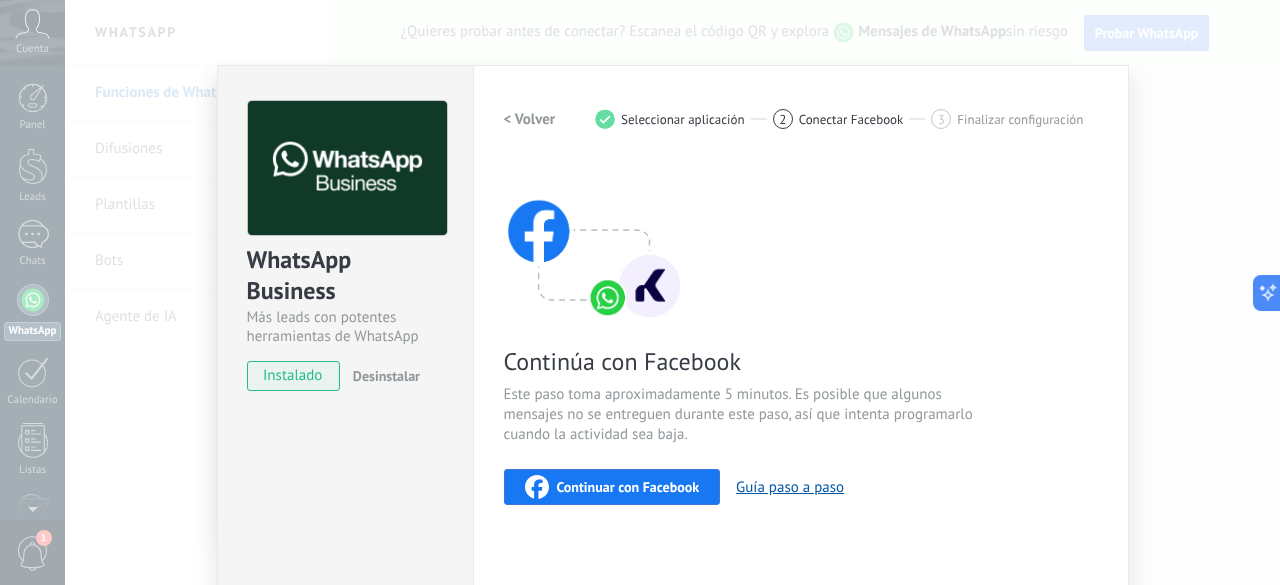 click on "Continuar con Facebook" at bounding box center [628, 487] 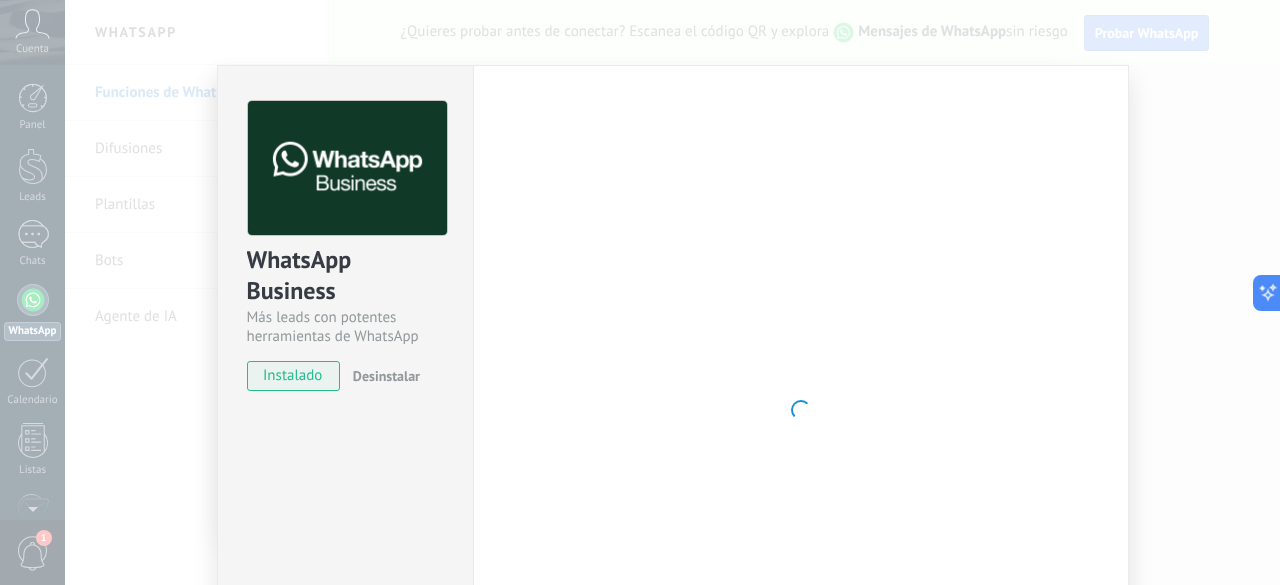 drag, startPoint x: 880, startPoint y: 522, endPoint x: 866, endPoint y: 251, distance: 271.3614 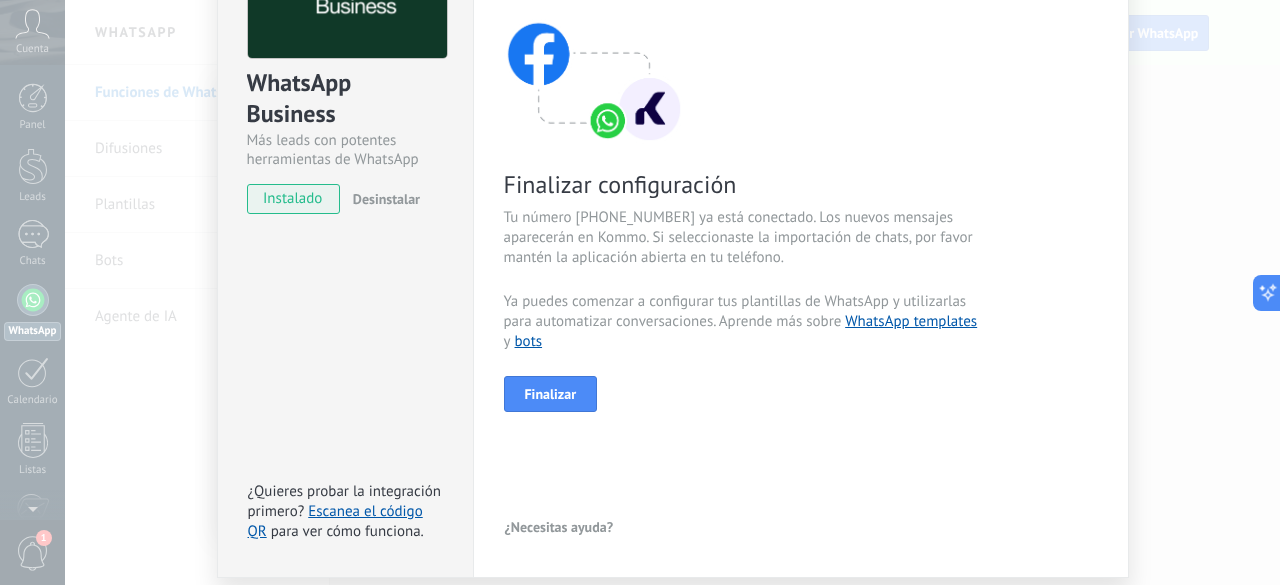 scroll, scrollTop: 187, scrollLeft: 0, axis: vertical 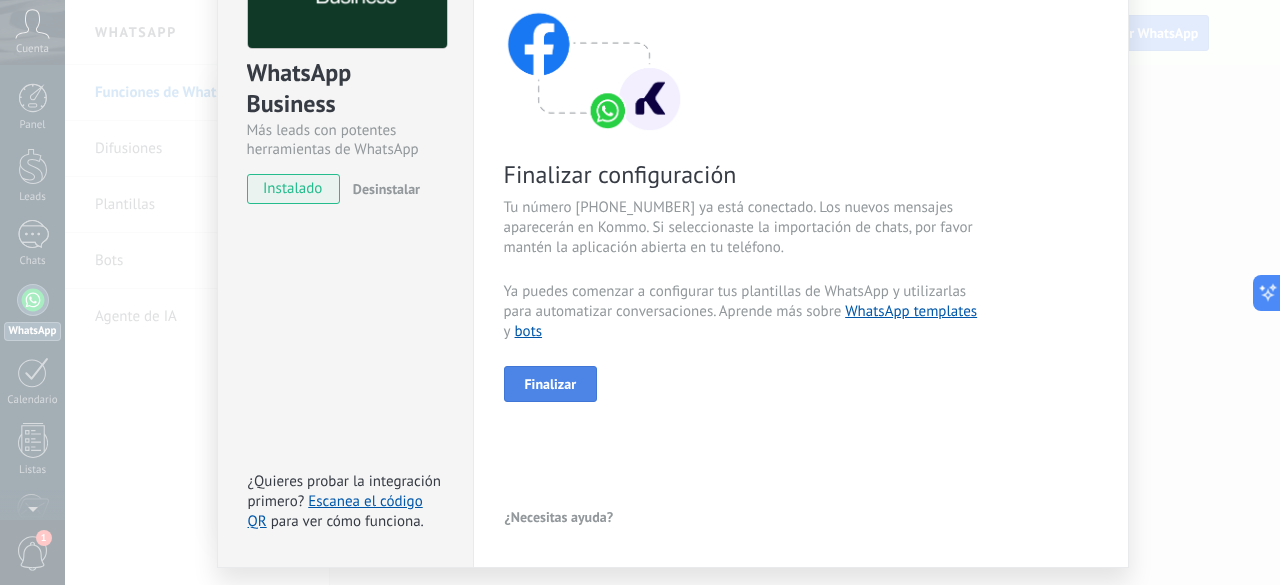 click on "Finalizar" at bounding box center [551, 384] 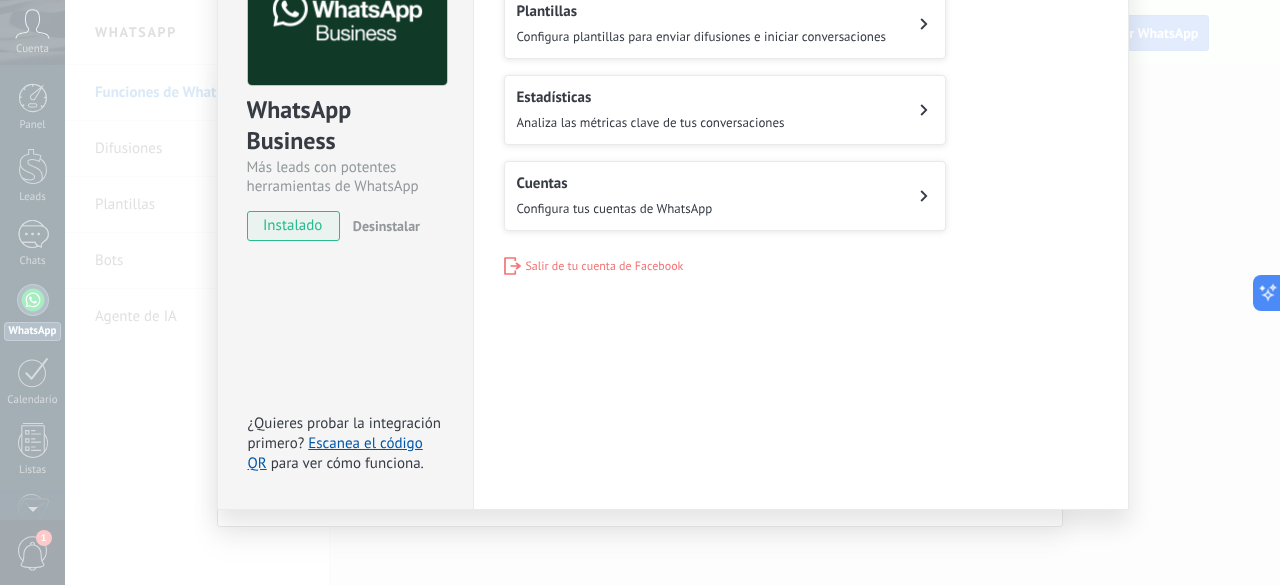 scroll, scrollTop: 0, scrollLeft: 0, axis: both 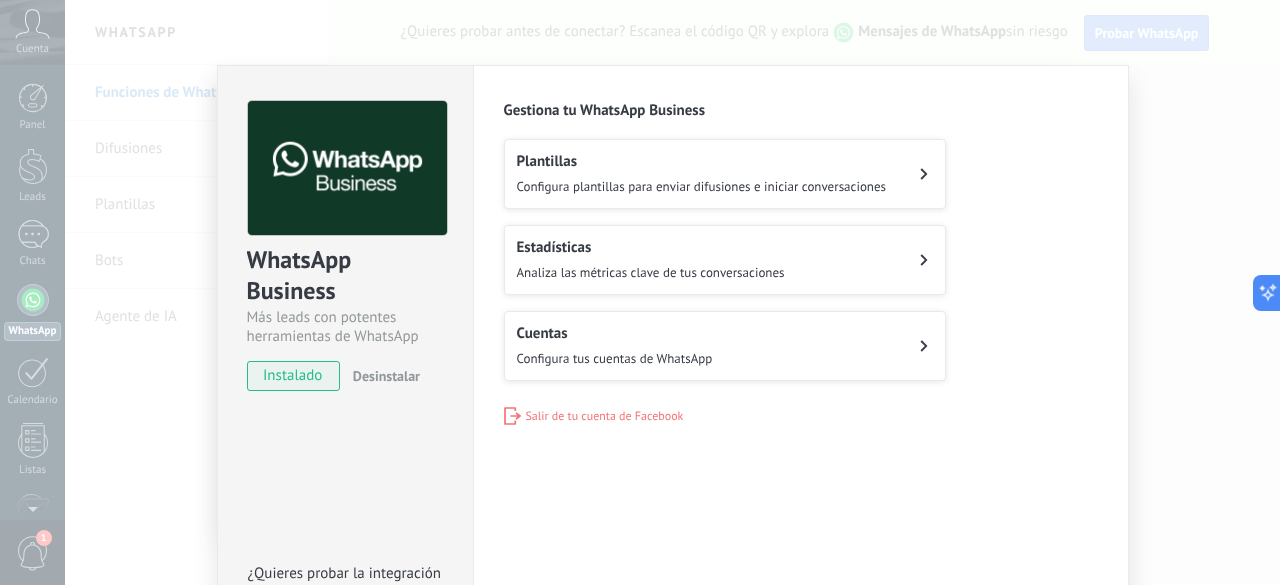 click on "WhatsApp Business Más leads con potentes herramientas de WhatsApp instalado Desinstalar ¿Quieres probar la integración primero?   Escanea el código QR   para ver cómo funciona. Configuraciones Autorizaciones This tab logs the users who have granted integration access to this account. If you want to to remove a user's ability to send requests to the account on behalf of this integration, you can revoke access. If access is revoked from all users, the integration will stop working. This app is installed, but no one has given it access yet. WhatsApp Cloud API más _:  Guardar Gestiona tu WhatsApp Business Plantillas Configura plantillas para enviar difusiones e iniciar conversaciones Estadísticas Analiza las métricas clave de tus conversaciones Cuentas Configura tus cuentas de WhatsApp Salir de tu cuenta de Facebook" at bounding box center (672, 292) 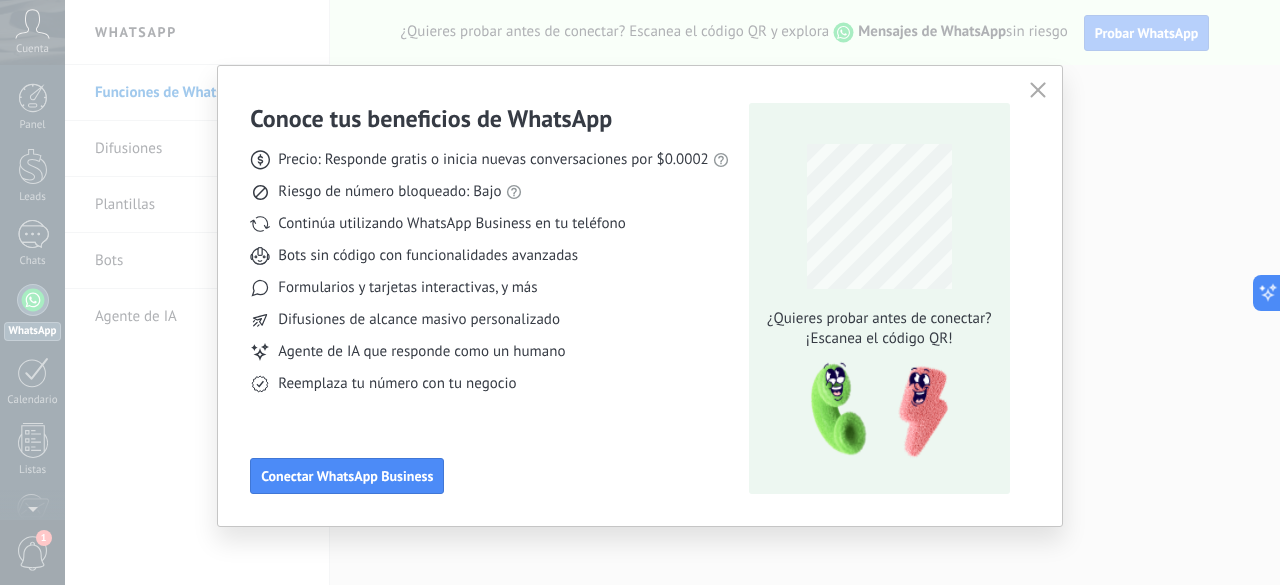 click on "Conoce tus beneficios de WhatsApp Precio: Responde gratis o inicia nuevas conversaciones por $0.0002 Riesgo de número bloqueado: Bajo Continúa utilizando WhatsApp Business en tu teléfono Bots sin código con funcionalidades avanzadas Formularios y tarjetas interactivas, y más Difusiones de alcance masivo personalizado Agente de IA que responde como un humano Reemplaza tu número con tu negocio Conectar WhatsApp Business ¿Quieres probar antes de conectar? ¡Escanea el código QR!" at bounding box center [640, 292] 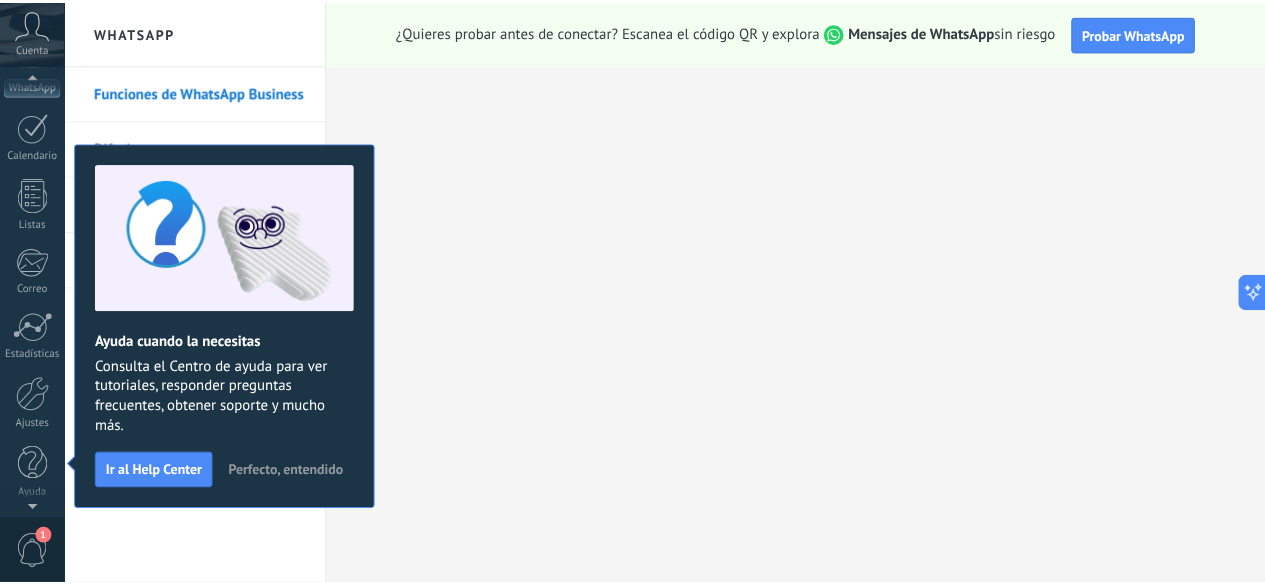 scroll, scrollTop: 0, scrollLeft: 0, axis: both 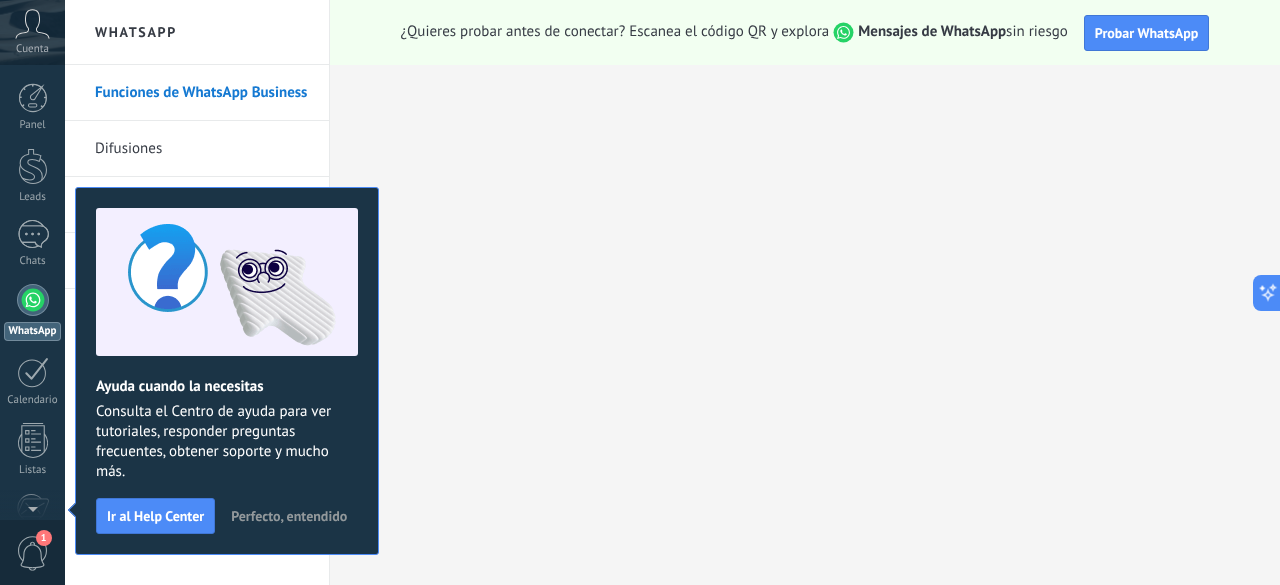 click on "Perfecto, entendido" at bounding box center [289, 516] 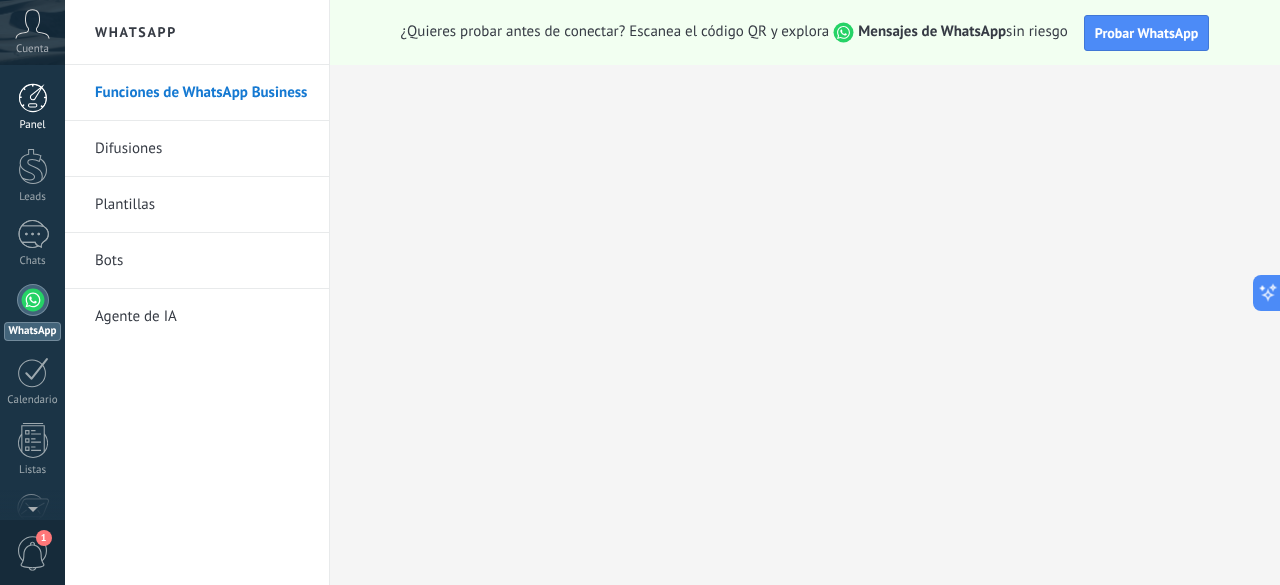 click at bounding box center (33, 98) 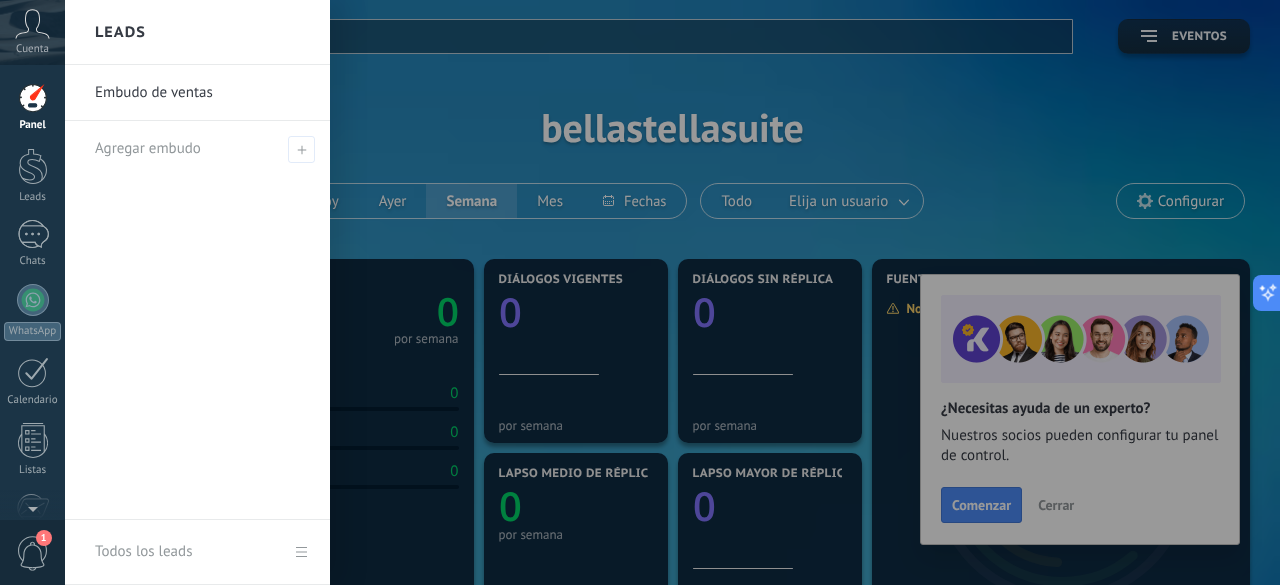 click on "Embudo de ventas" at bounding box center [202, 93] 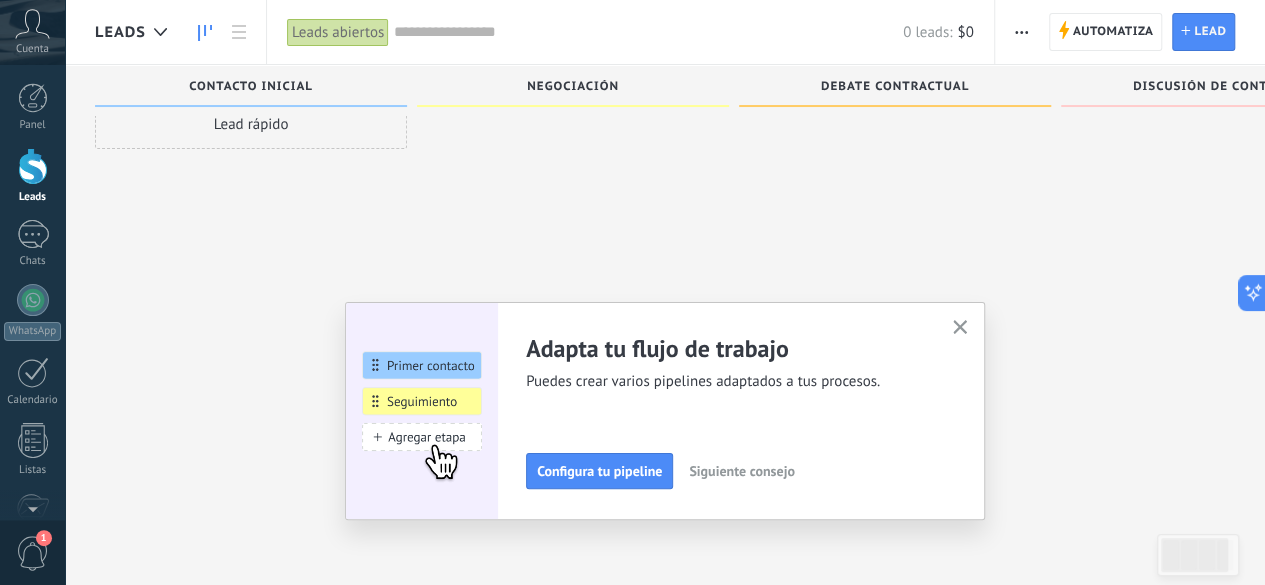 scroll, scrollTop: 0, scrollLeft: 0, axis: both 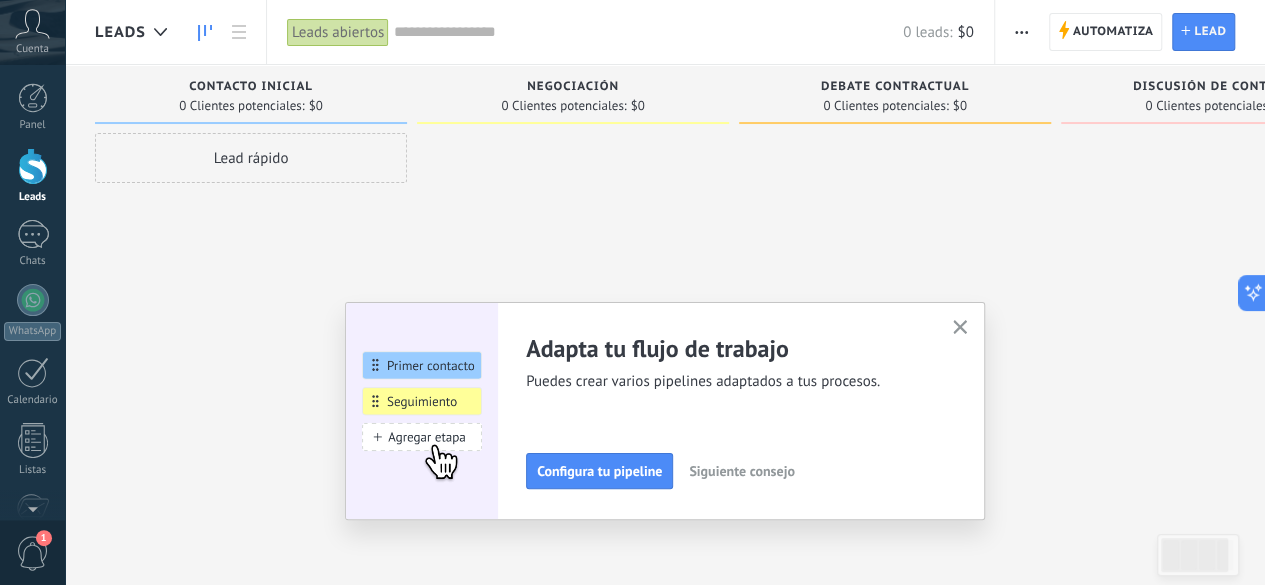 click at bounding box center [33, 166] 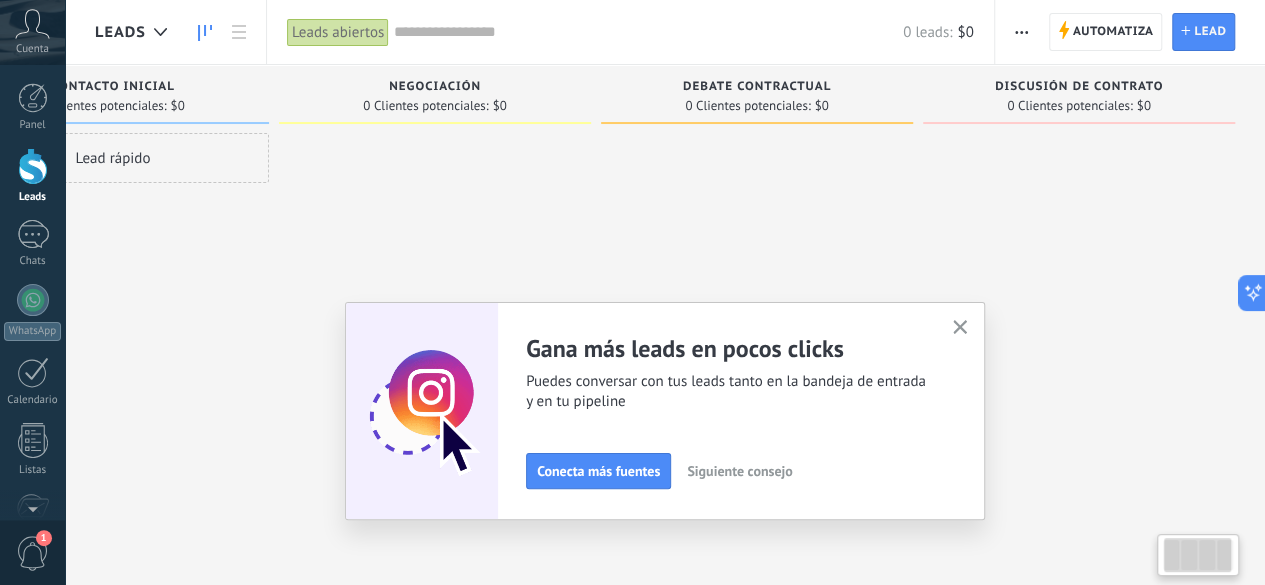 scroll, scrollTop: 0, scrollLeft: 0, axis: both 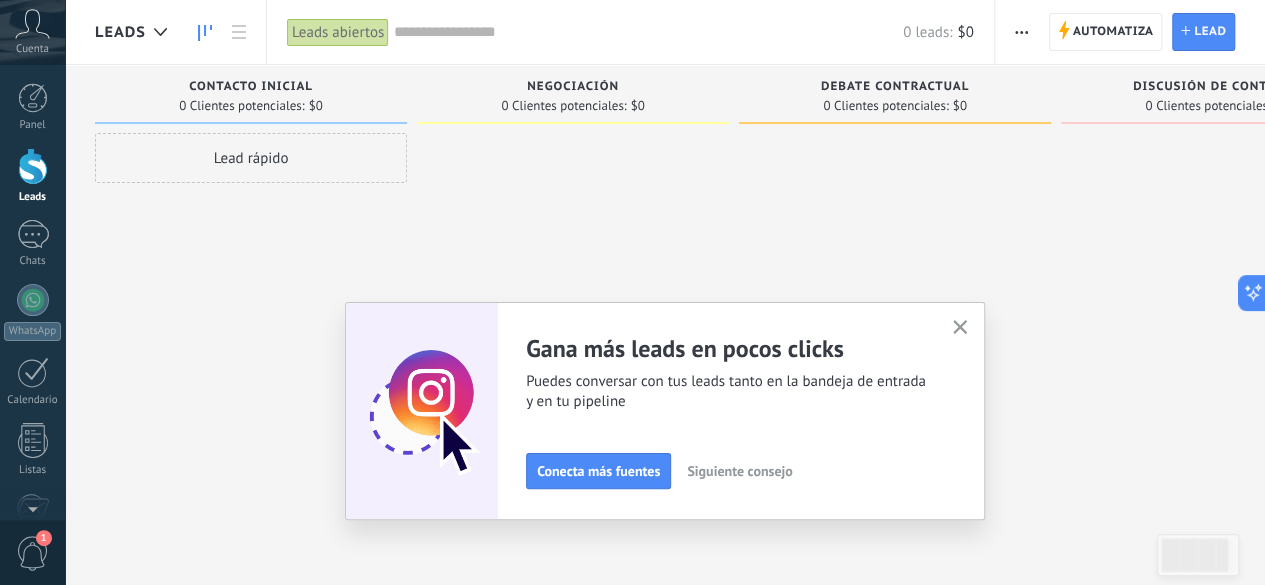 click at bounding box center (1021, 32) 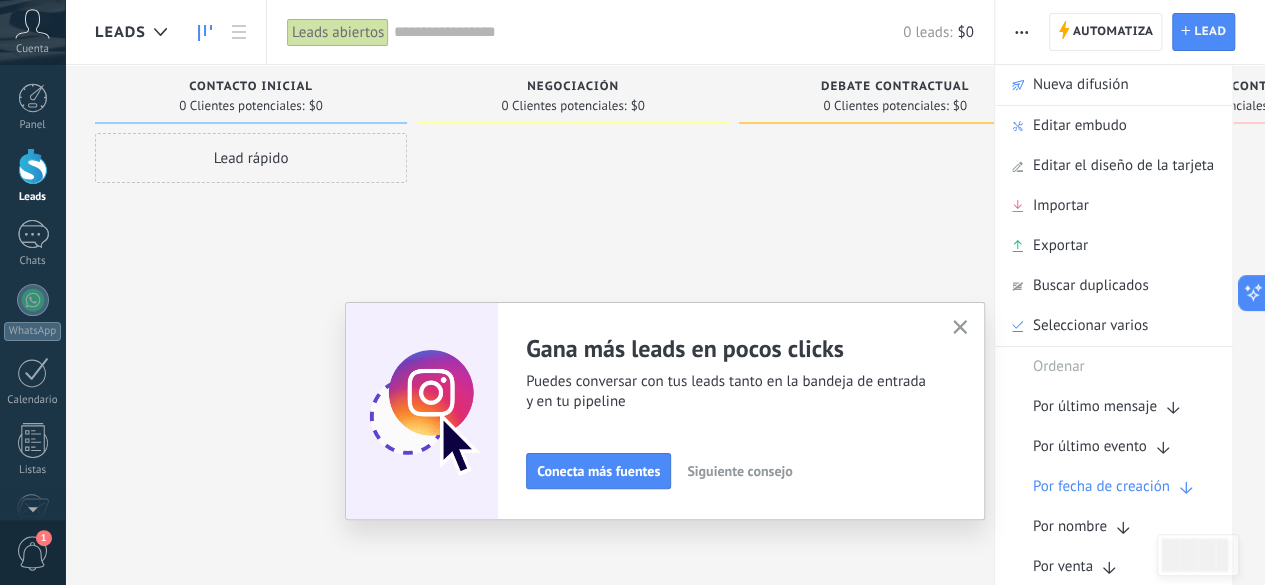 click on "Negociación 0  Clientes potenciales:  $0" at bounding box center (578, 261) 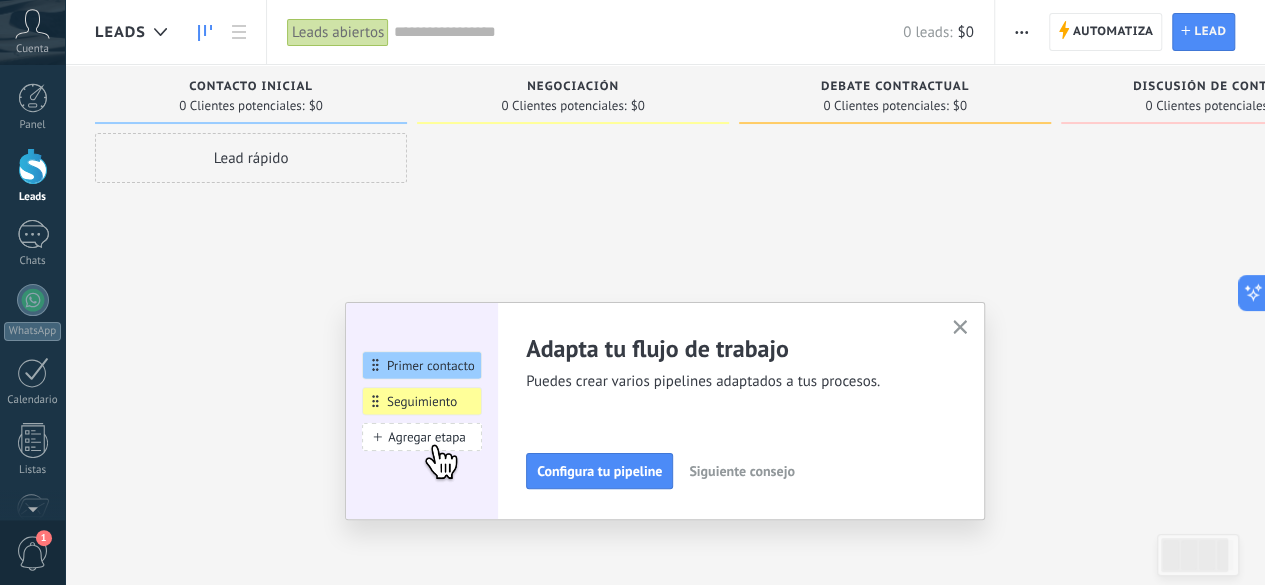 click 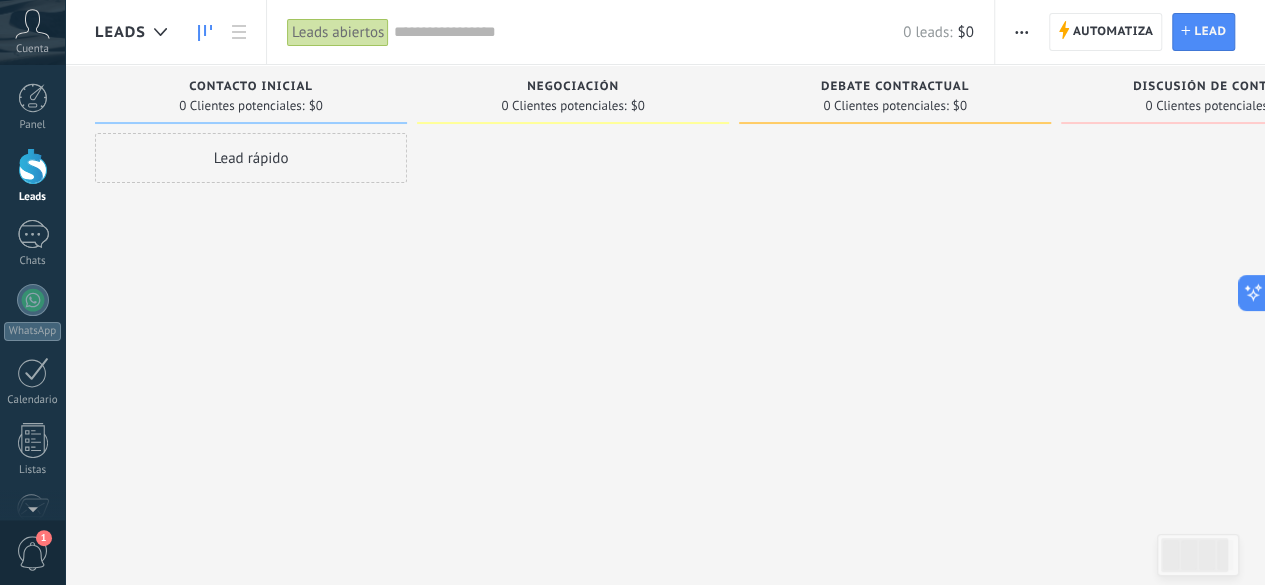 click on "0  leads:  $0" at bounding box center [683, 32] 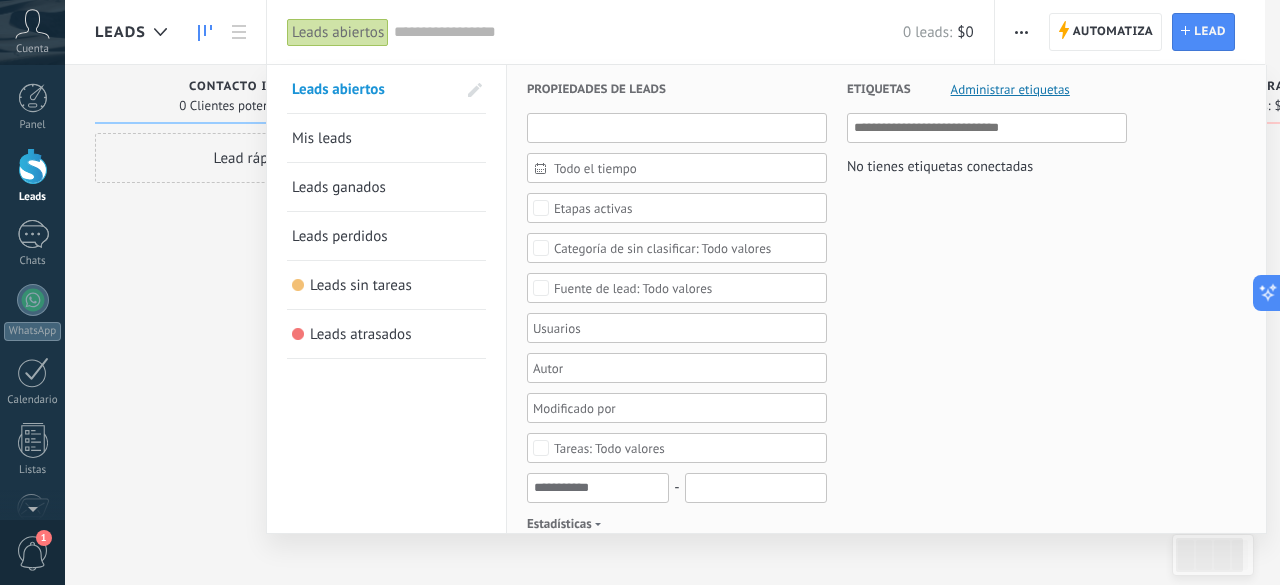 click at bounding box center (677, 128) 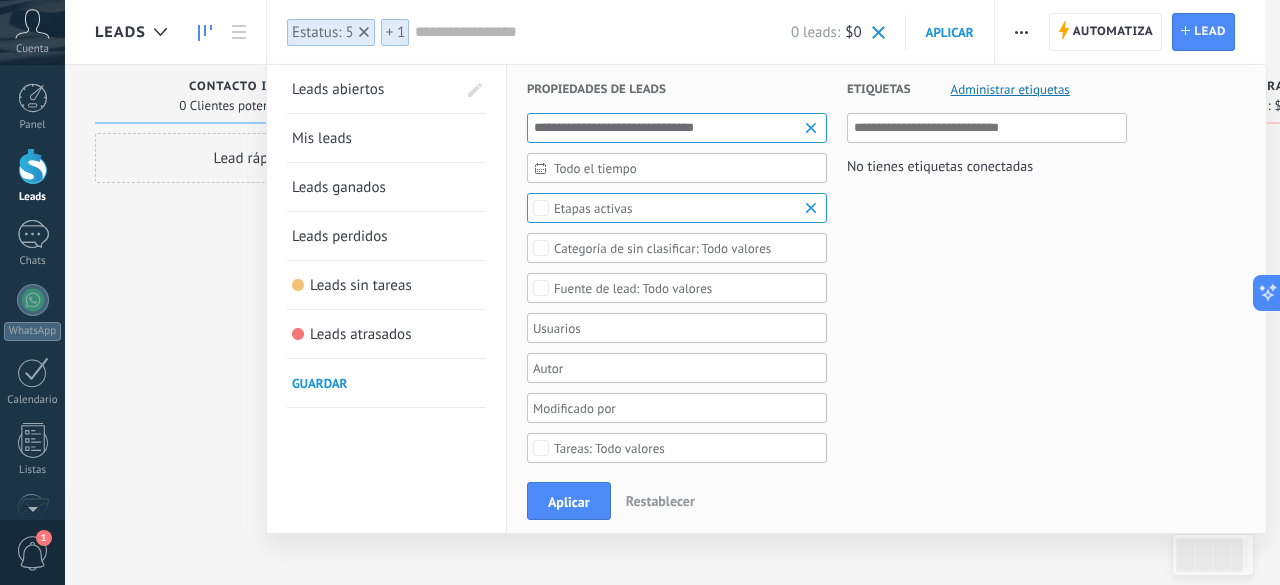 type on "**********" 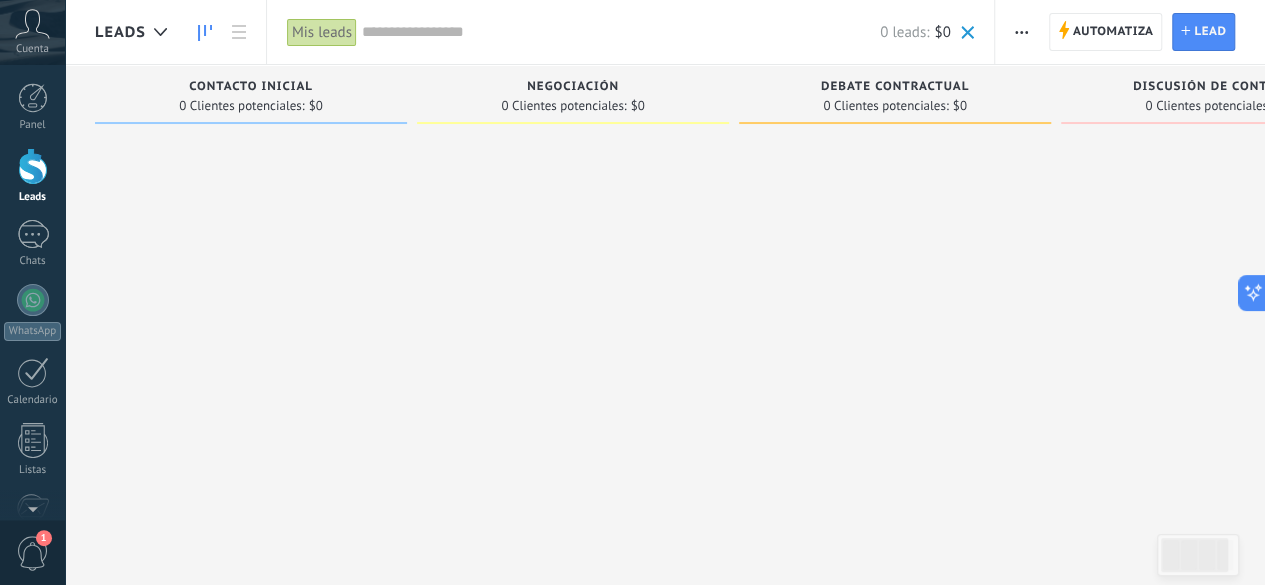 click on "Mis leads" at bounding box center (322, 32) 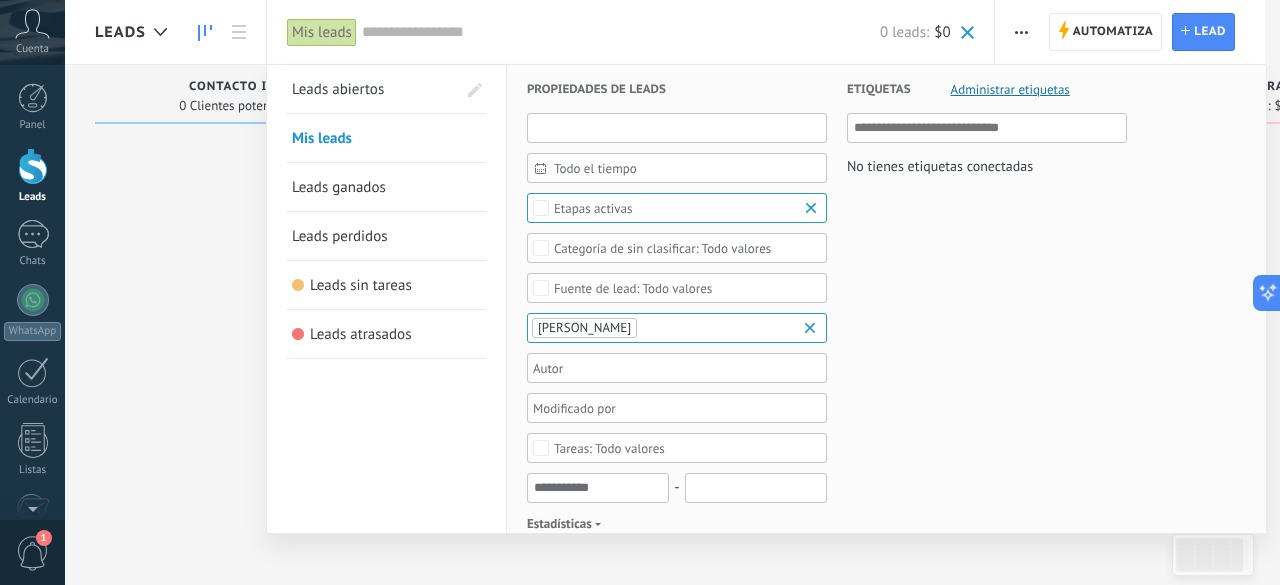 click at bounding box center [677, 128] 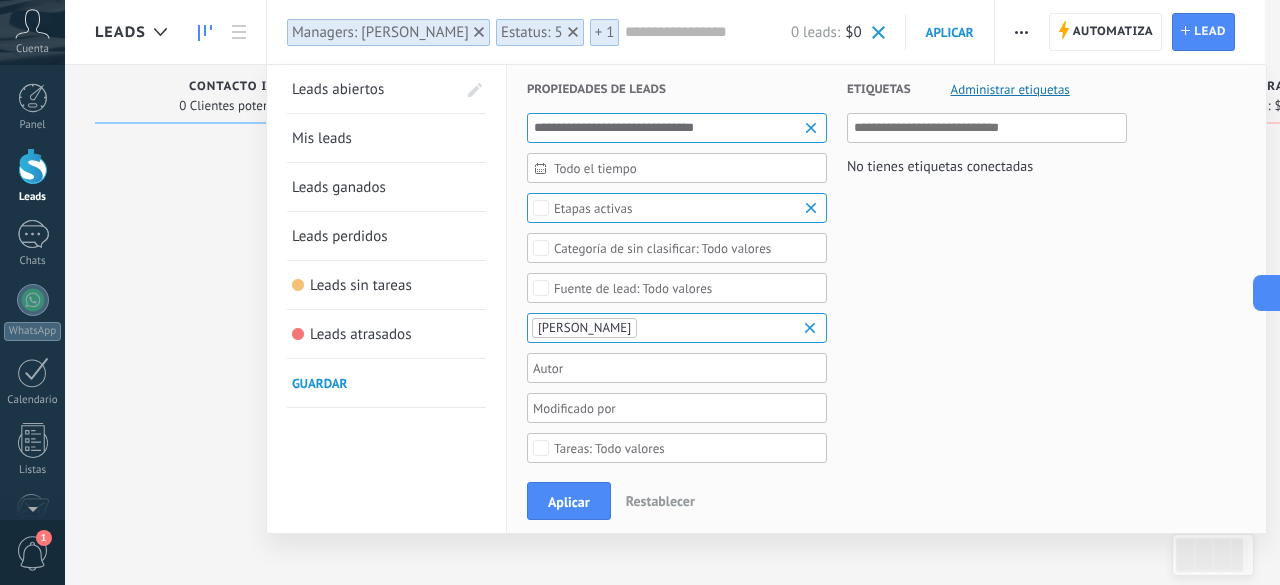 type on "**********" 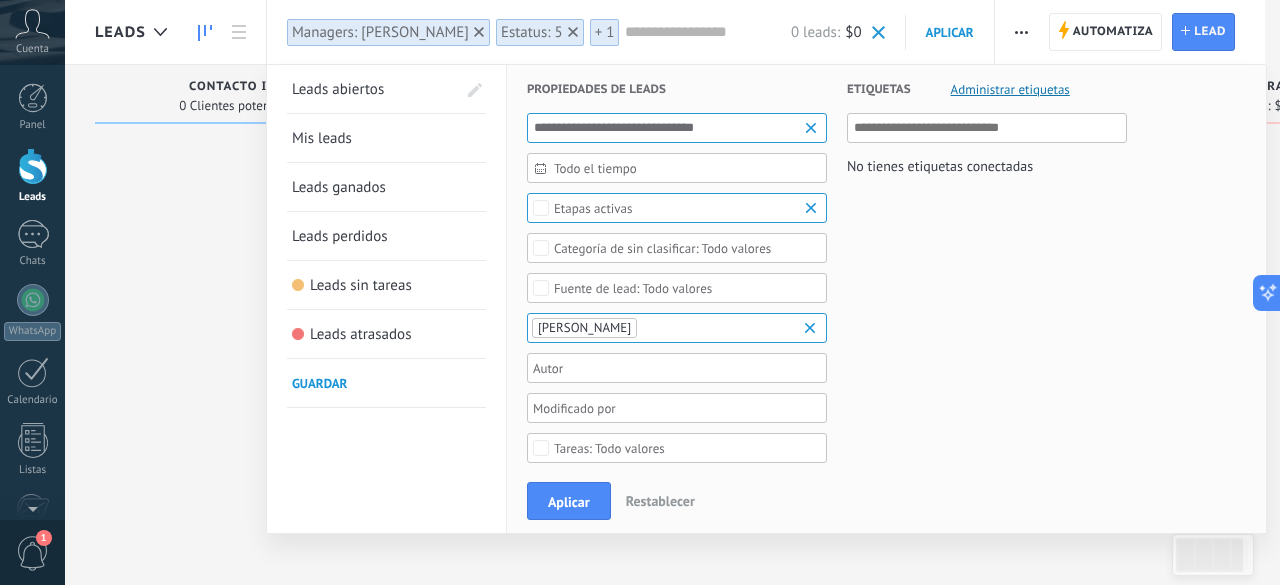 click at bounding box center (640, 292) 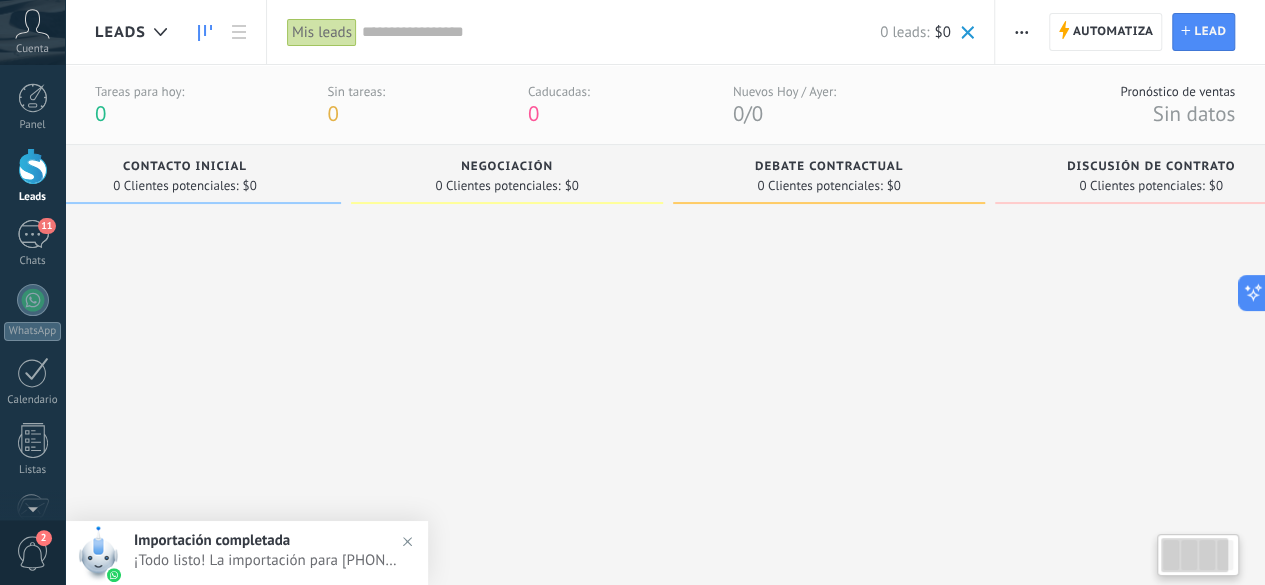 scroll, scrollTop: 0, scrollLeft: 0, axis: both 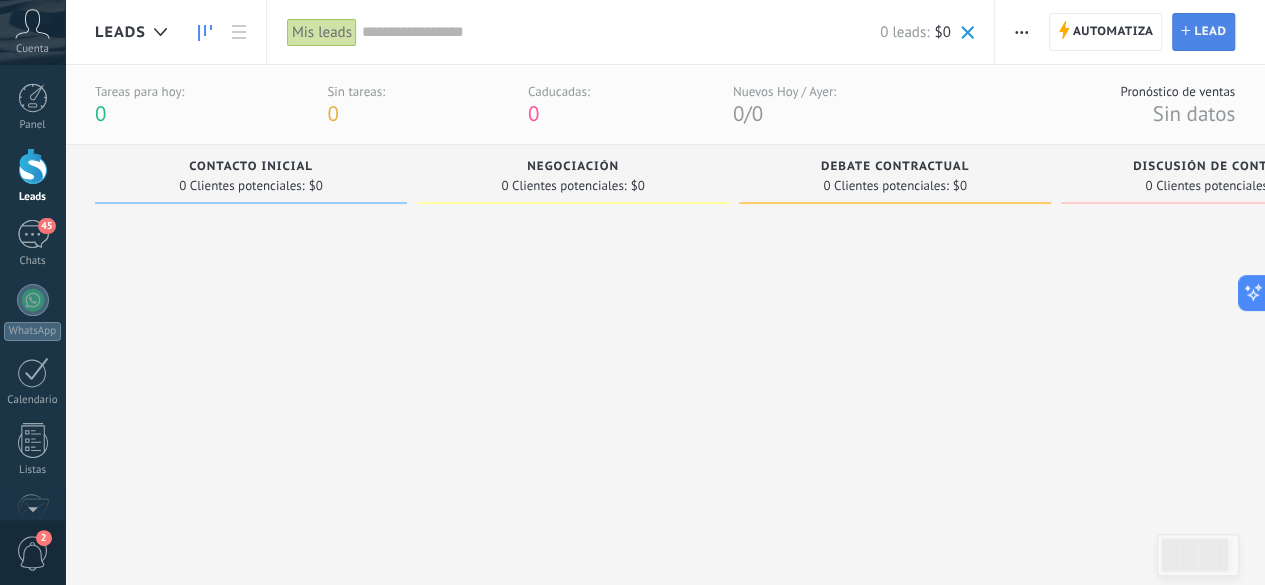 click on "Lead" at bounding box center [1210, 32] 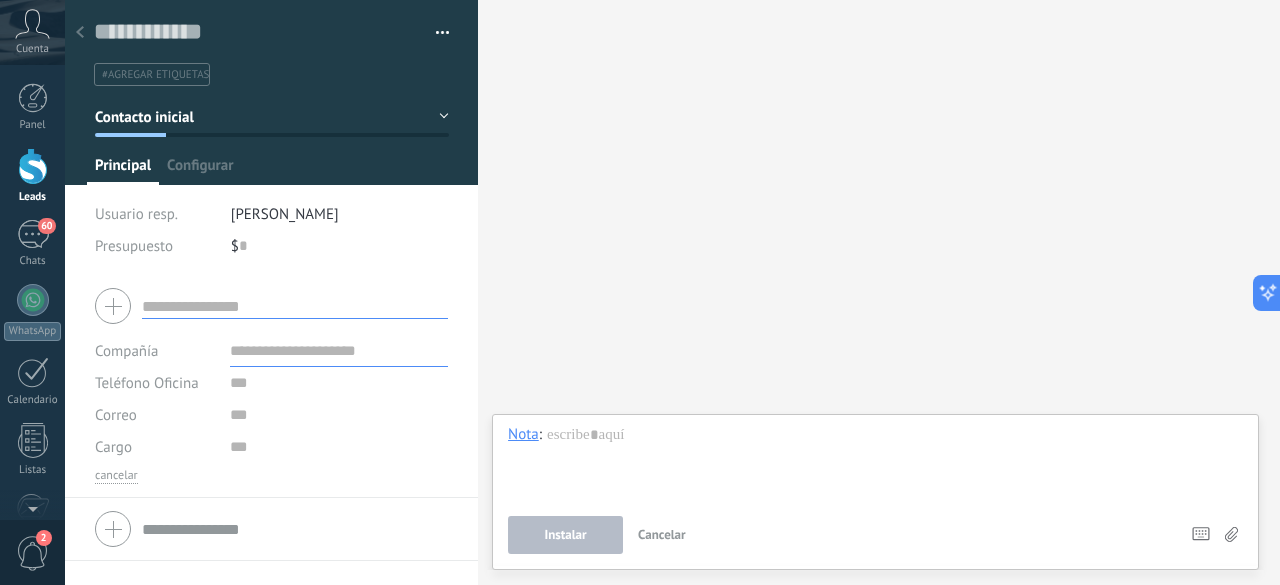 click at bounding box center (80, 33) 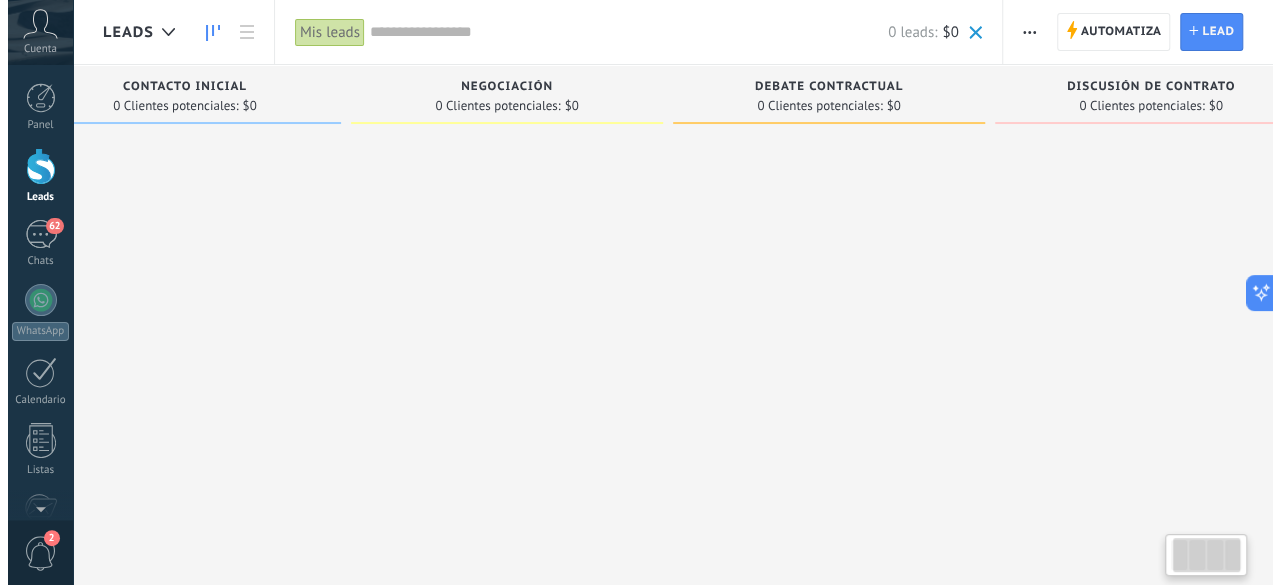 scroll, scrollTop: 0, scrollLeft: 0, axis: both 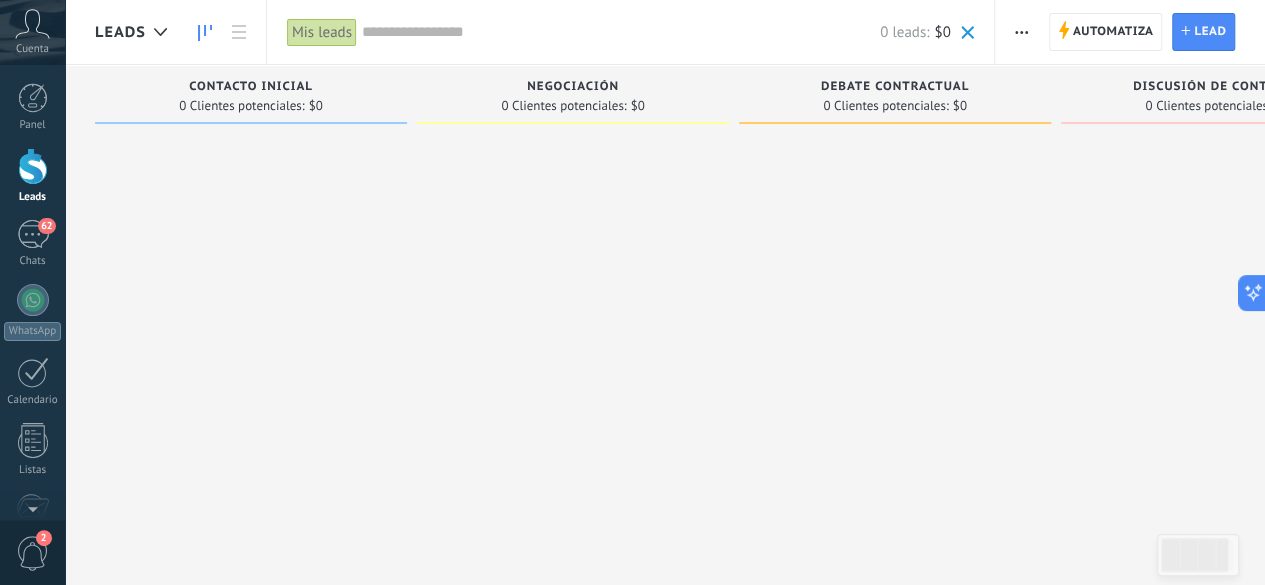 click on "0  Clientes potenciales:" at bounding box center [241, 106] 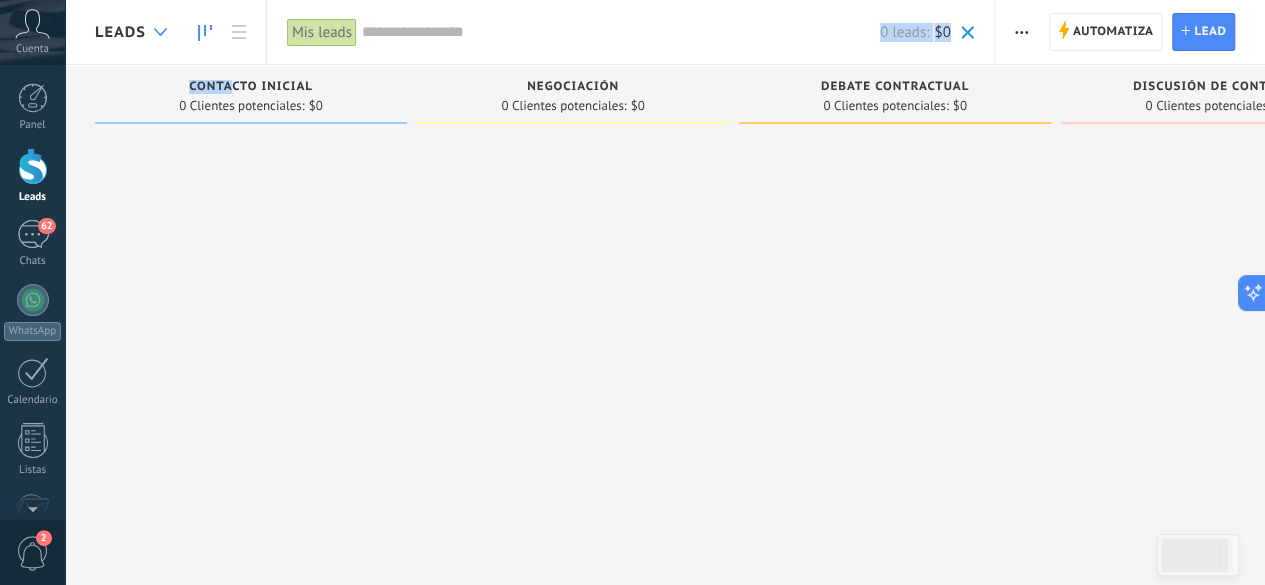 drag, startPoint x: 228, startPoint y: 93, endPoint x: 158, endPoint y: 36, distance: 90.27181 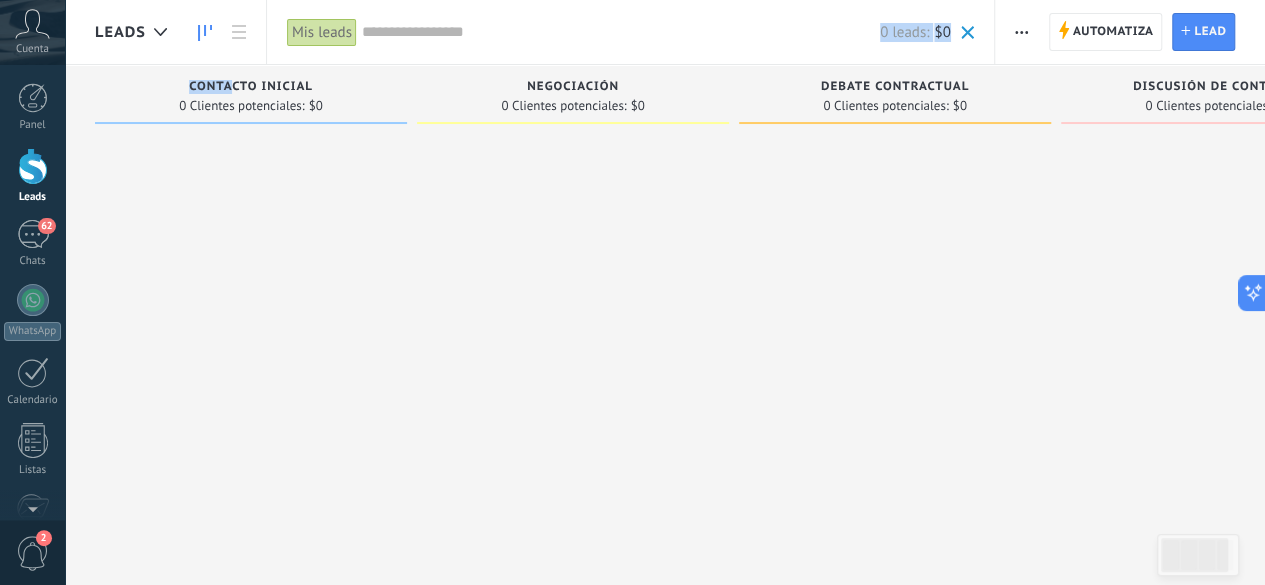 click on "Mis leads" at bounding box center [322, 32] 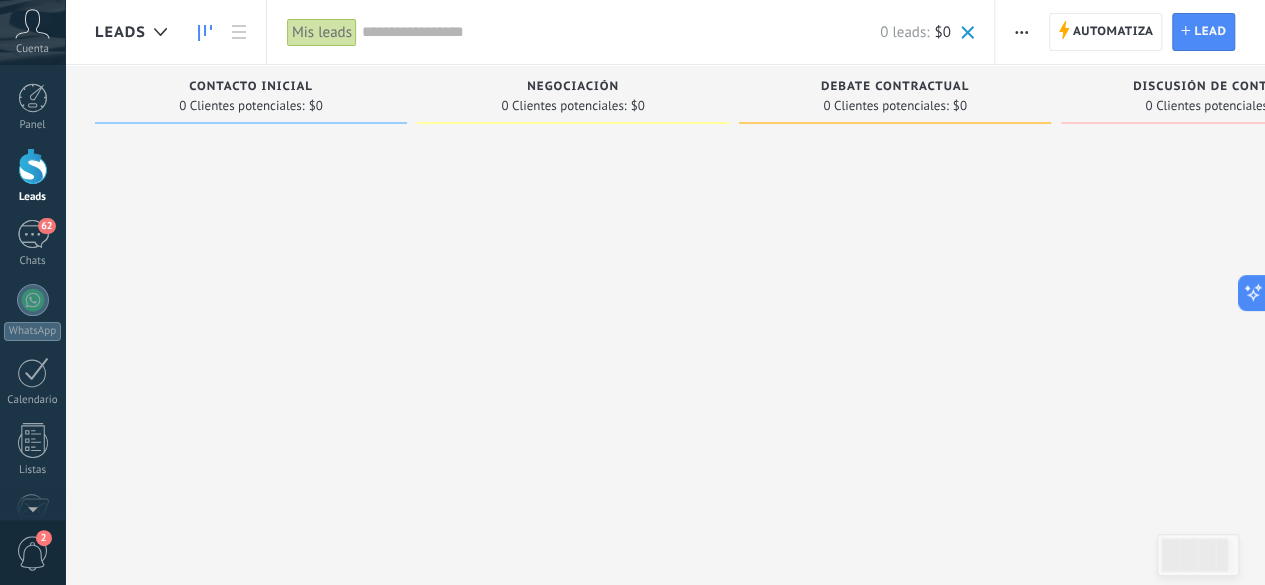 click at bounding box center [621, 32] 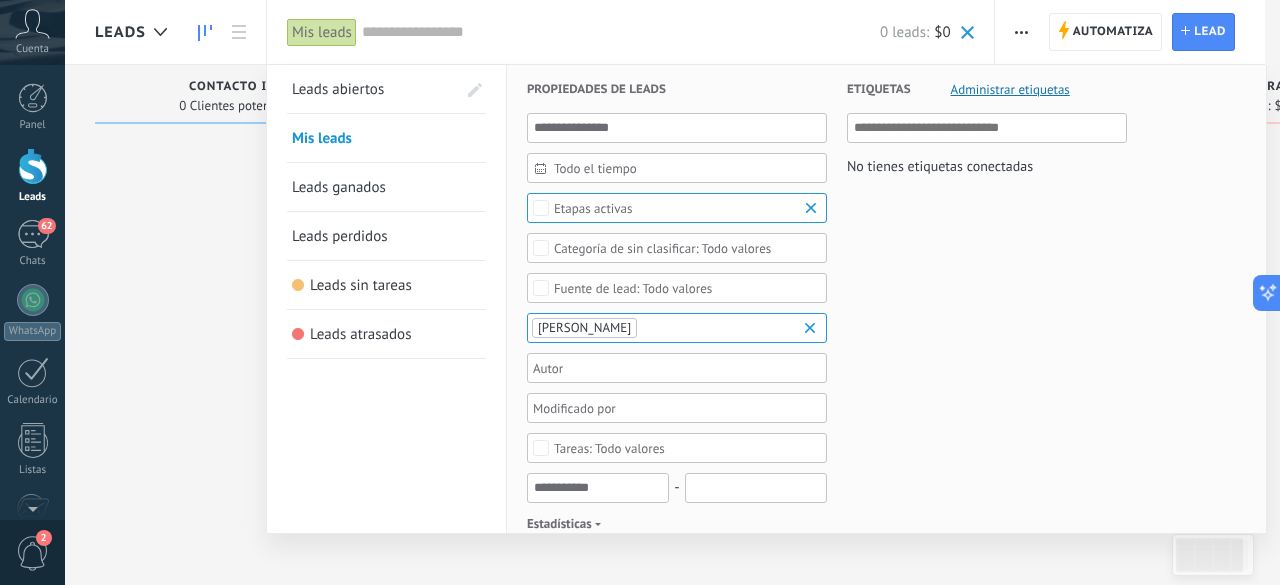 click at bounding box center [640, 292] 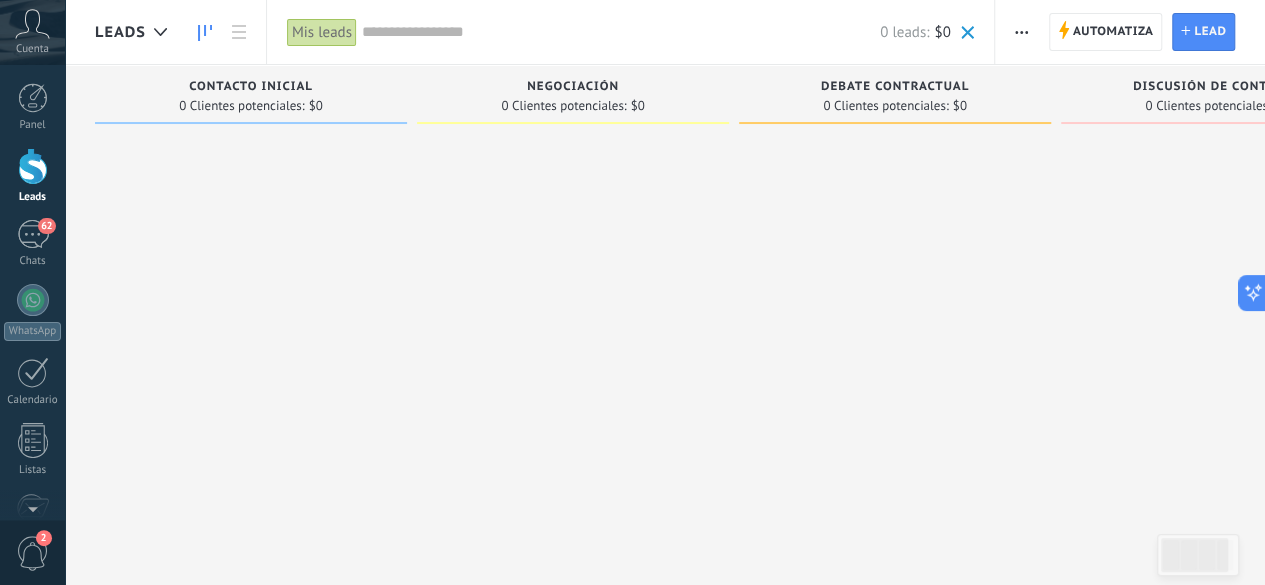 click 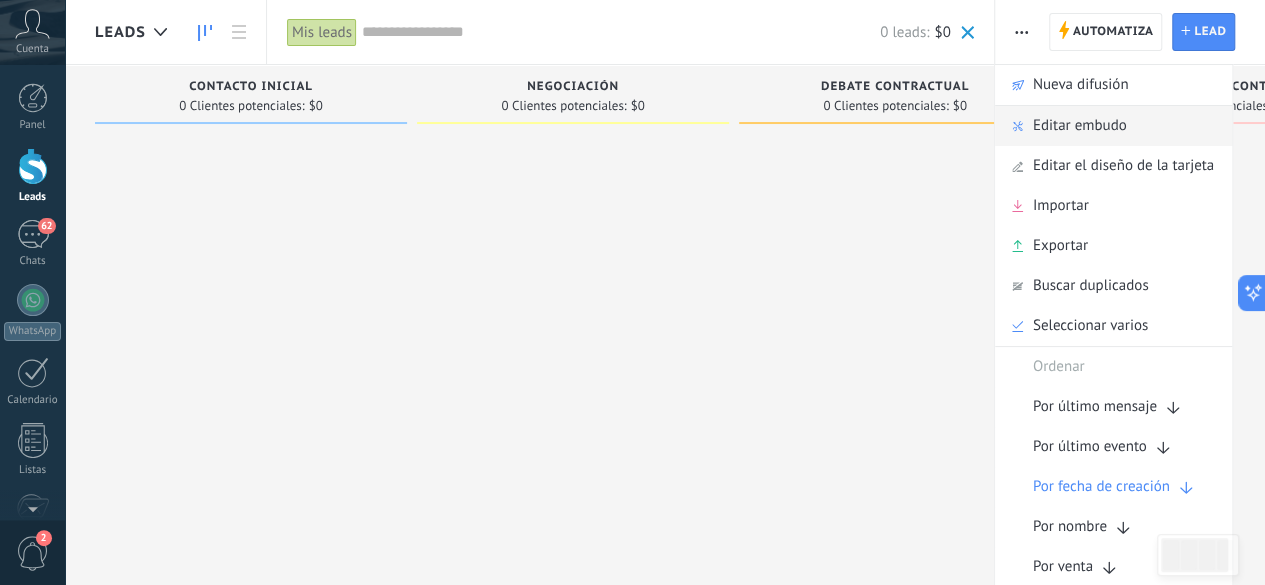 click on "Editar embudo" at bounding box center (1080, 126) 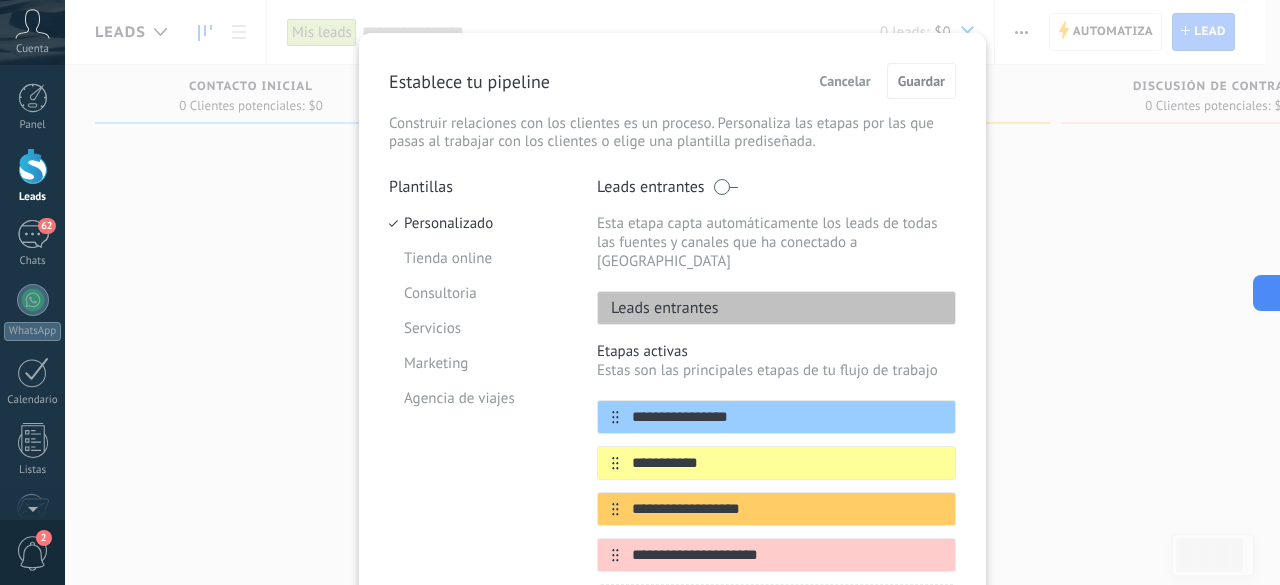scroll, scrollTop: 132, scrollLeft: 0, axis: vertical 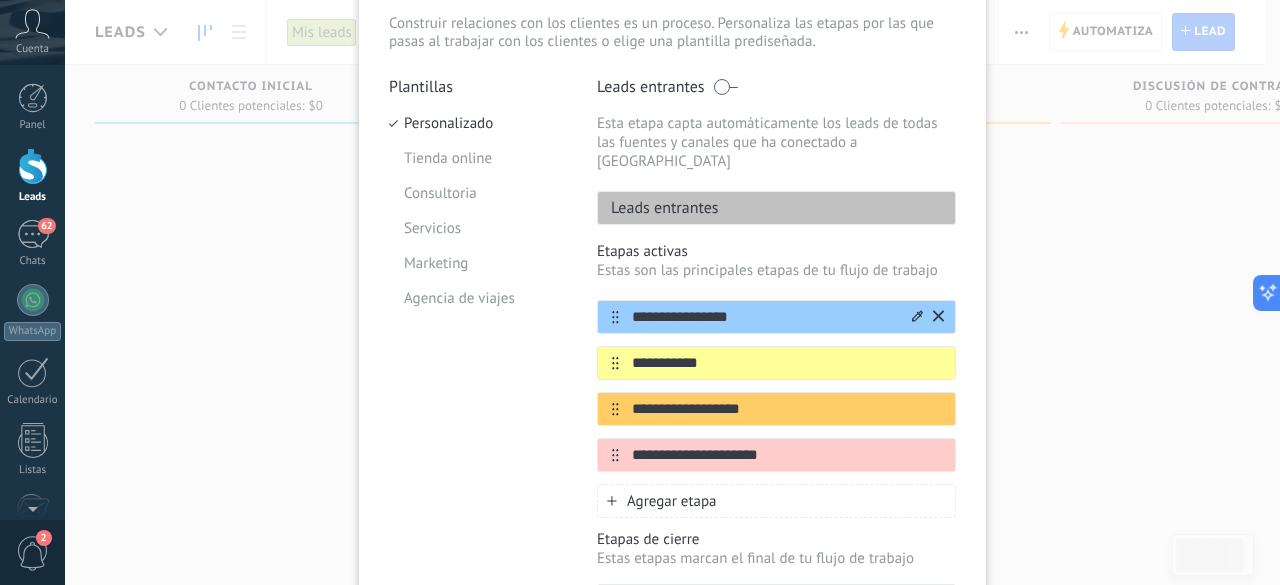 click on "**********" at bounding box center (764, 317) 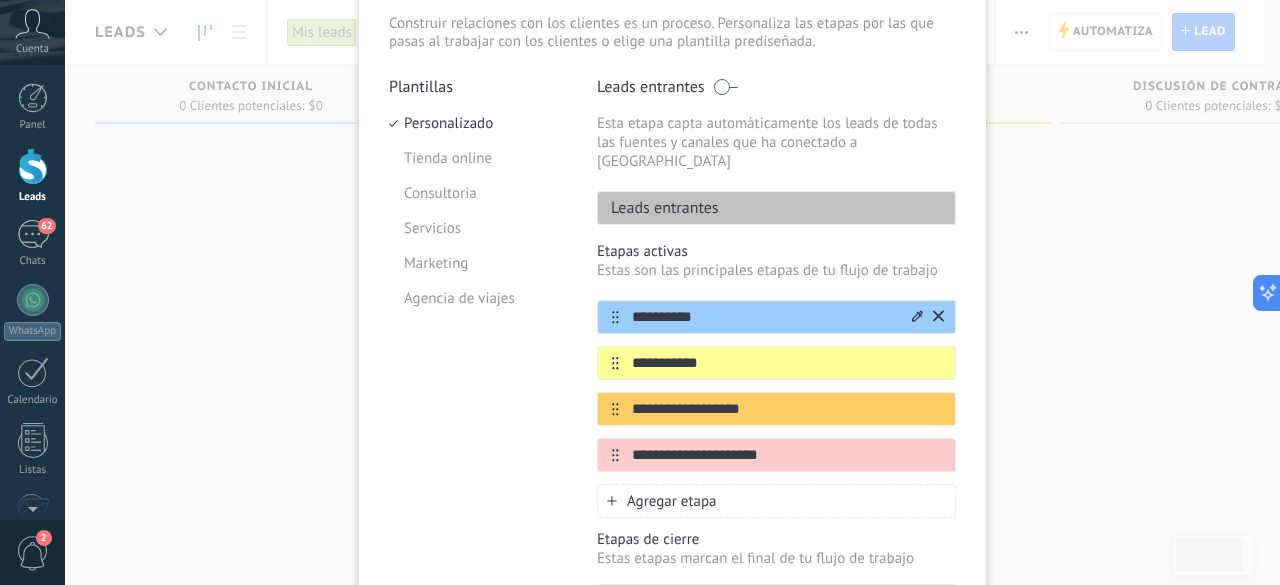 type on "**********" 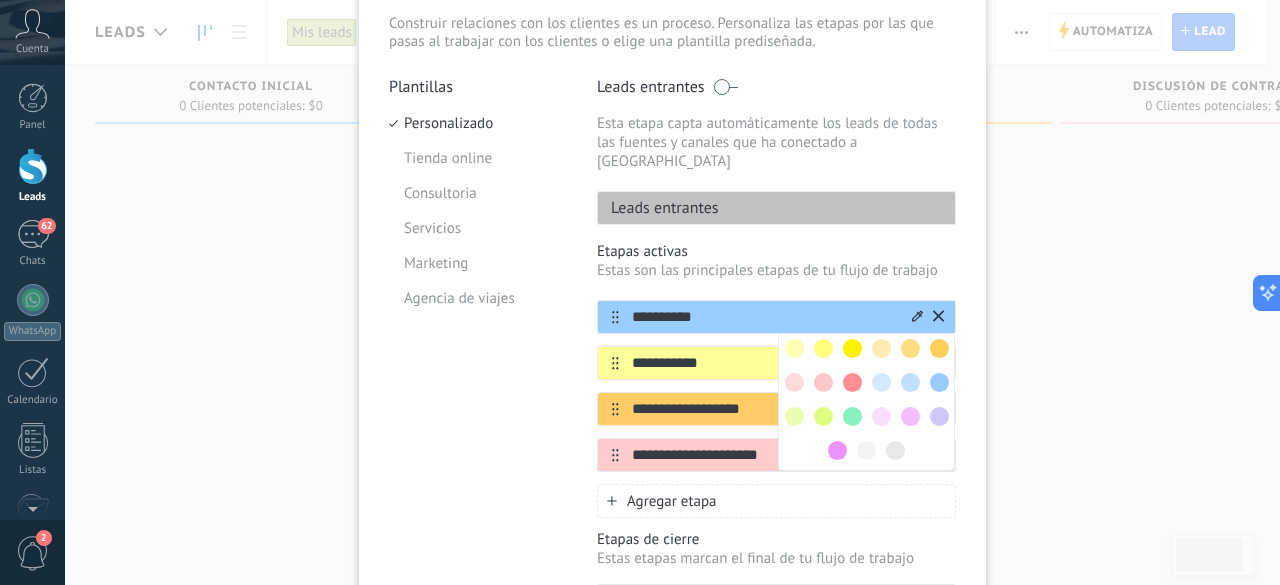 click at bounding box center (837, 450) 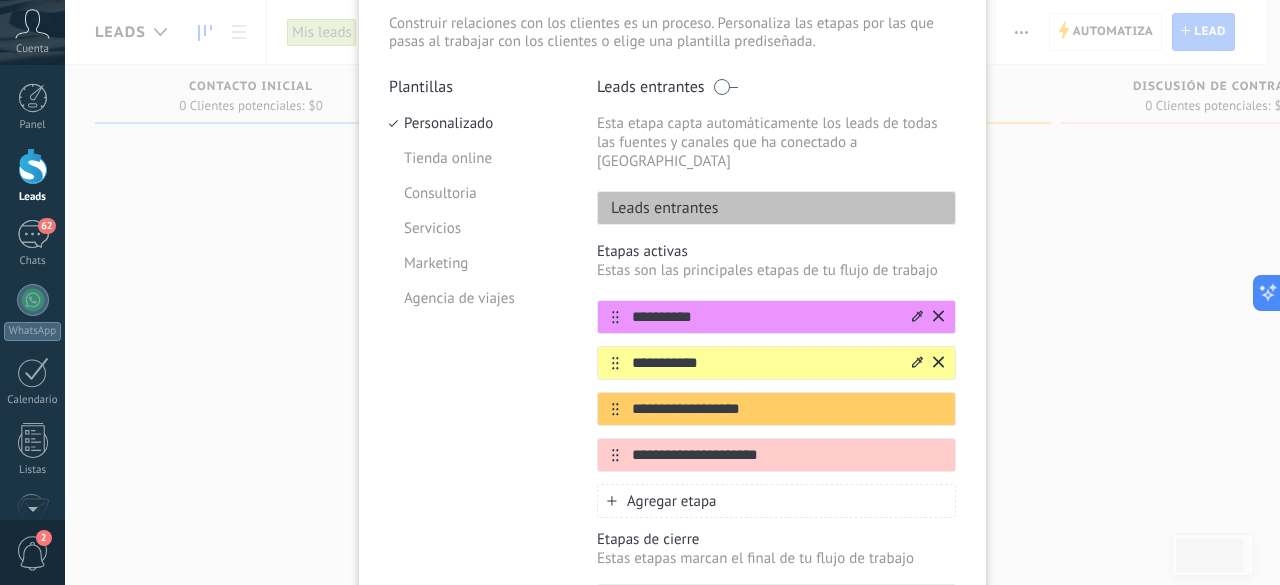 click on "**********" at bounding box center (776, 363) 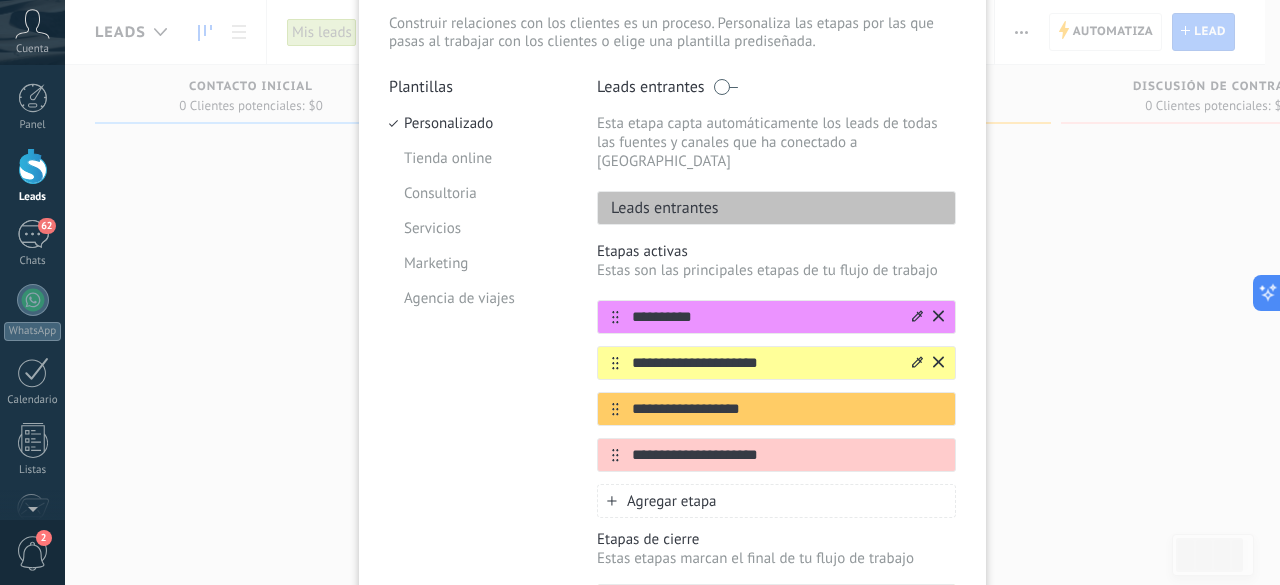 click on "**********" at bounding box center (764, 363) 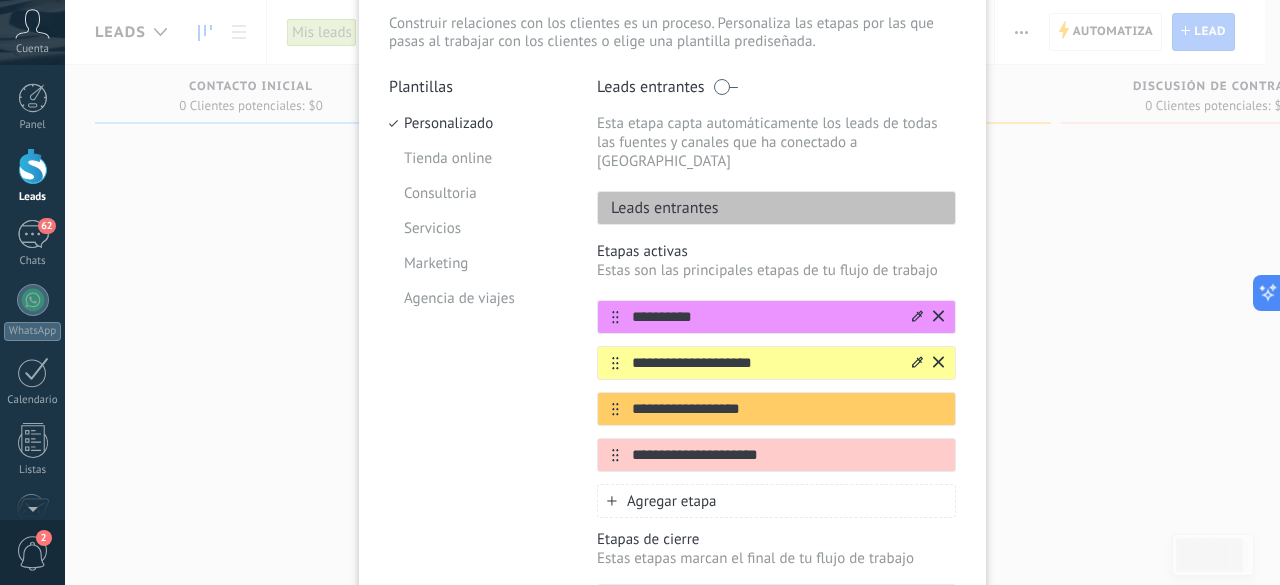 type on "**********" 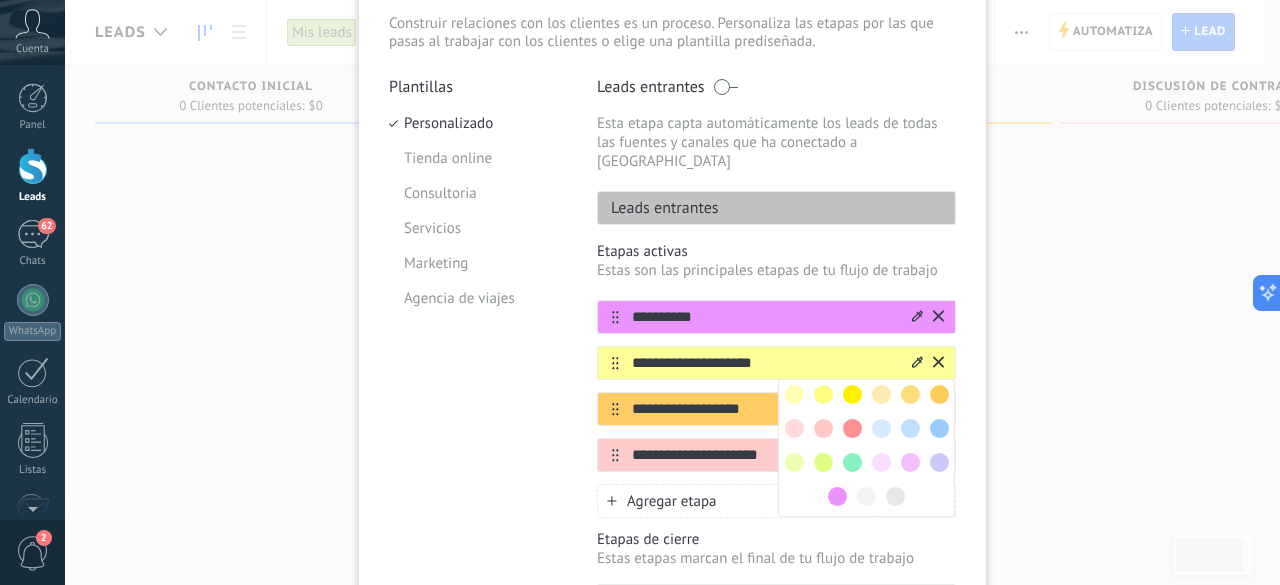 click at bounding box center [939, 428] 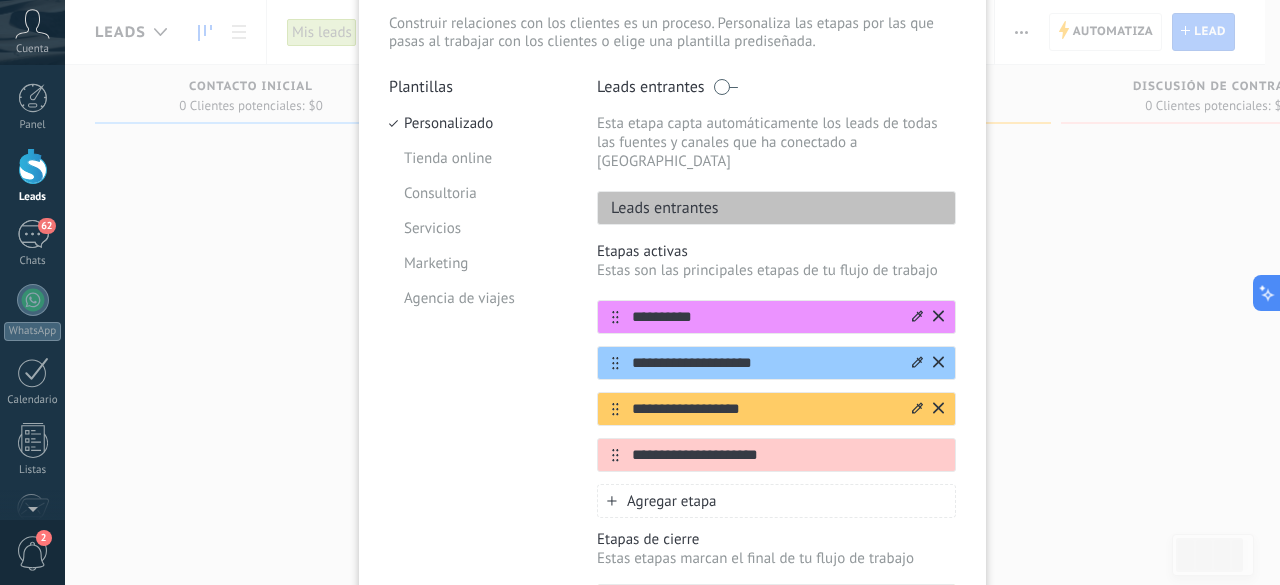 click on "**********" at bounding box center (764, 409) 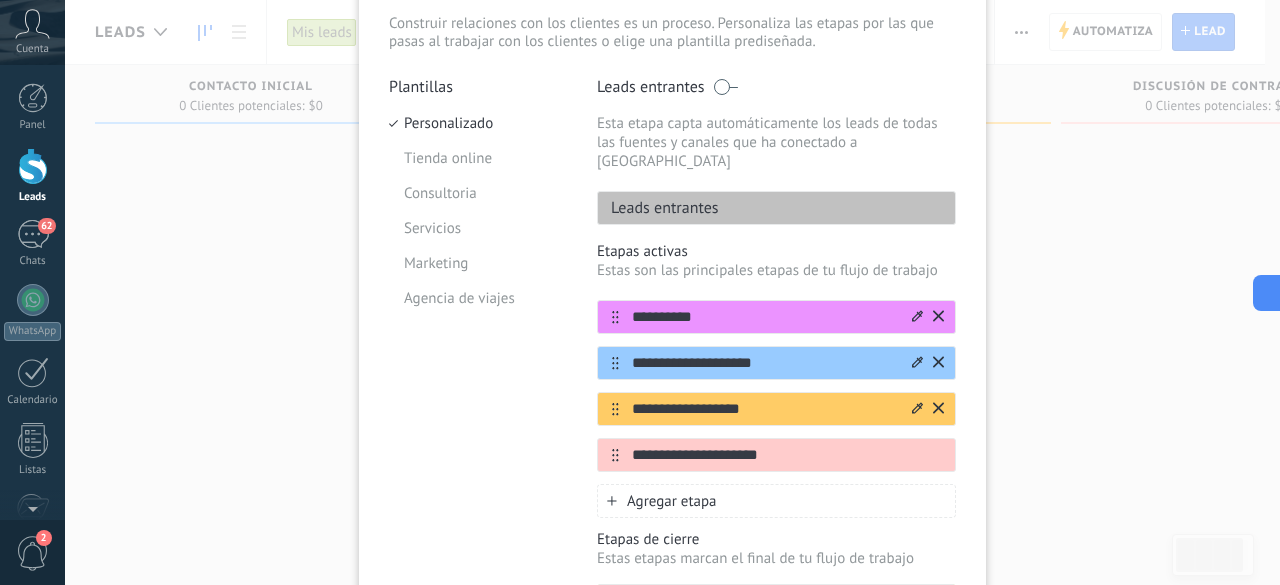 click on "**********" at bounding box center (764, 409) 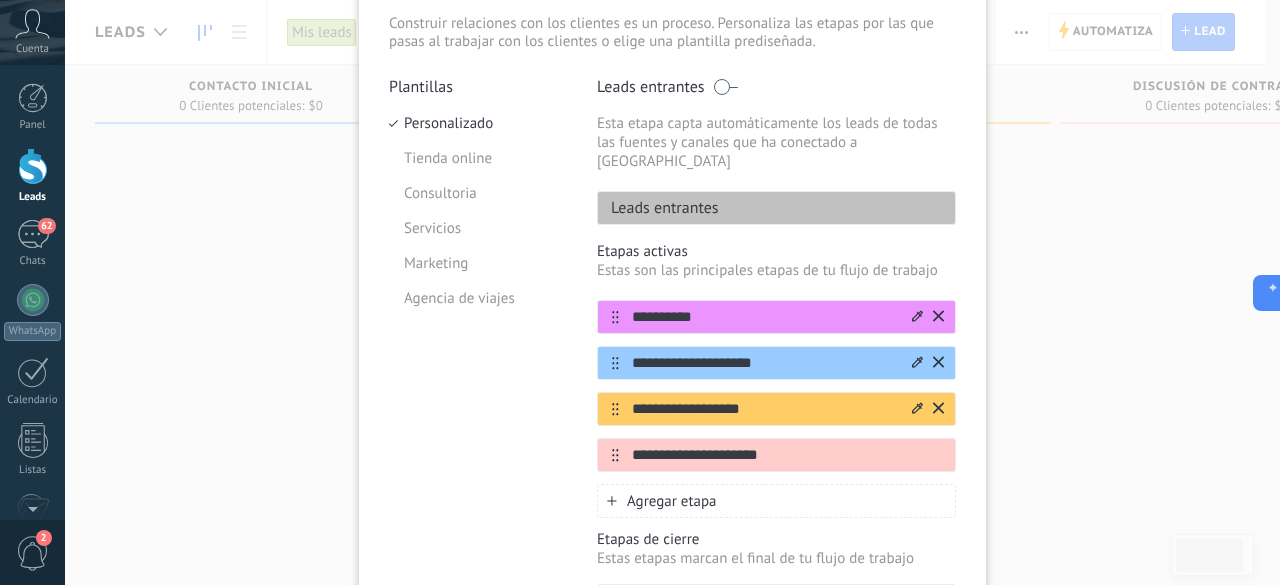 click on "**********" at bounding box center [764, 409] 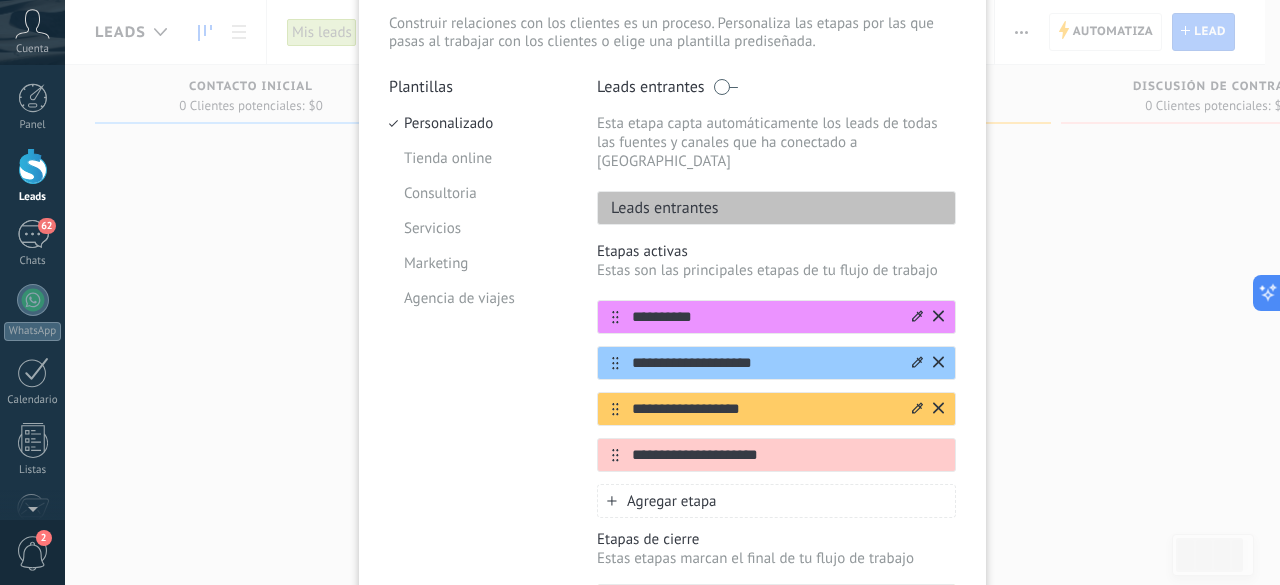 paste 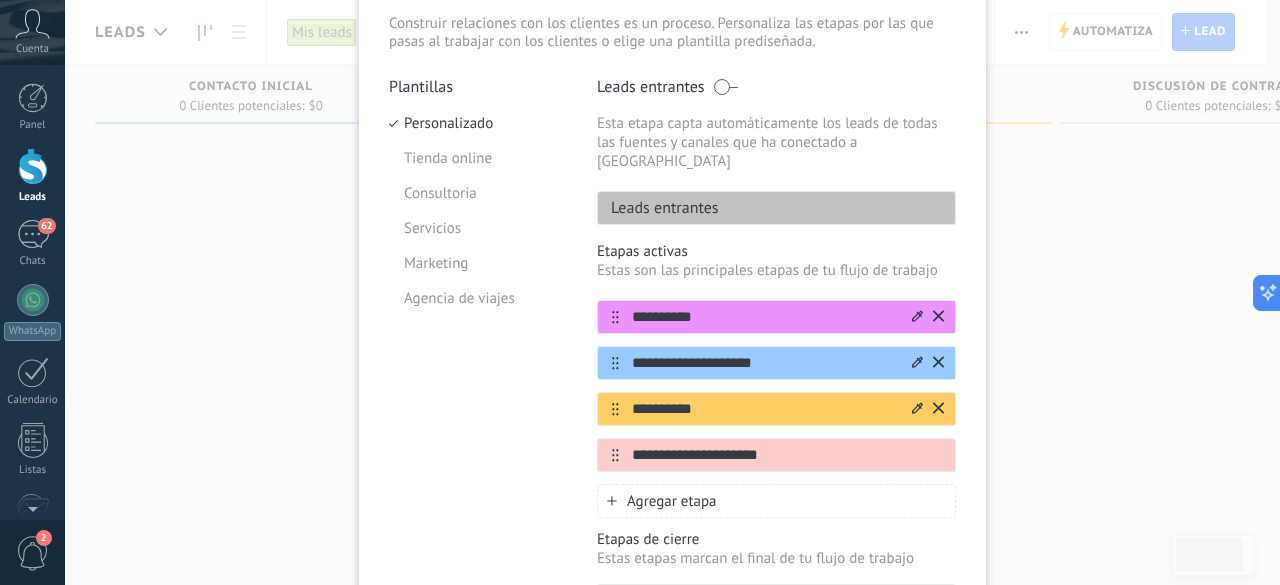 type on "**********" 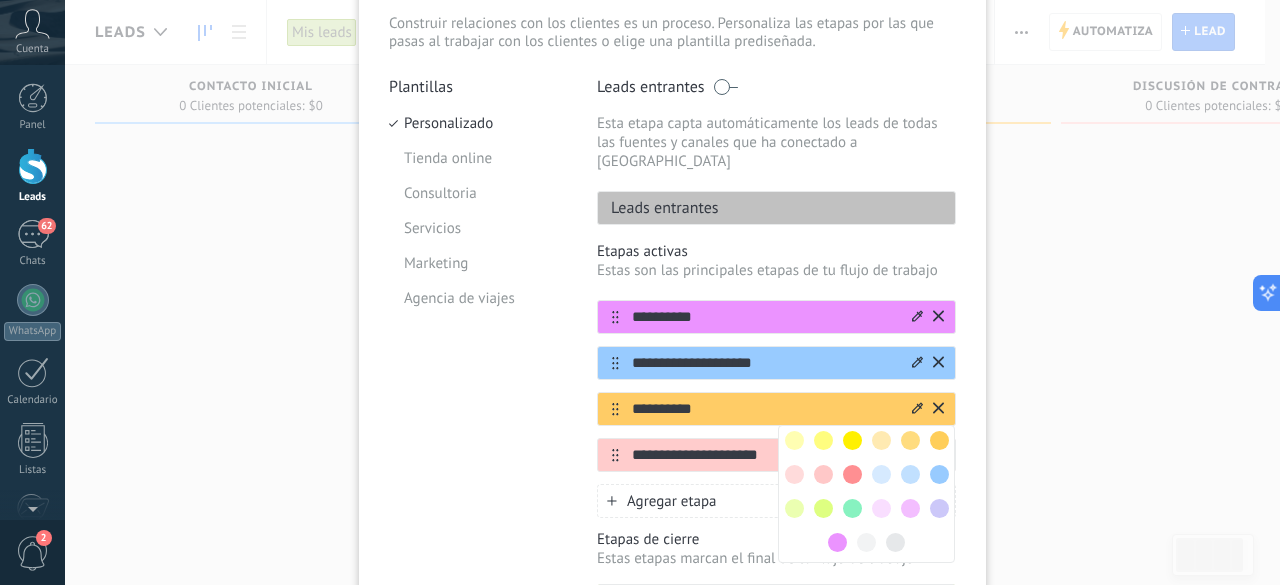 click at bounding box center (823, 508) 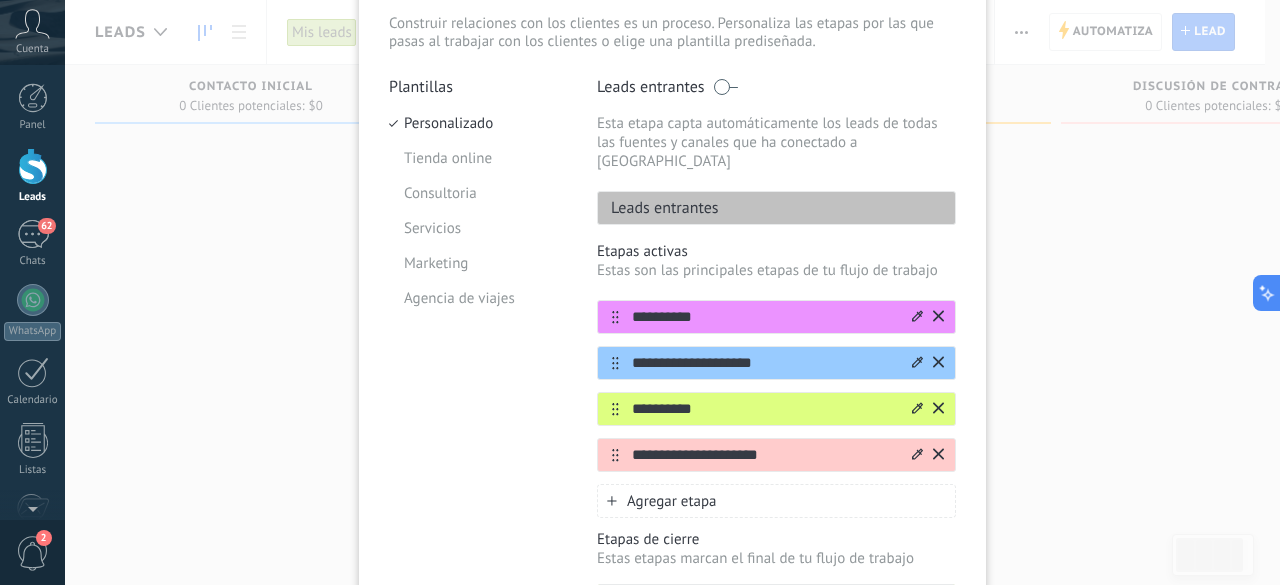 click on "**********" at bounding box center (764, 455) 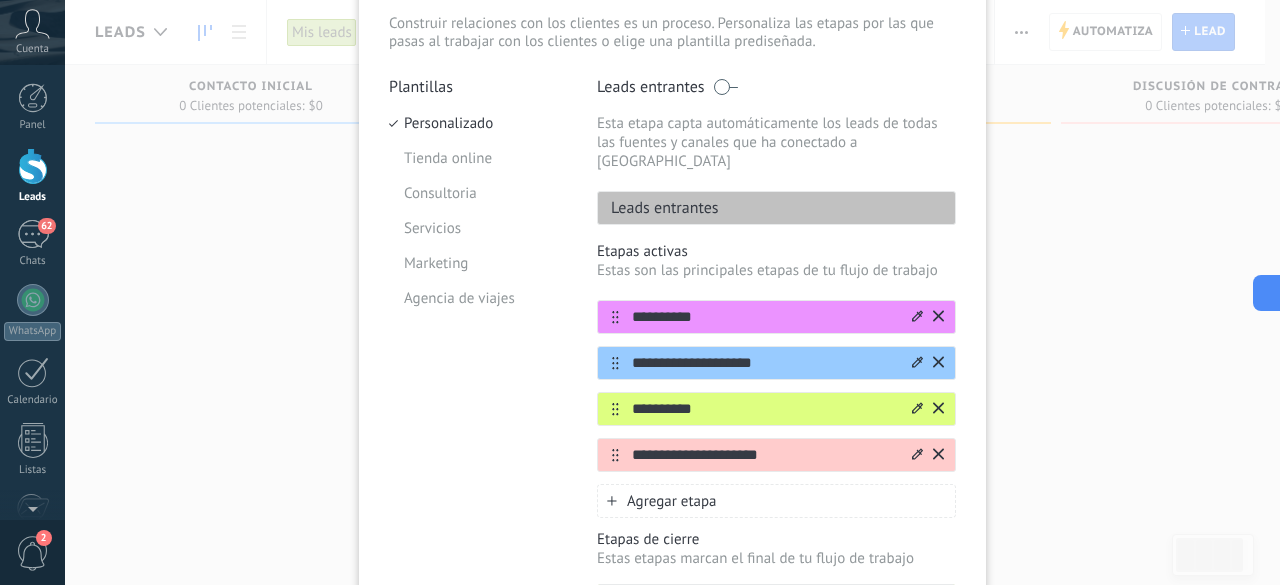 click on "**********" at bounding box center [764, 455] 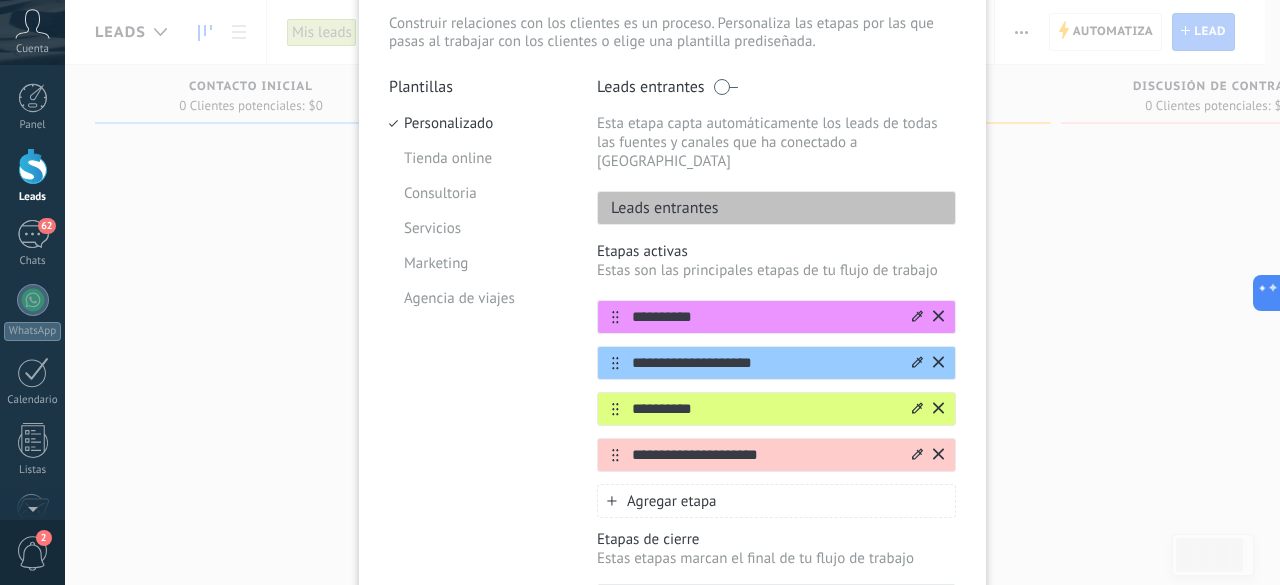 click on "**********" at bounding box center (764, 455) 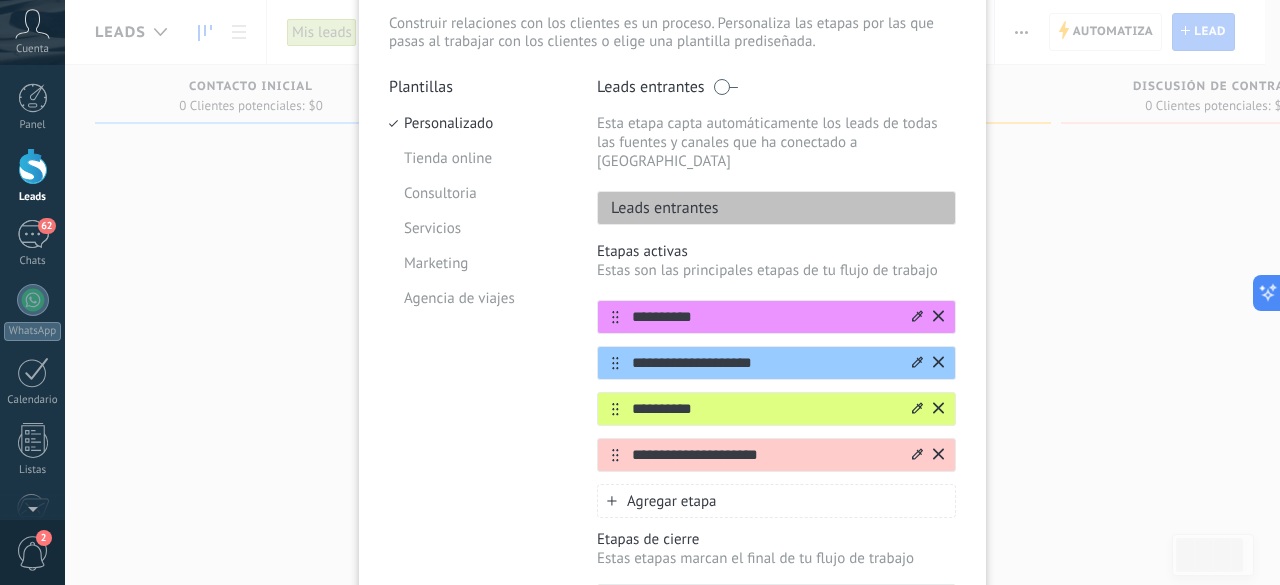 paste 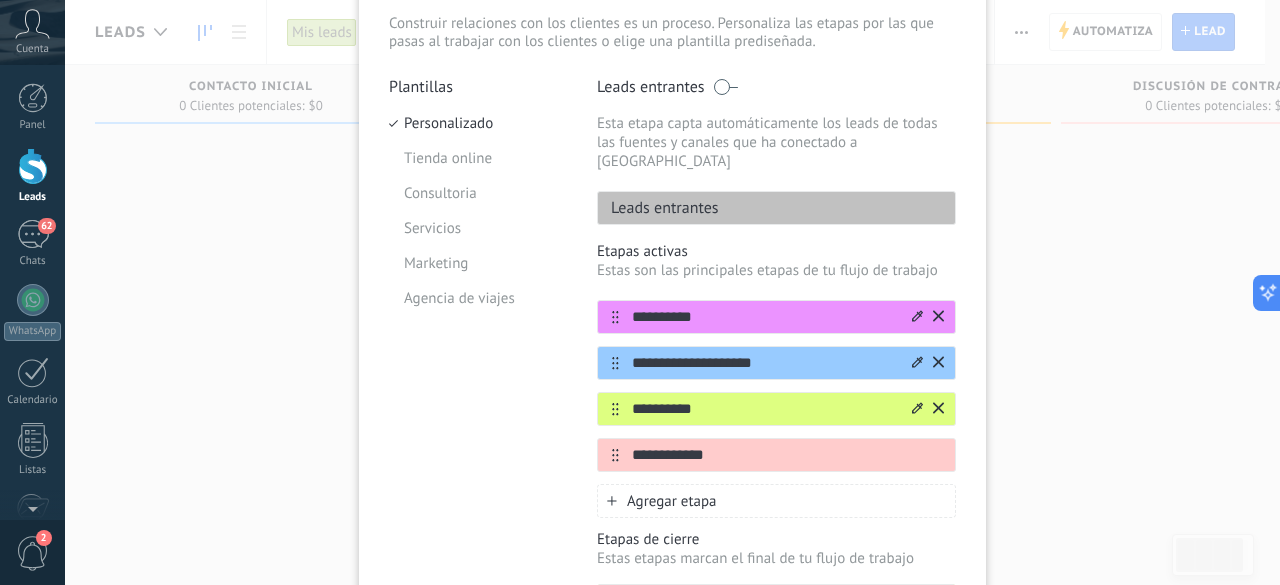 type on "**********" 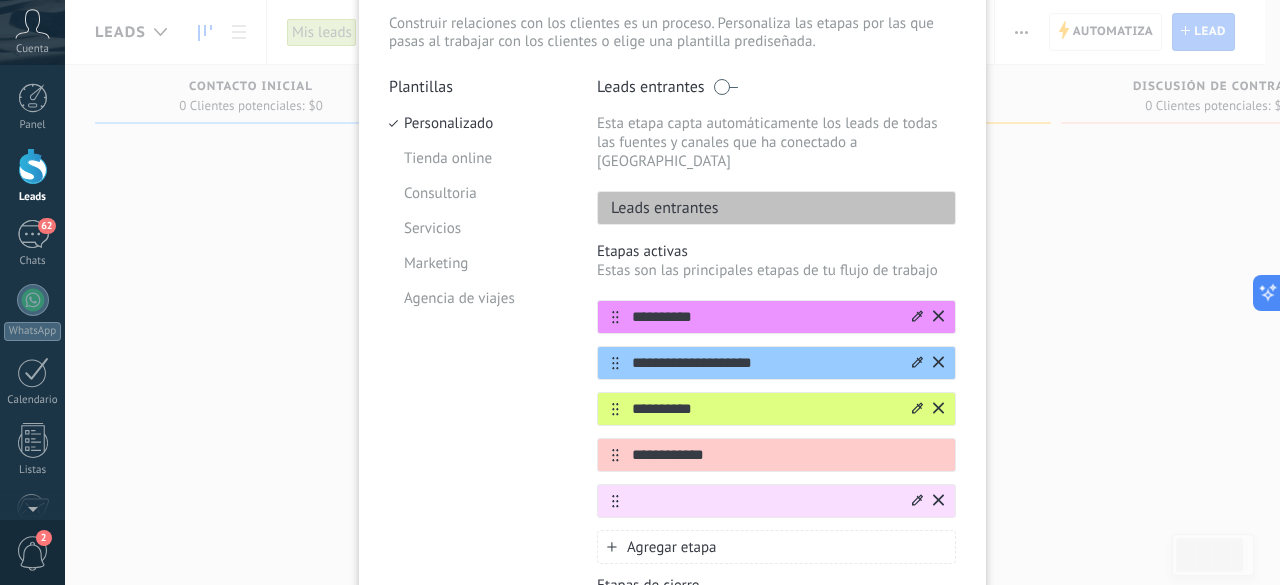 paste on "*********" 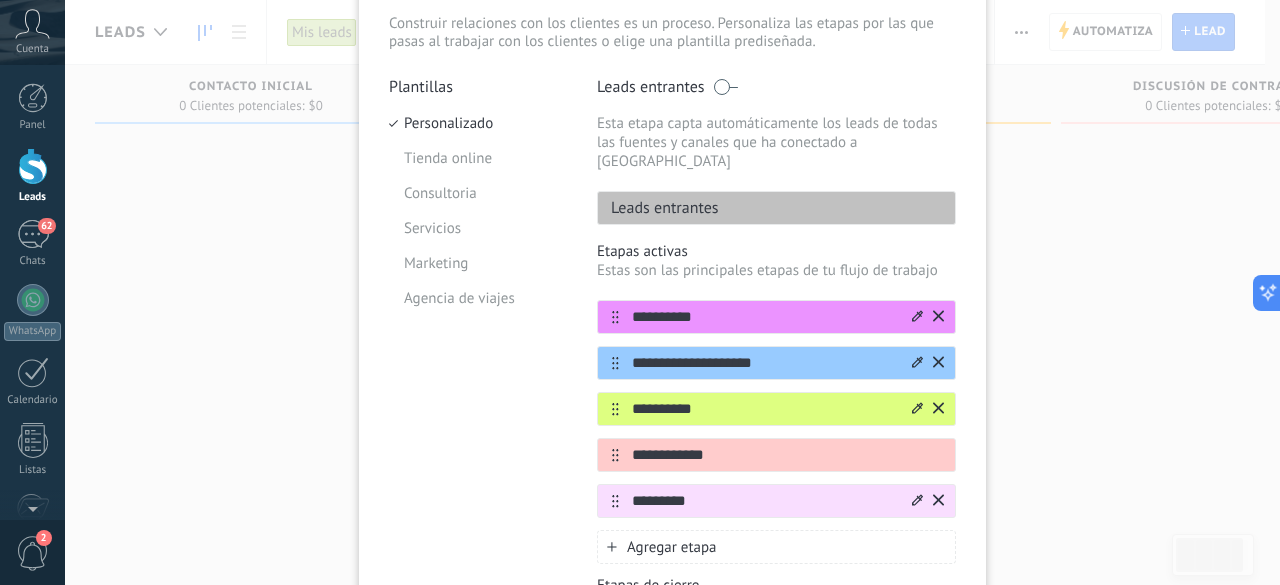 type on "*********" 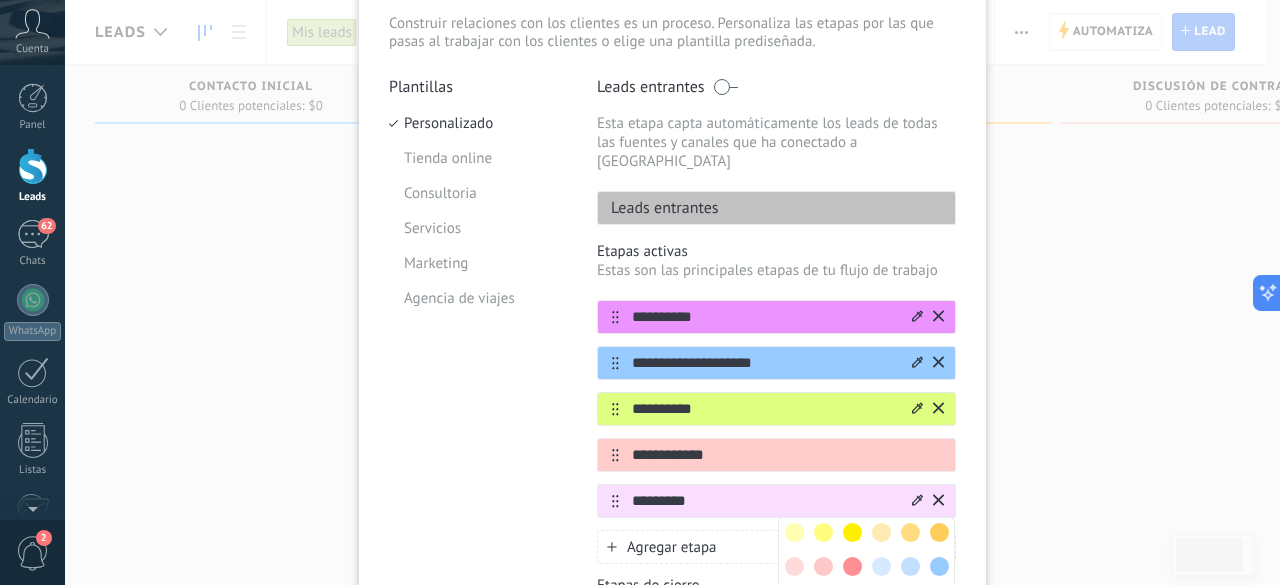 click at bounding box center [852, 566] 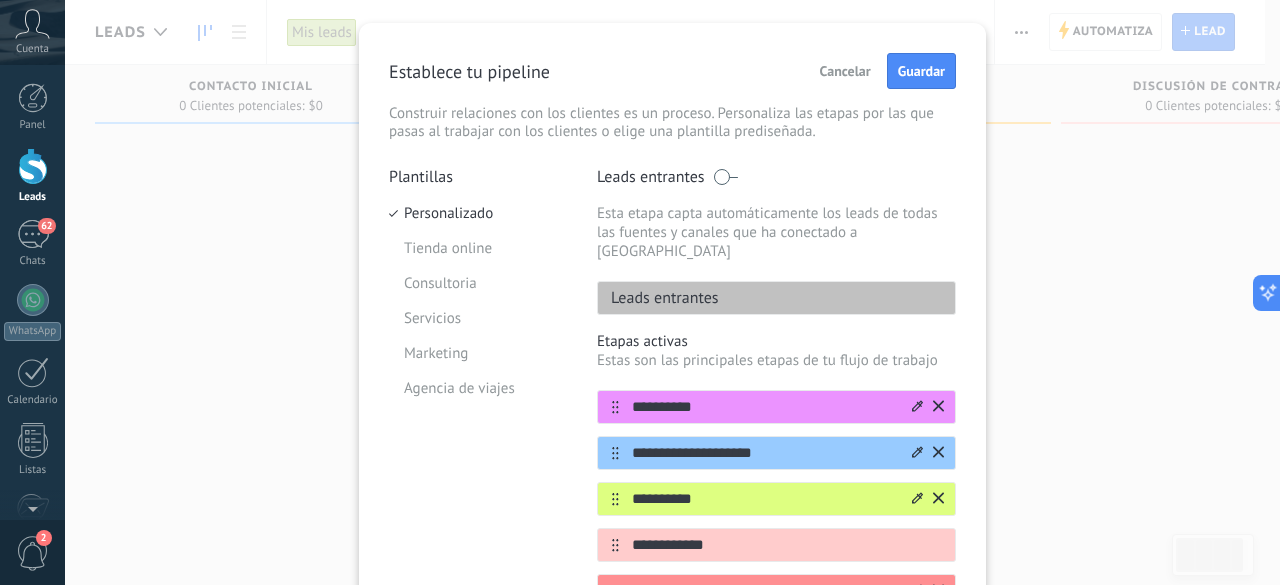 scroll, scrollTop: 40, scrollLeft: 0, axis: vertical 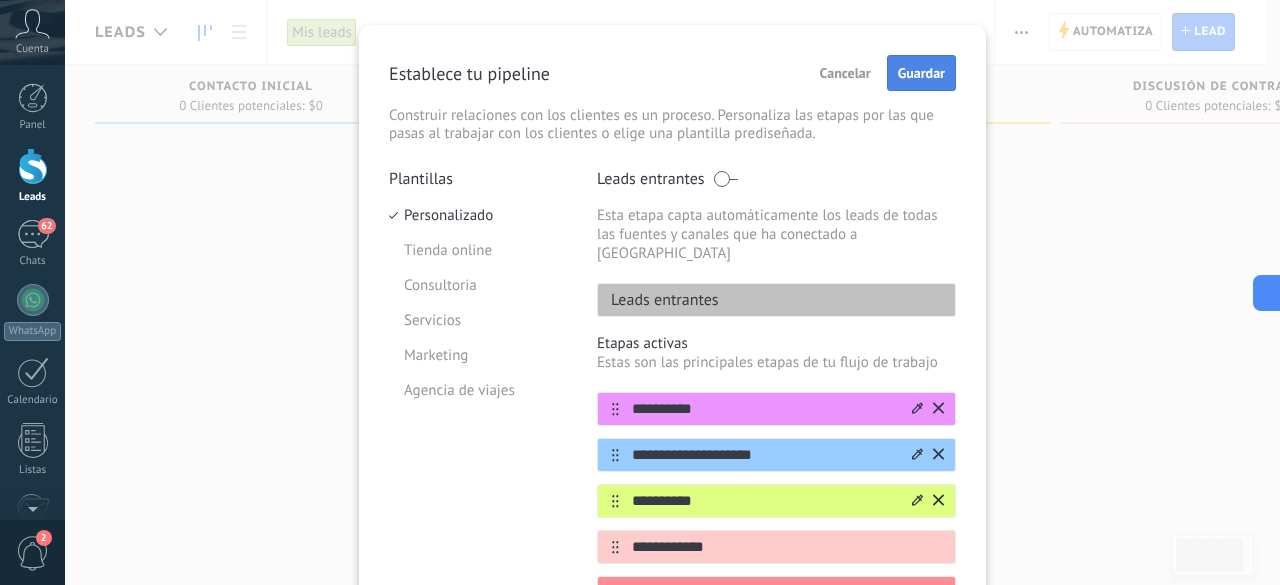 click on "Guardar" at bounding box center [921, 73] 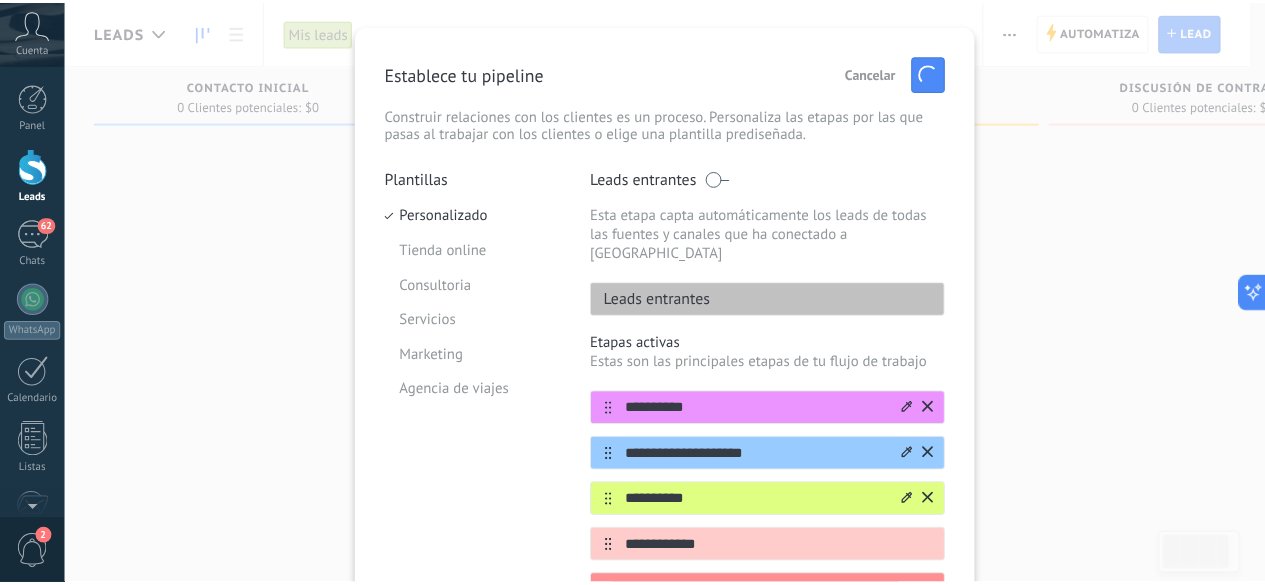 scroll, scrollTop: 0, scrollLeft: 0, axis: both 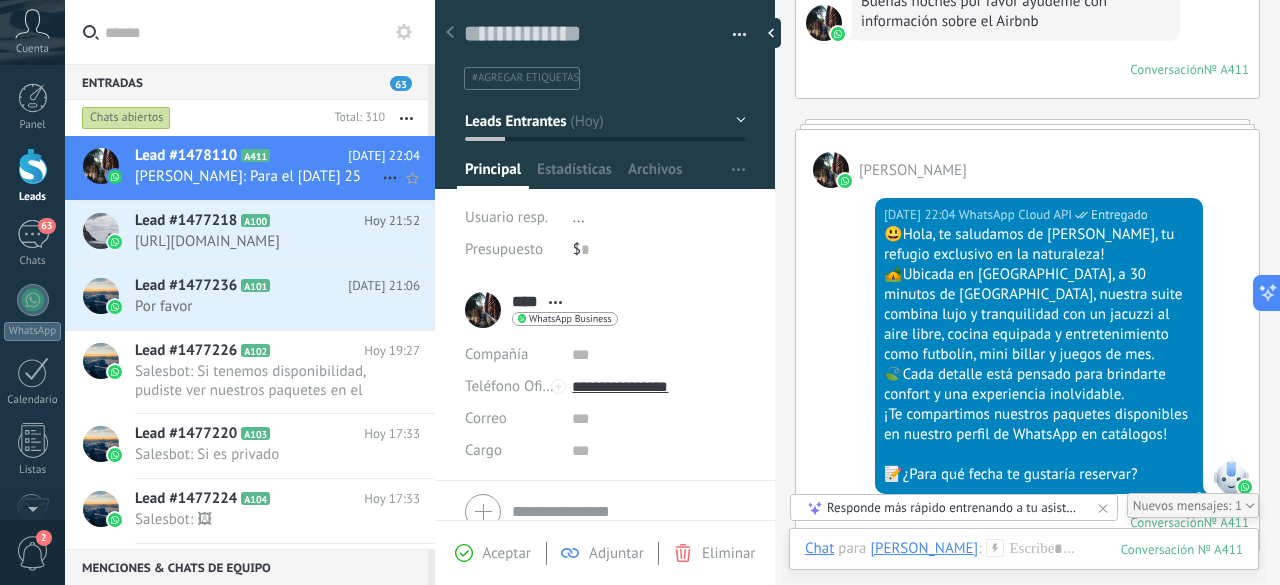 click on "Lead #1478110
A411
Hoy 22:04
Kari: Para el viernes 25" at bounding box center [285, 167] 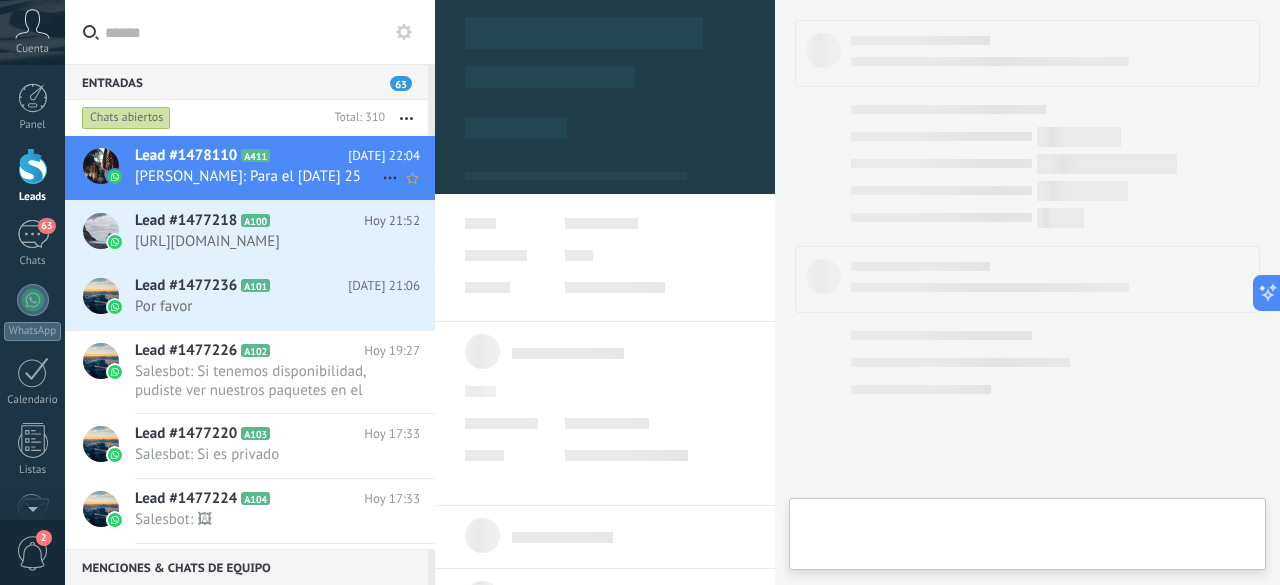 type on "**********" 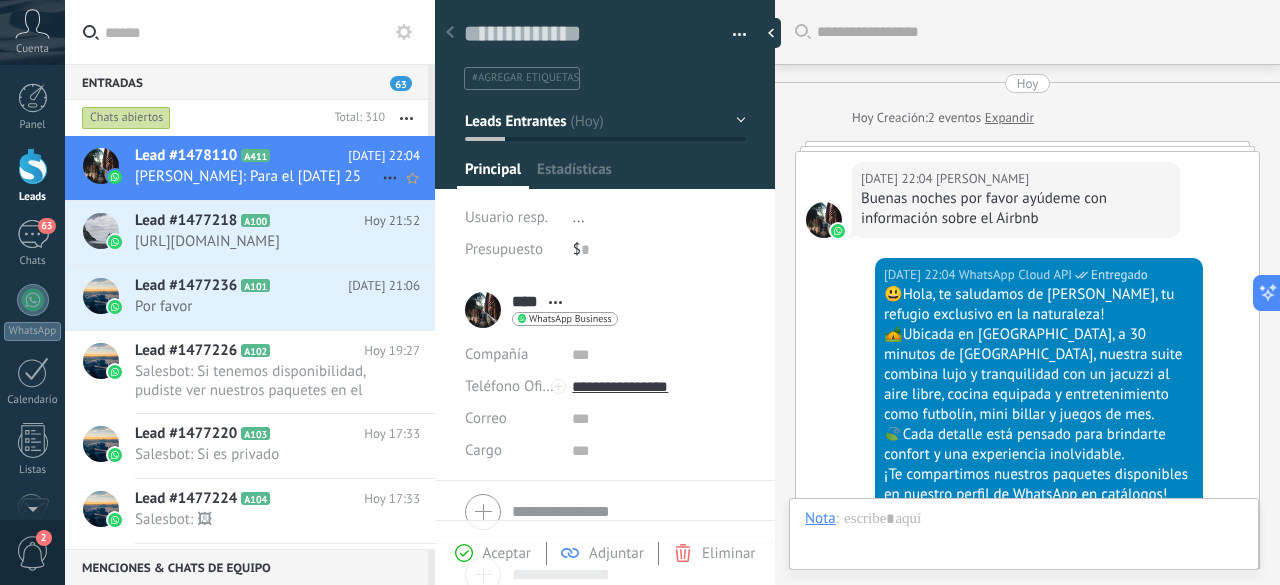 scroll, scrollTop: 30, scrollLeft: 0, axis: vertical 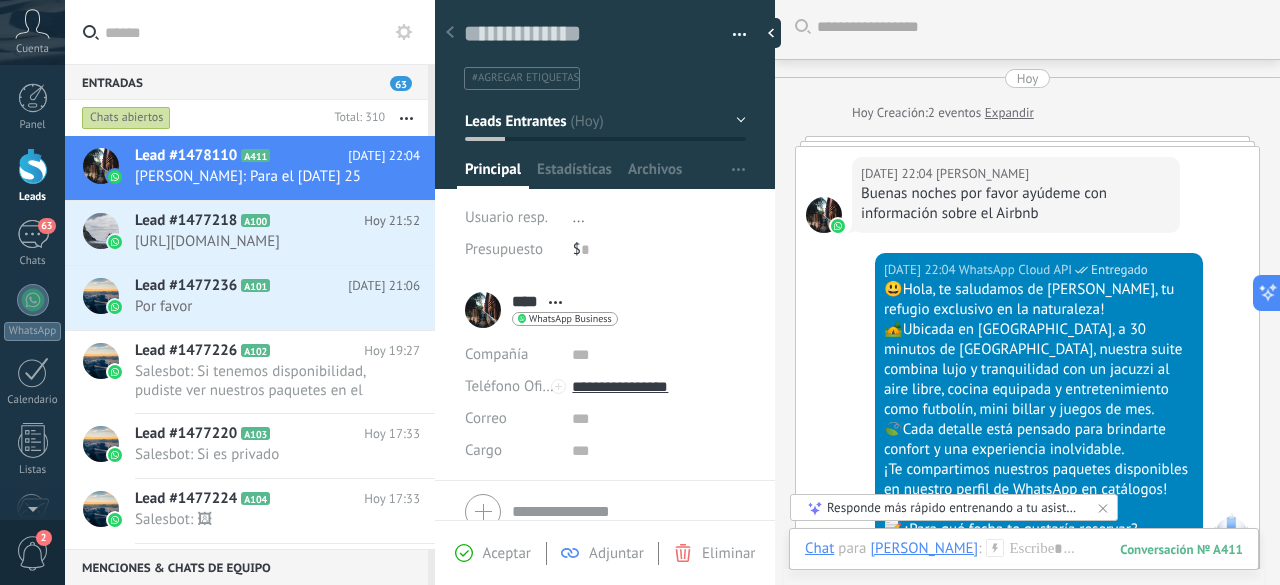 click on "Leads" at bounding box center (32, 176) 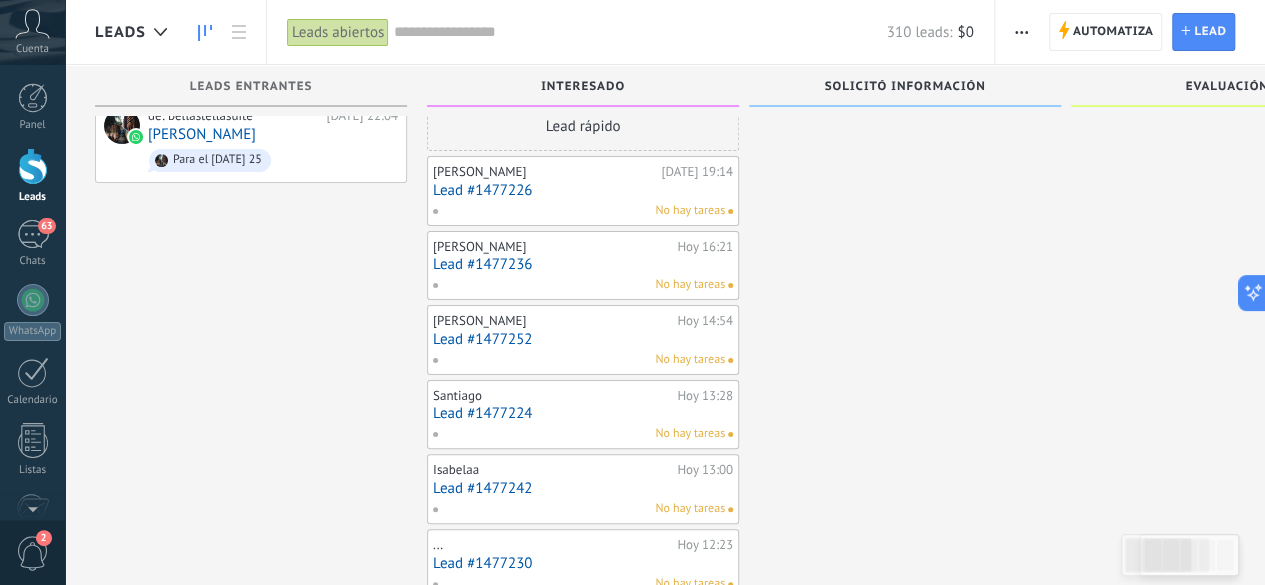 scroll, scrollTop: 0, scrollLeft: 0, axis: both 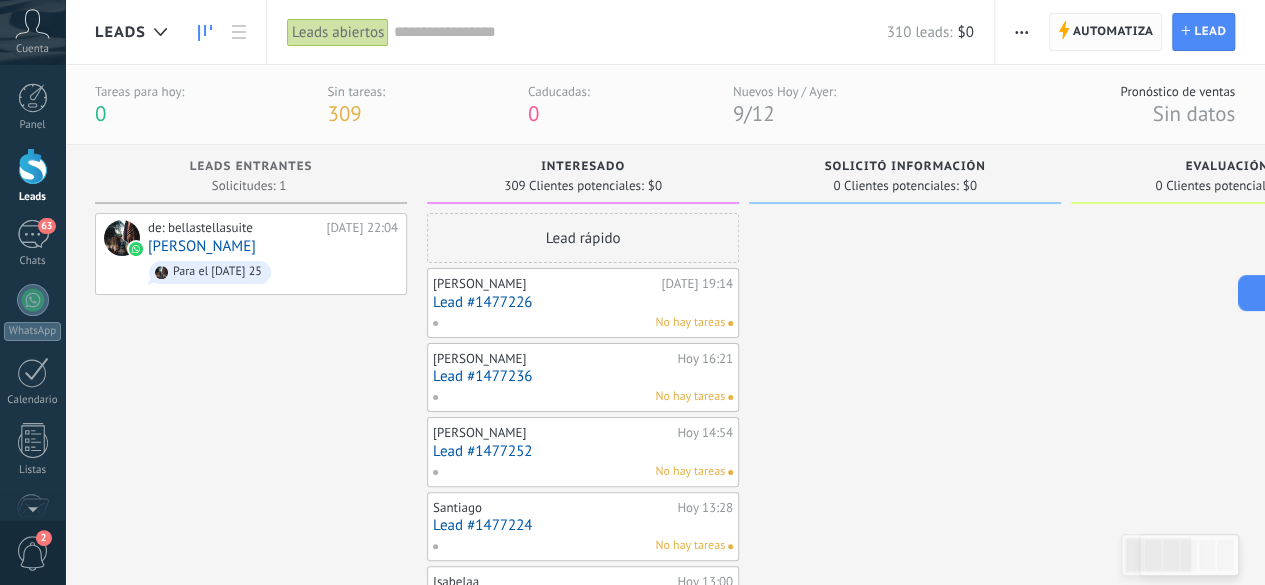 click on "Automatiza" at bounding box center [1113, 32] 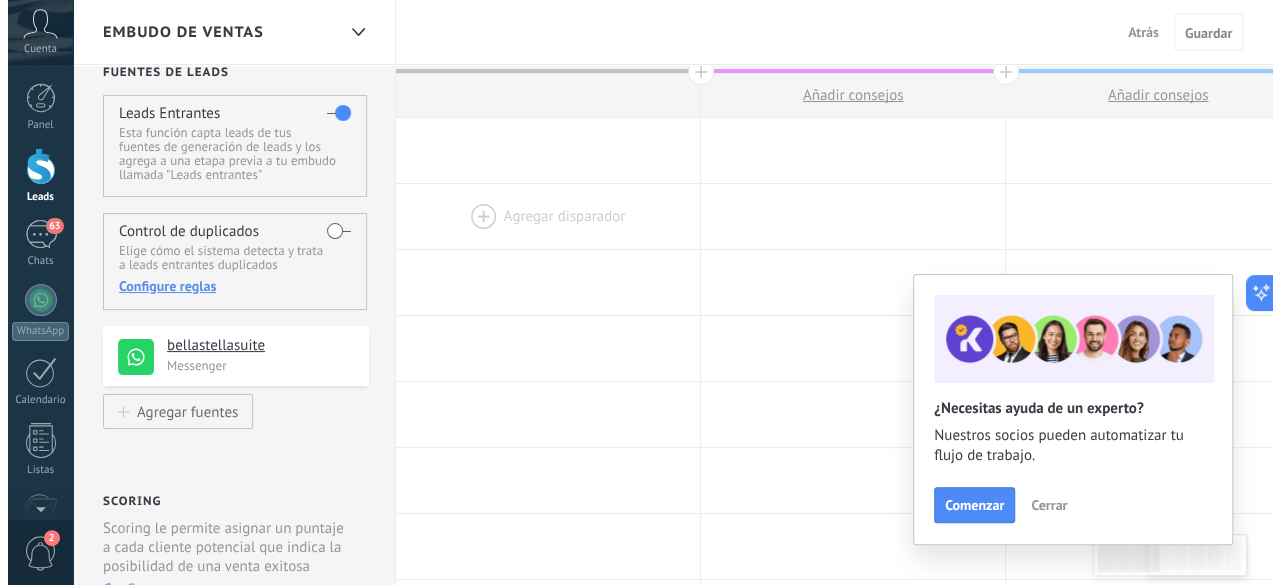scroll, scrollTop: 0, scrollLeft: 0, axis: both 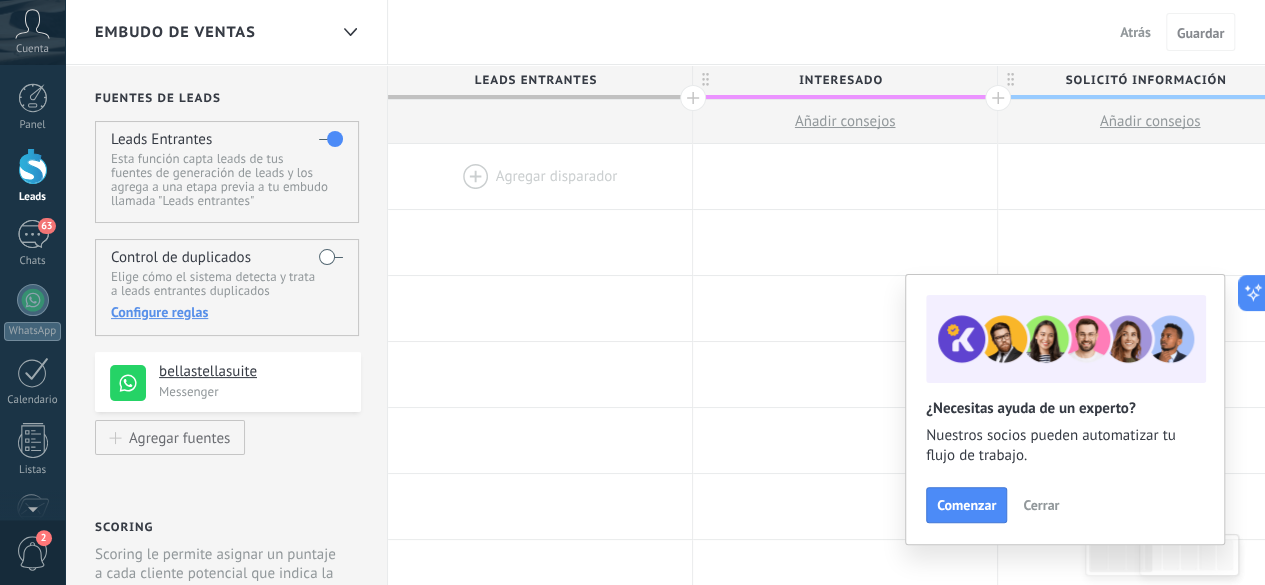 click at bounding box center [540, 176] 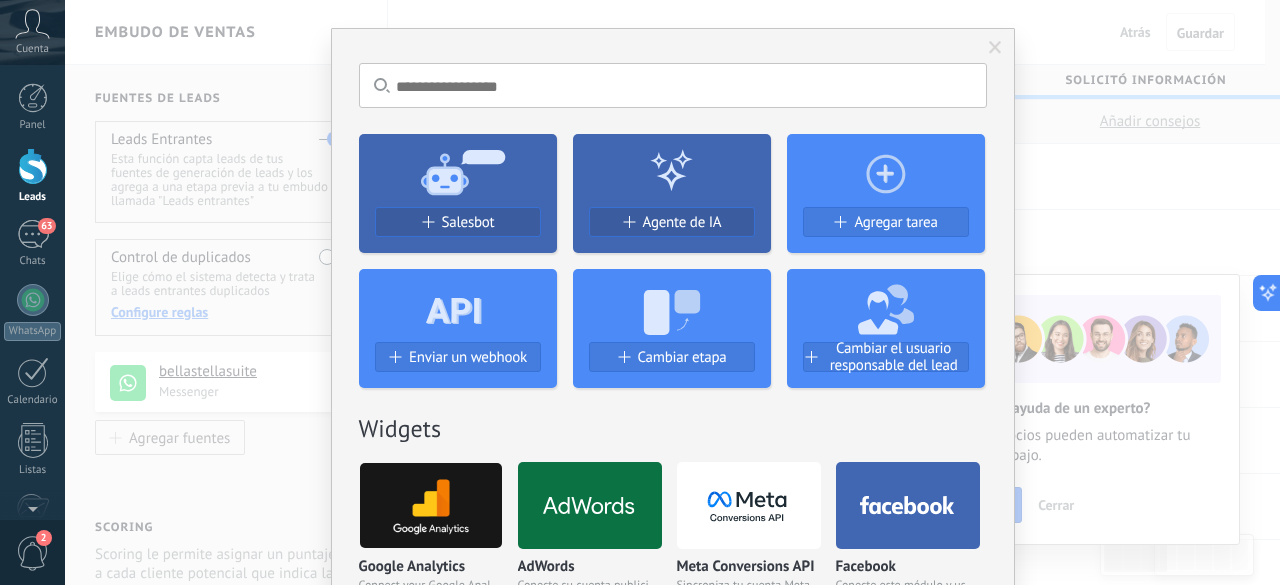 scroll, scrollTop: 0, scrollLeft: 0, axis: both 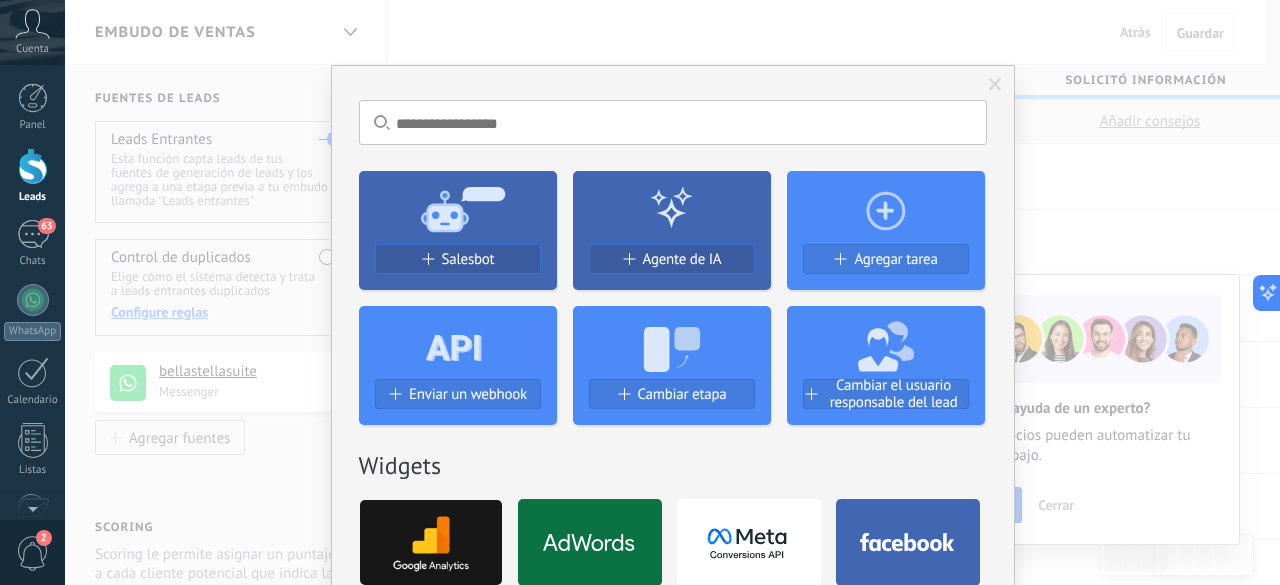 click at bounding box center [995, 85] 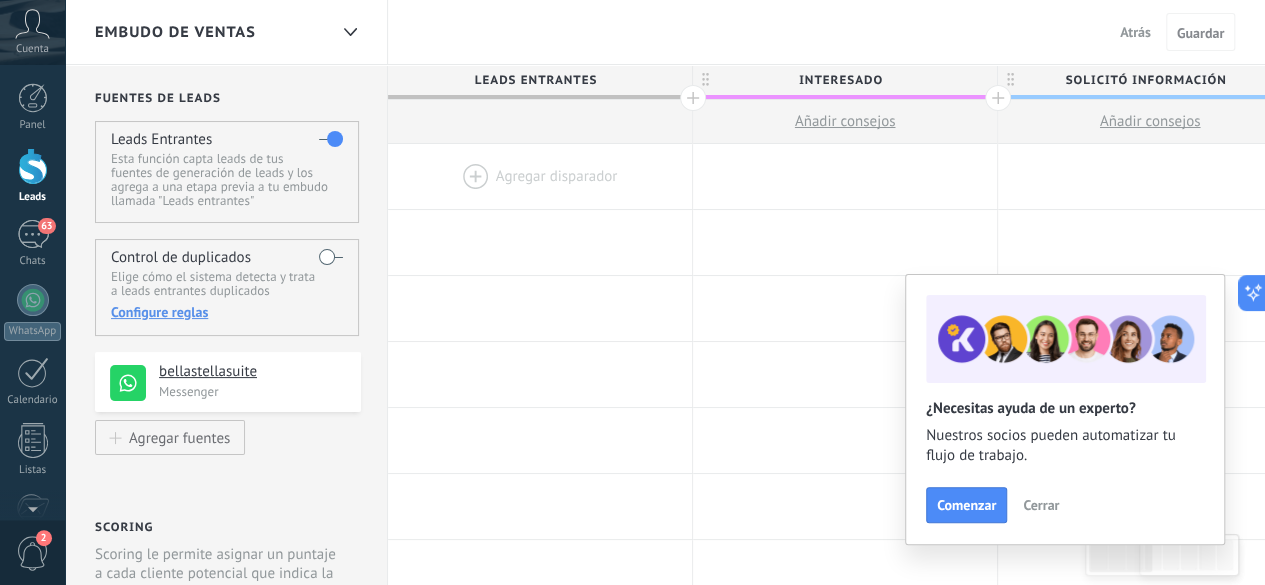 click at bounding box center (540, 176) 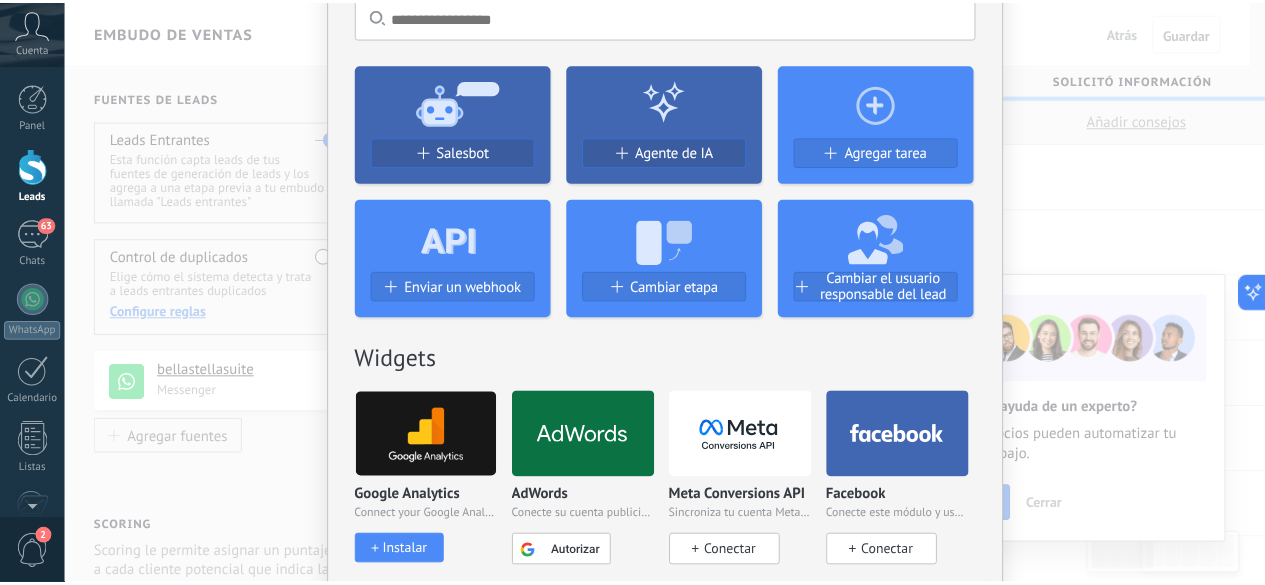 scroll, scrollTop: 0, scrollLeft: 0, axis: both 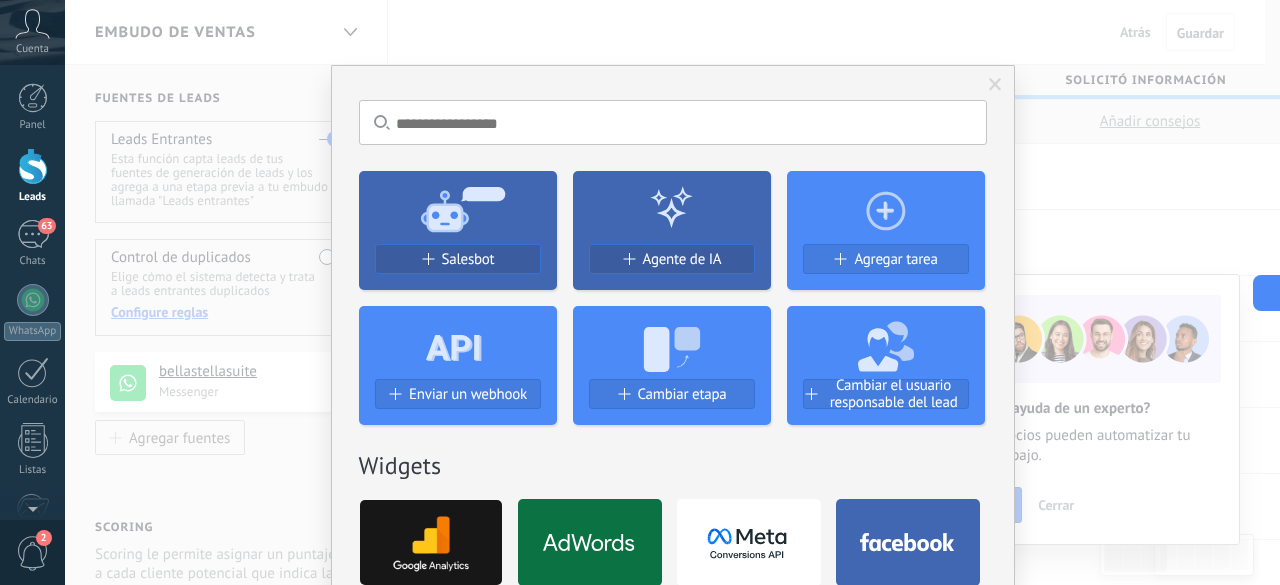 click 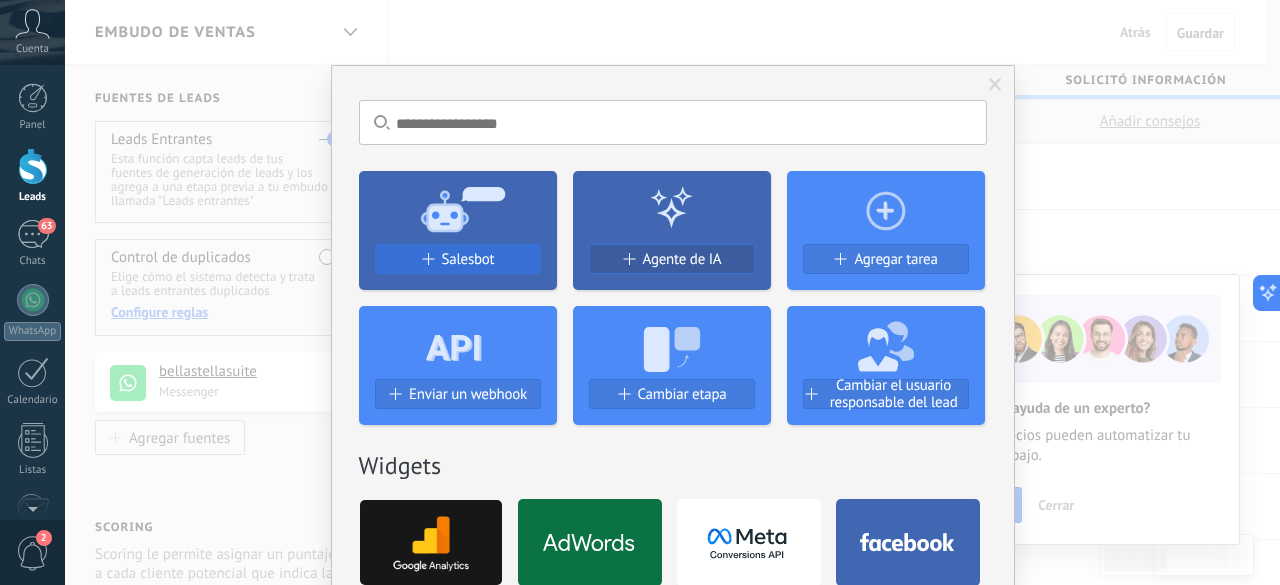 click on "Salesbot" at bounding box center [468, 259] 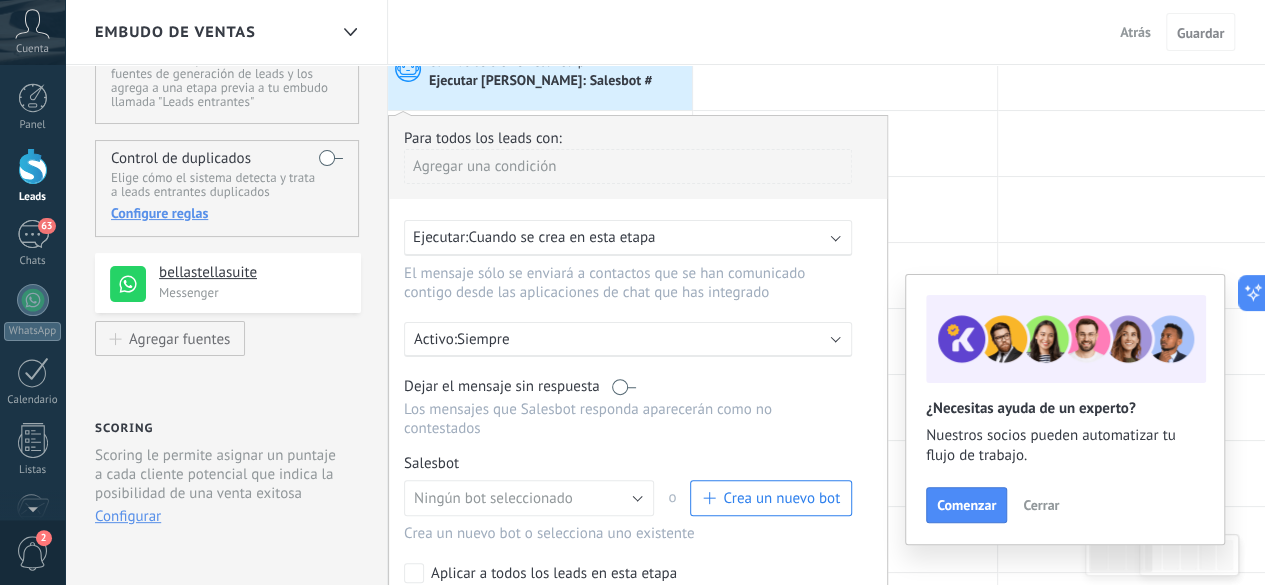 scroll, scrollTop: 98, scrollLeft: 0, axis: vertical 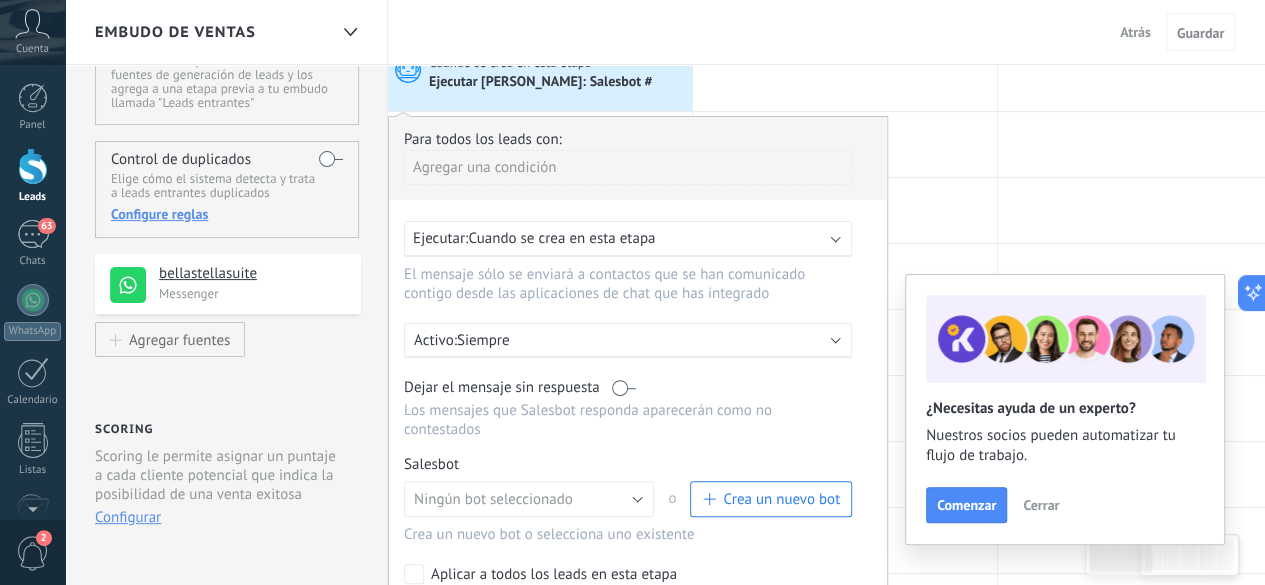 click on "Ejecutar:  Cuando se crea en esta etapa" at bounding box center [620, 238] 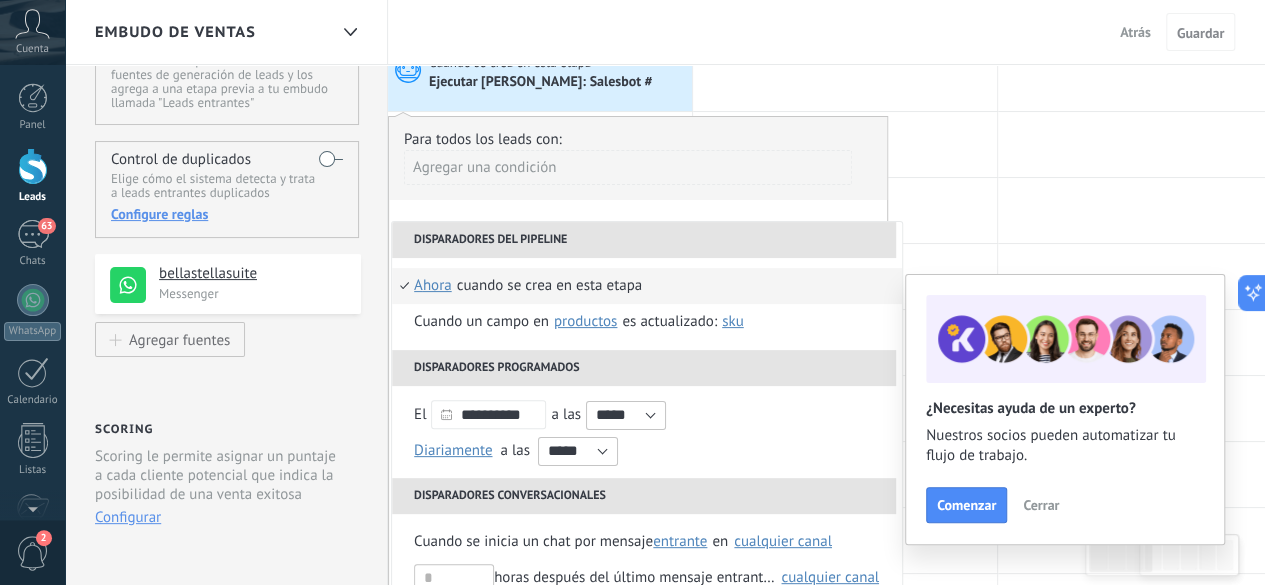 click on "Cuando se crea en esta etapa ahora después de 5 minutos después de 10 minutos un día Seleccionar un intervalo ahora" at bounding box center (647, 286) 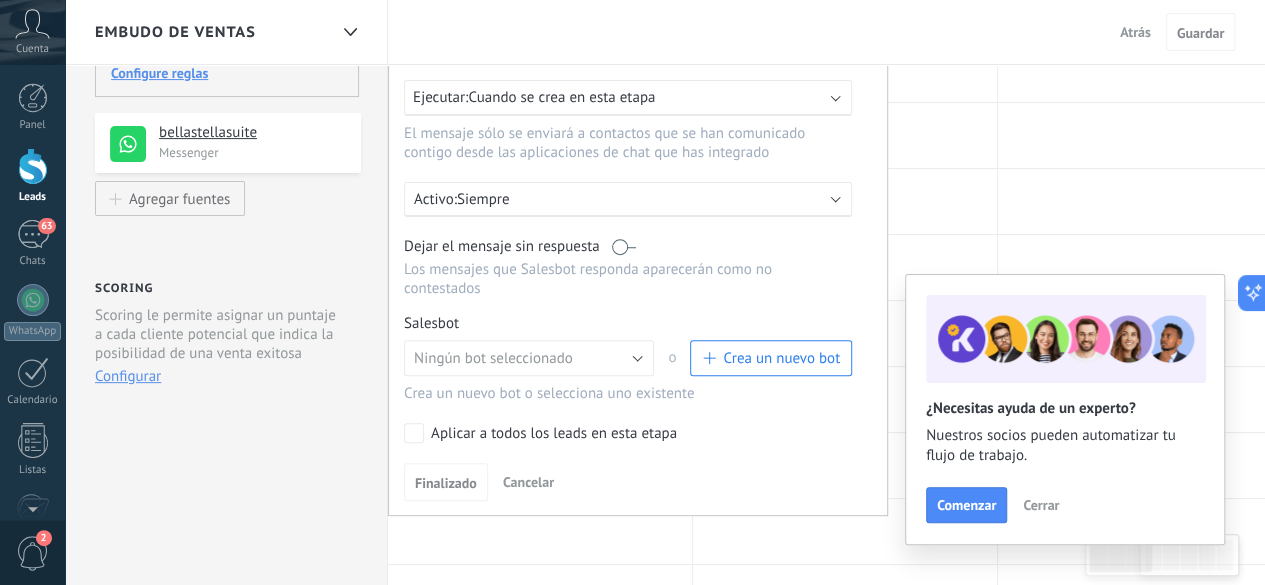 scroll, scrollTop: 240, scrollLeft: 0, axis: vertical 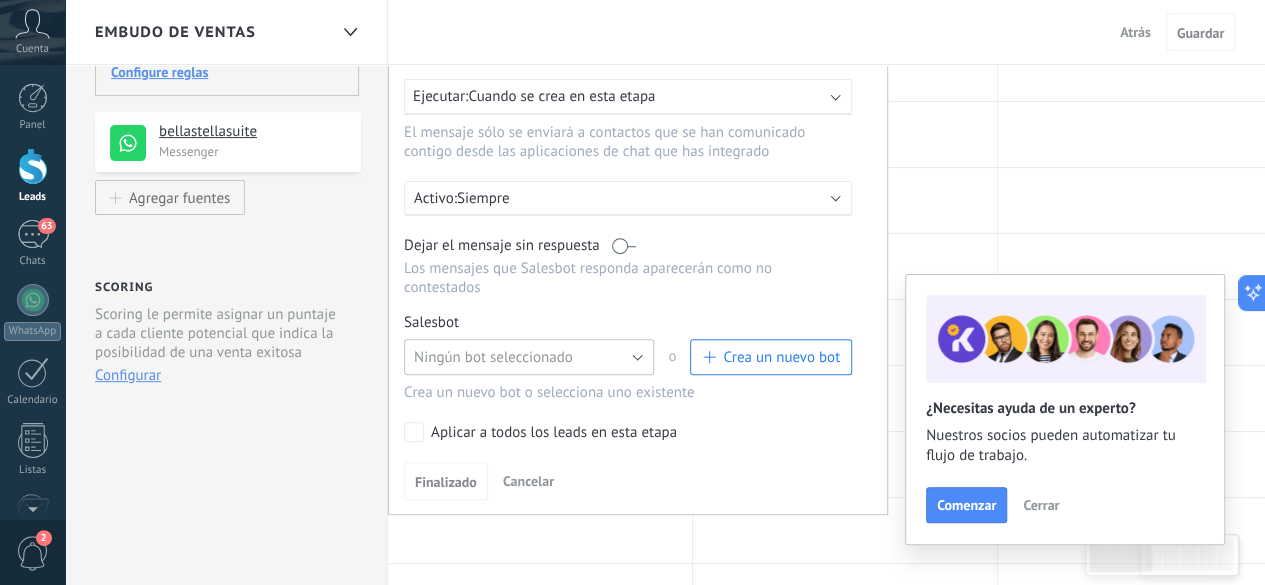 click on "Ningún bot seleccionado" at bounding box center (529, 357) 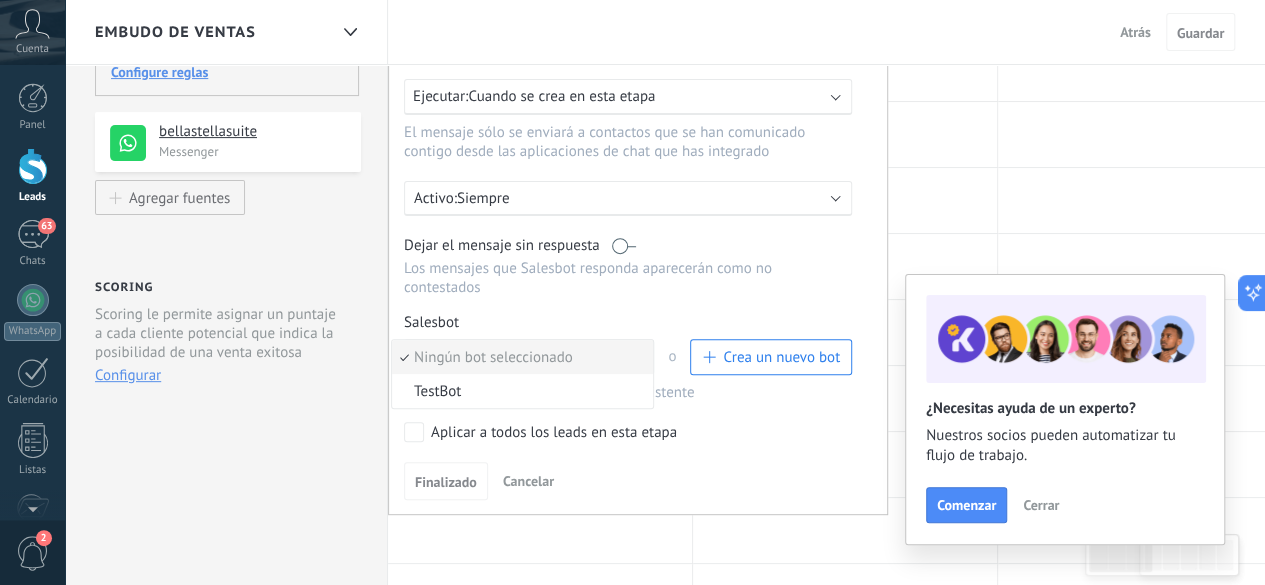 click on "Ningún bot seleccionado" at bounding box center (519, 357) 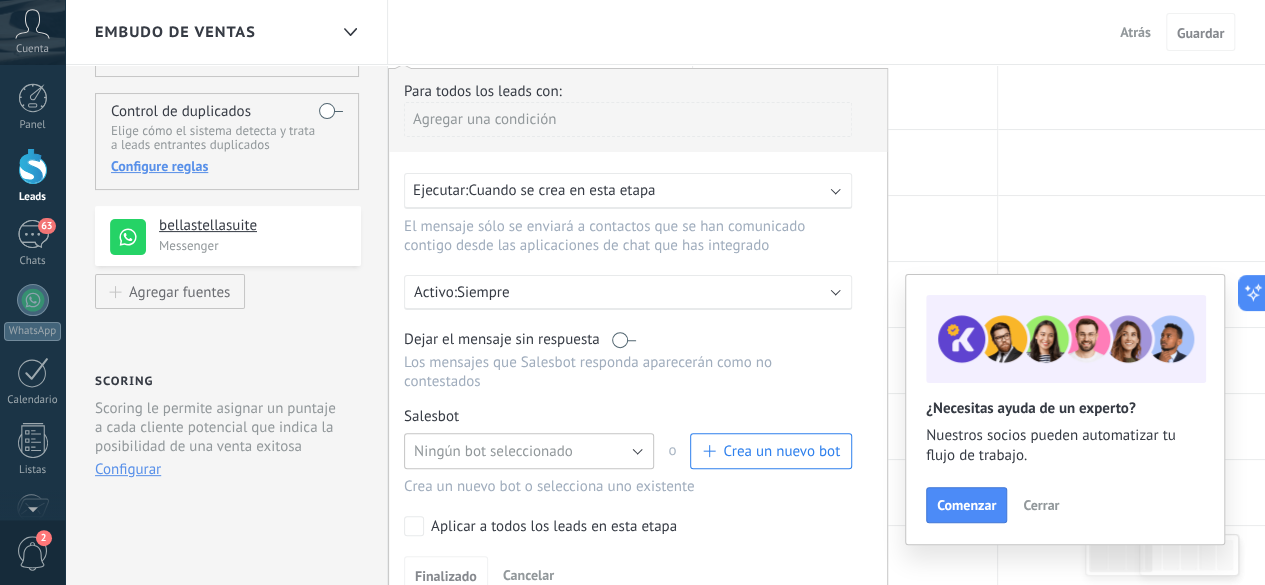 scroll, scrollTop: 147, scrollLeft: 0, axis: vertical 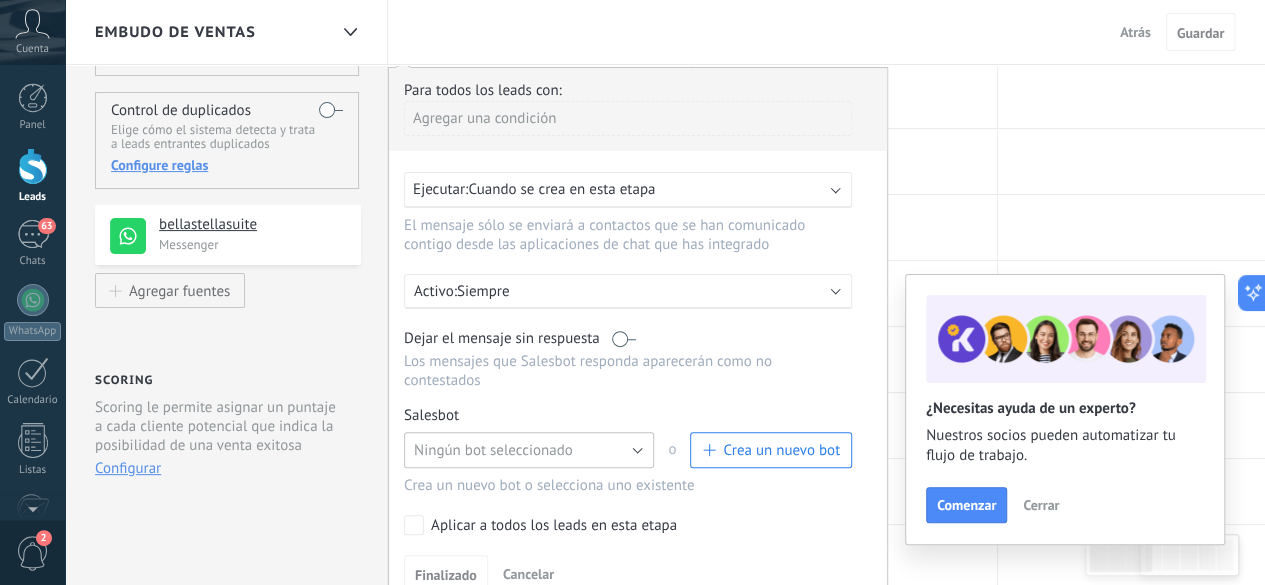 type 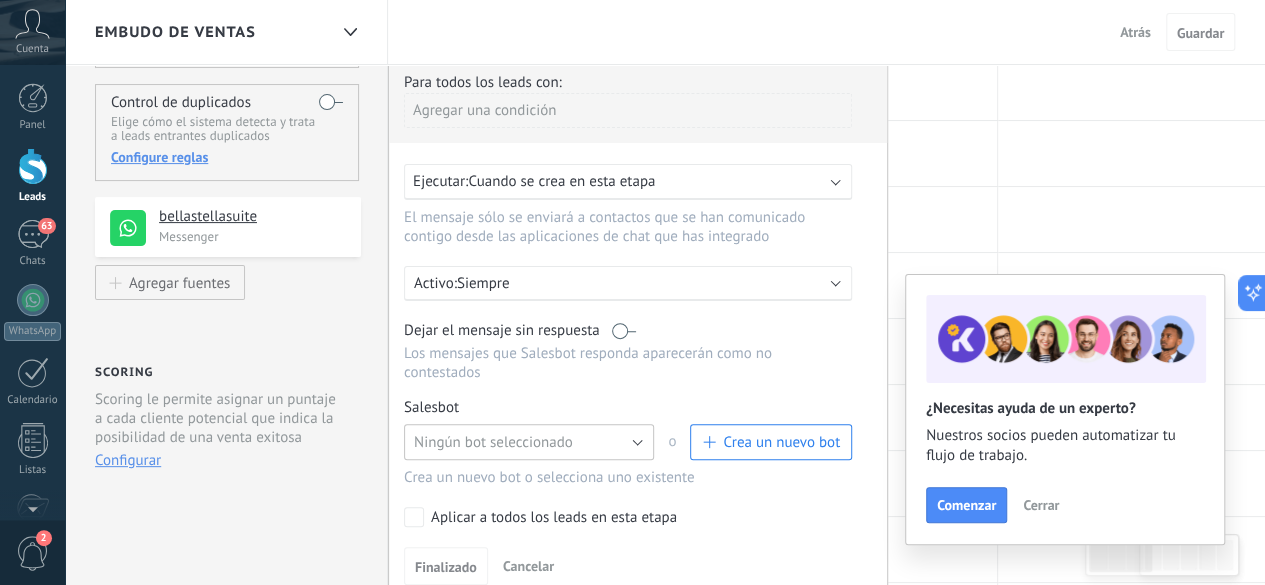 scroll, scrollTop: 157, scrollLeft: 0, axis: vertical 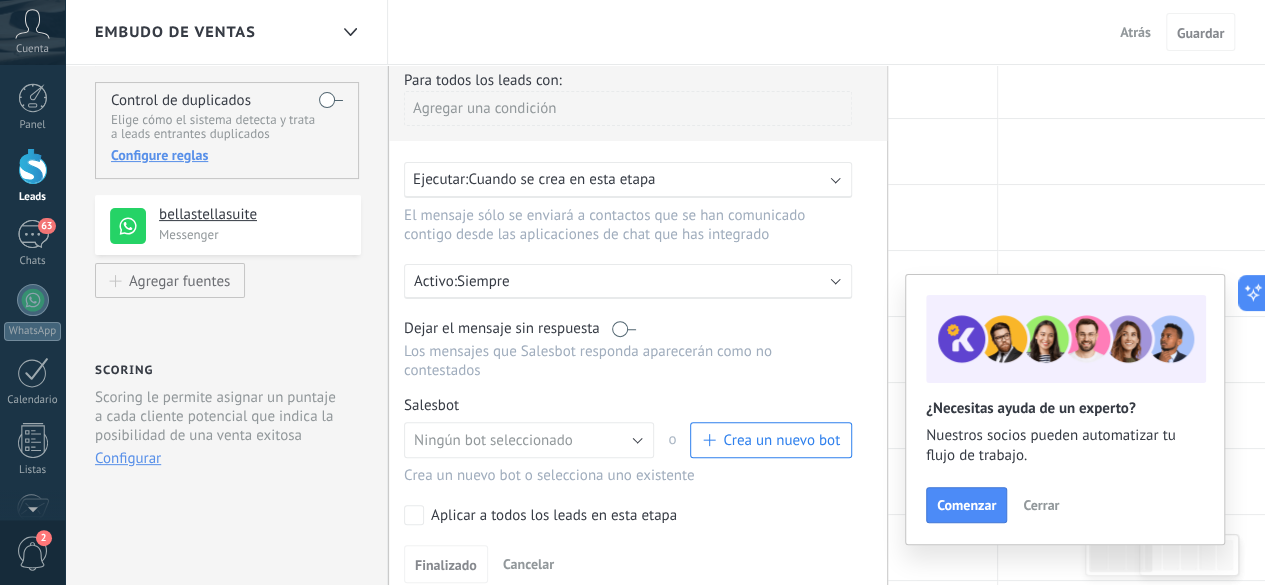 click on "Siempre" at bounding box center (632, 281) 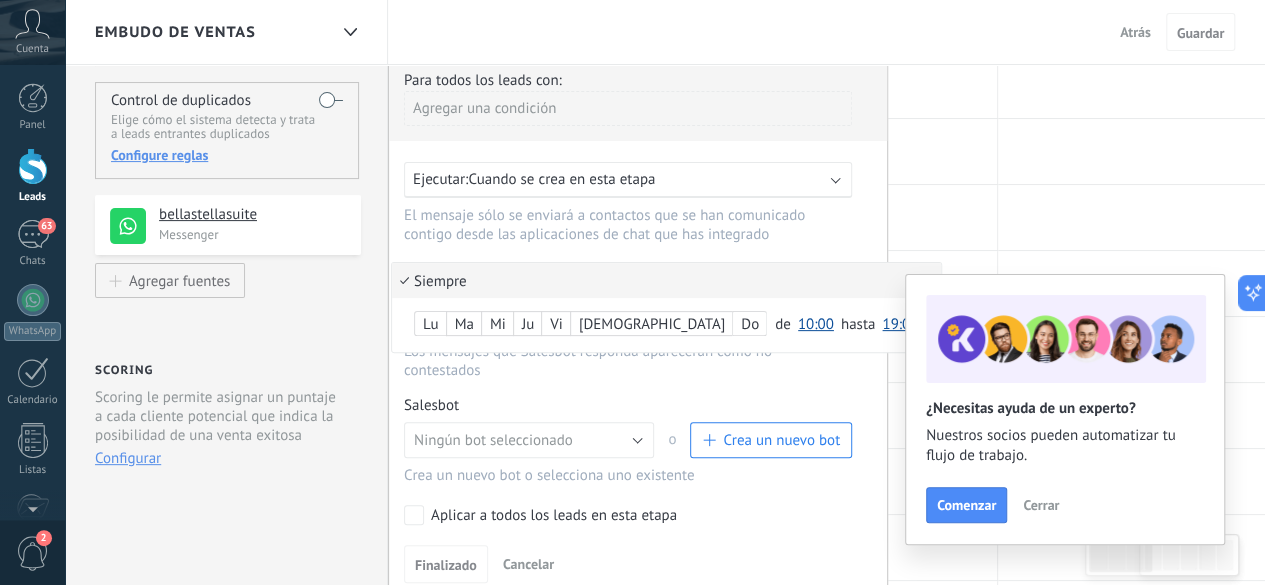 click at bounding box center (638, 327) 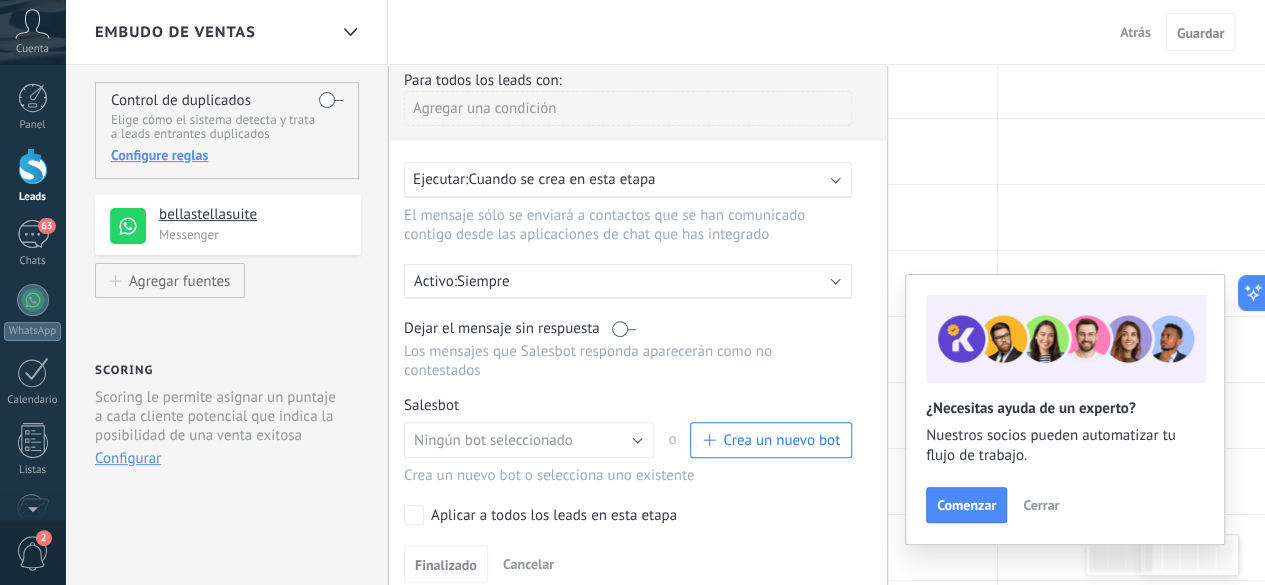 click on "Ejecutar:  Cuando se crea en esta etapa" at bounding box center [620, 179] 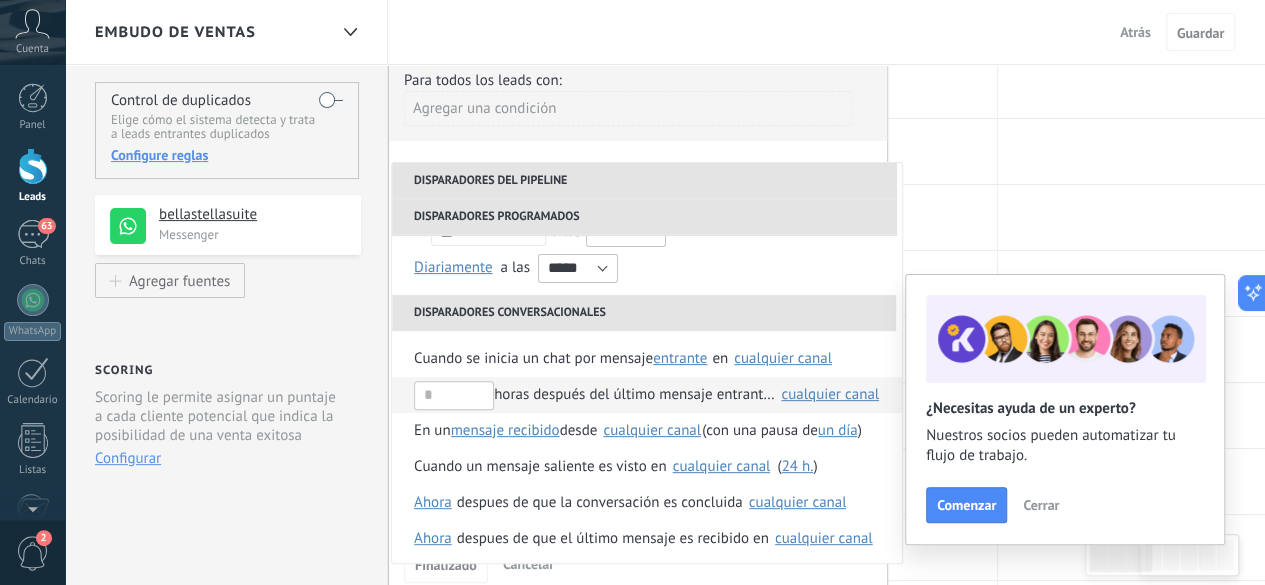 scroll, scrollTop: 164, scrollLeft: 0, axis: vertical 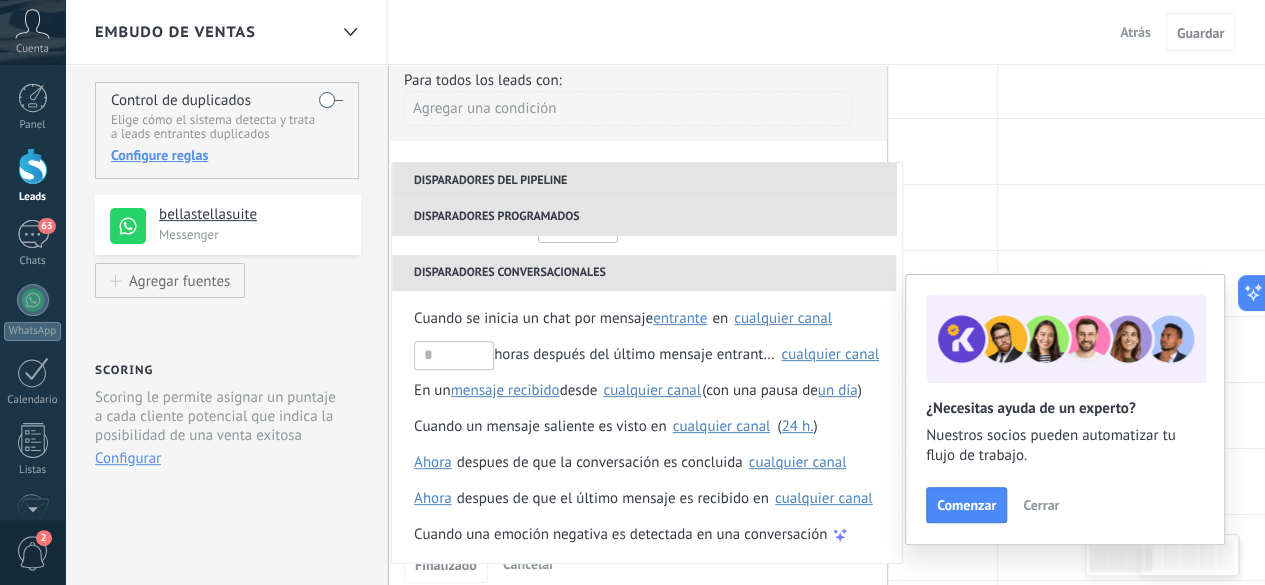 click on "Disparadores del pipeline" at bounding box center [644, 181] 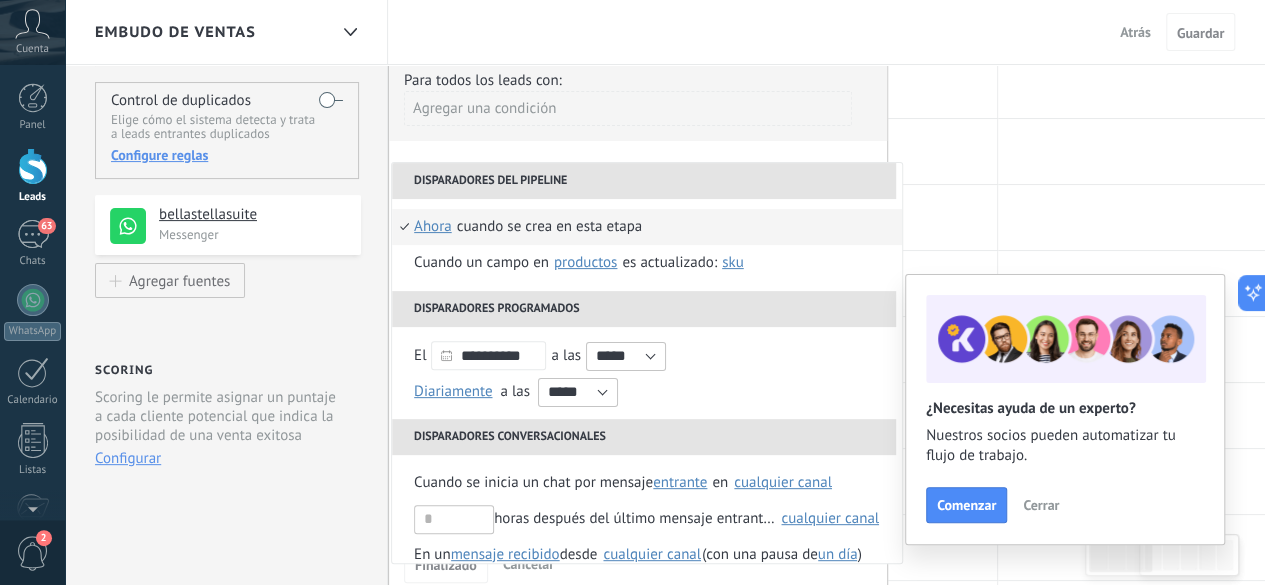 click on "Disparadores del pipeline" at bounding box center [644, 181] 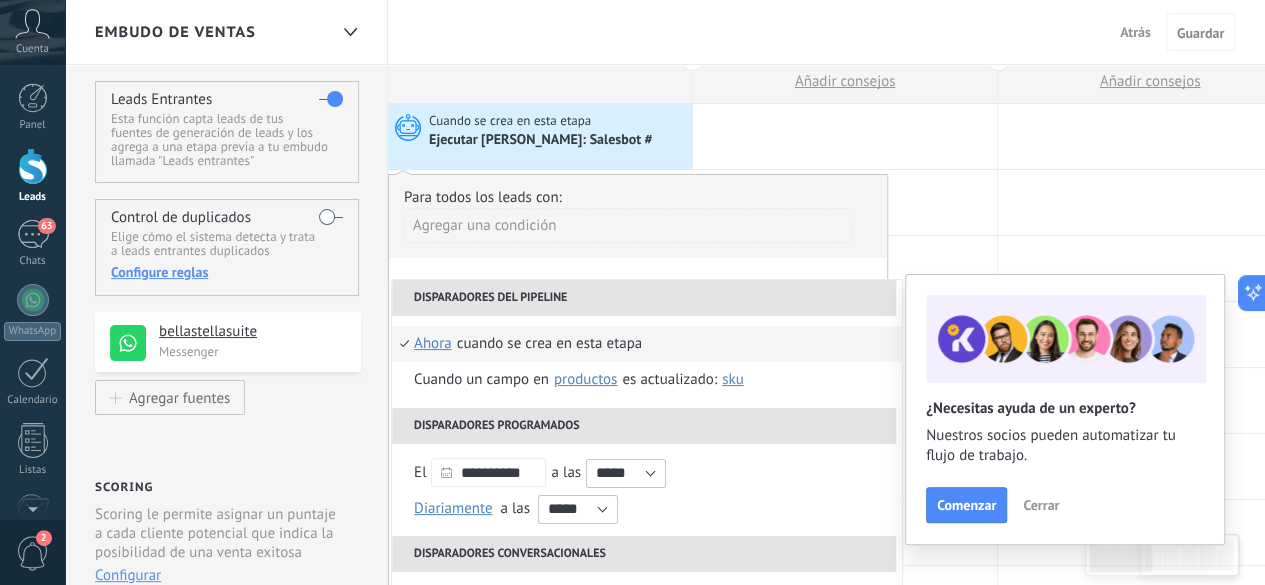 scroll, scrollTop: 0, scrollLeft: 0, axis: both 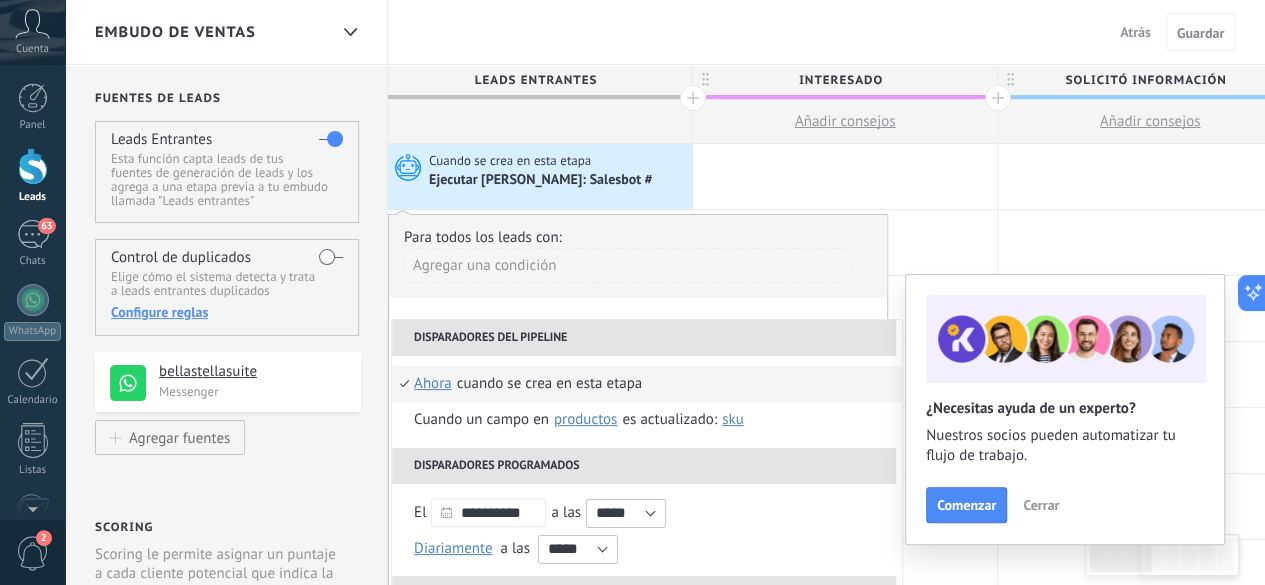 click on "Agregar una condición" at bounding box center (628, 265) 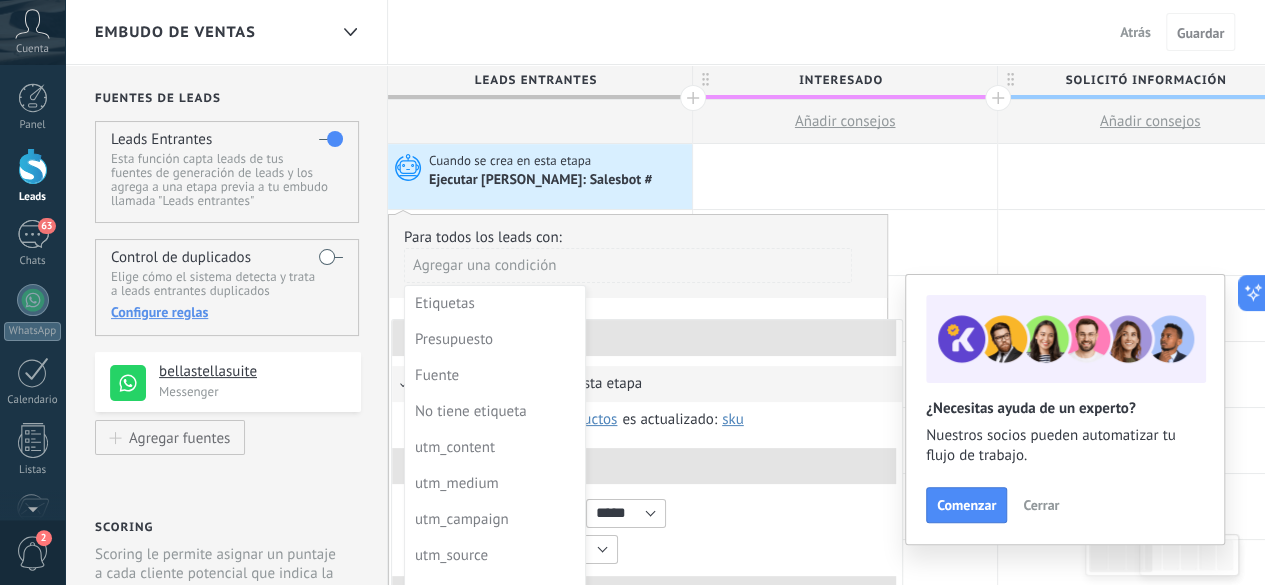 click at bounding box center (638, 476) 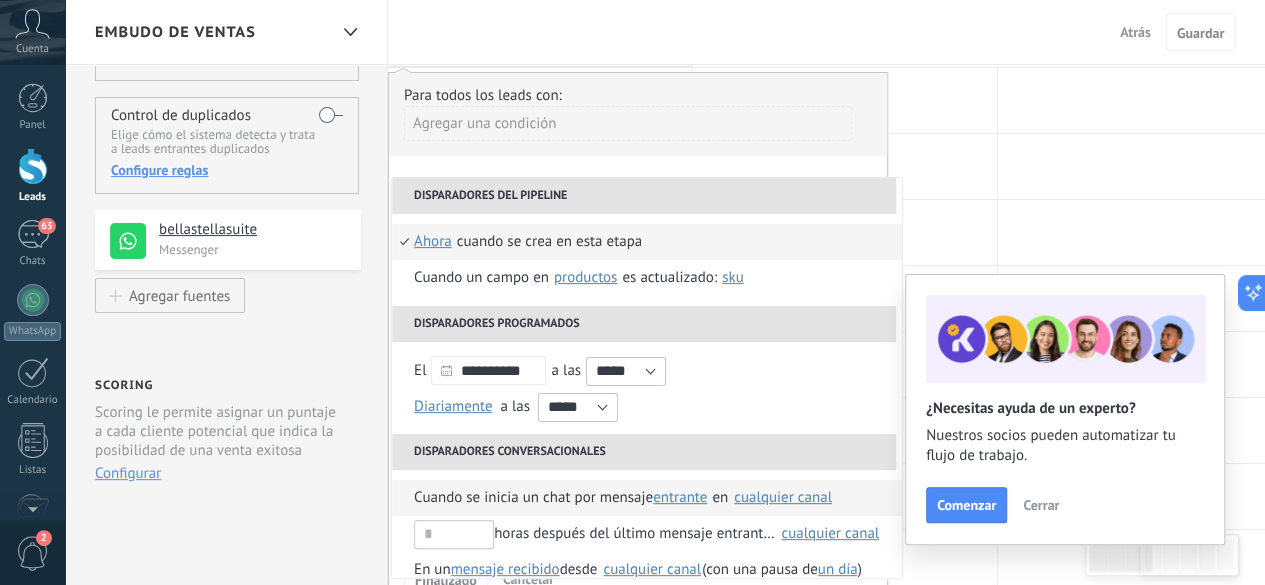 scroll, scrollTop: 140, scrollLeft: 0, axis: vertical 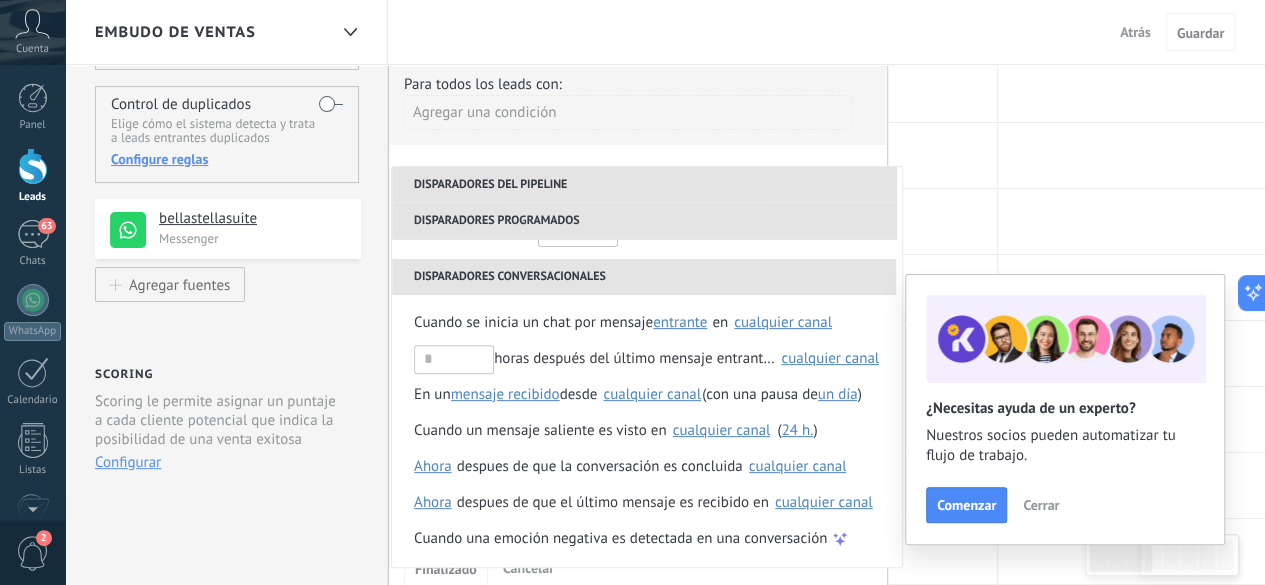 click on "Disparadores conversacionales" at bounding box center (644, 277) 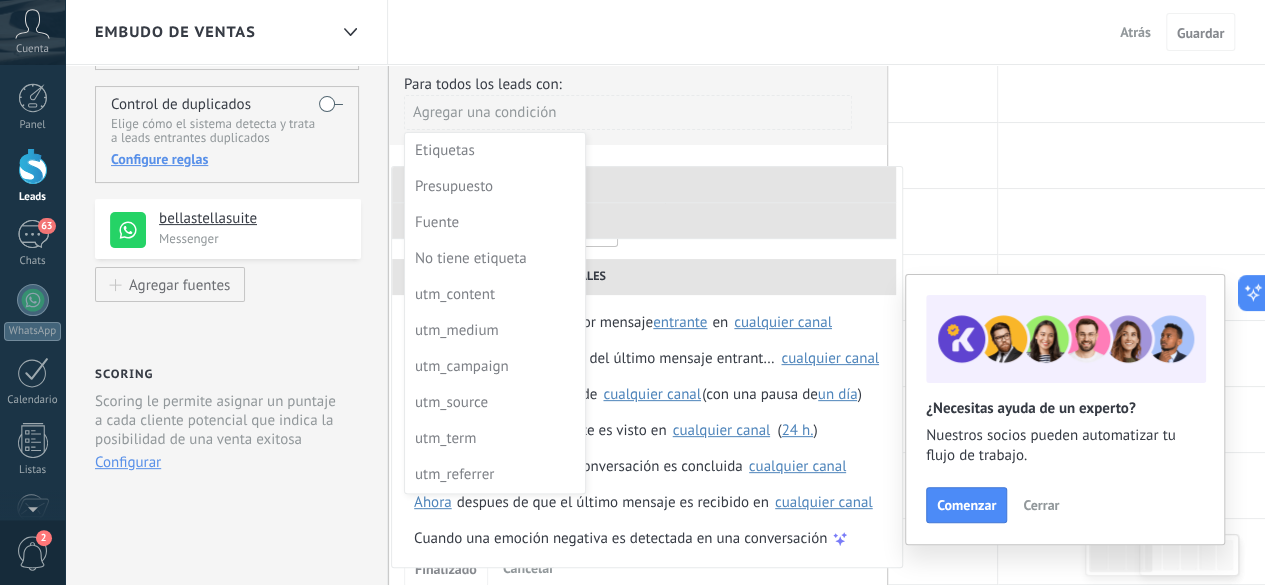click at bounding box center (638, 323) 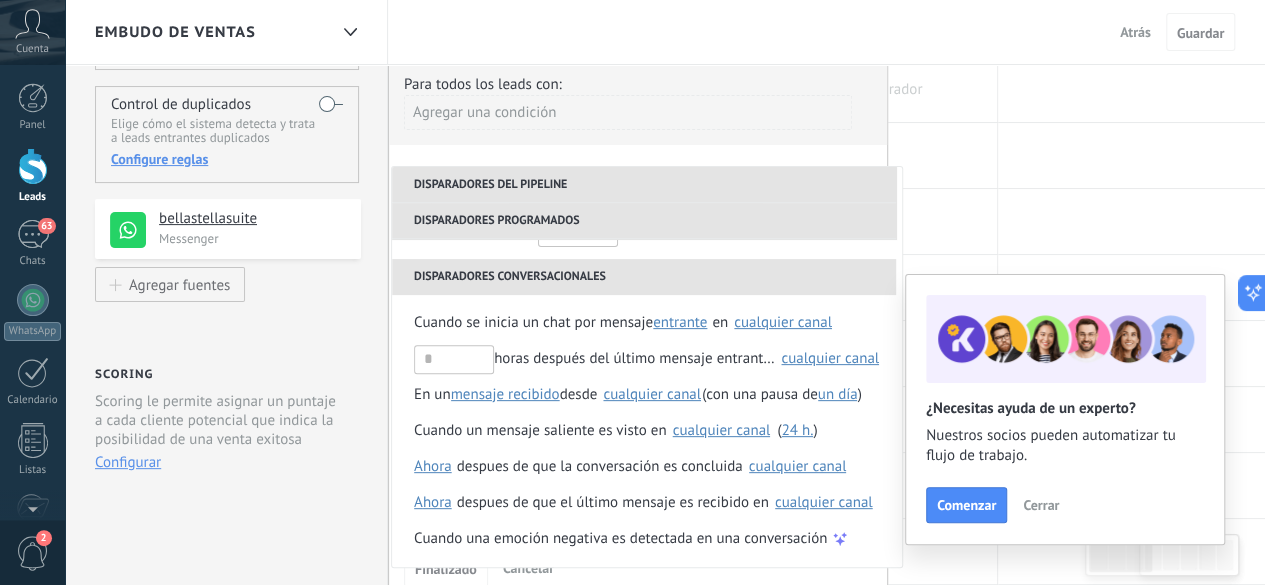 click at bounding box center (845, 89) 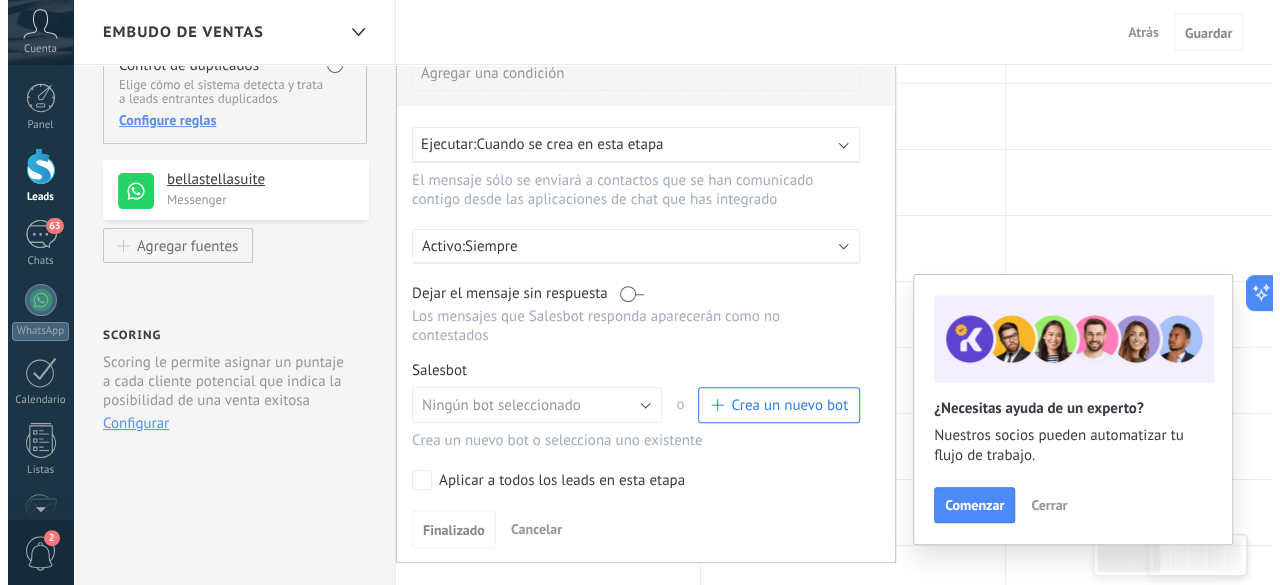 scroll, scrollTop: 191, scrollLeft: 0, axis: vertical 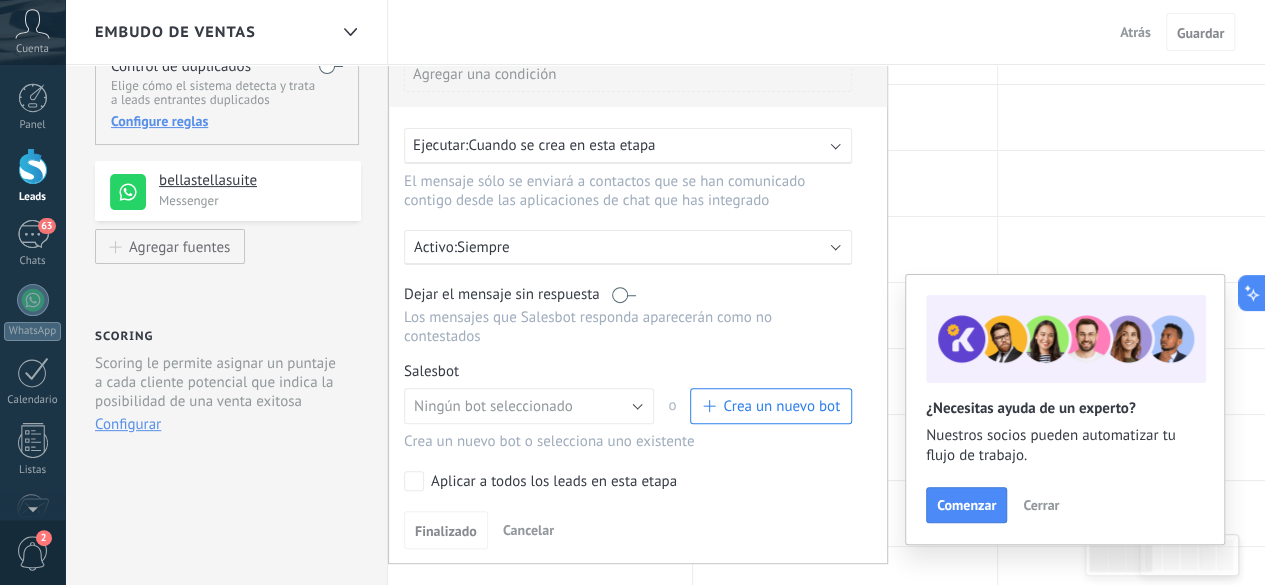 click on "Crea un nuevo bot" at bounding box center (781, 406) 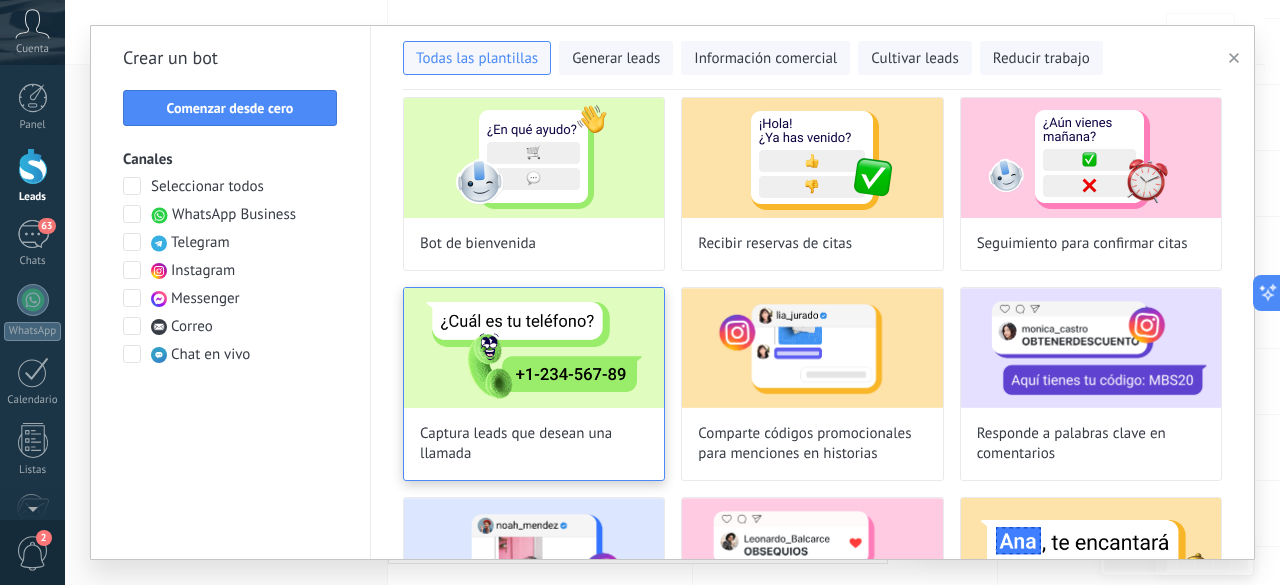 scroll, scrollTop: 0, scrollLeft: 0, axis: both 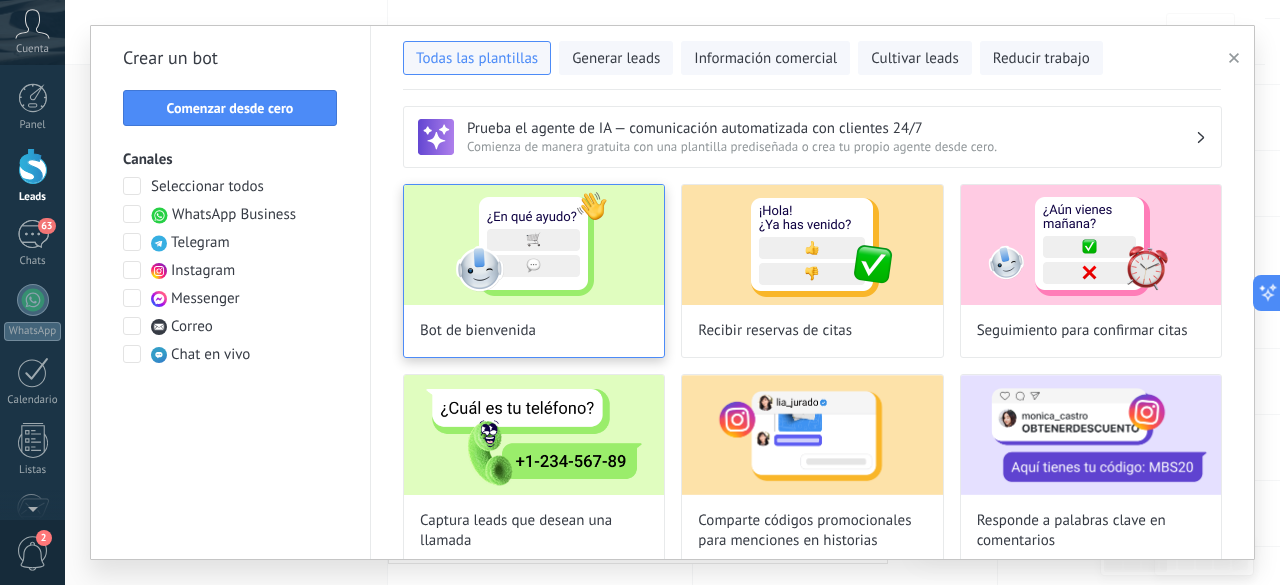 type 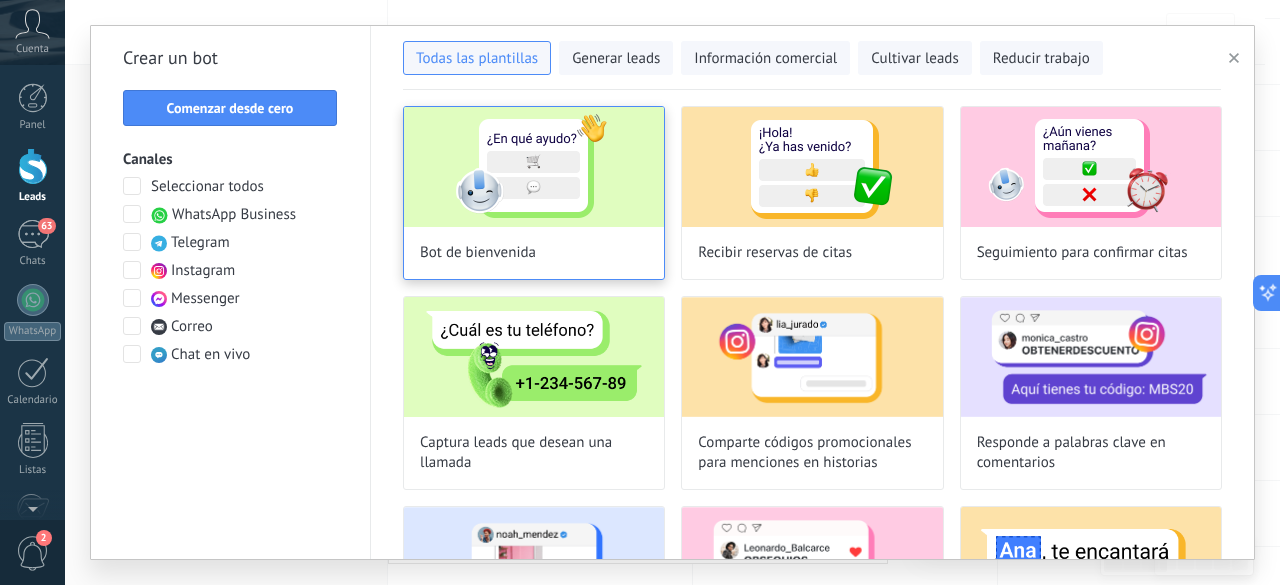 scroll, scrollTop: 0, scrollLeft: 0, axis: both 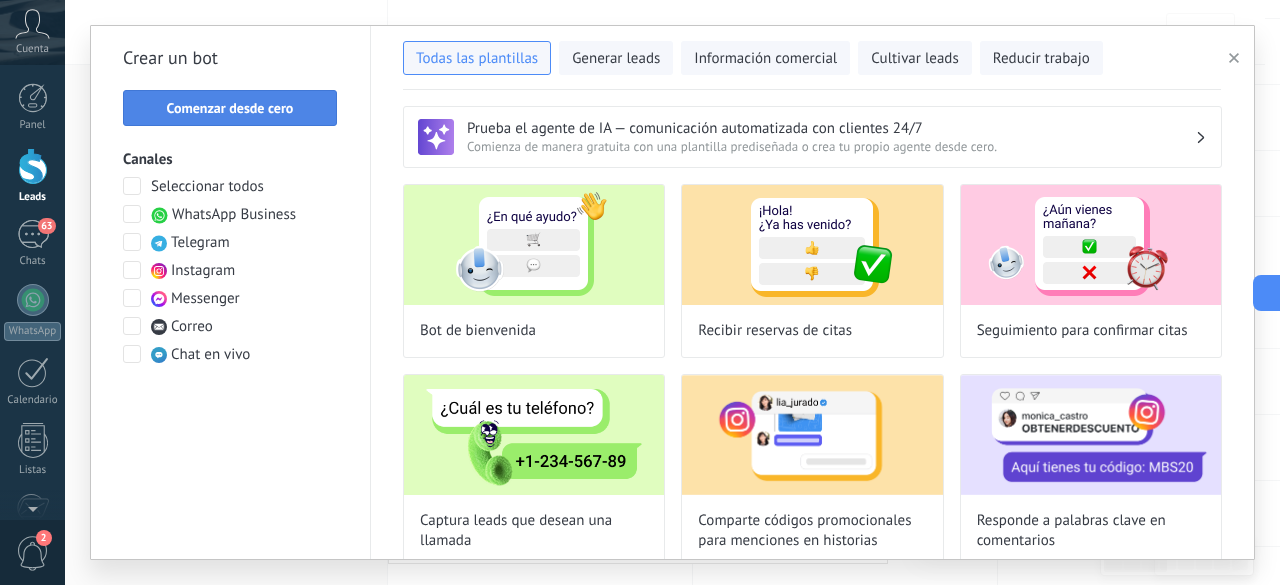 click on "Comenzar desde cero" at bounding box center (230, 108) 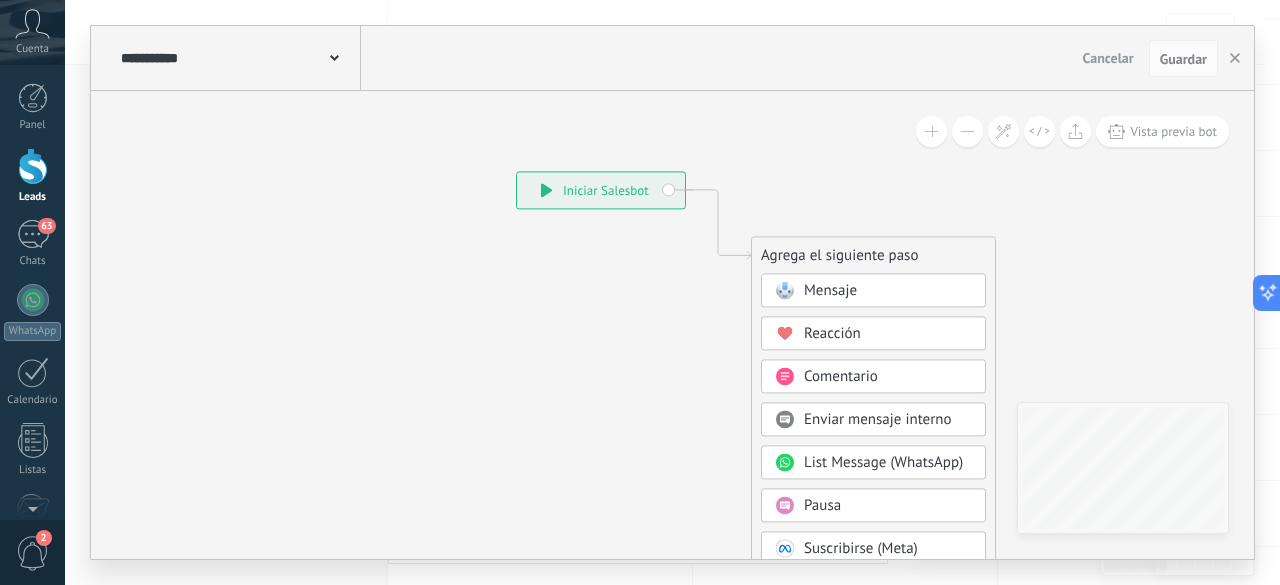 click on "Mensaje" at bounding box center [888, 292] 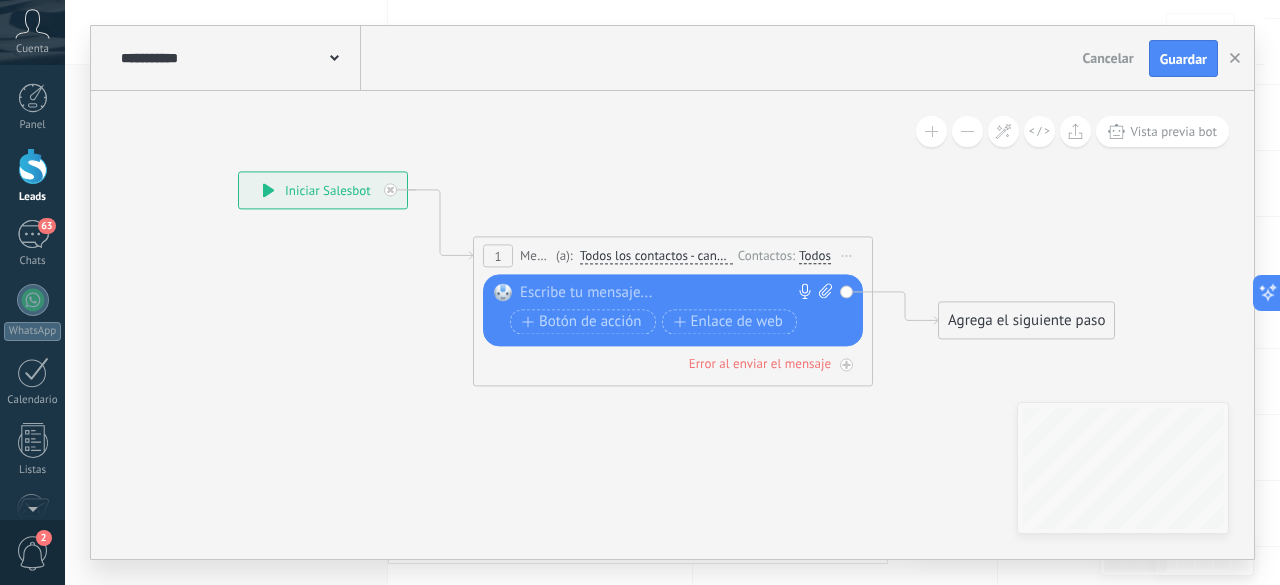 click at bounding box center (668, 294) 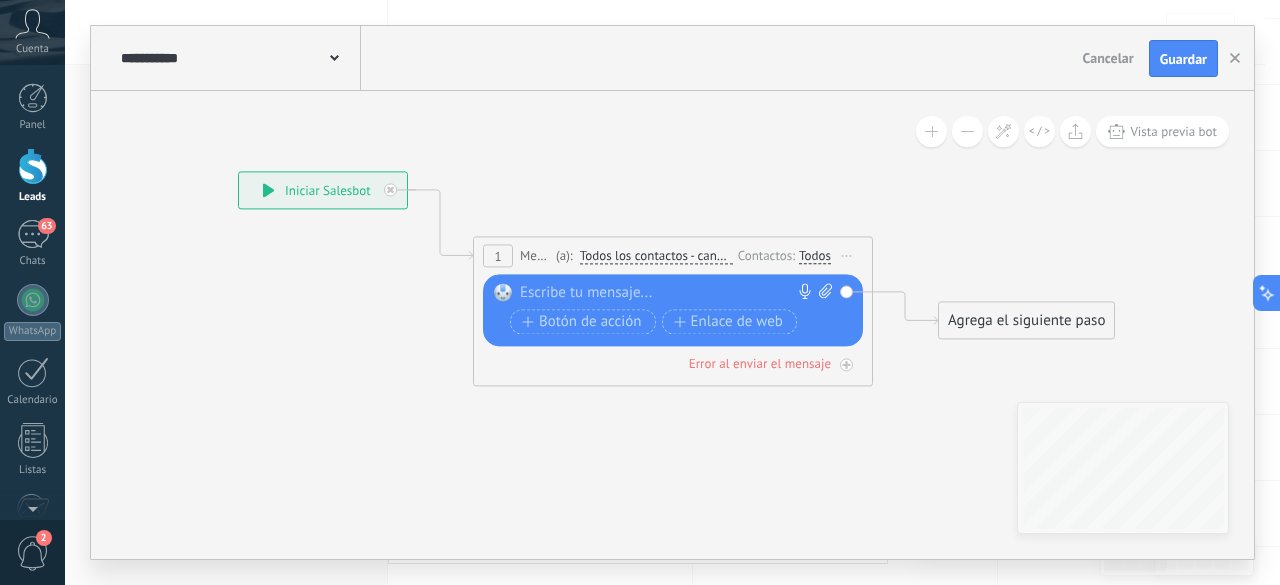 paste 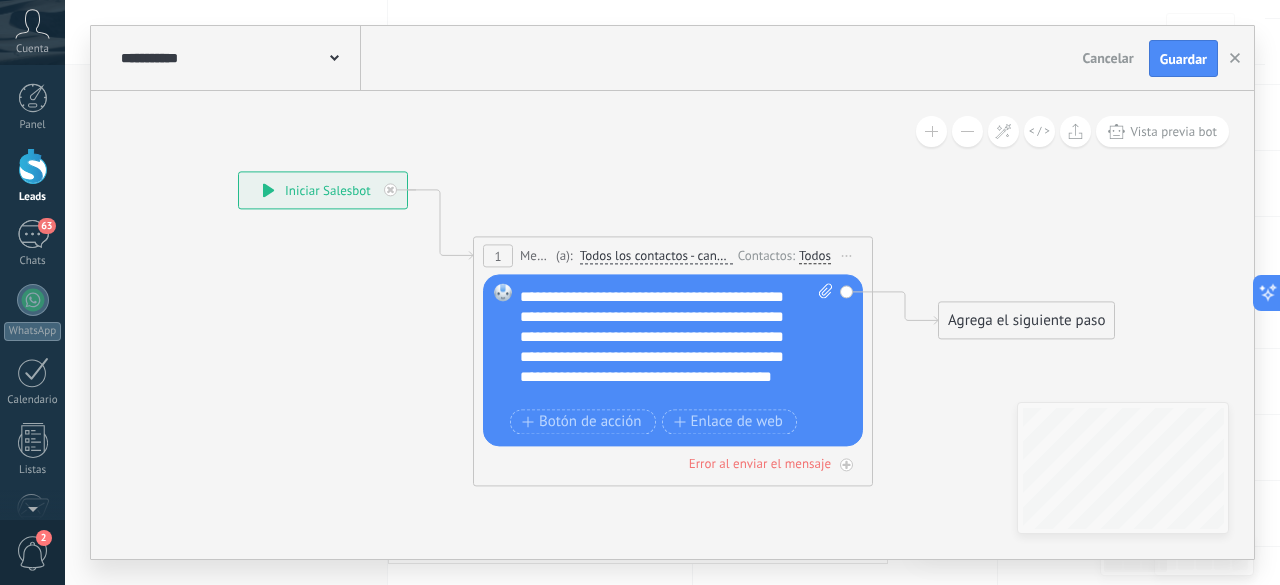 scroll, scrollTop: 100, scrollLeft: 0, axis: vertical 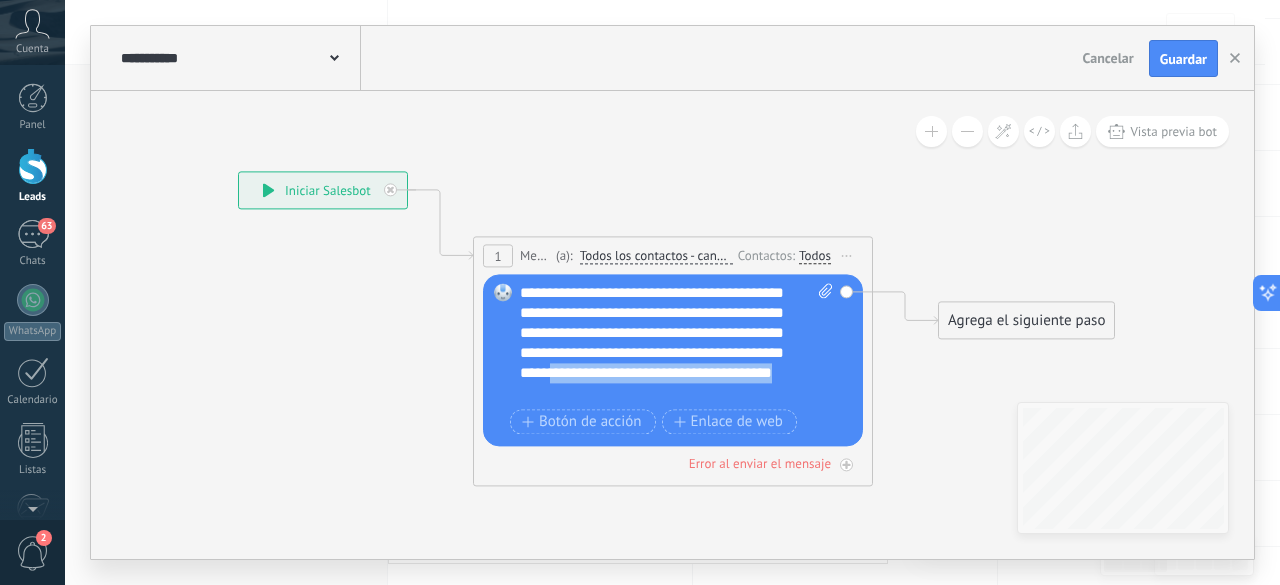 drag, startPoint x: 718, startPoint y: 390, endPoint x: 723, endPoint y: 375, distance: 15.811388 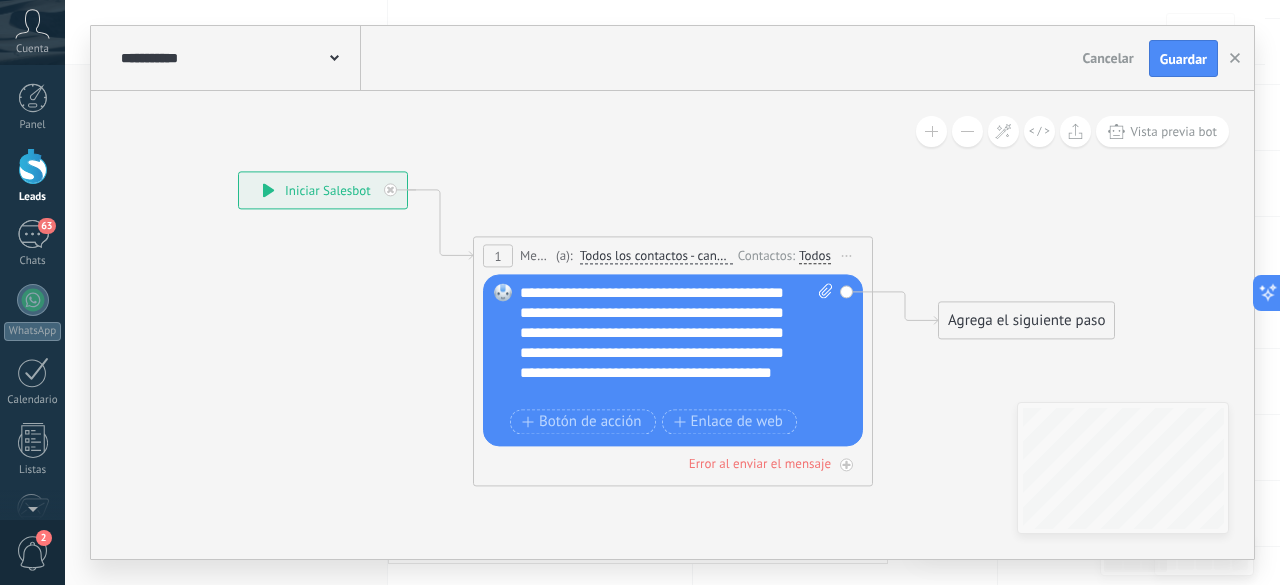 scroll, scrollTop: 80, scrollLeft: 0, axis: vertical 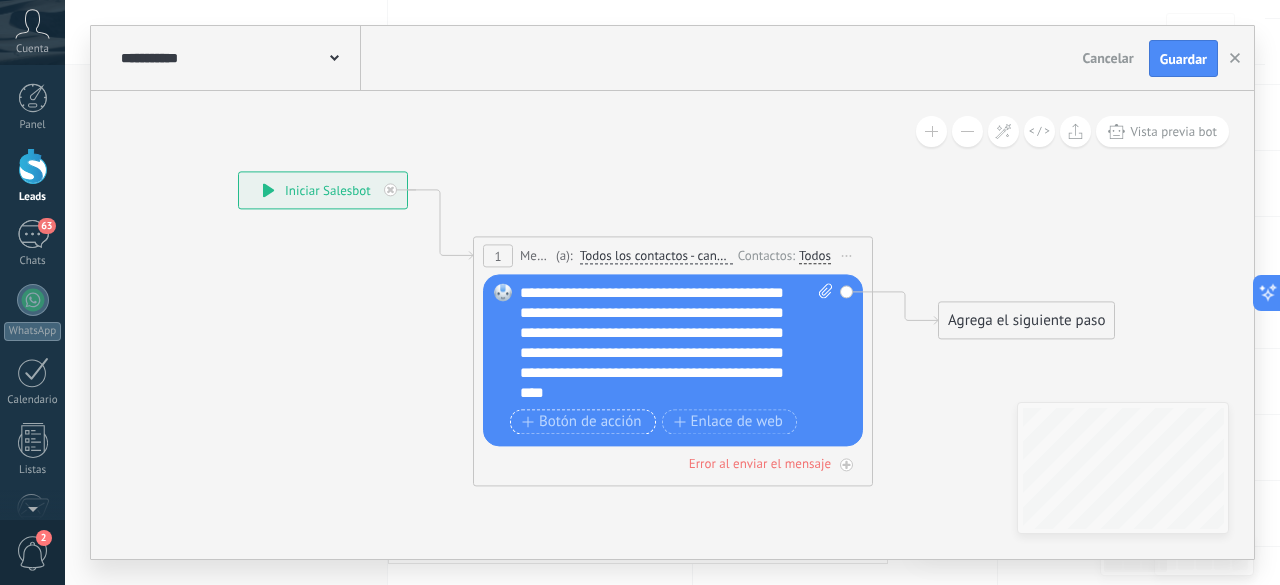 click on "Botón de acción" at bounding box center [582, 422] 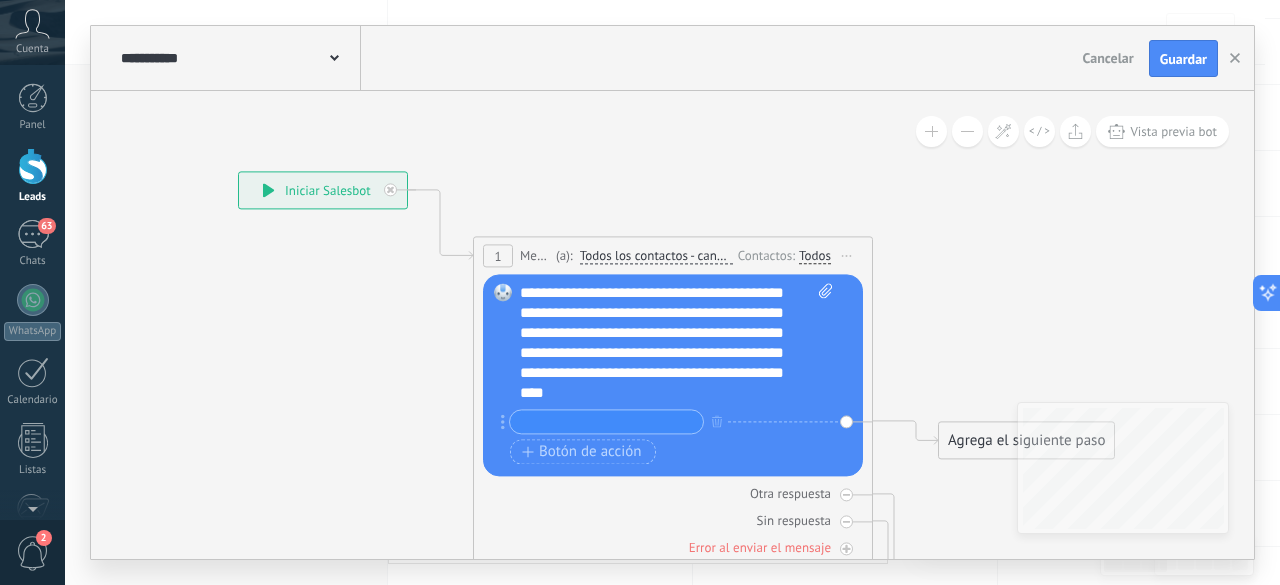click at bounding box center (606, 422) 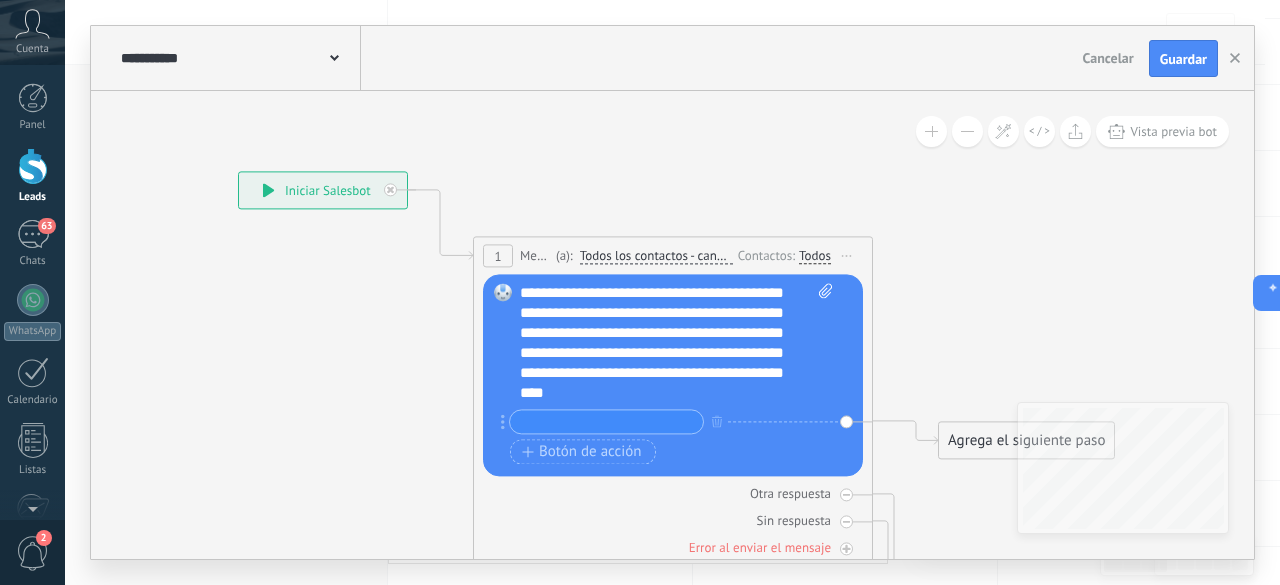 type on "*" 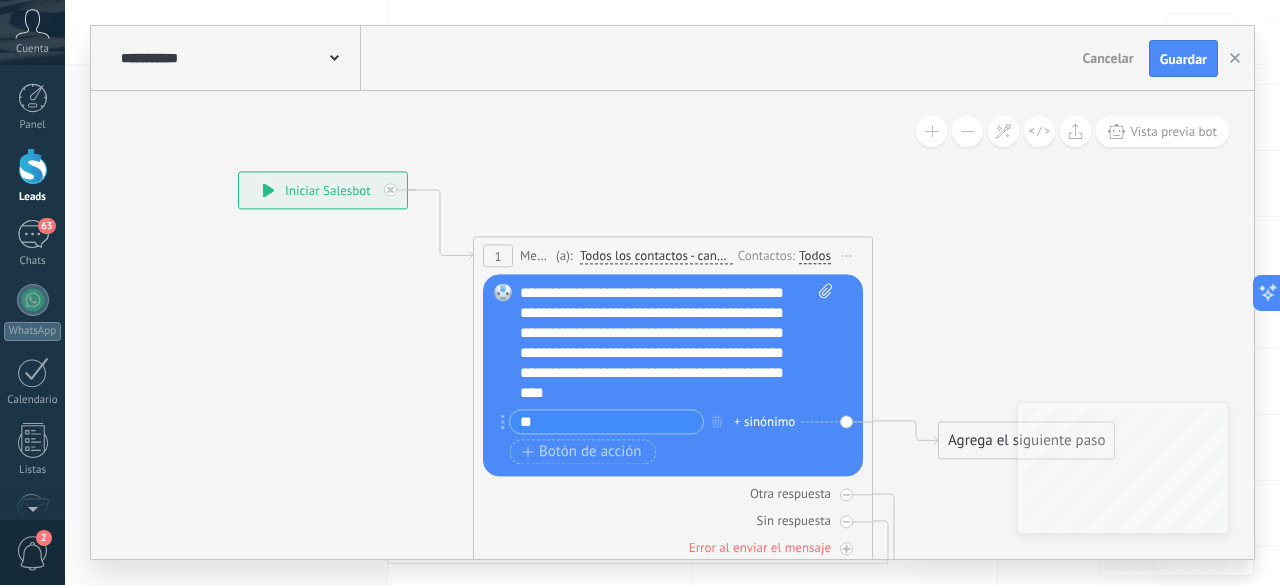 type on "*" 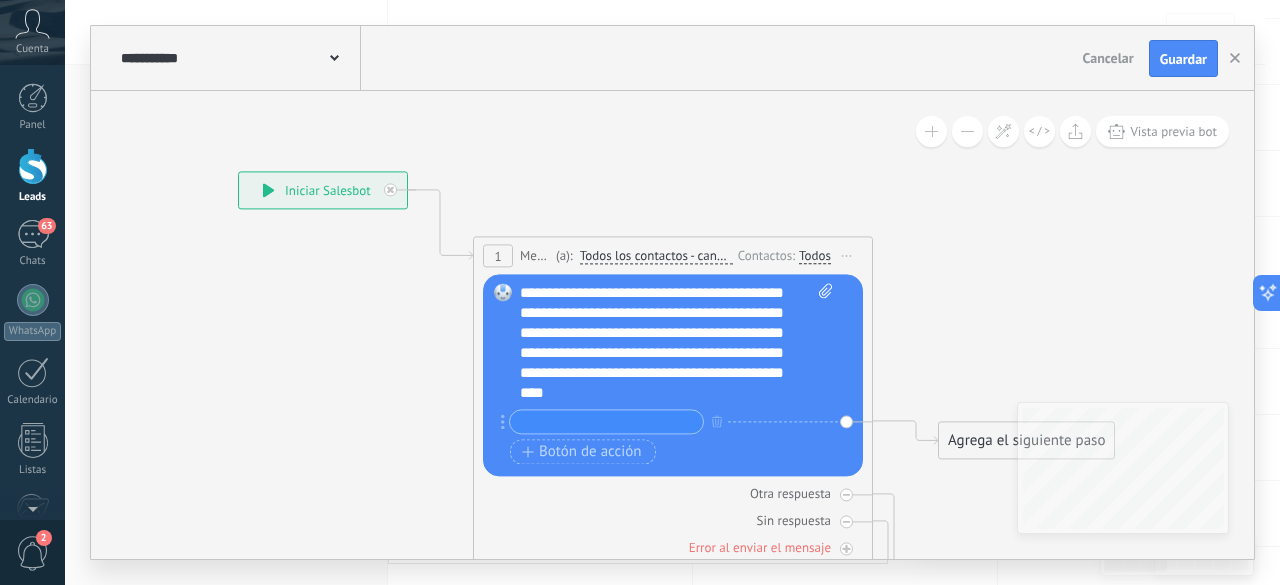 type on "*" 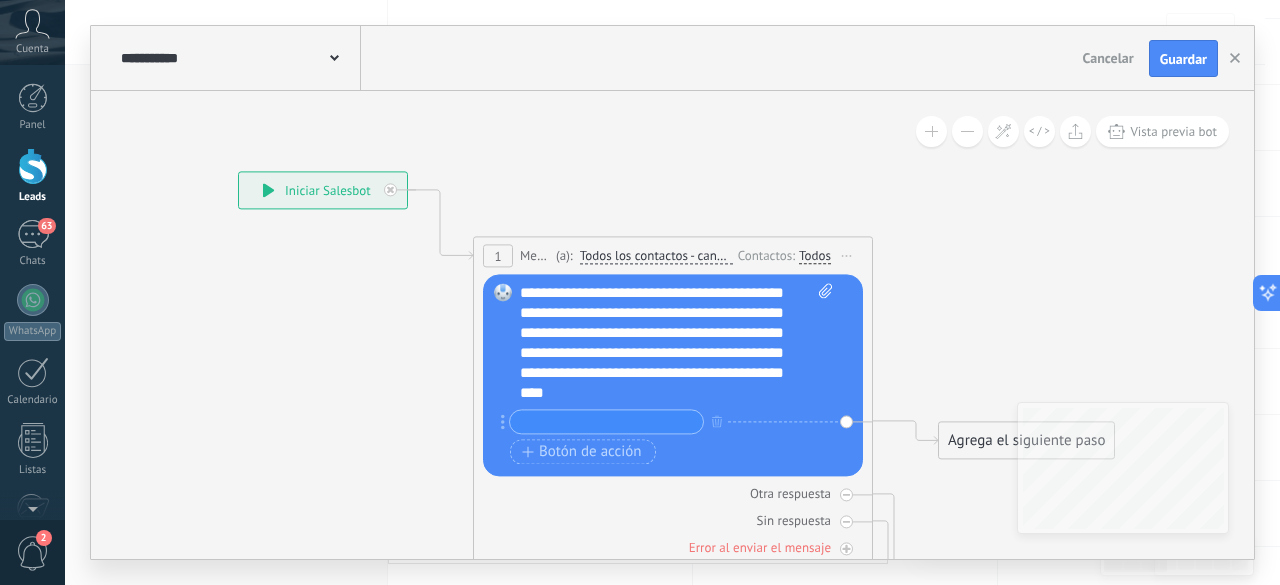 type on "*" 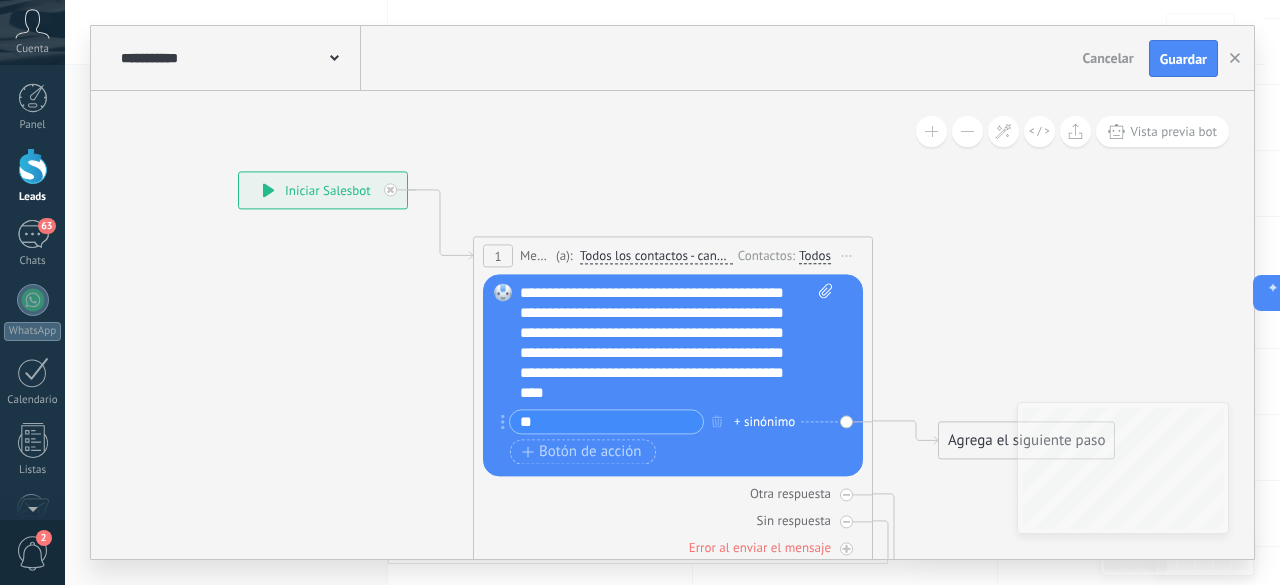 type on "*" 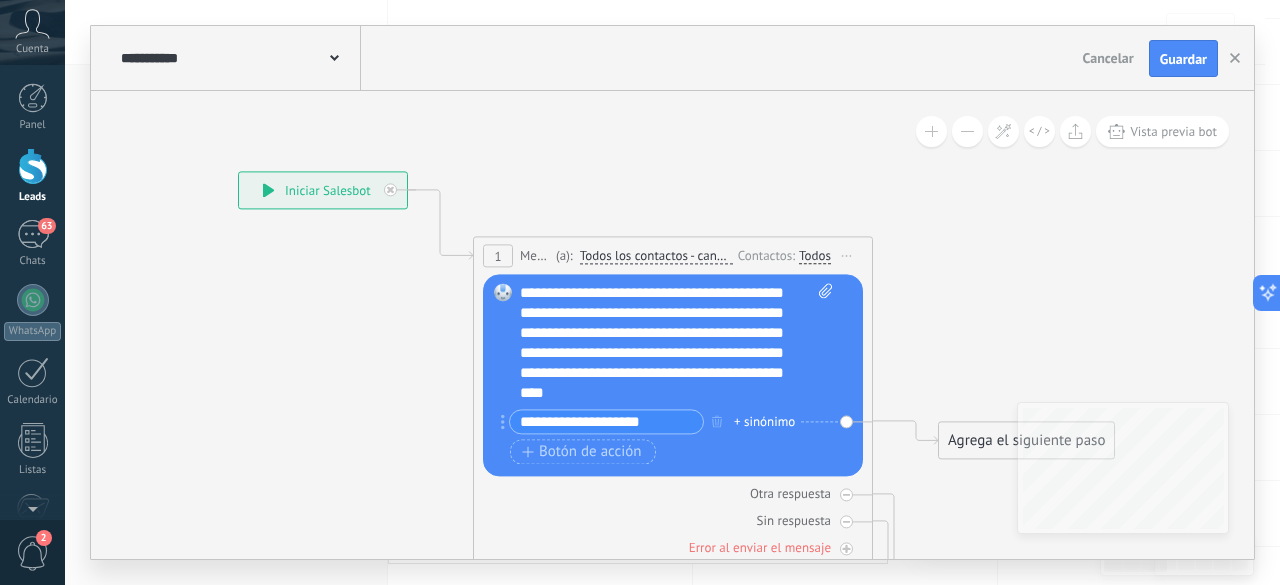 click on "**********" at bounding box center (606, 422) 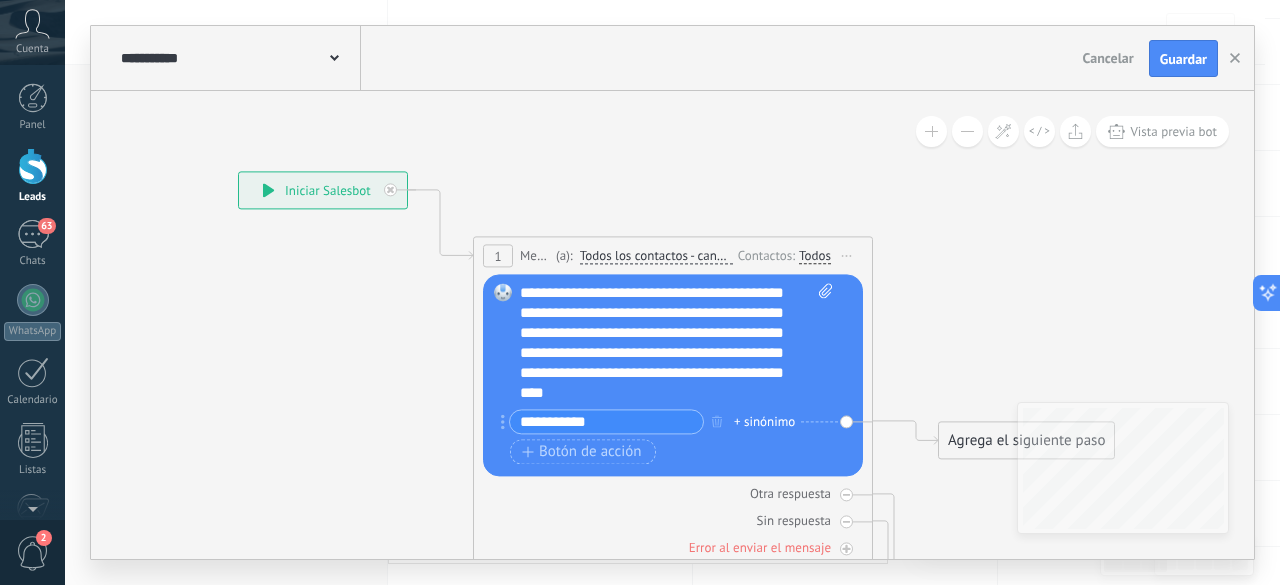 click on "**********" at bounding box center [606, 422] 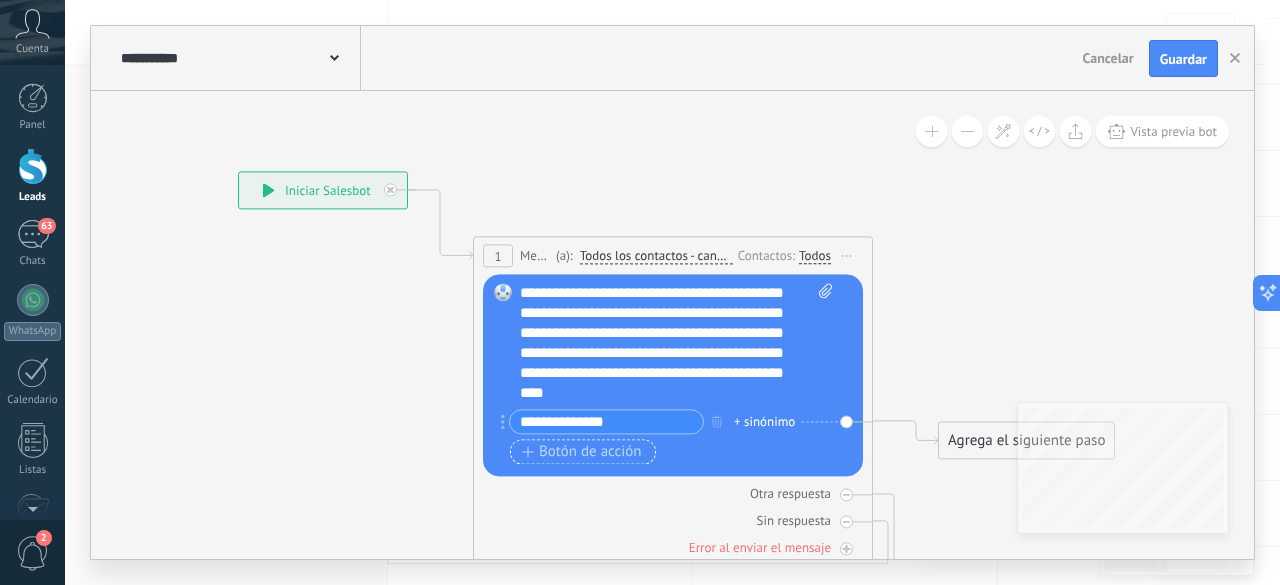 type on "**********" 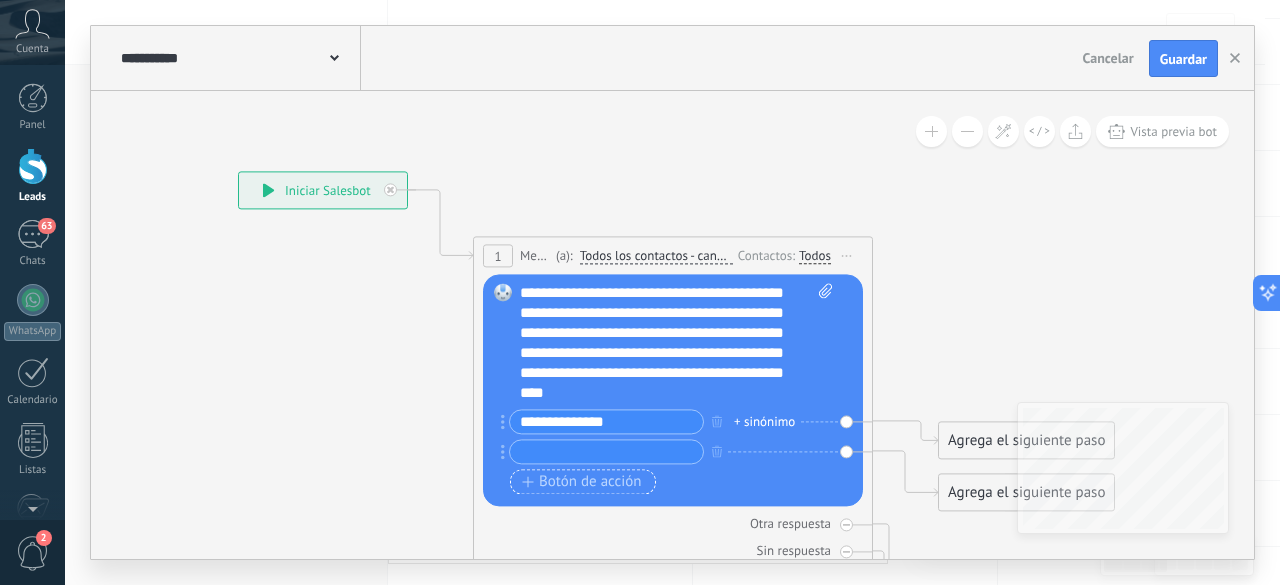 type on "*" 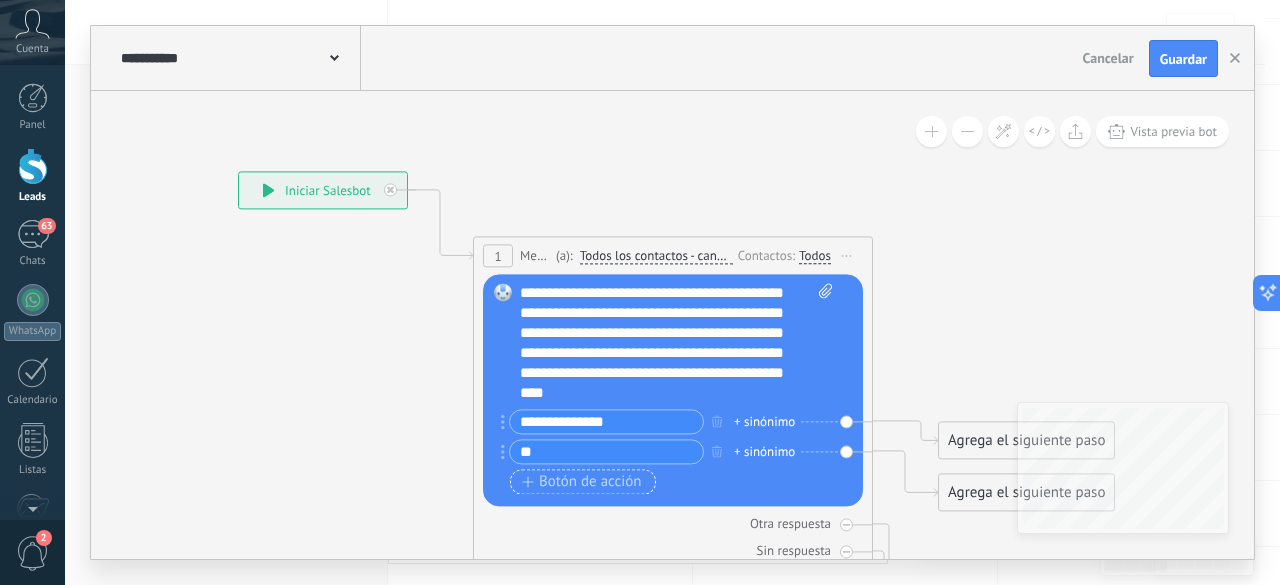 type on "*" 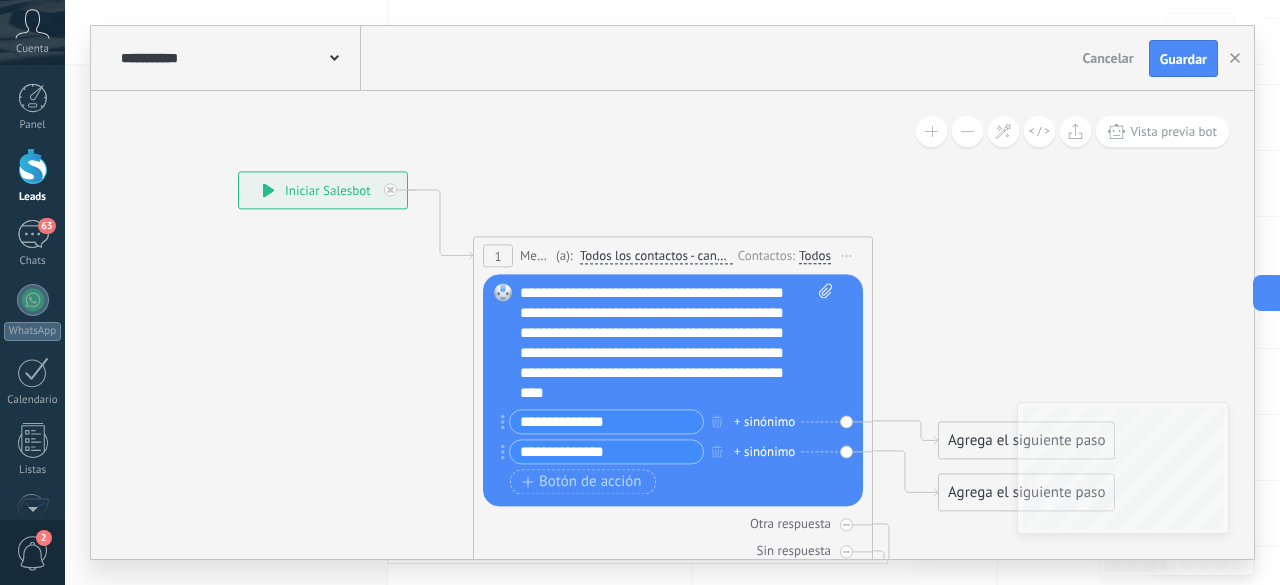 type on "**********" 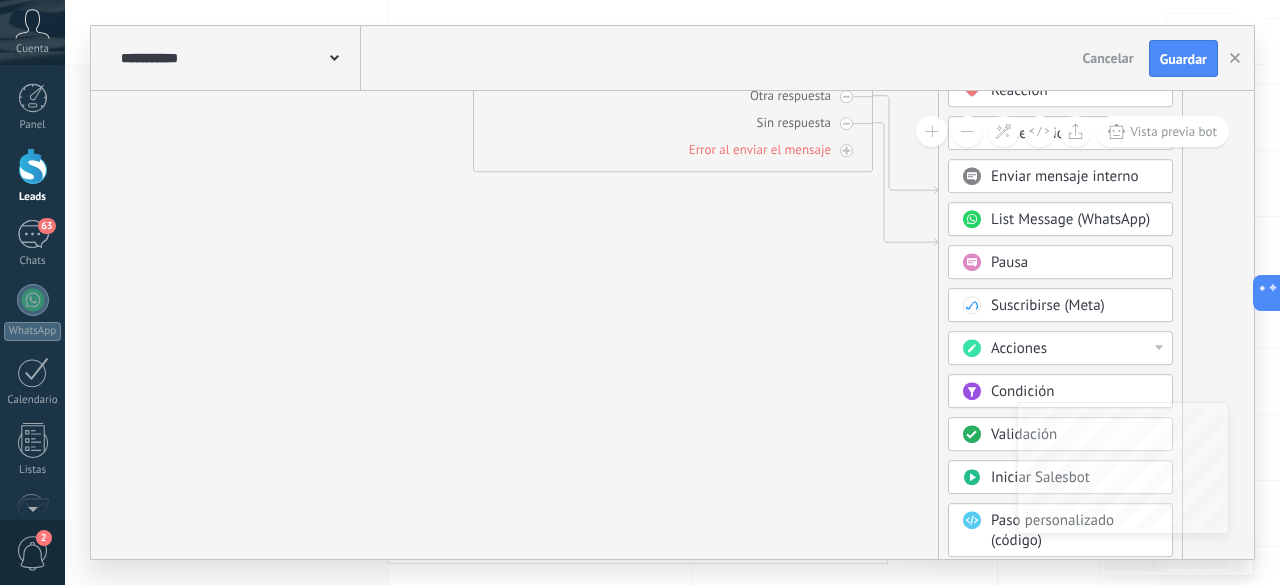 click on "Acciones" at bounding box center [1075, 350] 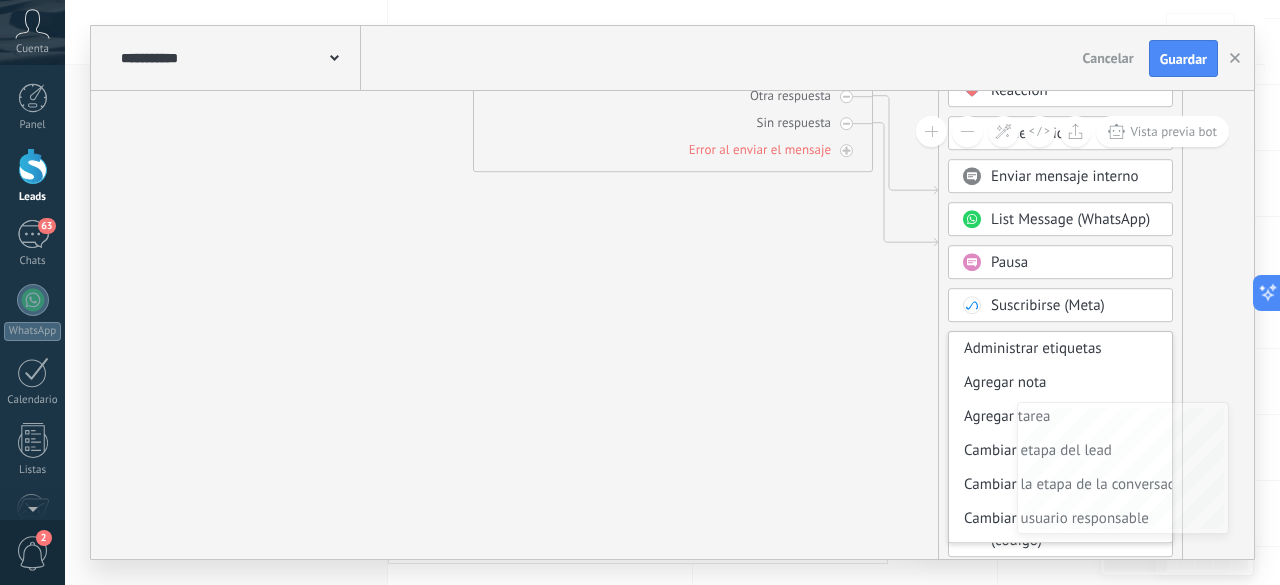 click on "Administrar etiquetas" at bounding box center [1060, 350] 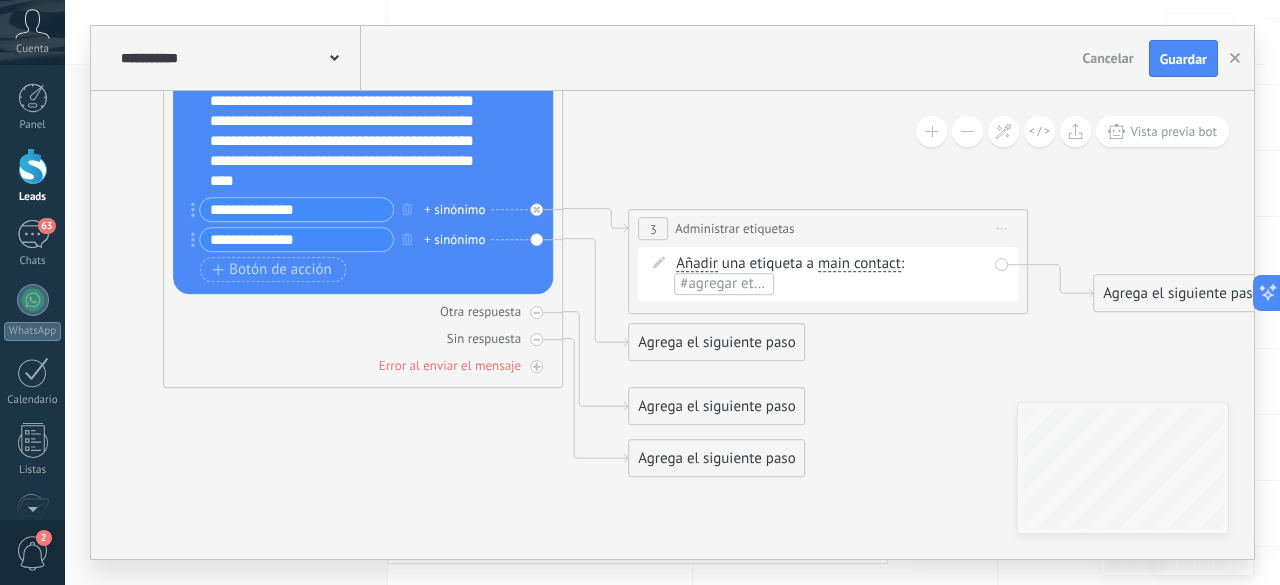 click on "Iniciar vista previa aquí
Cambiar nombre
Duplicar
[GEOGRAPHIC_DATA]" at bounding box center [1002, 229] 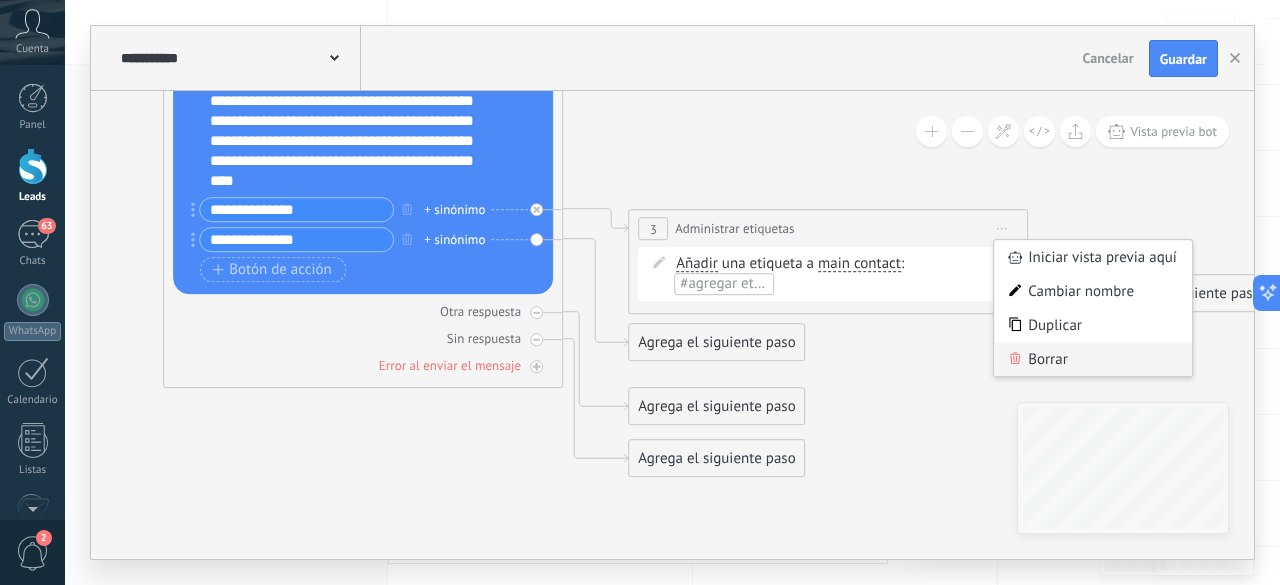 click on "Borrar" at bounding box center (1093, 360) 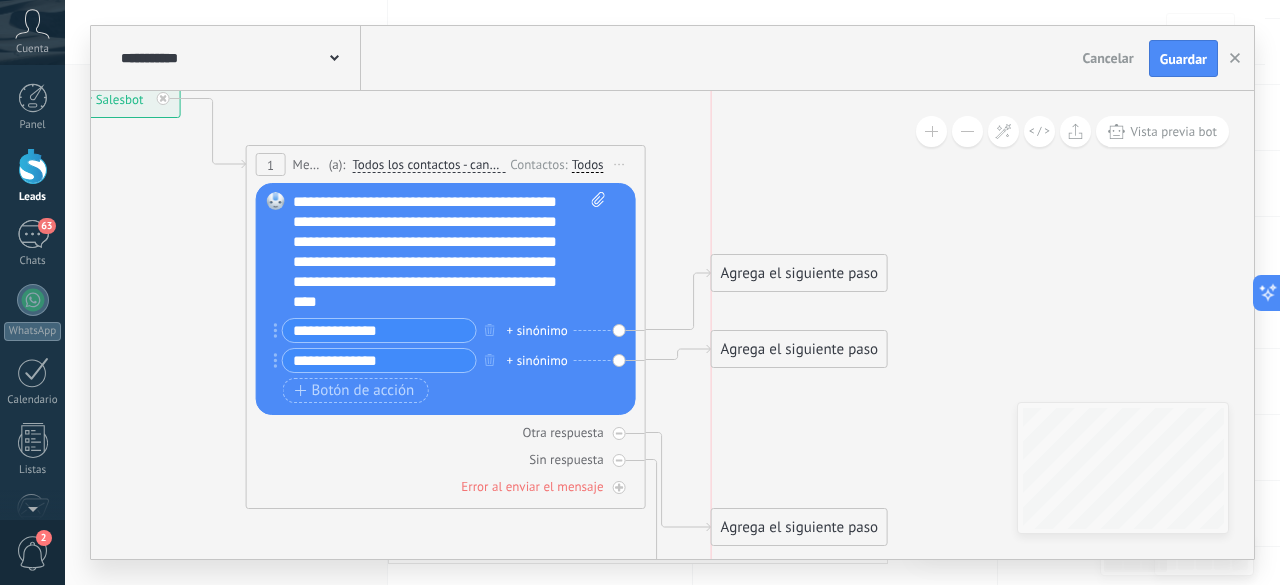 drag, startPoint x: 760, startPoint y: 402, endPoint x: 762, endPoint y: 274, distance: 128.01562 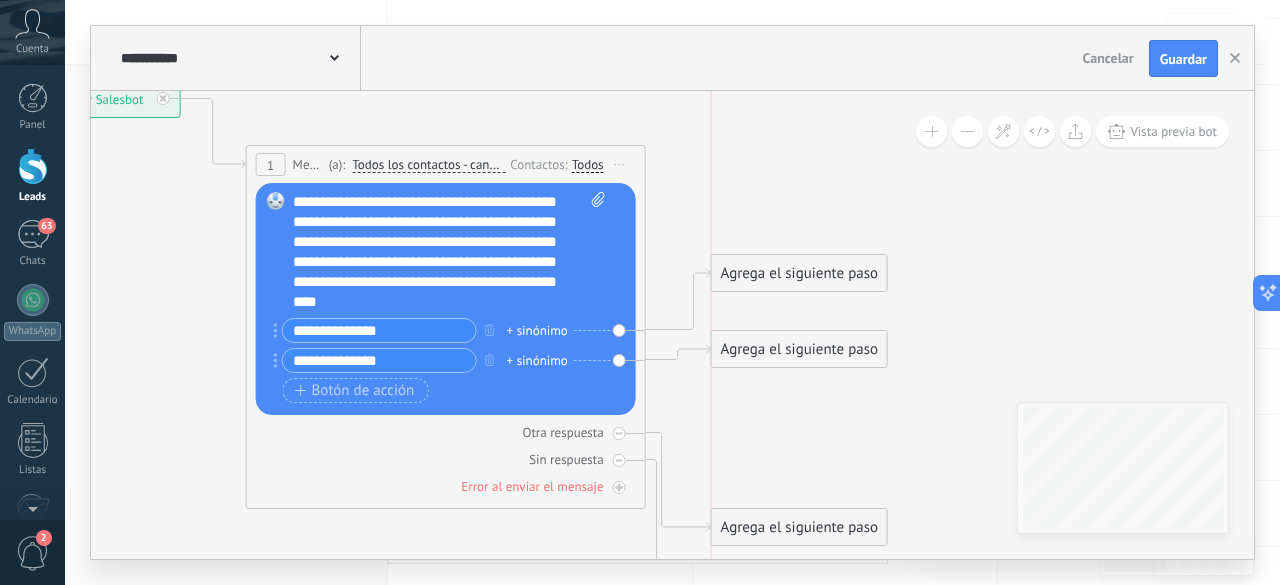 click on "Agrega el siguiente paso" at bounding box center (799, 273) 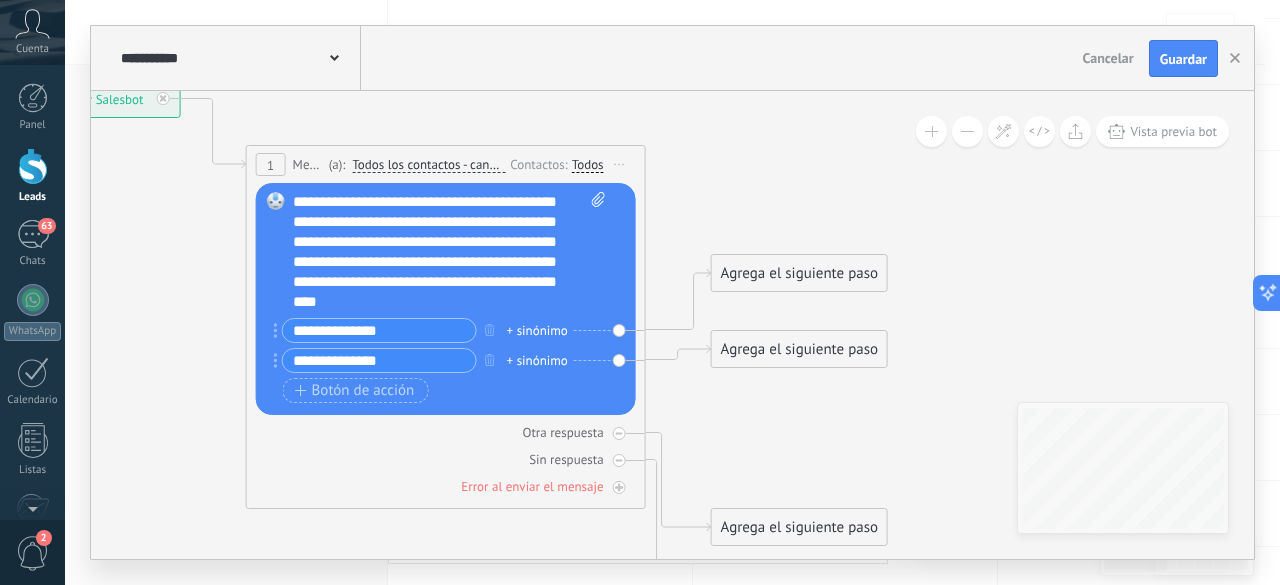click on "Agrega el siguiente paso" at bounding box center (799, 273) 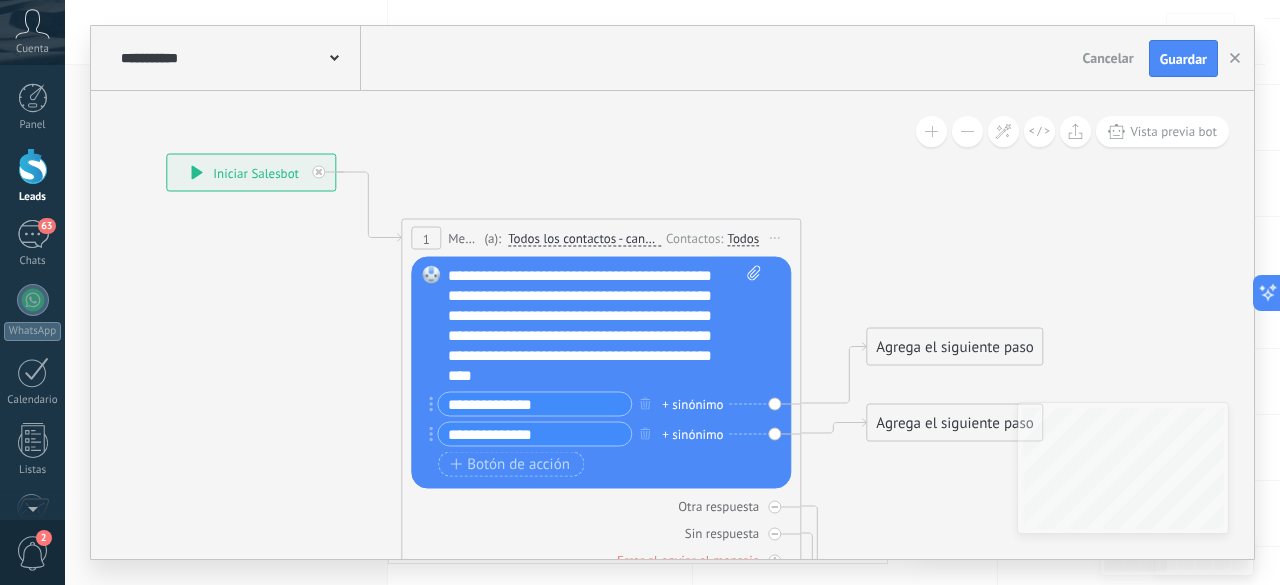 click 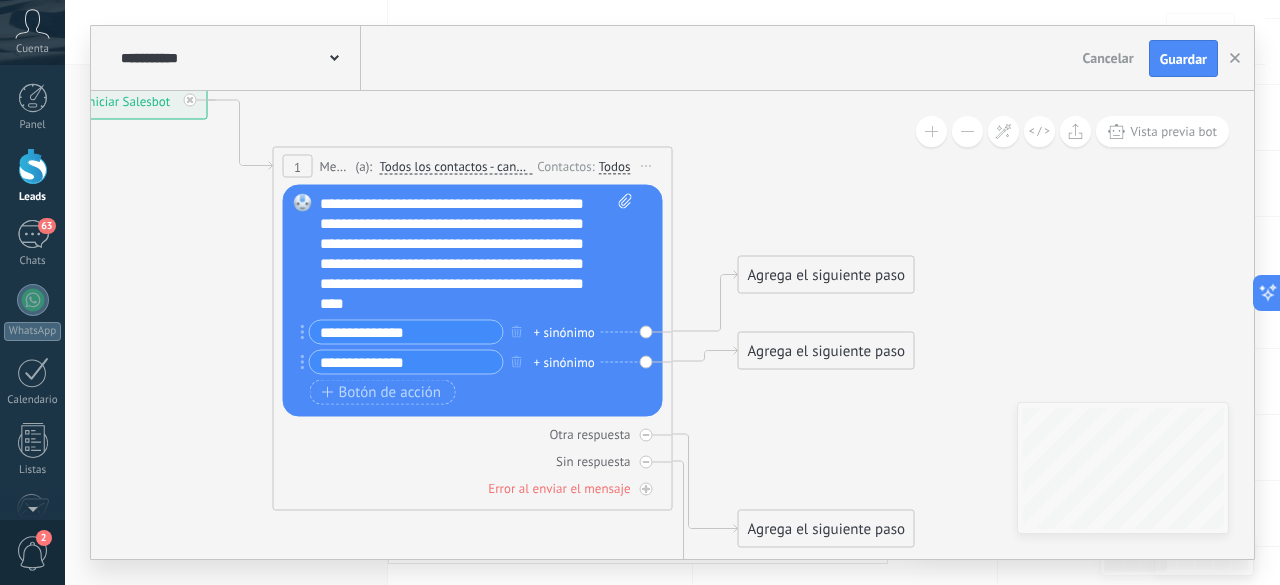 click on "Agrega el siguiente paso" at bounding box center [826, 275] 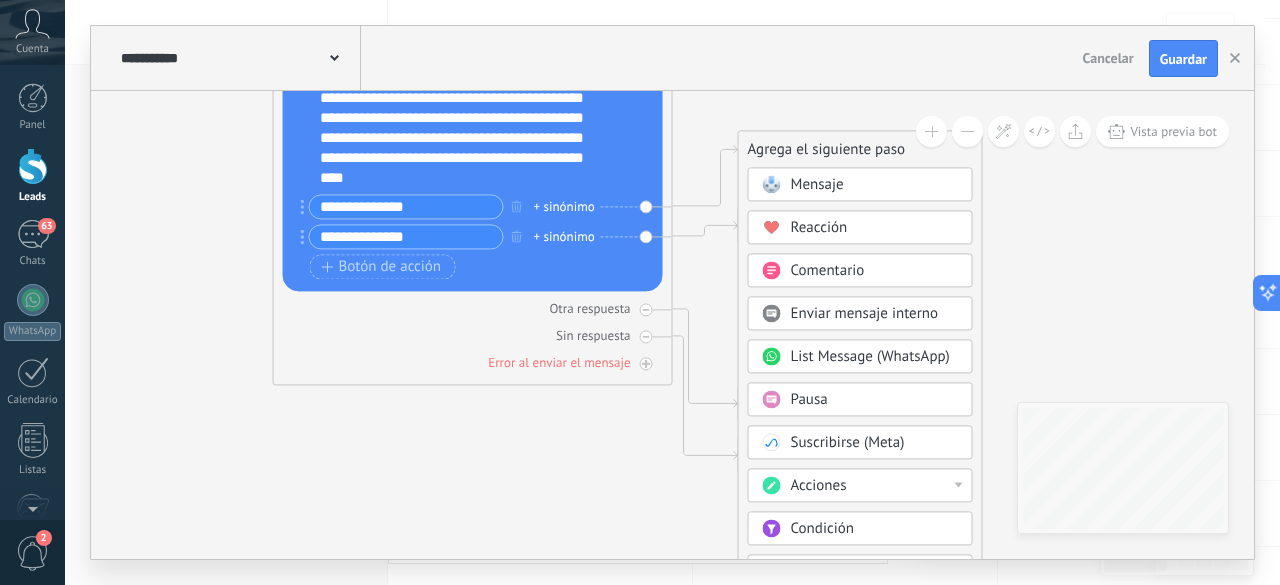 click on "Acciones" at bounding box center (875, 487) 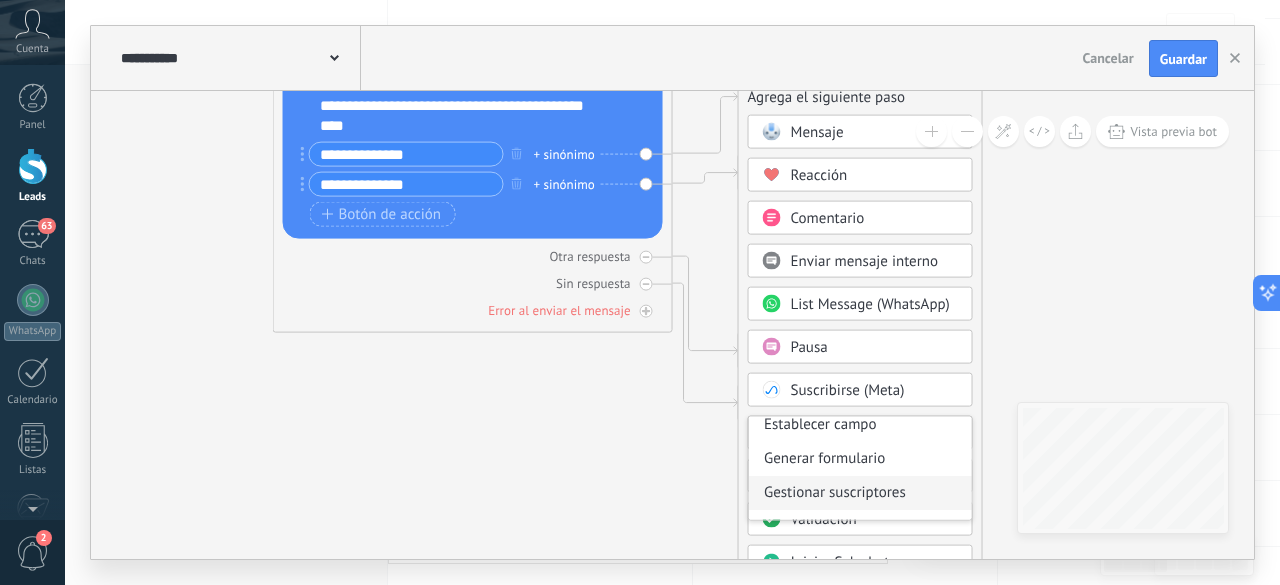 scroll, scrollTop: 372, scrollLeft: 0, axis: vertical 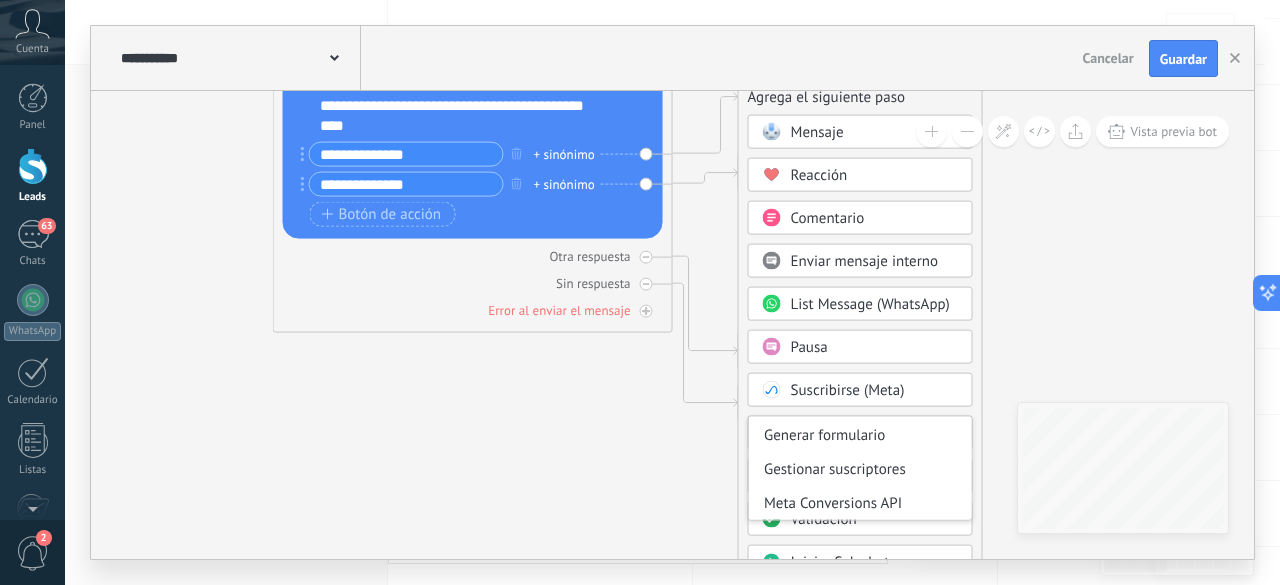 click on "Agrega el siguiente paso
Mensaje
Mensaje
Mensaje
Reacción
Comentario
Enviar mensaje interno" at bounding box center [860, 423] 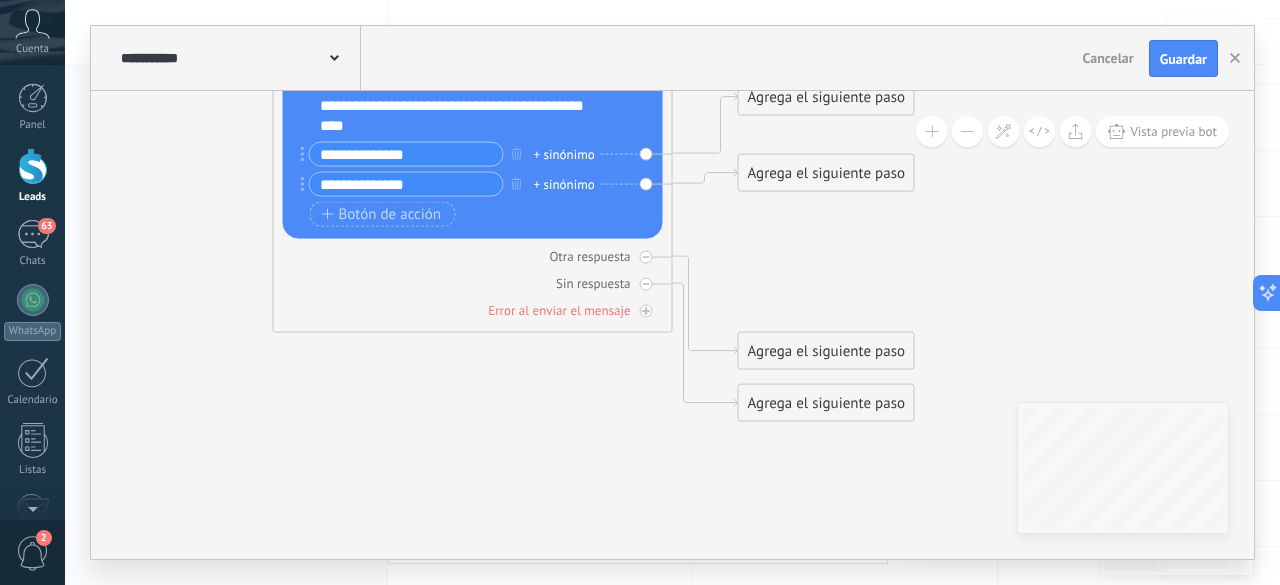 click on "Agrega el siguiente paso" at bounding box center (826, 173) 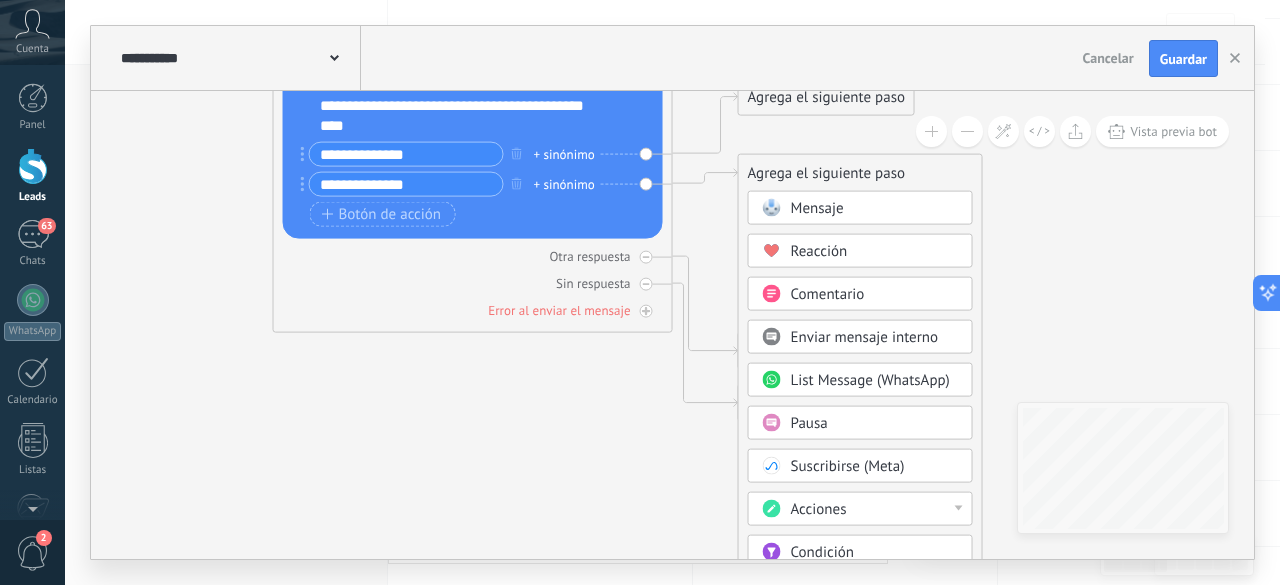 click on "Mensaje" at bounding box center (817, 208) 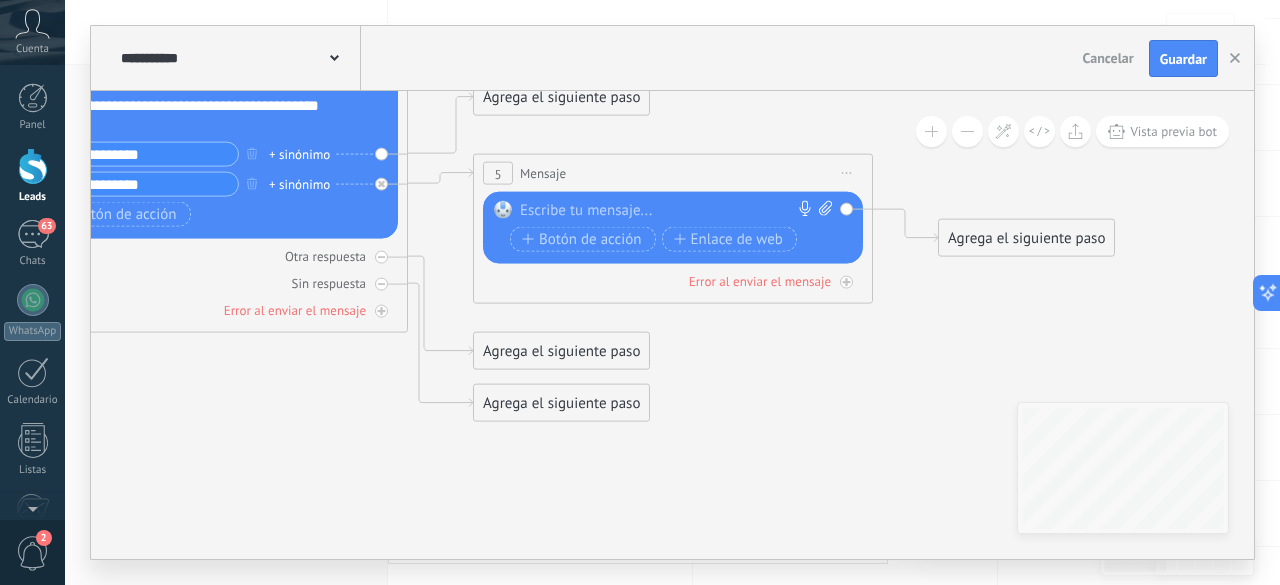 click at bounding box center [668, 211] 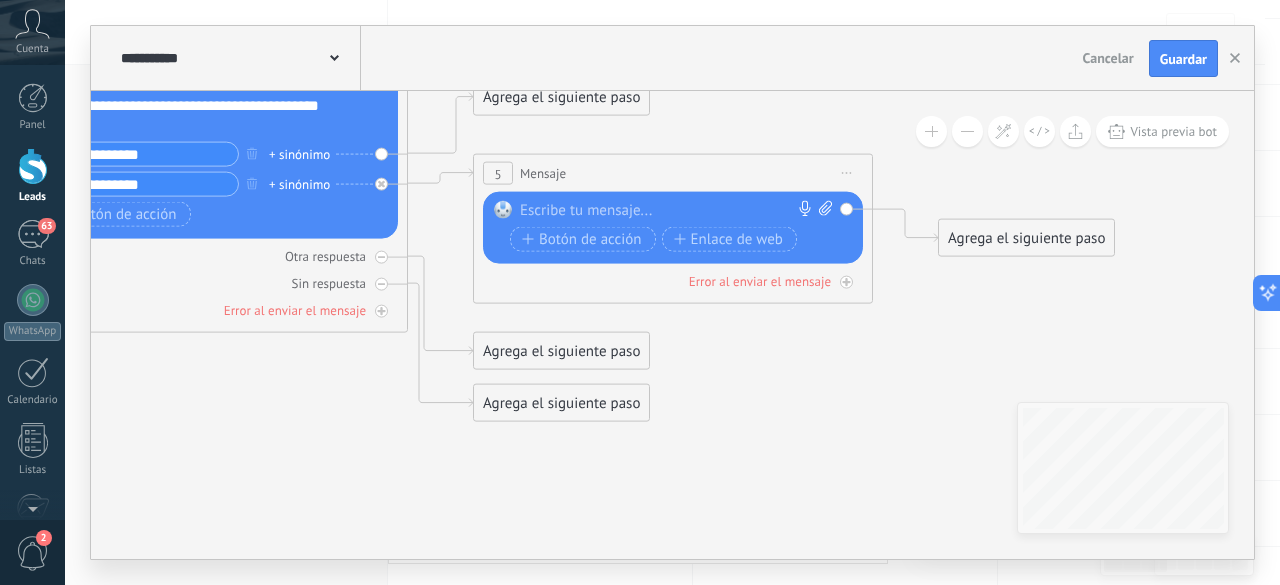 type 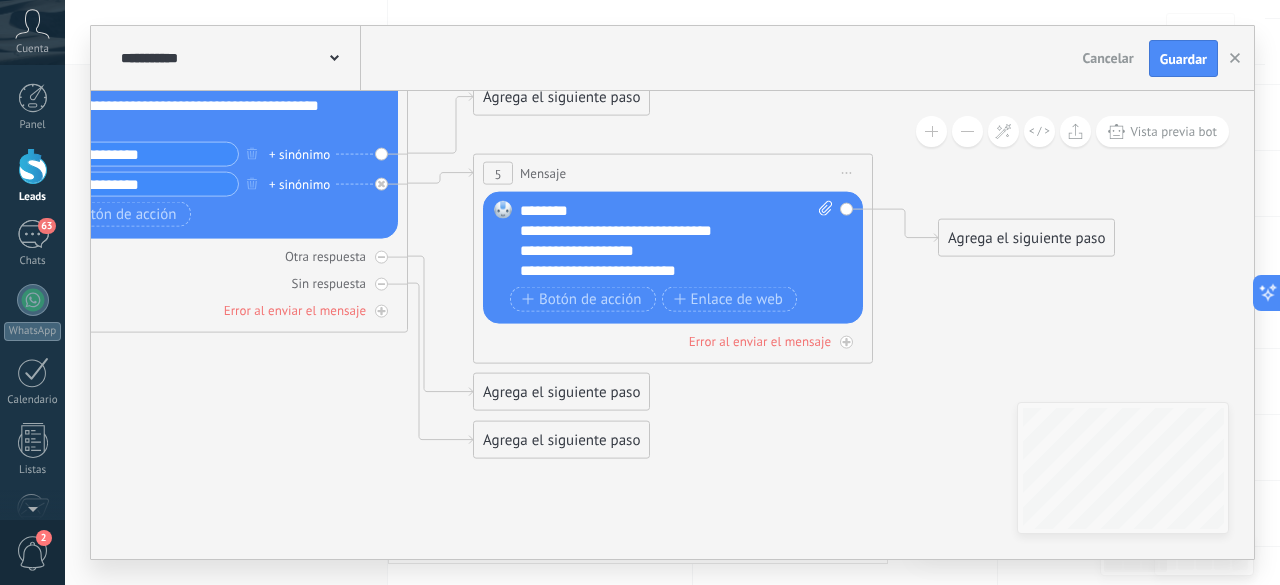 click on "**********" at bounding box center [677, 241] 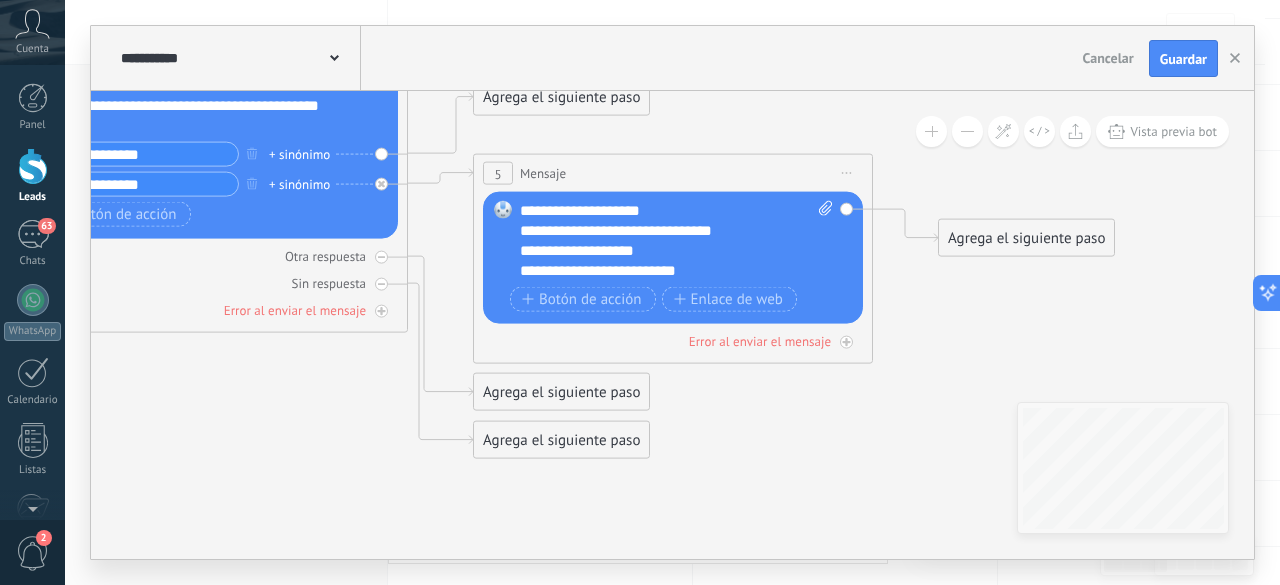 click on "**********" at bounding box center [659, 271] 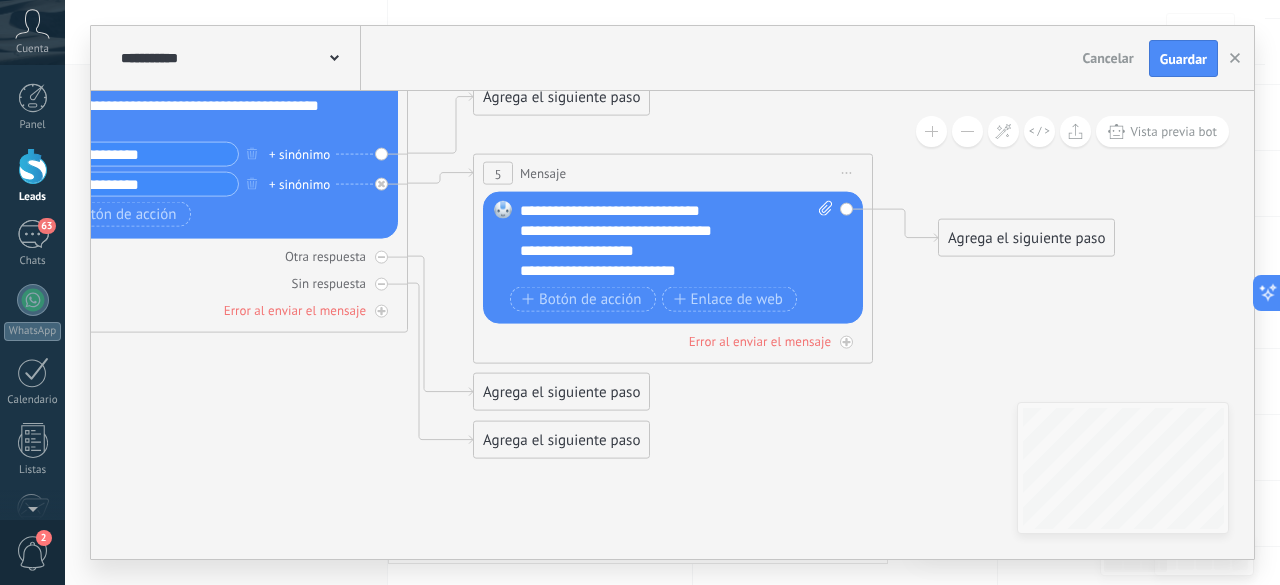 click on "**********" at bounding box center (659, 271) 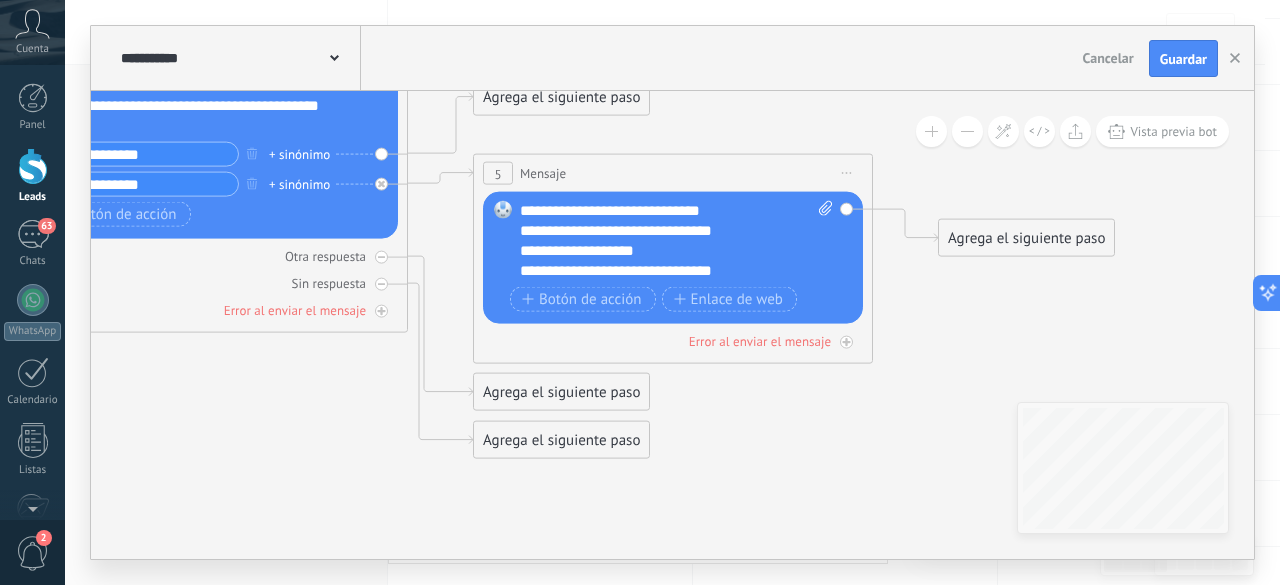 click on "**********" at bounding box center [659, 271] 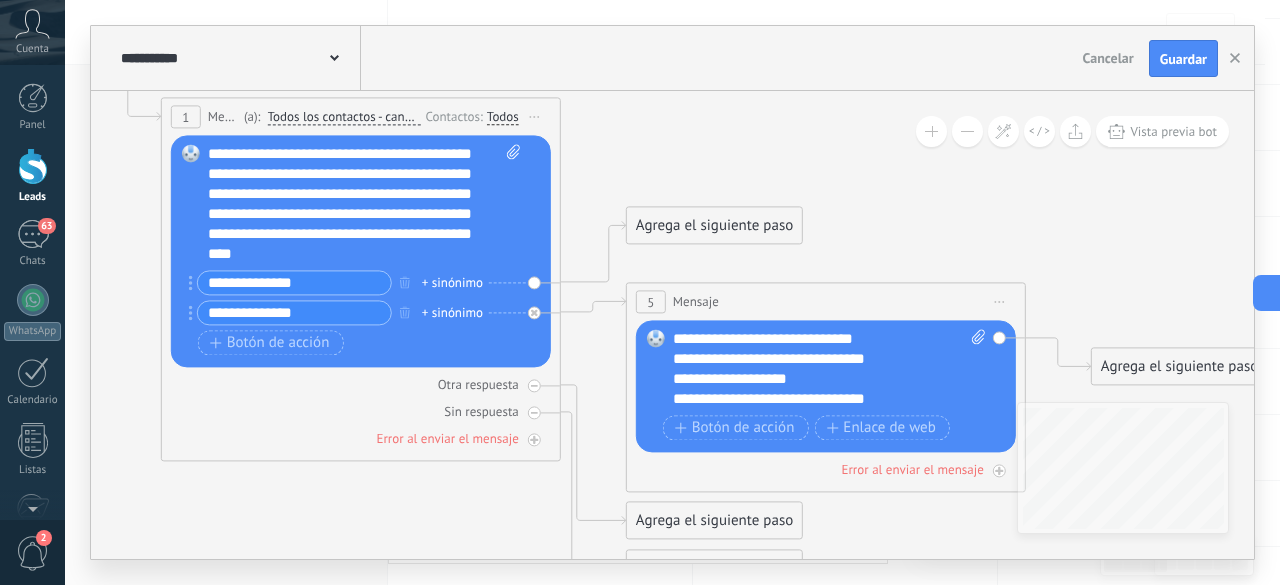 click on "Agrega el siguiente paso" at bounding box center (714, 226) 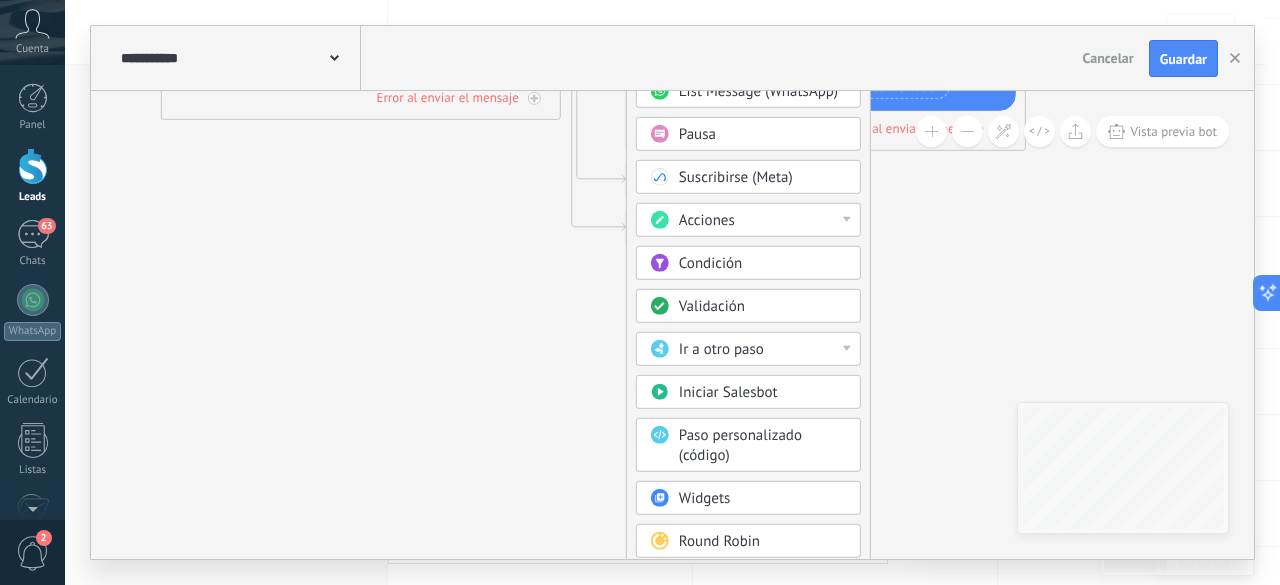 click on "Ir a otro paso" at bounding box center [763, 350] 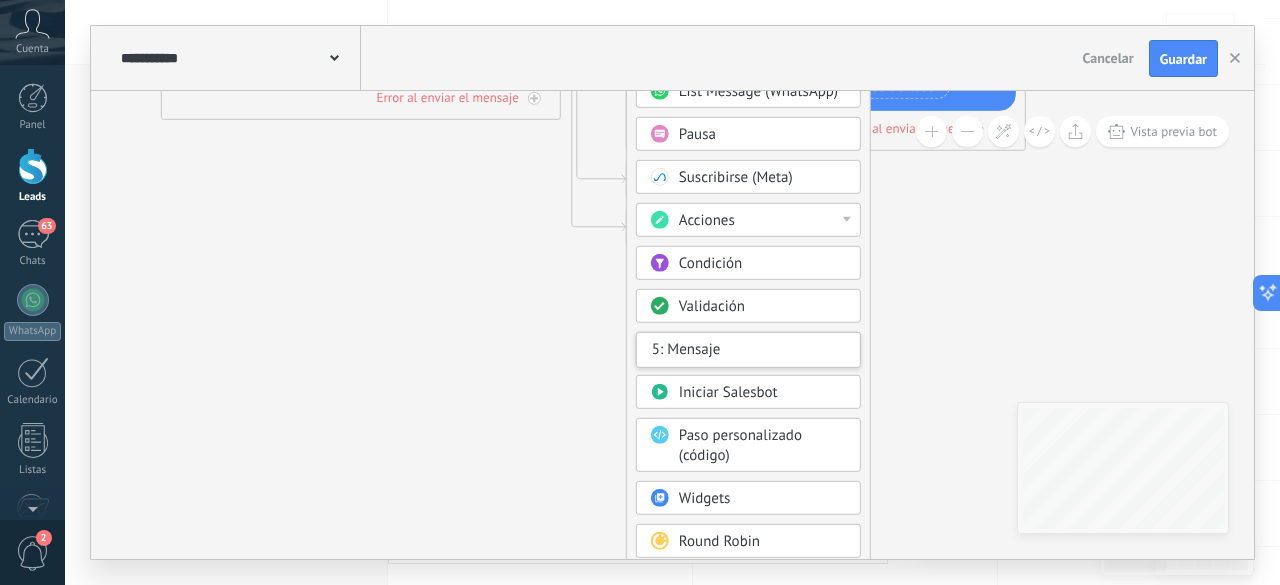 click on "5: Mensaje" at bounding box center [748, 350] 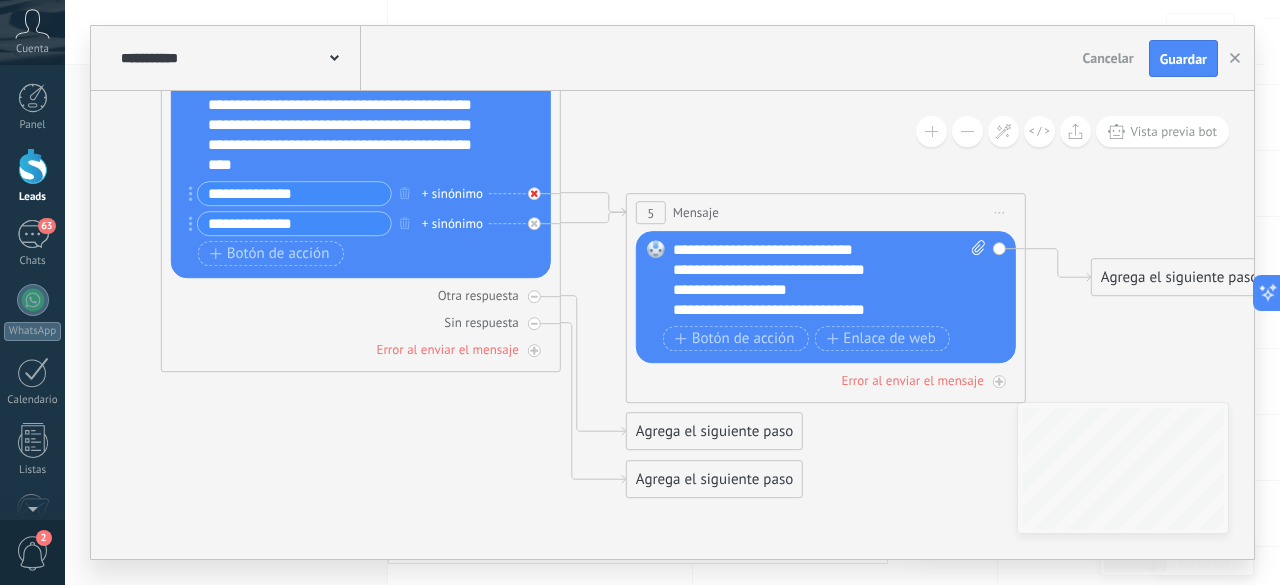 click 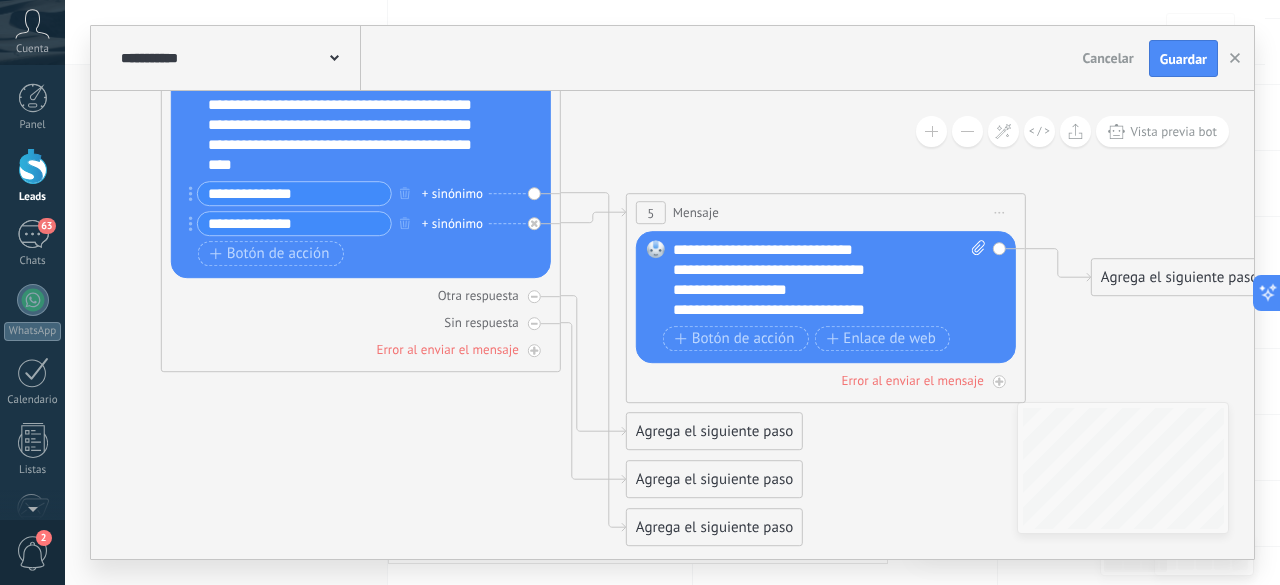 click 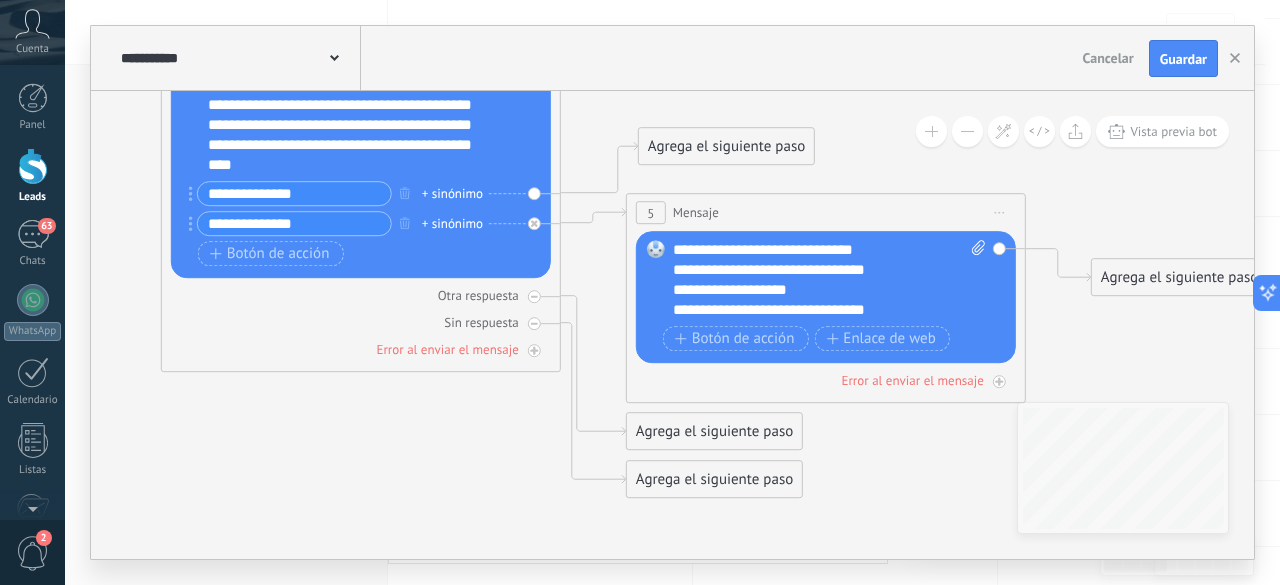 drag, startPoint x: 702, startPoint y: 524, endPoint x: 715, endPoint y: 144, distance: 380.2223 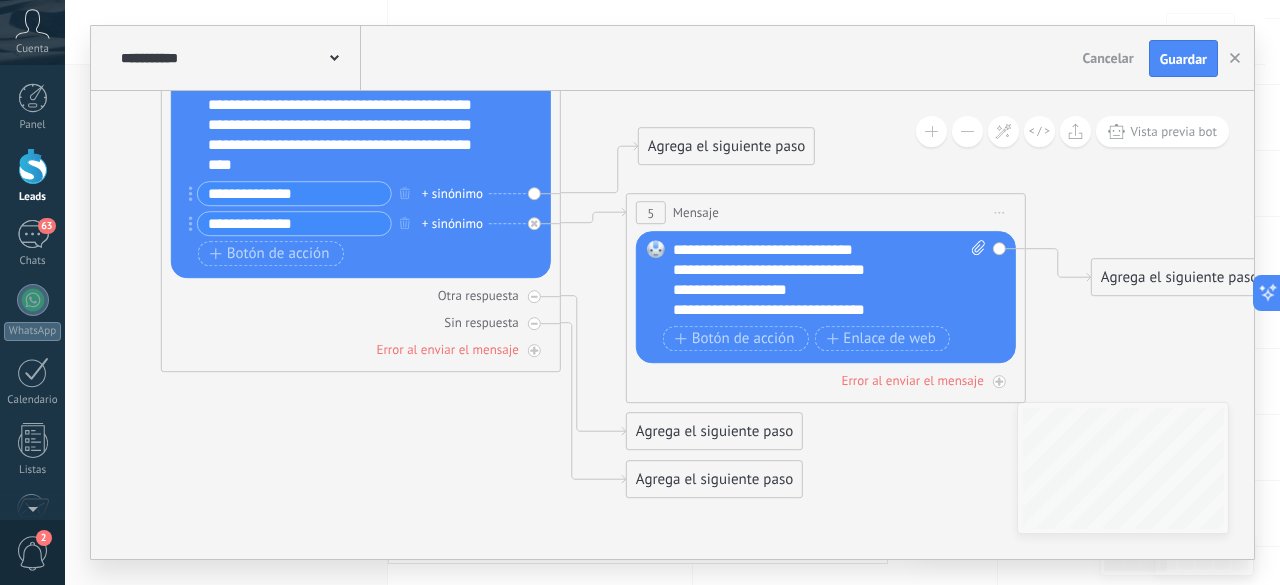 click on "Agrega el siguiente paso" at bounding box center [726, 147] 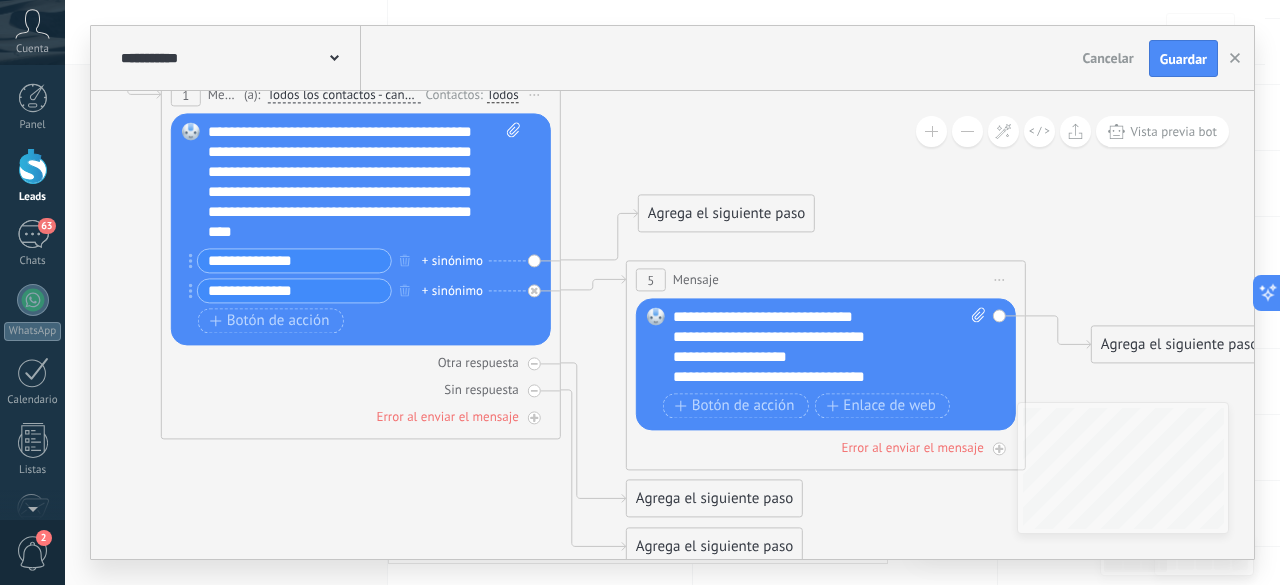 click on "Agrega el siguiente paso" at bounding box center (726, 214) 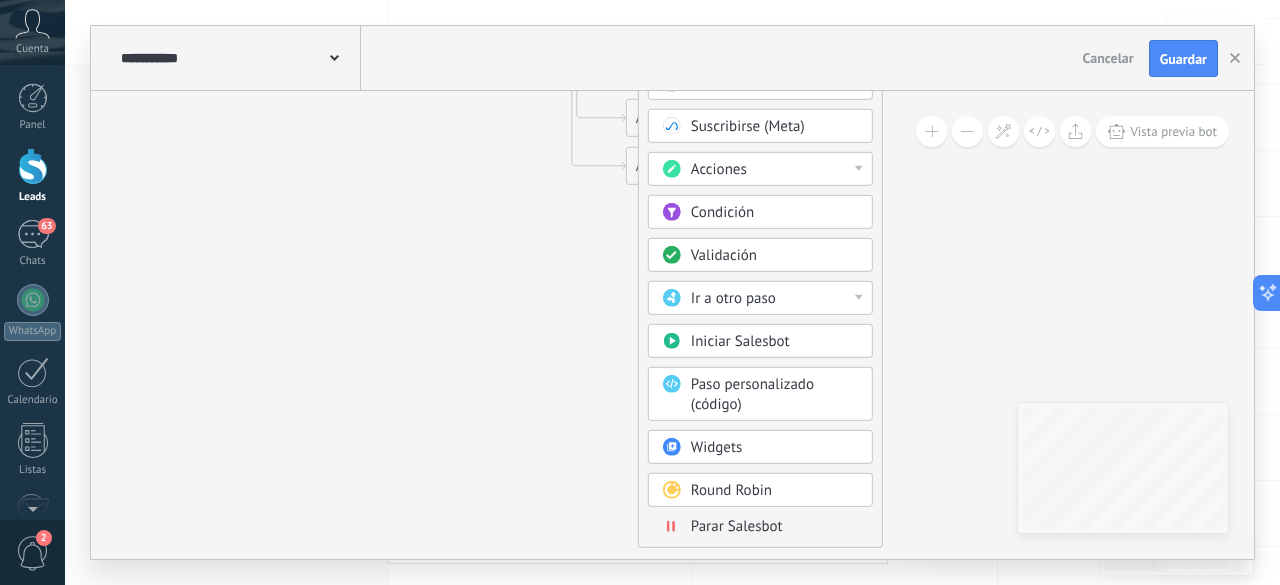 click on "Paso personalizado (código)" at bounding box center (752, 394) 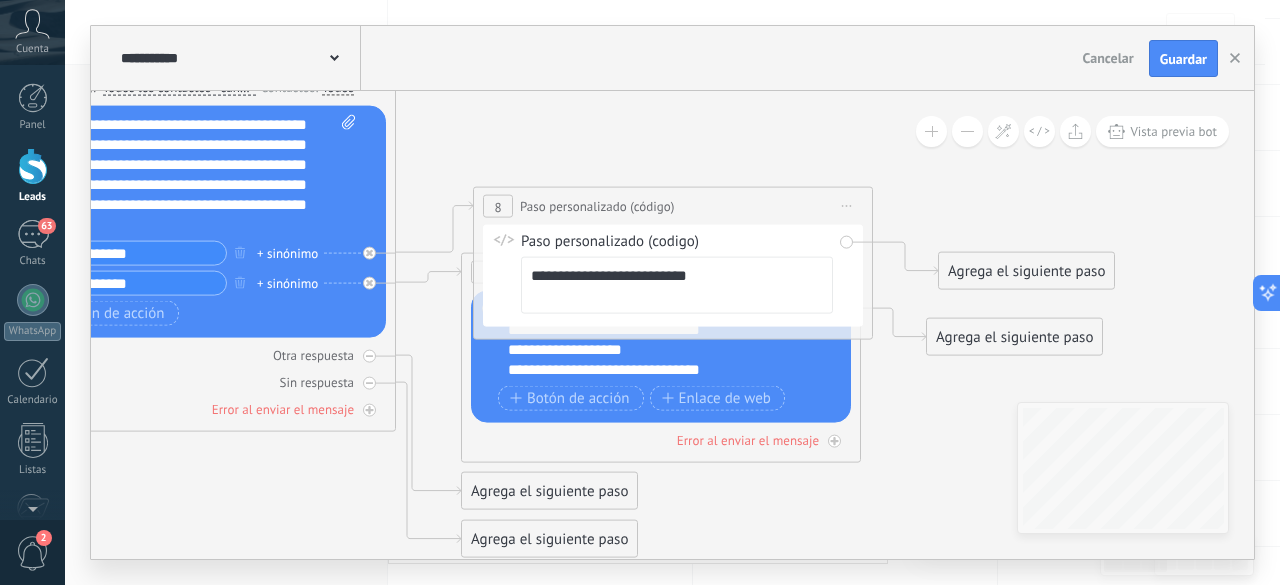 click 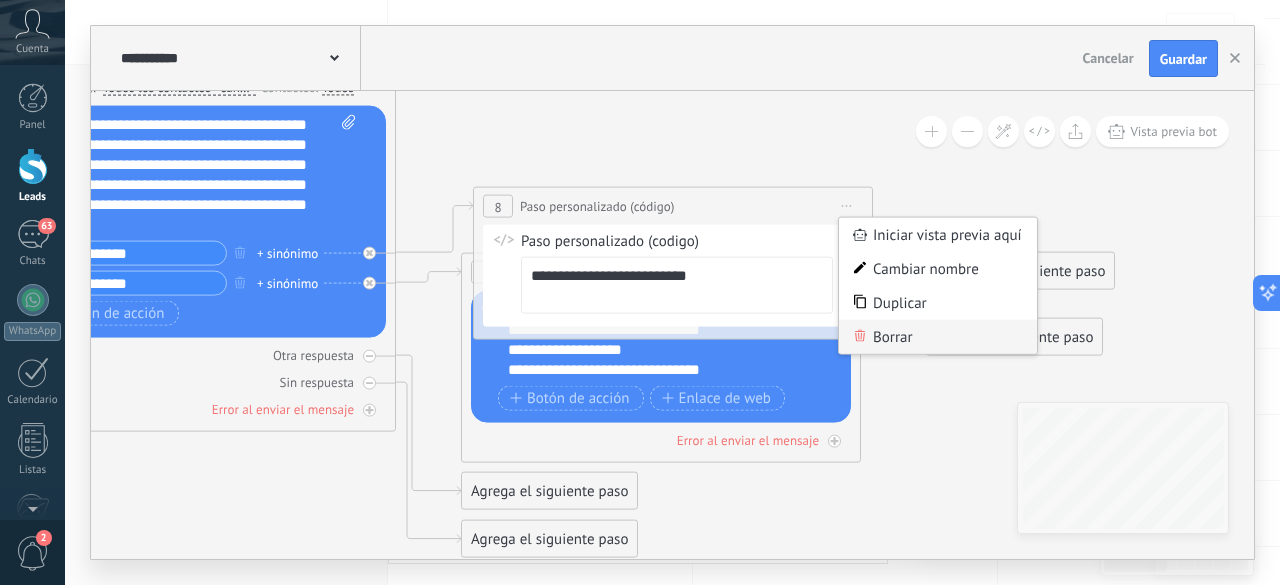 click on "Borrar" at bounding box center [938, 337] 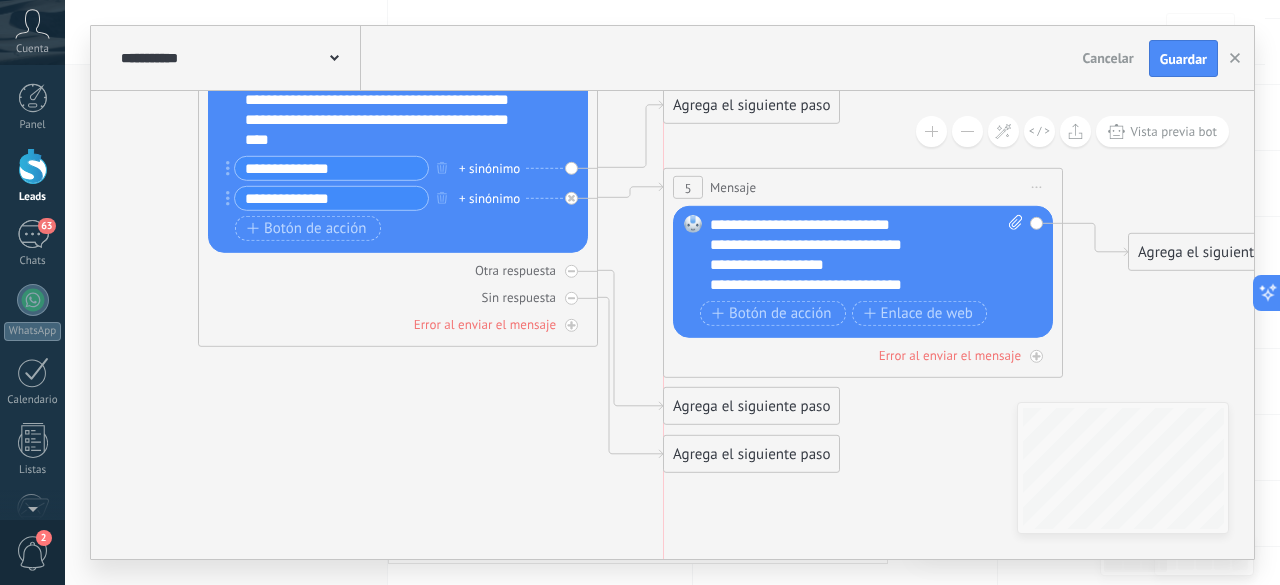 drag, startPoint x: 691, startPoint y: 505, endPoint x: 684, endPoint y: 108, distance: 397.0617 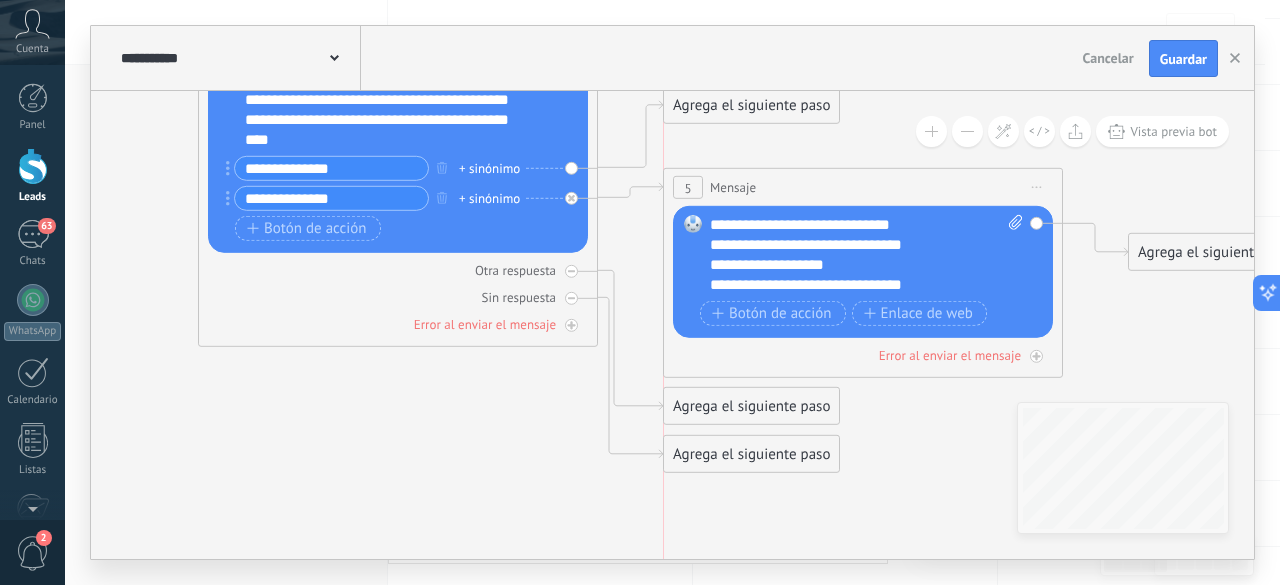 click on "Agrega el siguiente paso" at bounding box center [751, 105] 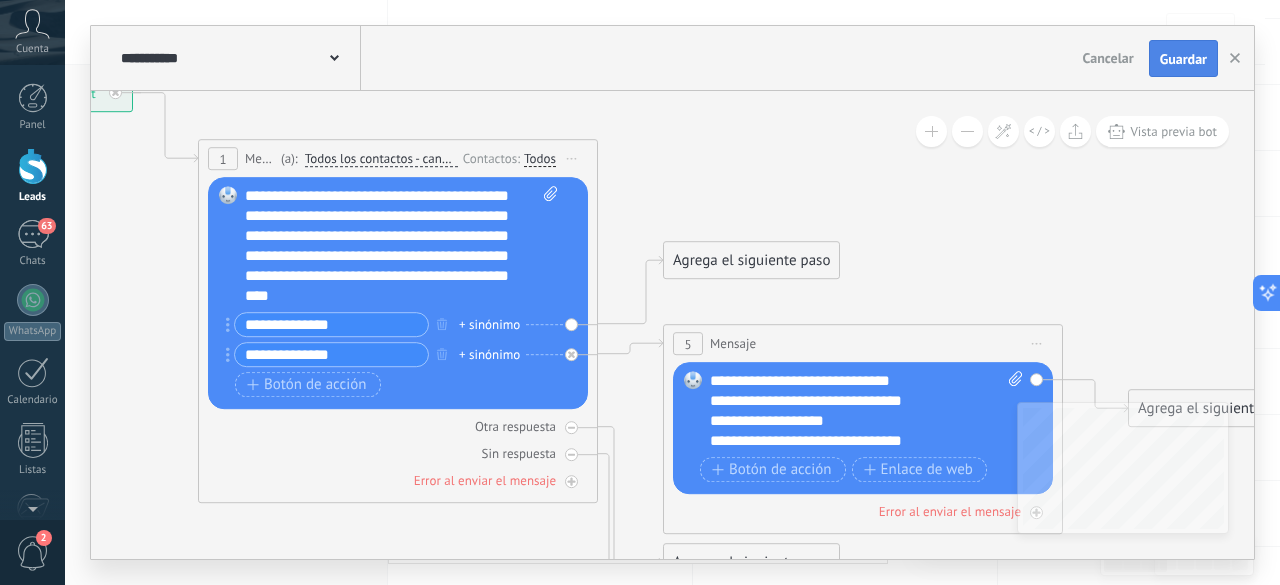 click on "Guardar" at bounding box center [1183, 59] 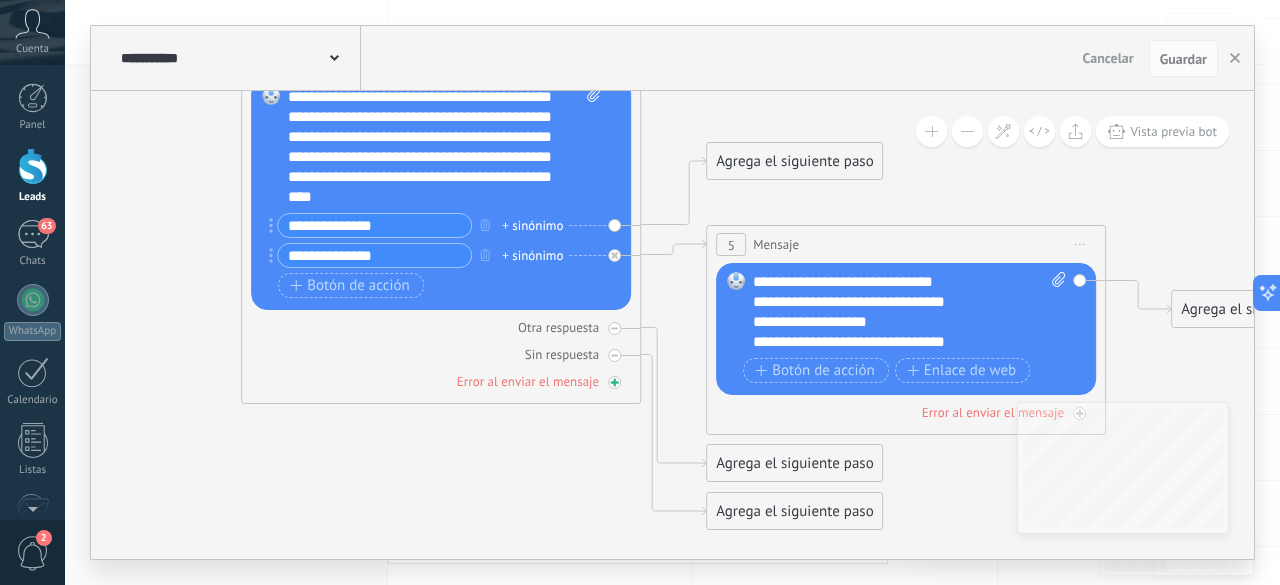 click 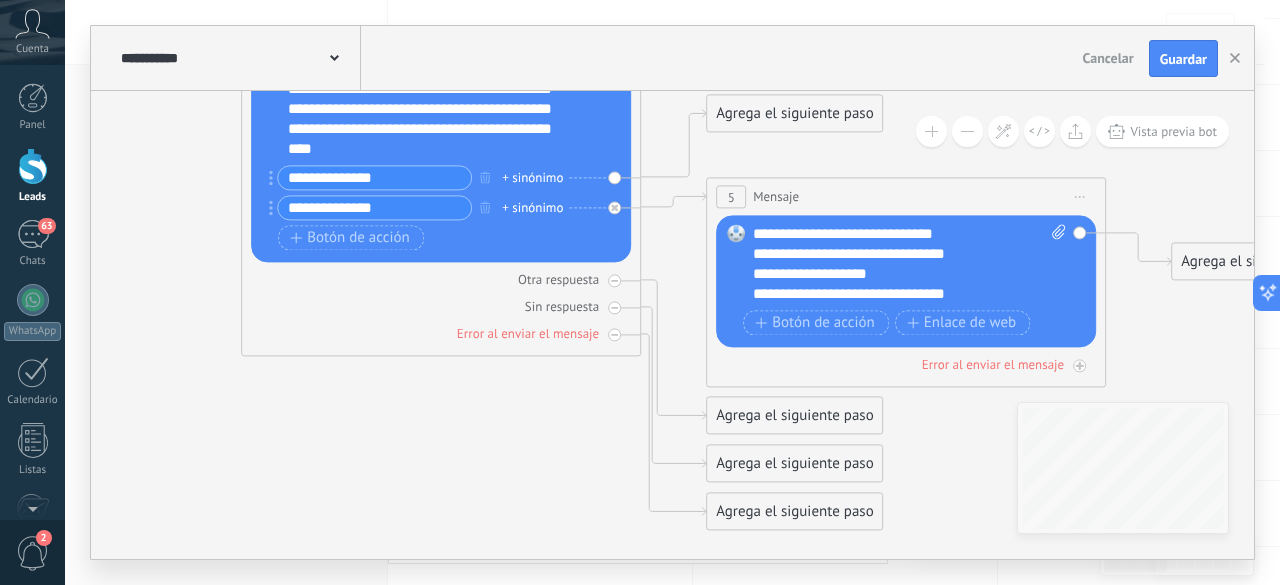 click on "Agrega el siguiente paso" at bounding box center [794, 416] 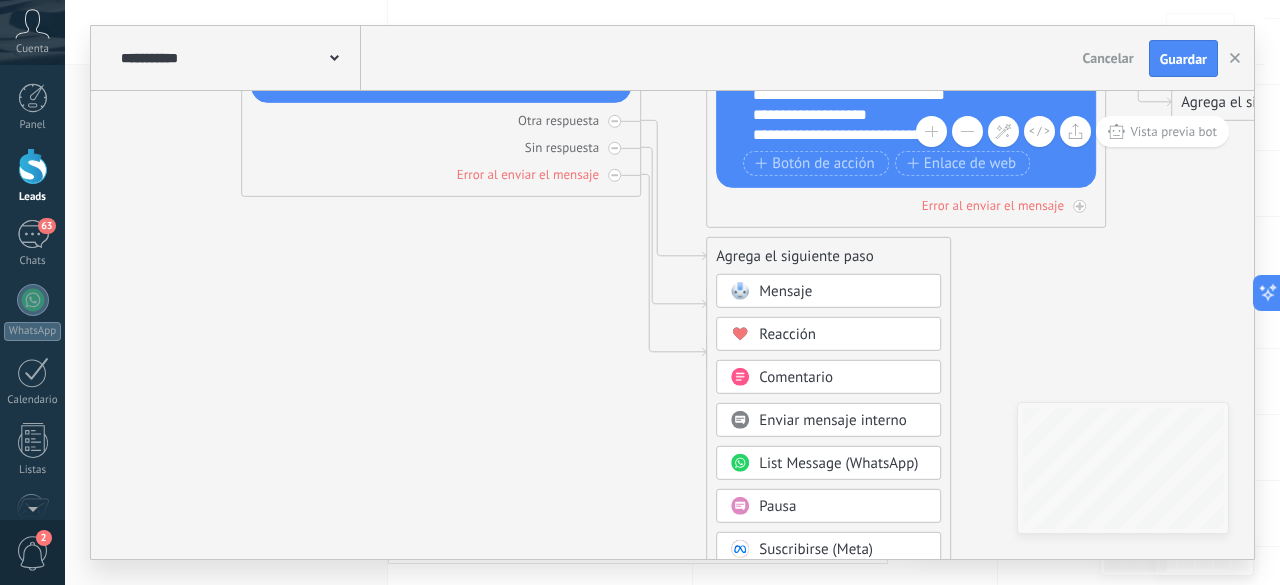 click 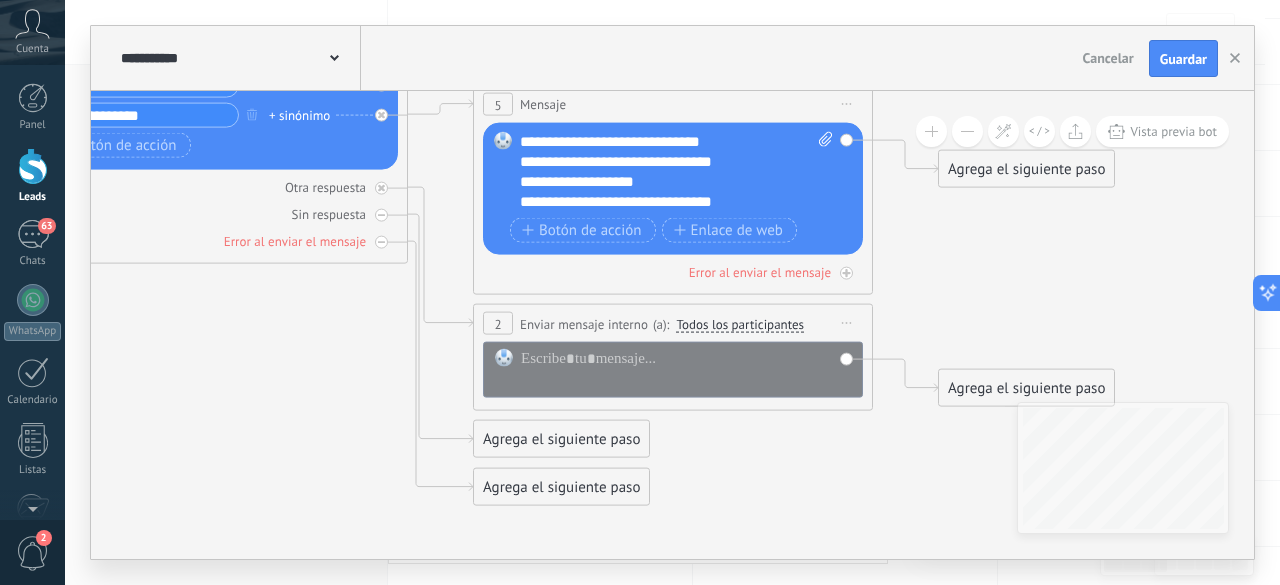 click on "Iniciar vista previa aquí
Cambiar nombre
Duplicar
[GEOGRAPHIC_DATA]" at bounding box center [847, 323] 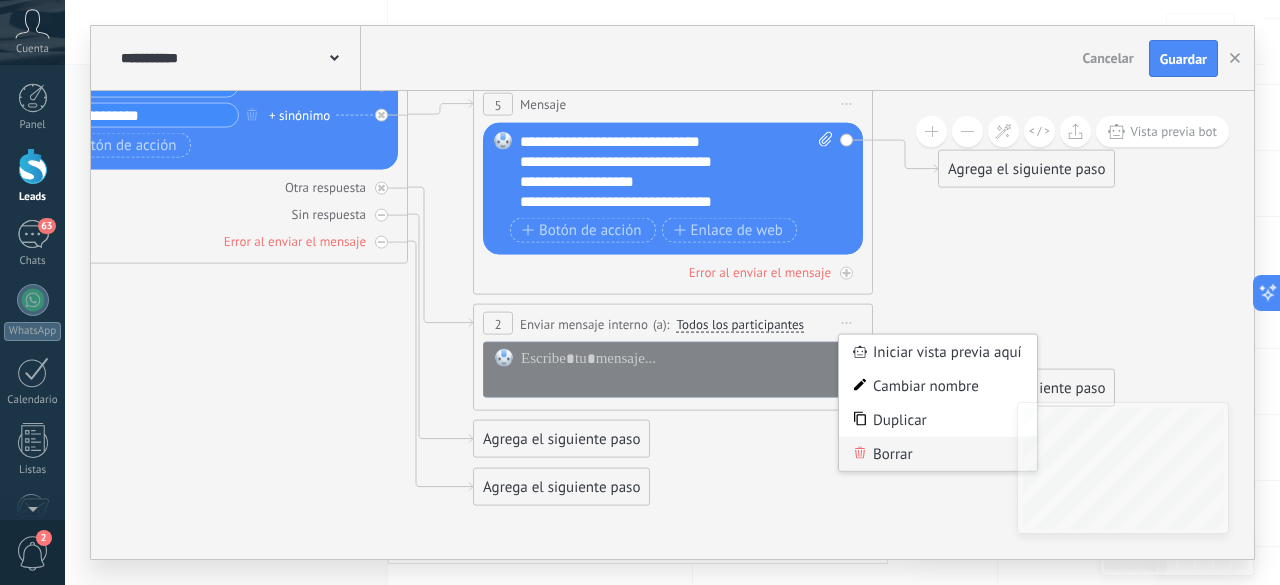 click on "Borrar" at bounding box center [938, 454] 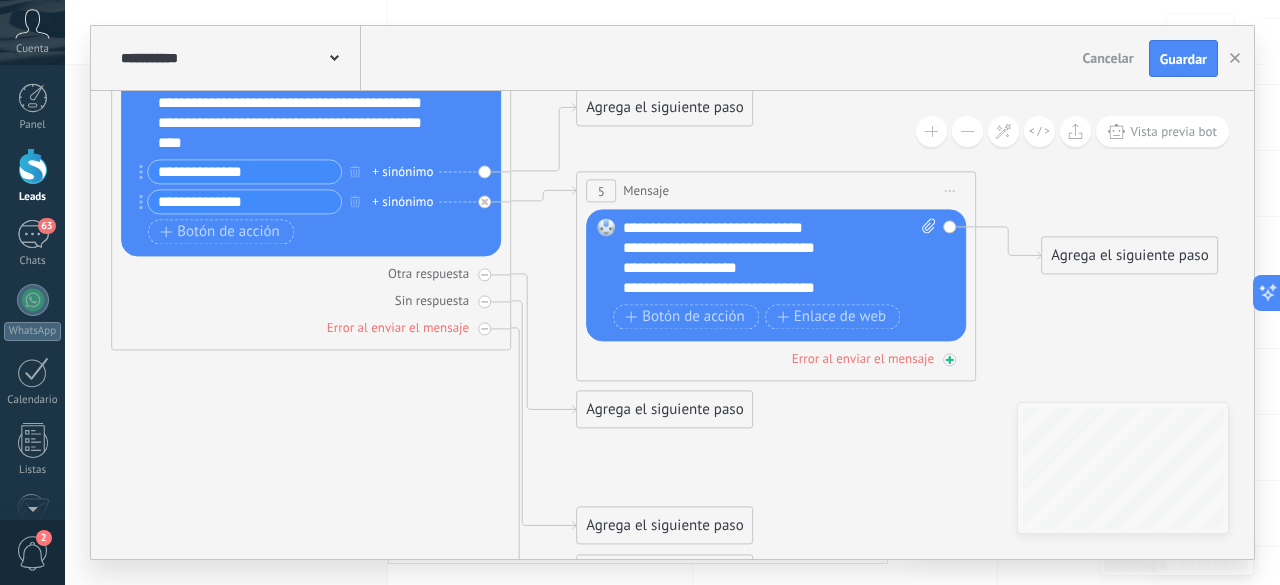 click 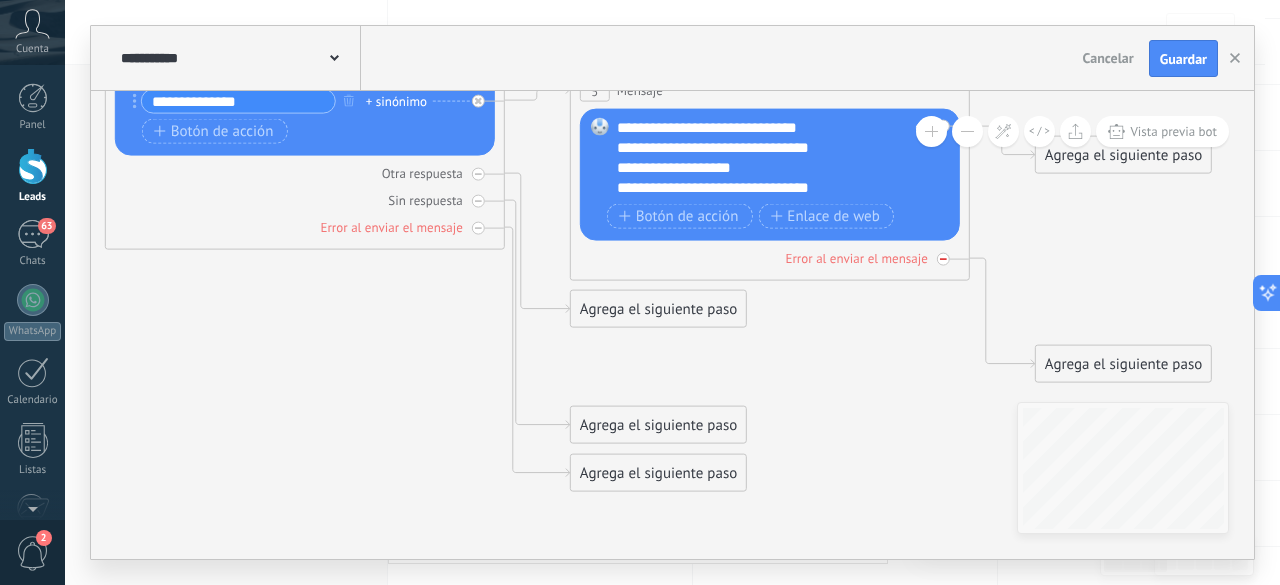 click at bounding box center (943, 259) 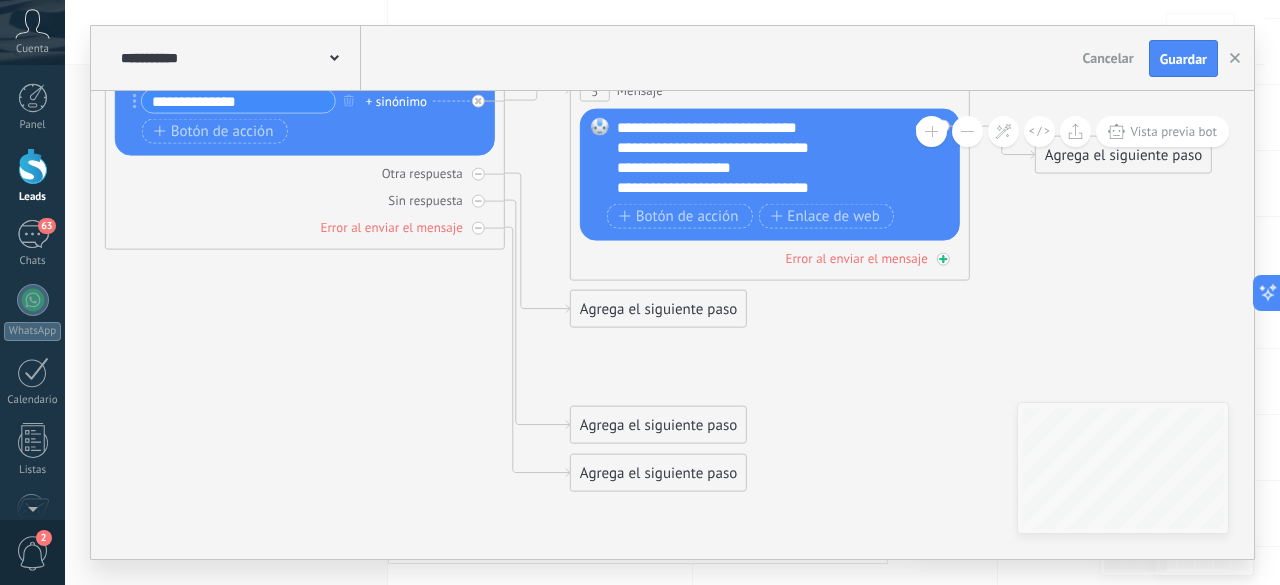 click 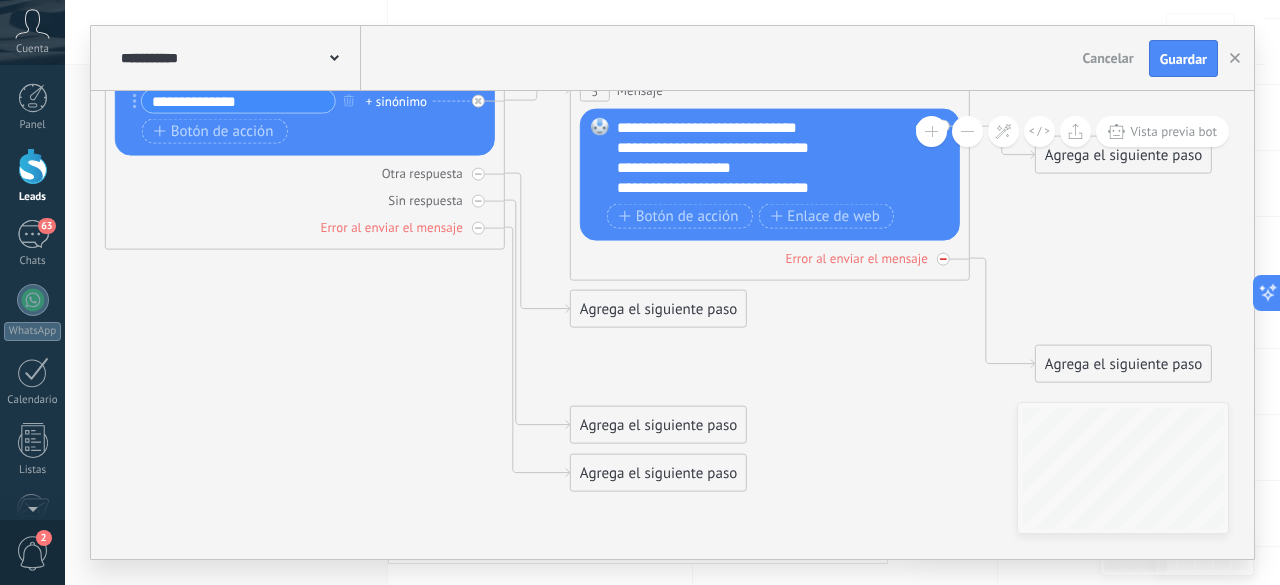 click 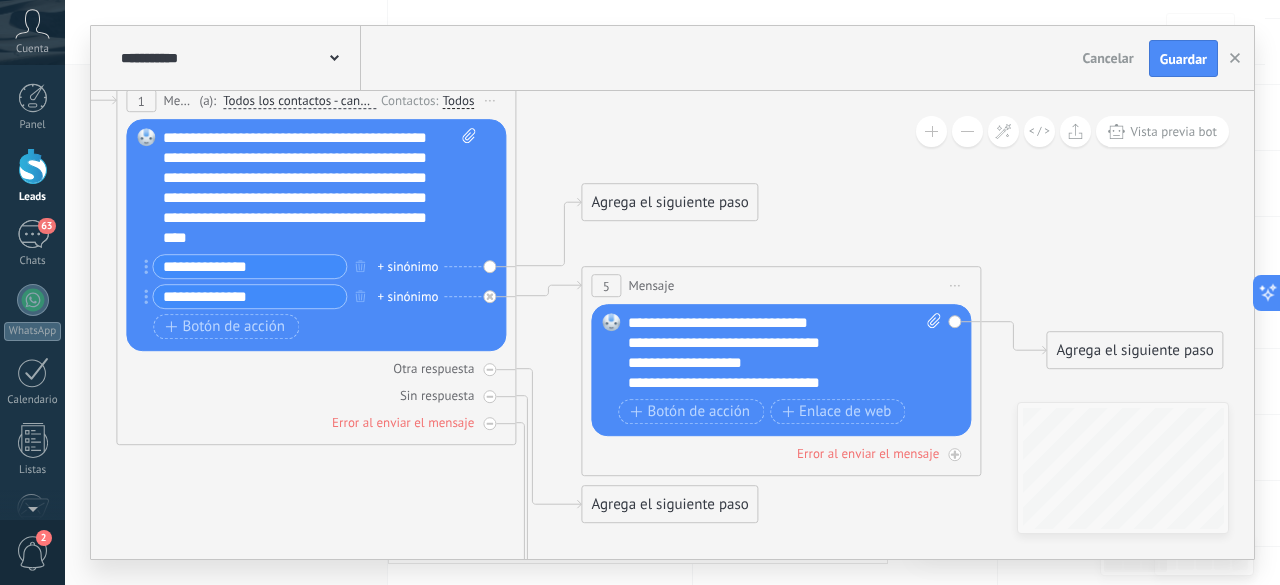 click on "Agrega el siguiente paso" at bounding box center (1134, 351) 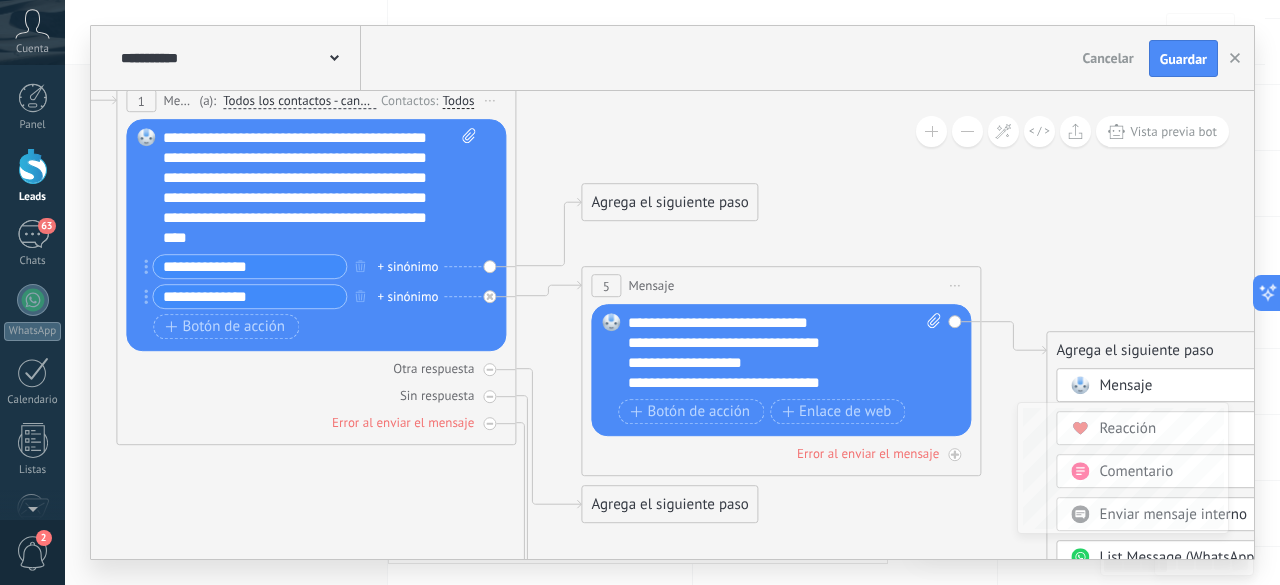 click at bounding box center [1079, 386] 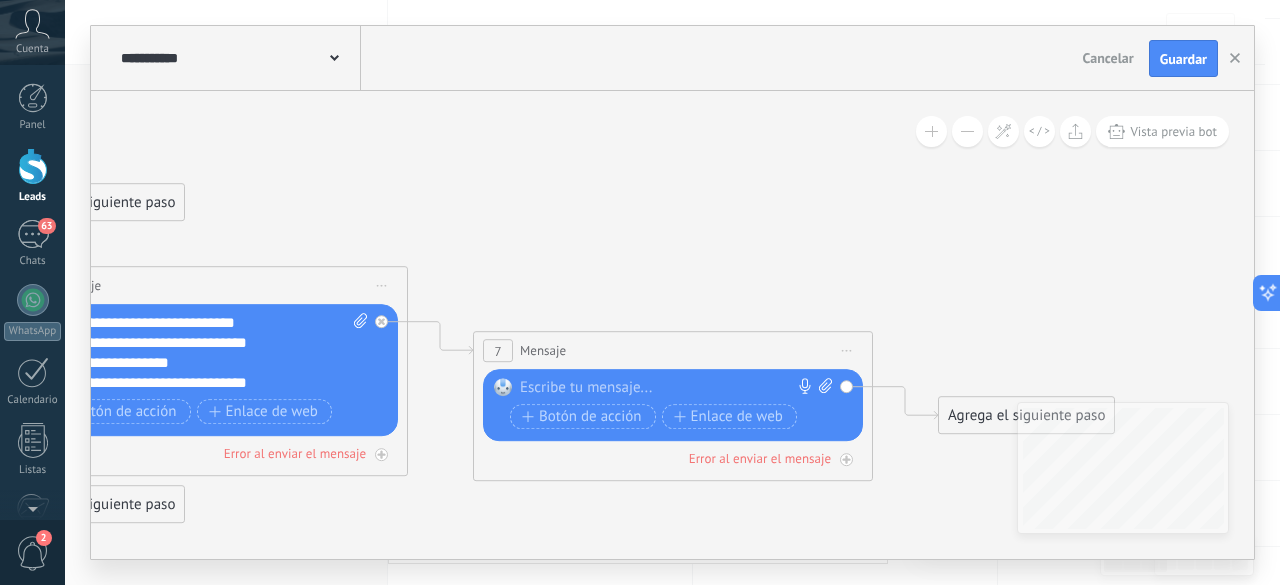 click at bounding box center (668, 389) 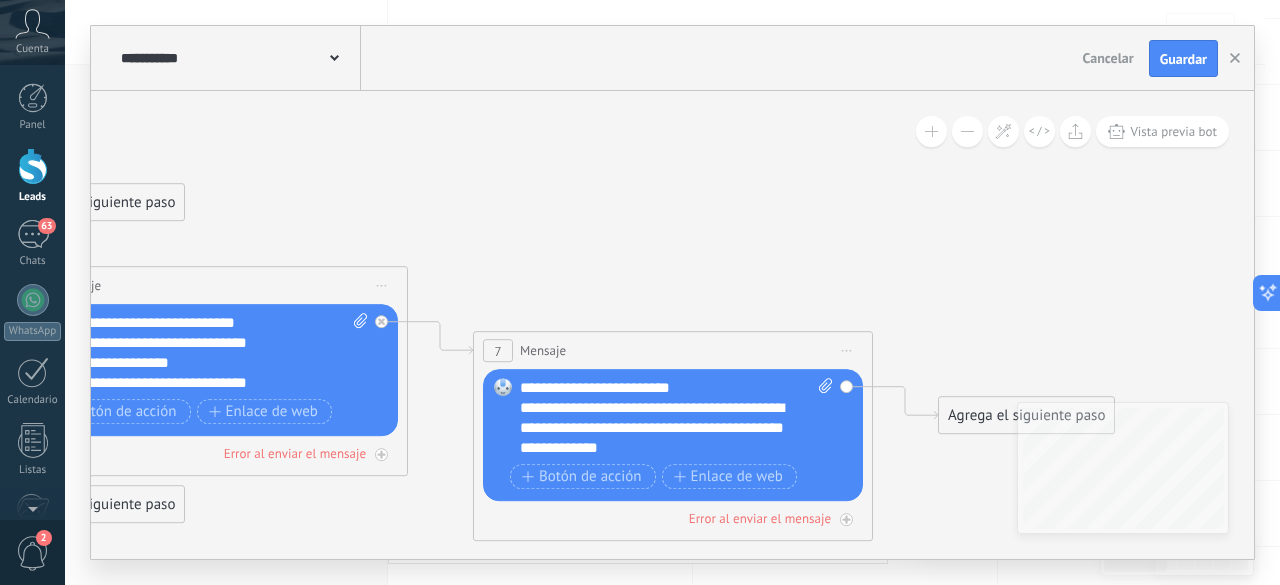 click 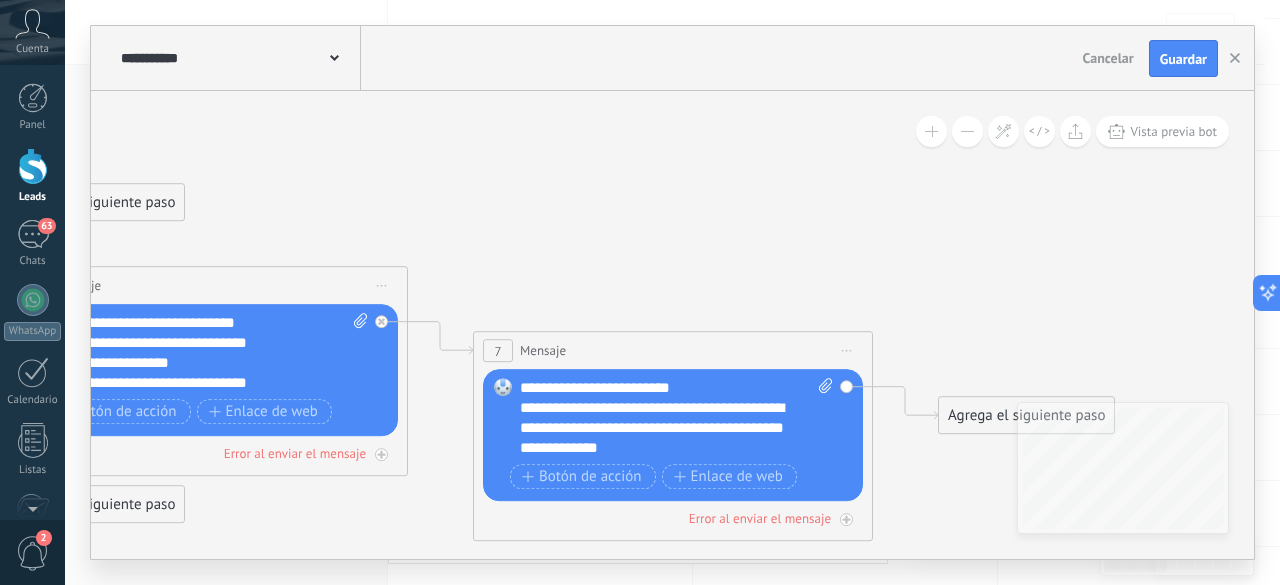click 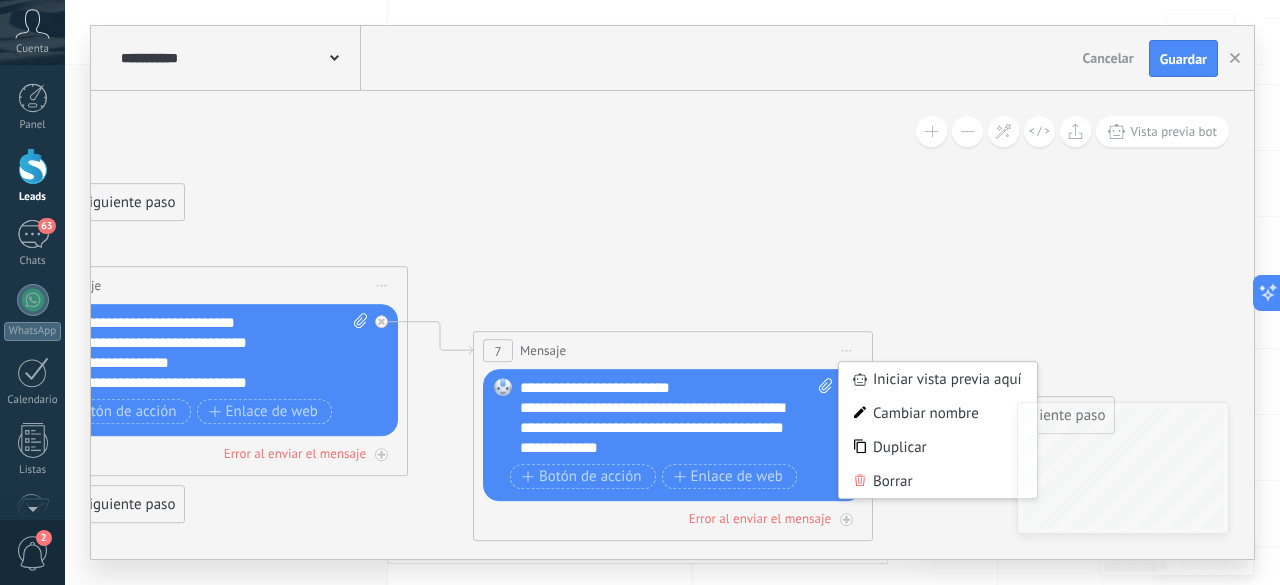 click 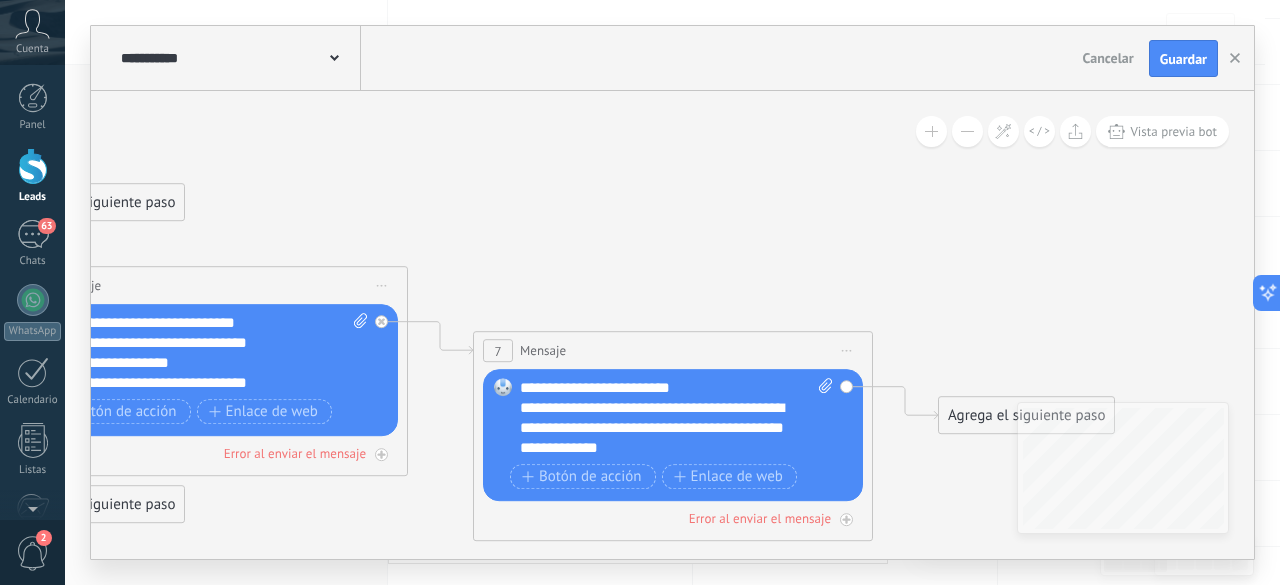 click on "Agrega el siguiente paso" at bounding box center [1026, 416] 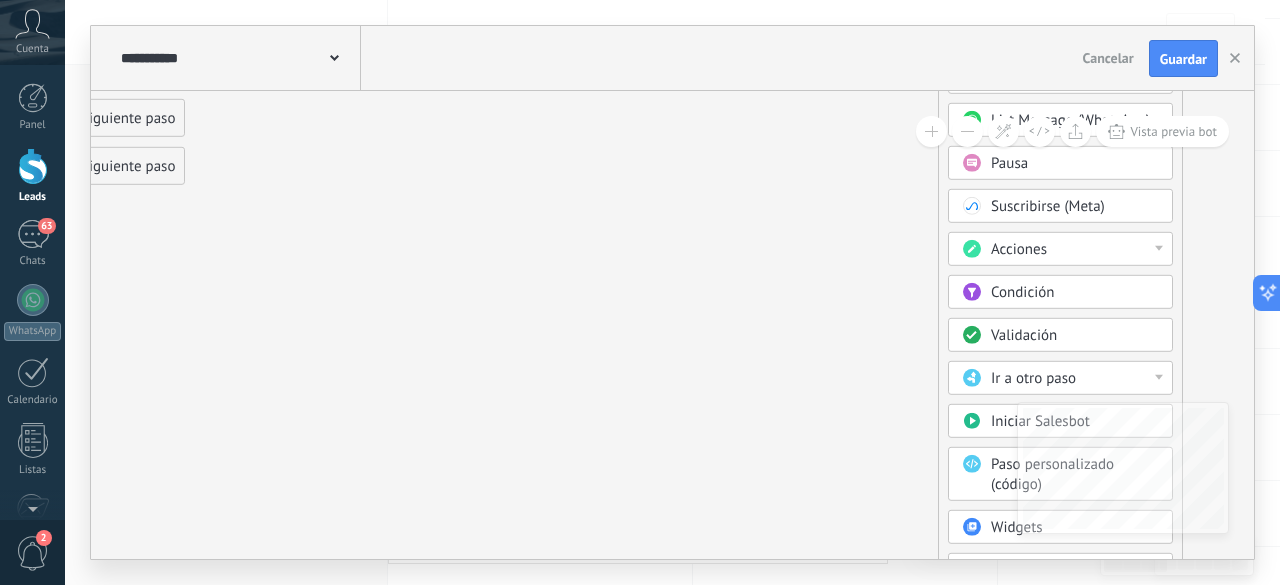 click 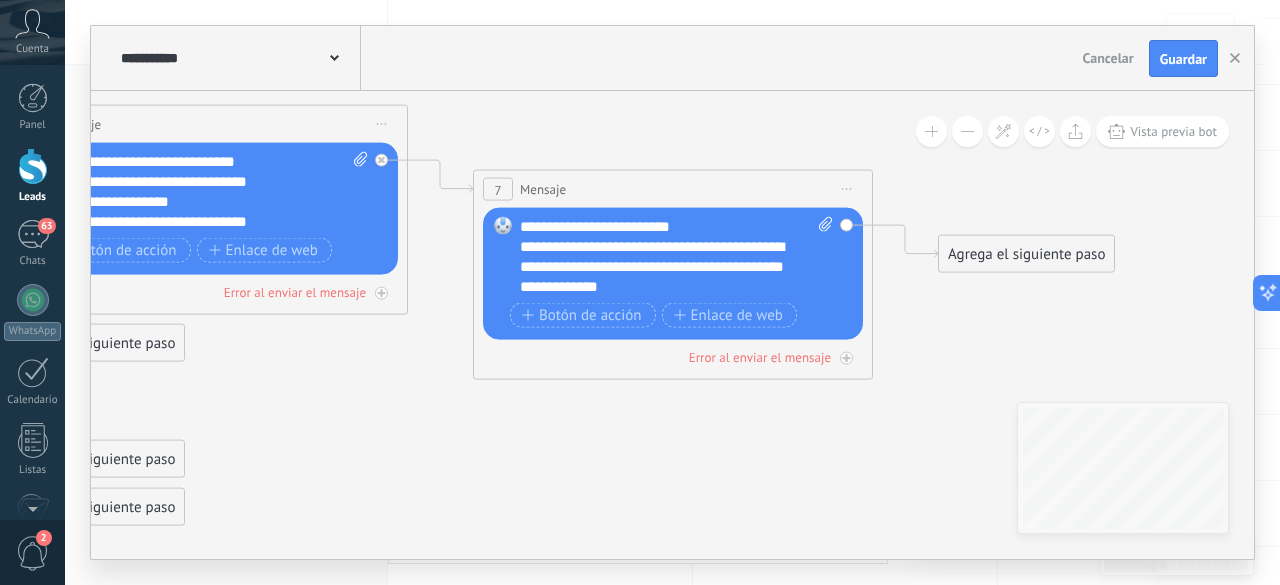 click 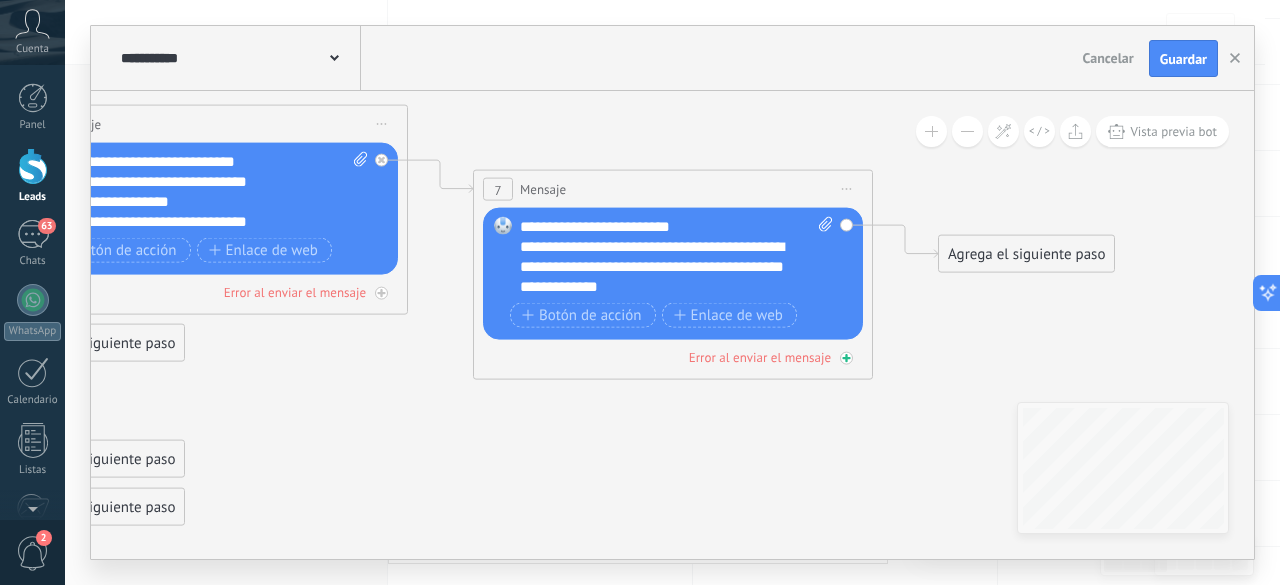 click 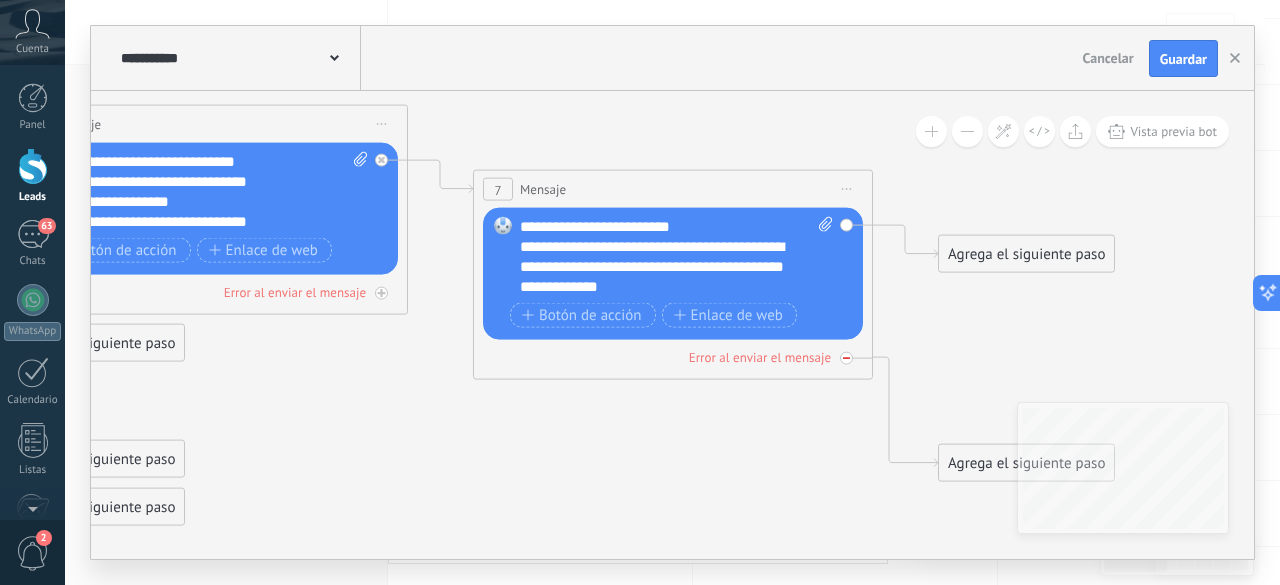 click 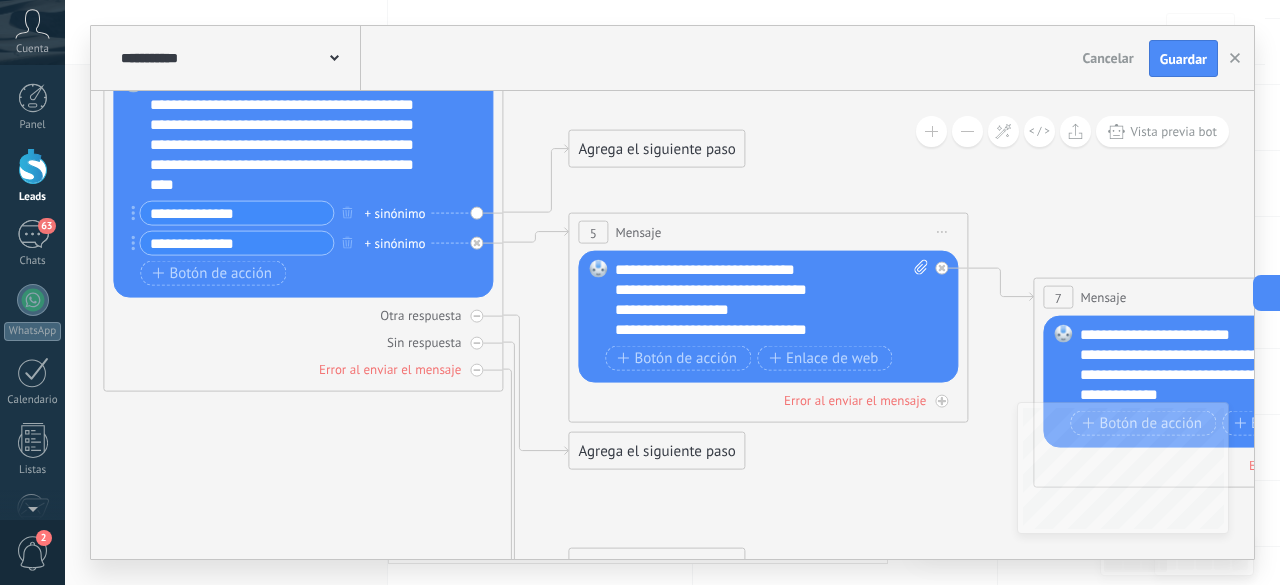 click on "Agrega el siguiente paso" at bounding box center (656, 149) 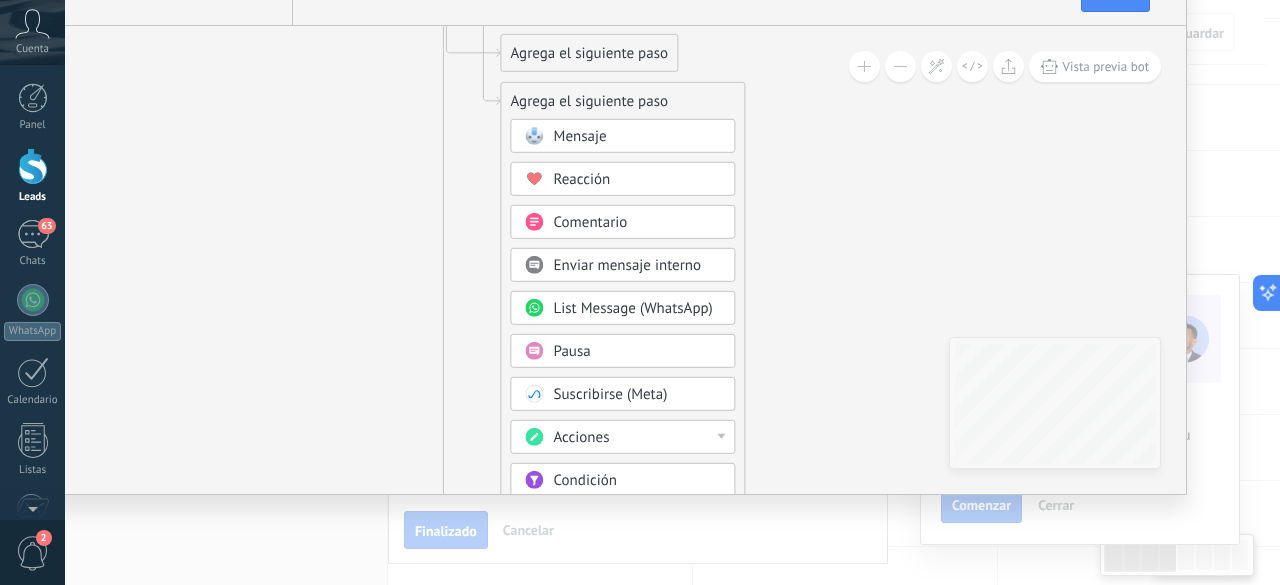 type on "**********" 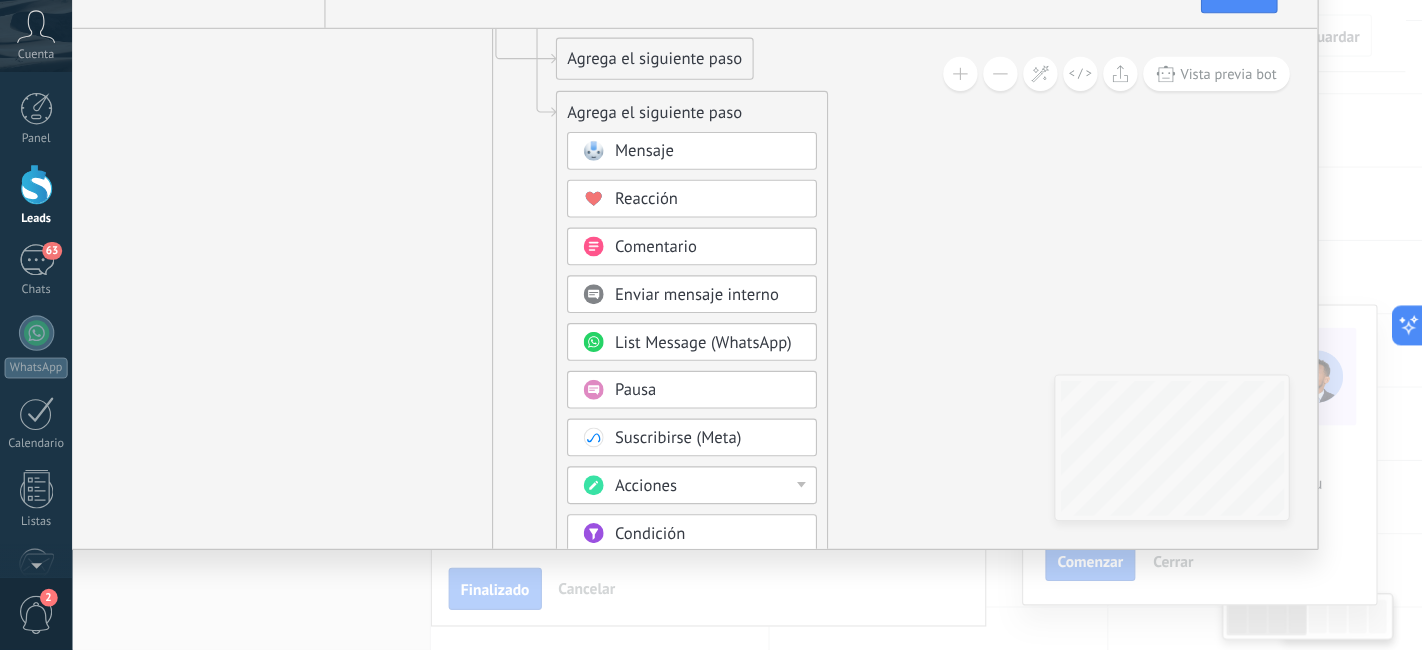 scroll, scrollTop: 191, scrollLeft: 0, axis: vertical 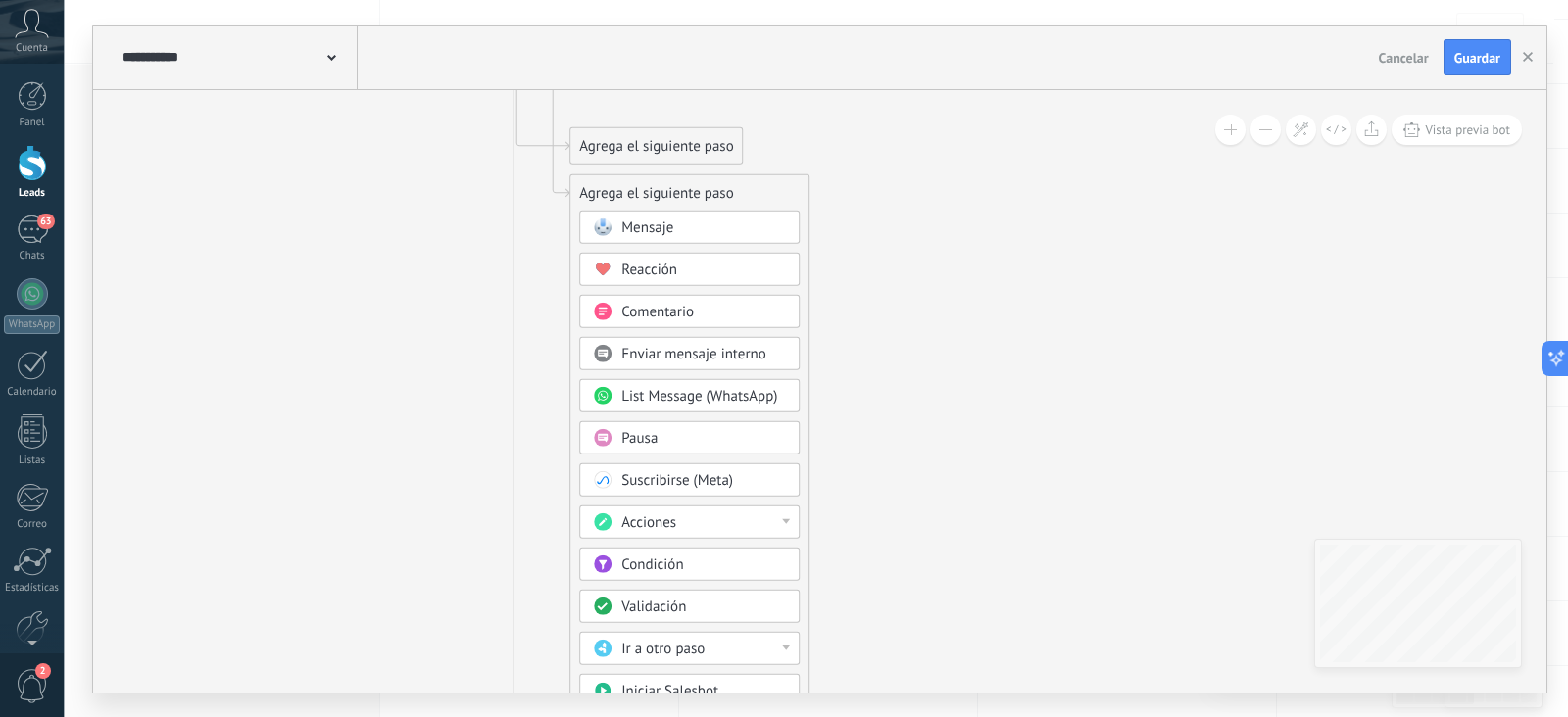 drag, startPoint x: 1127, startPoint y: 1, endPoint x: 872, endPoint y: 511, distance: 570.1973 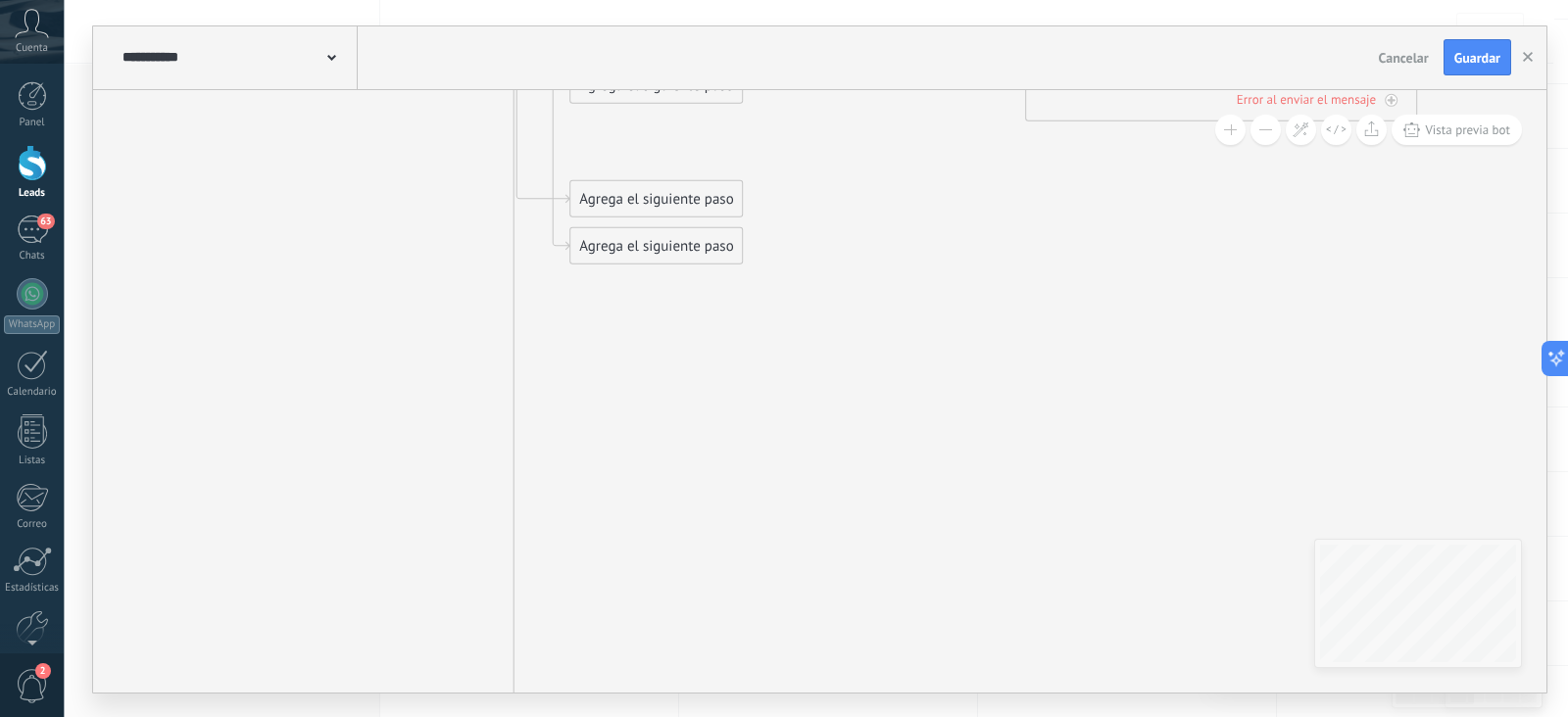 click on "Agrega el siguiente paso" at bounding box center (656, 84) 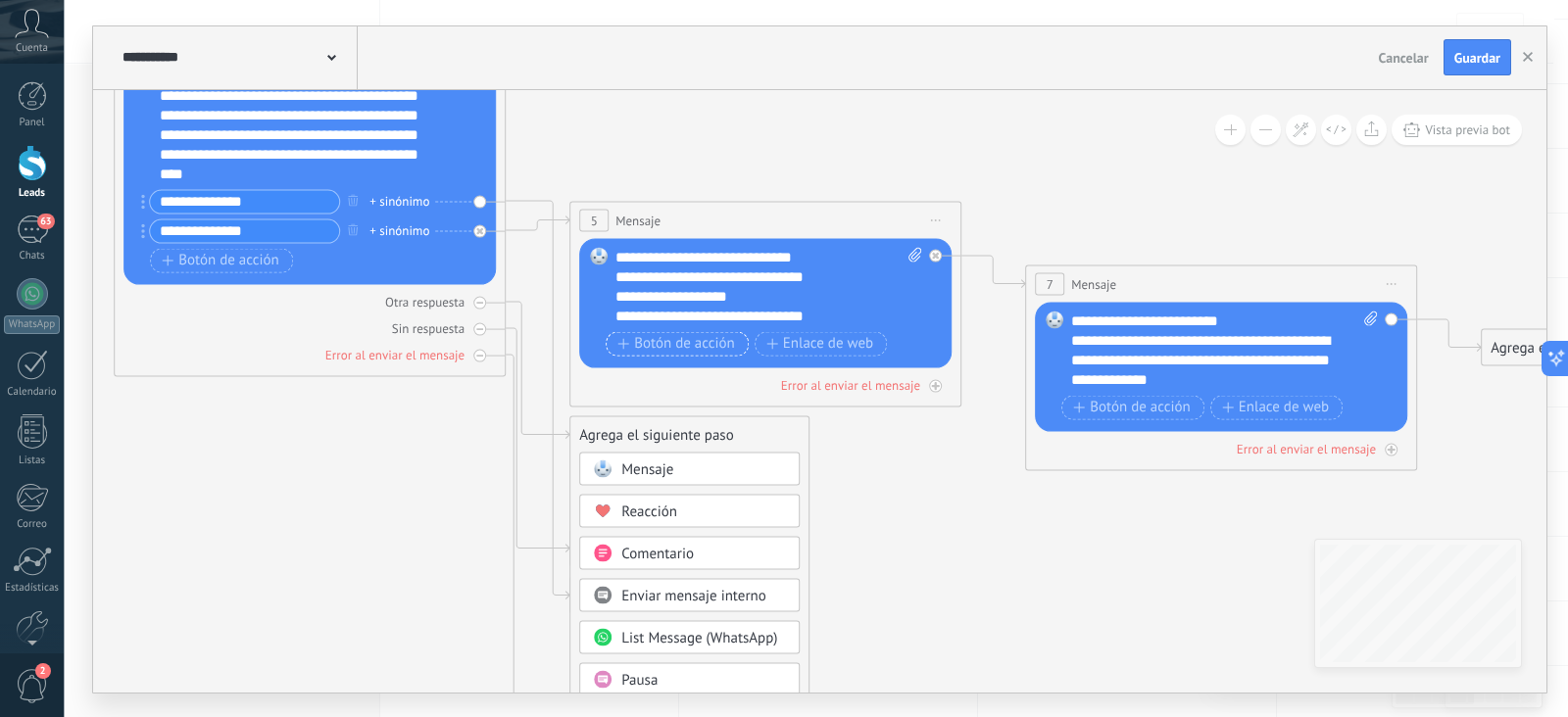 click on "Botón de acción" at bounding box center (676, 344) 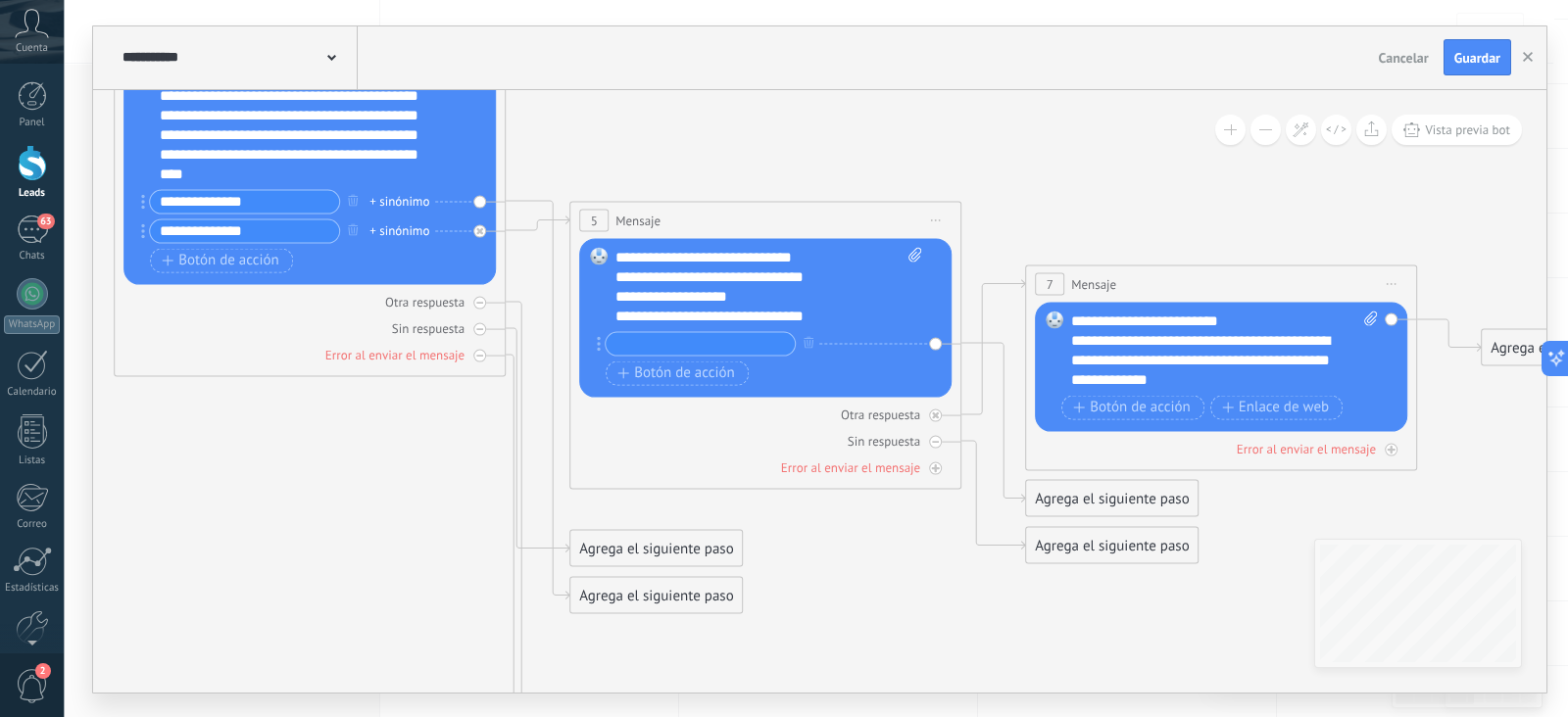 click at bounding box center (700, 343) 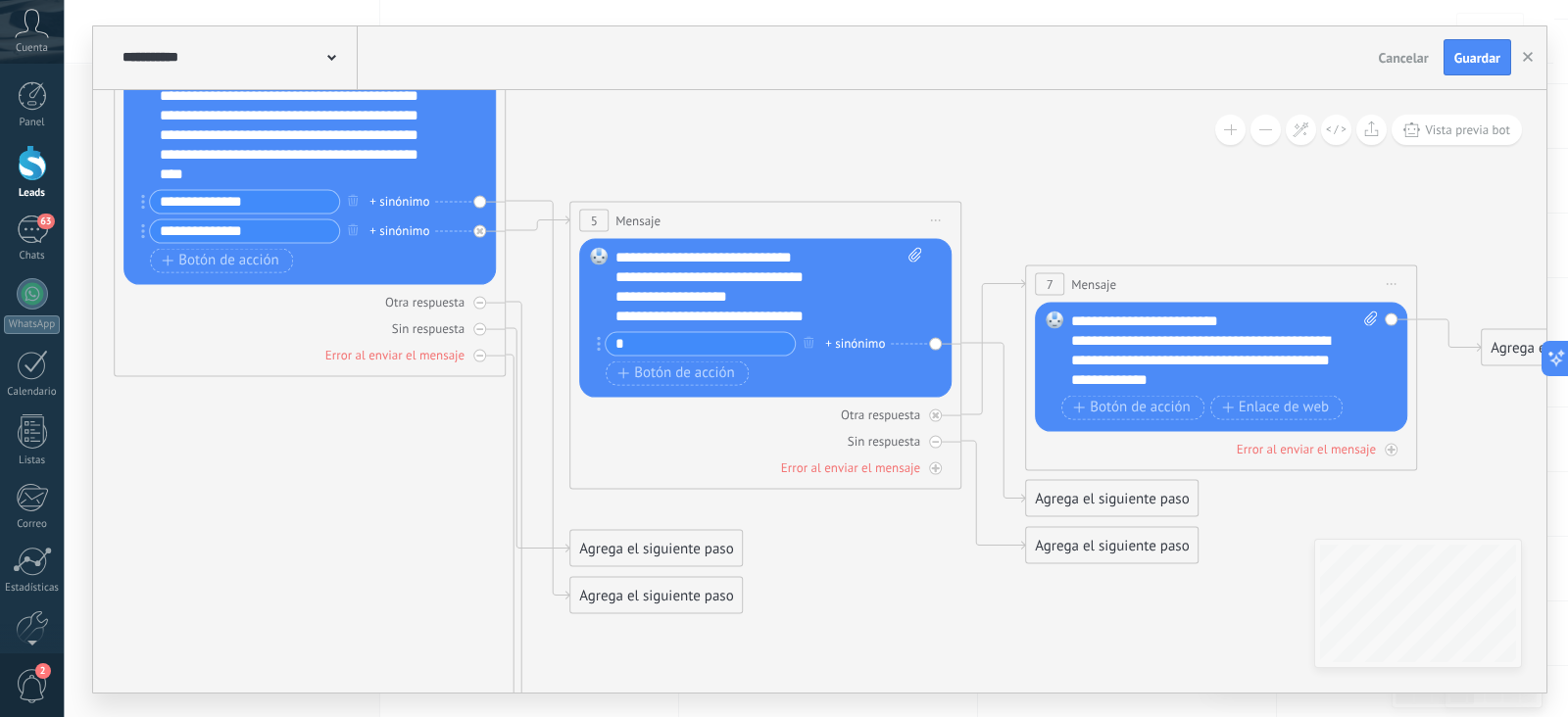 type 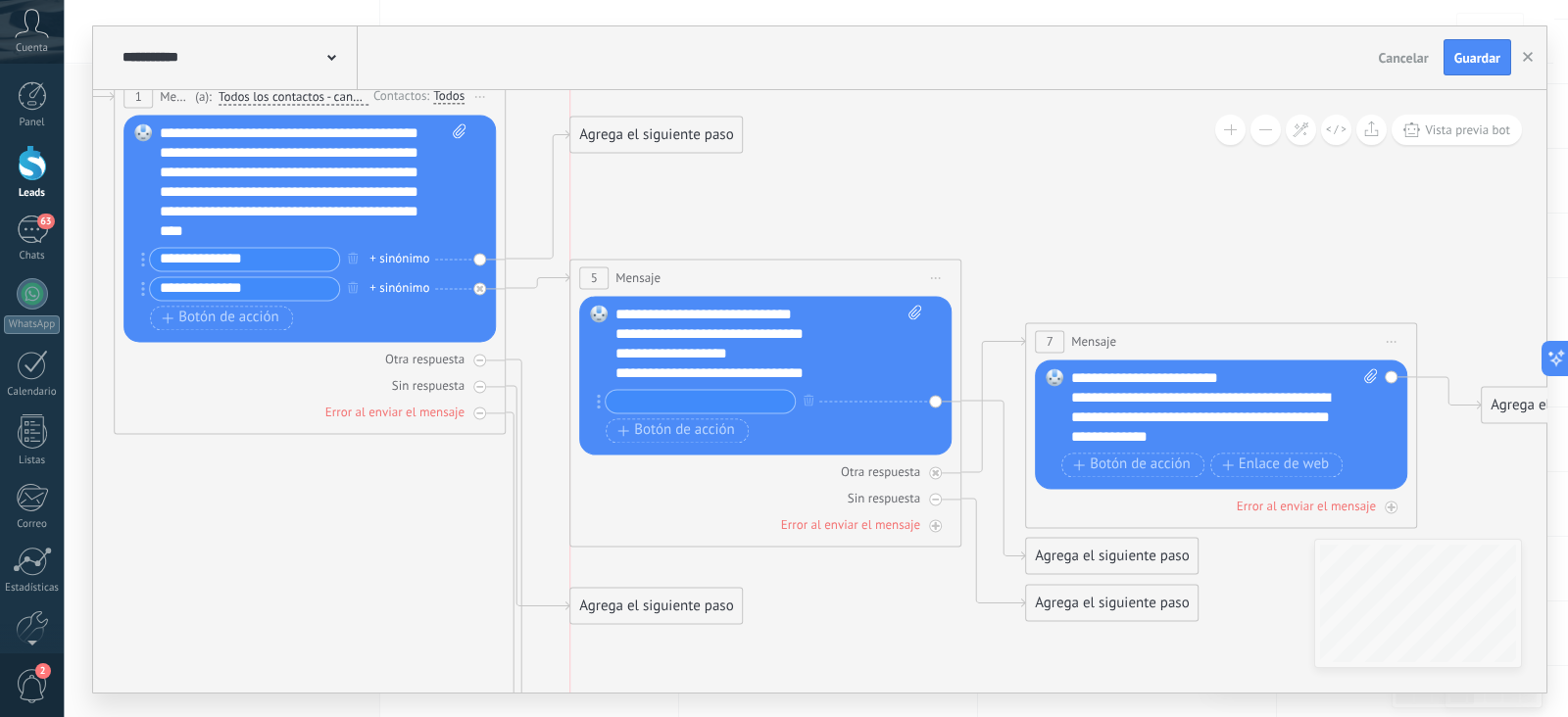drag, startPoint x: 598, startPoint y: 645, endPoint x: 598, endPoint y: 128, distance: 517 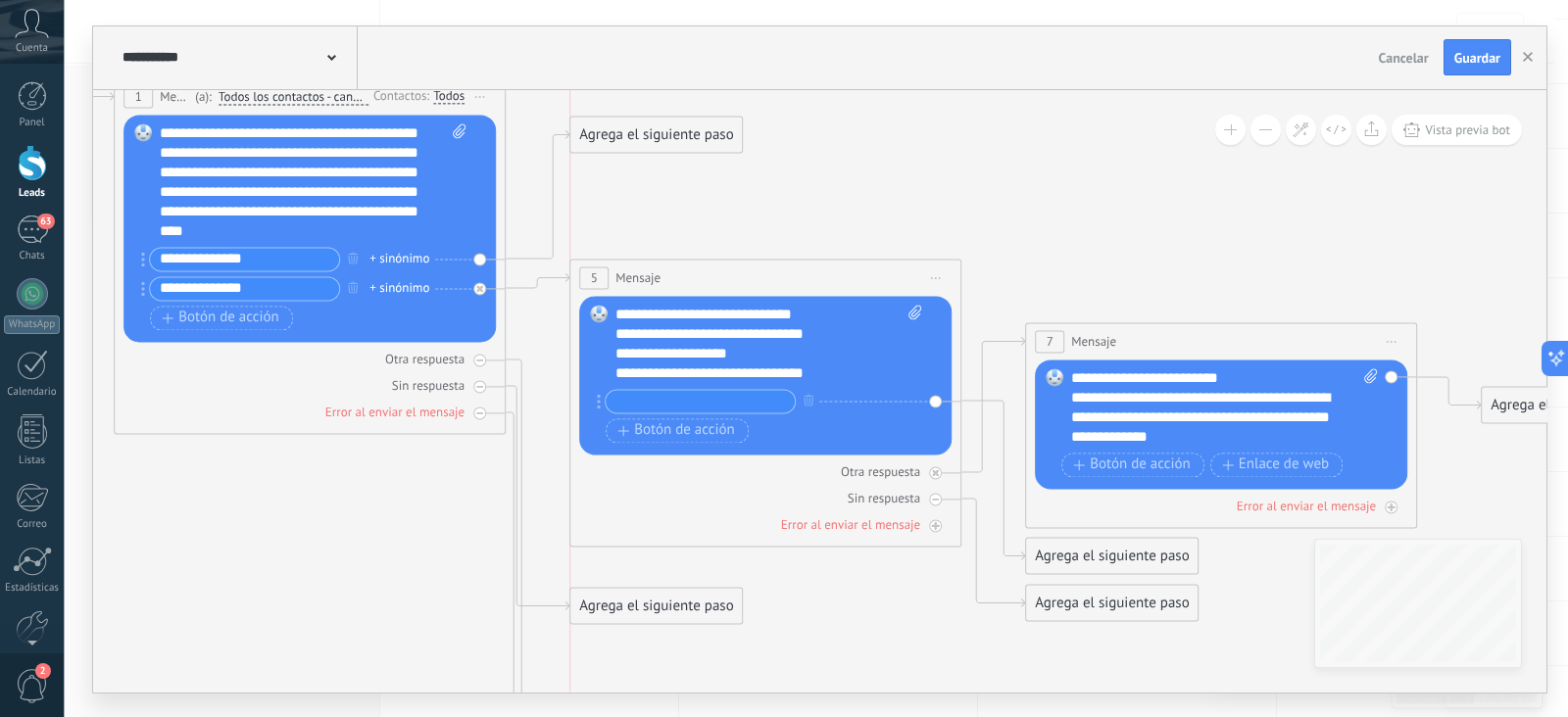click on "Agrega el siguiente paso" at bounding box center [656, 134] 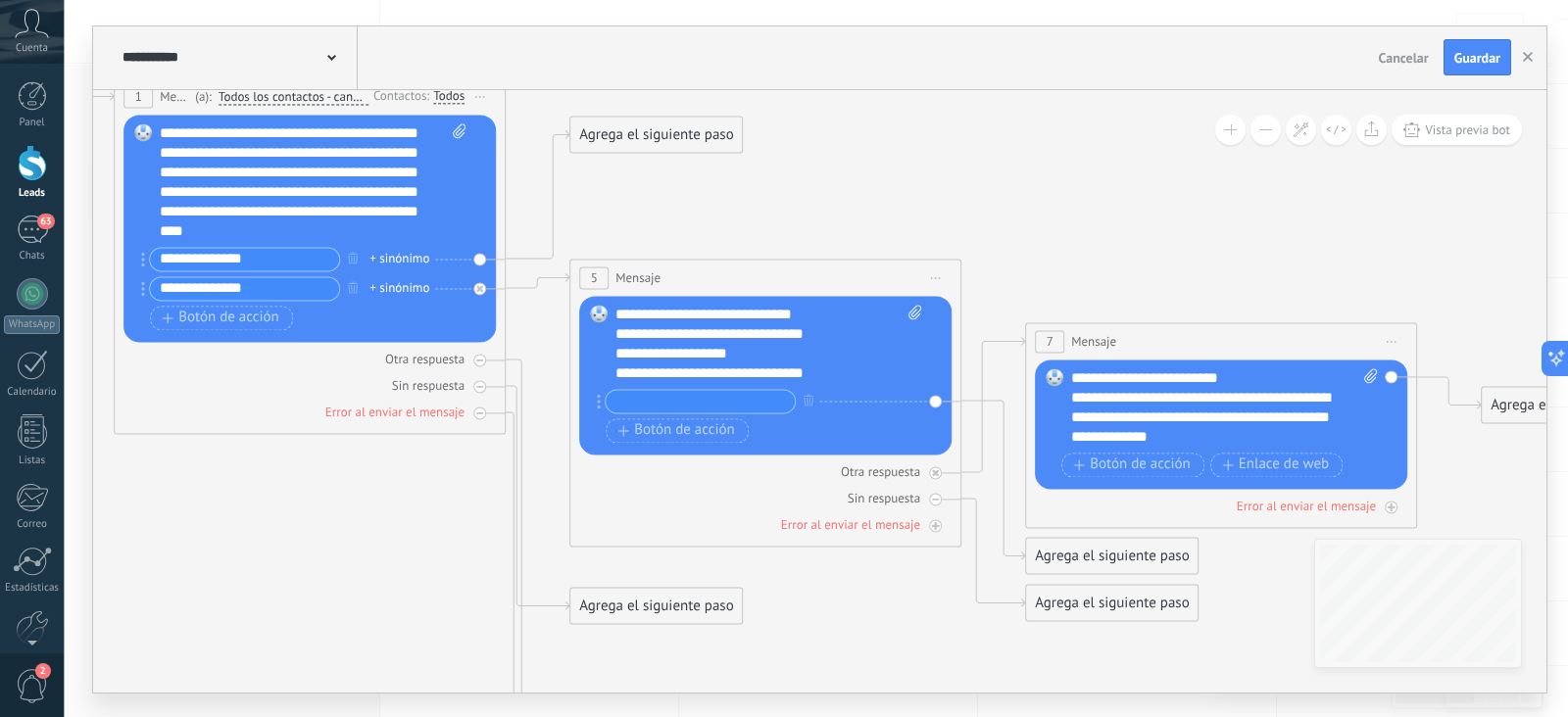 click on "Agrega el siguiente paso" at bounding box center [656, 134] 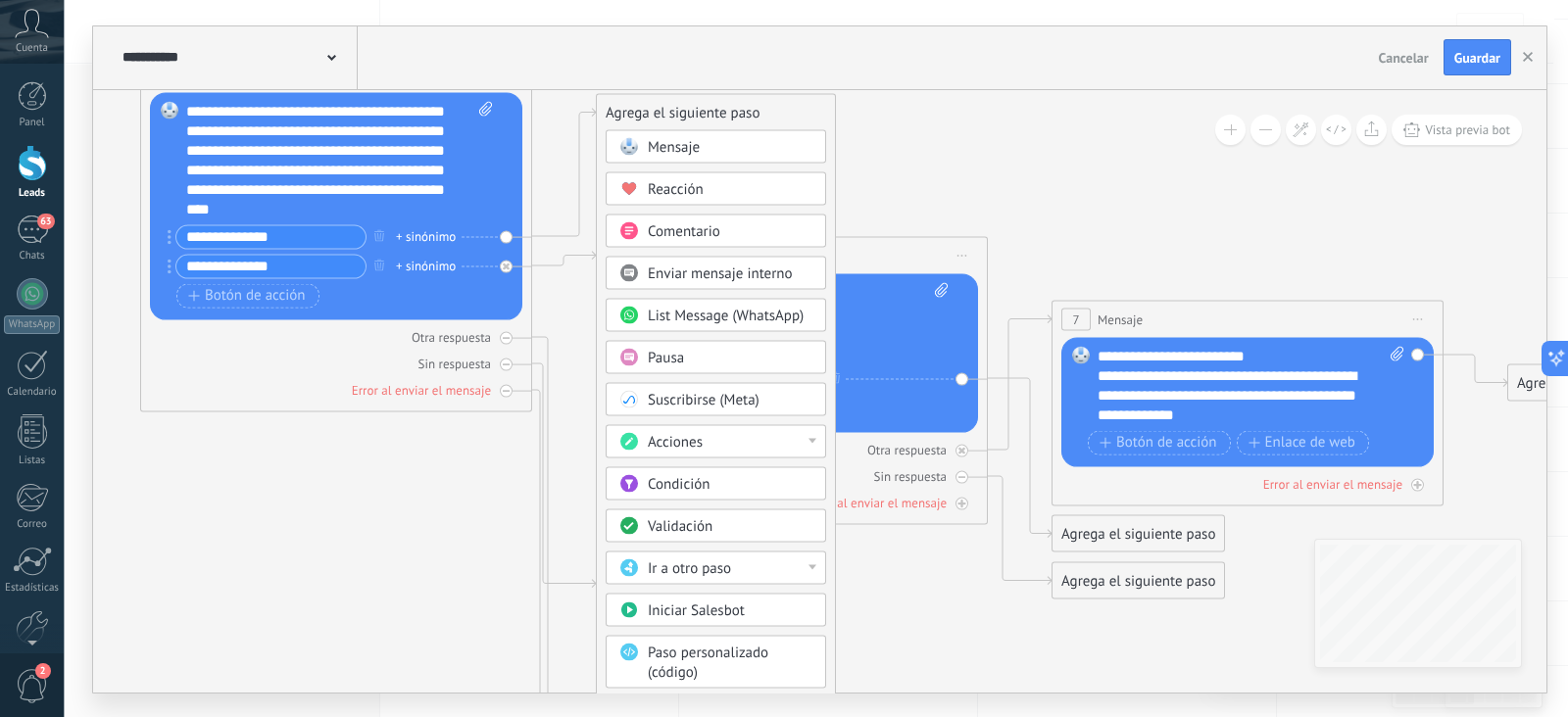 click on "Acciones" at bounding box center (730, 442) 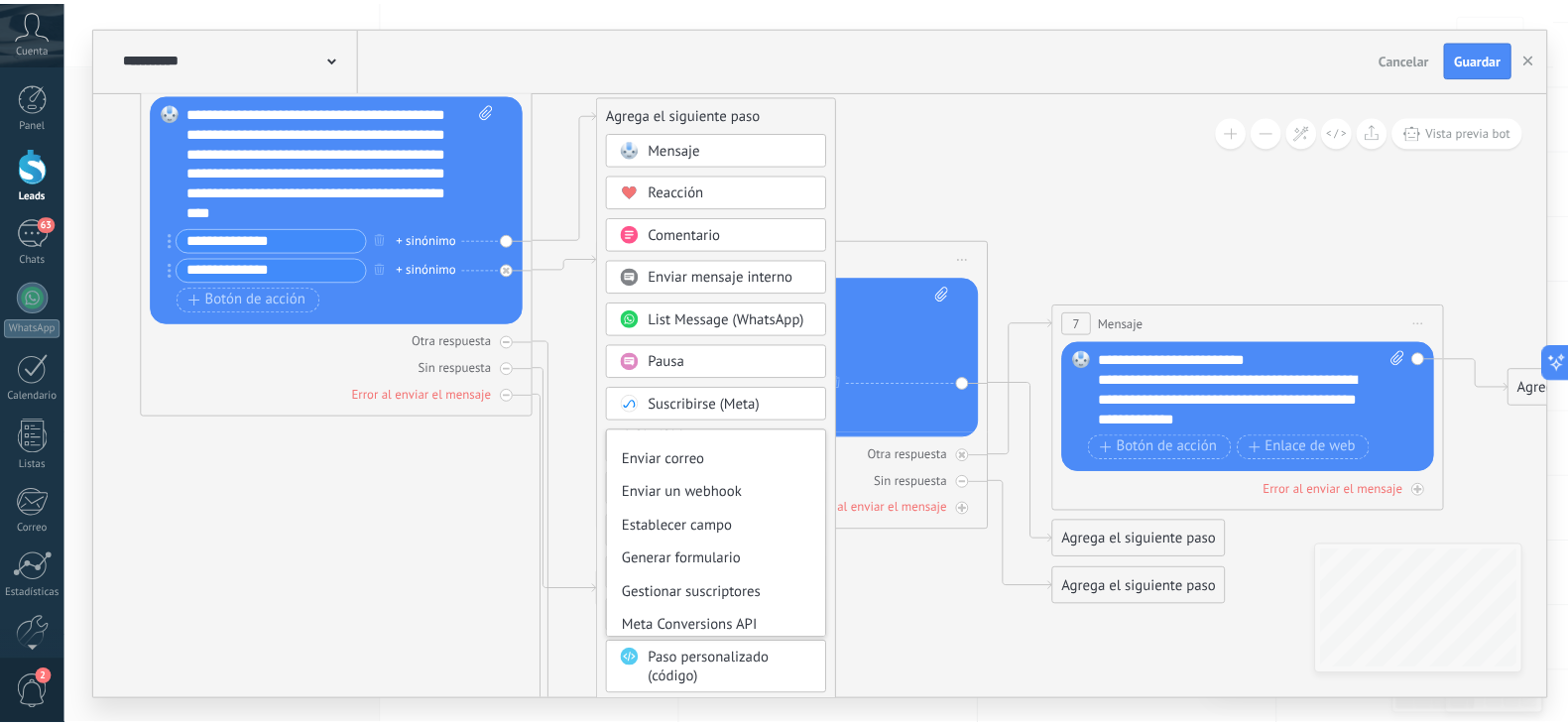 scroll, scrollTop: 263, scrollLeft: 0, axis: vertical 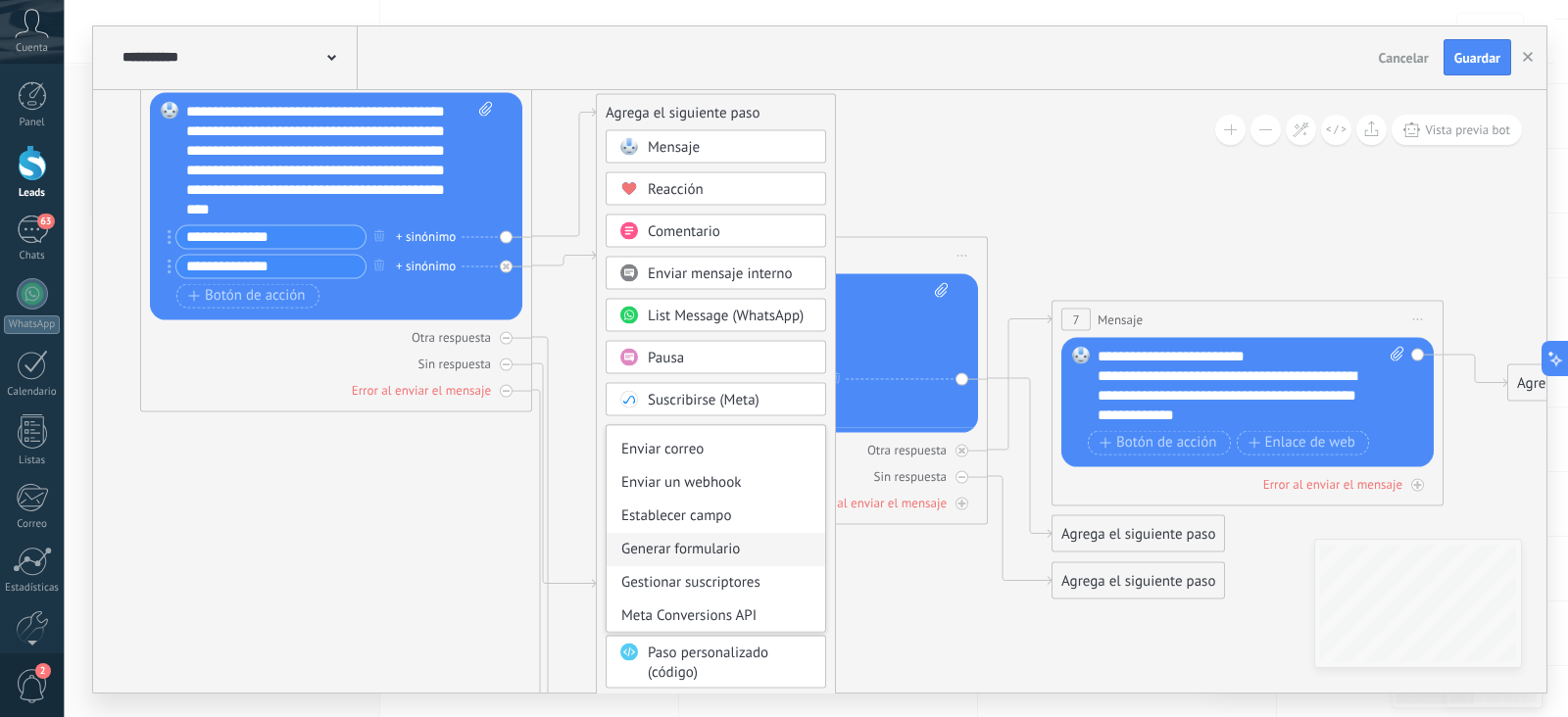 click on "Generar formulario" at bounding box center (715, 549) 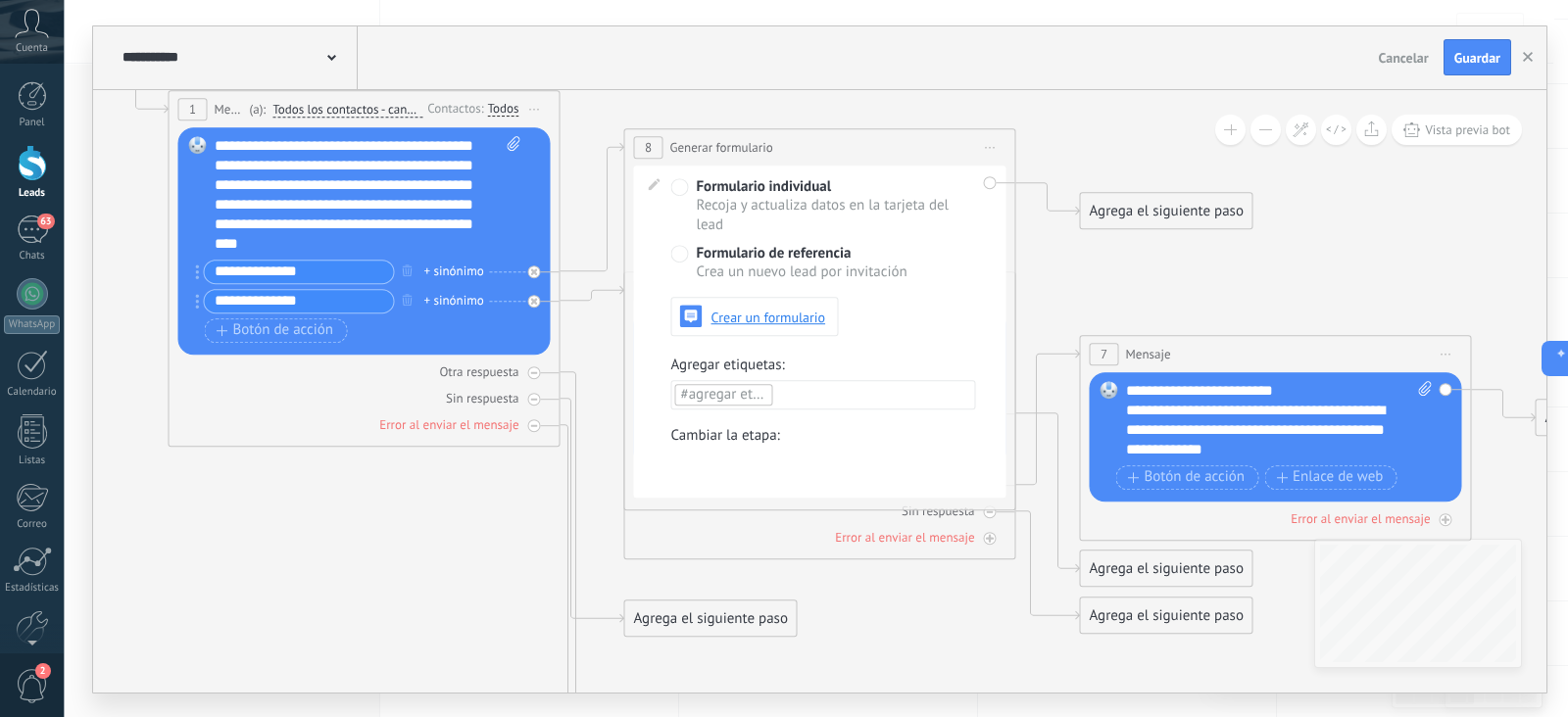 click 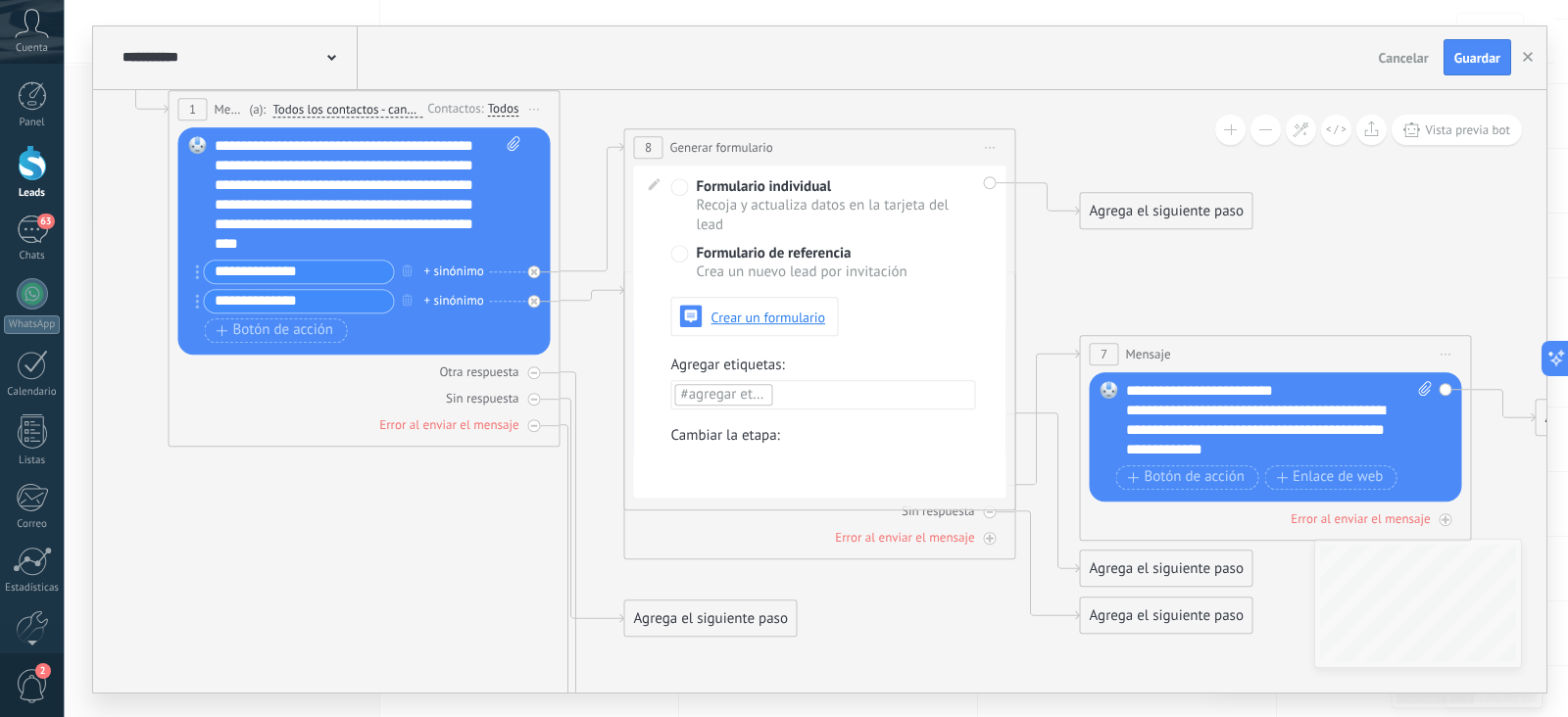 click 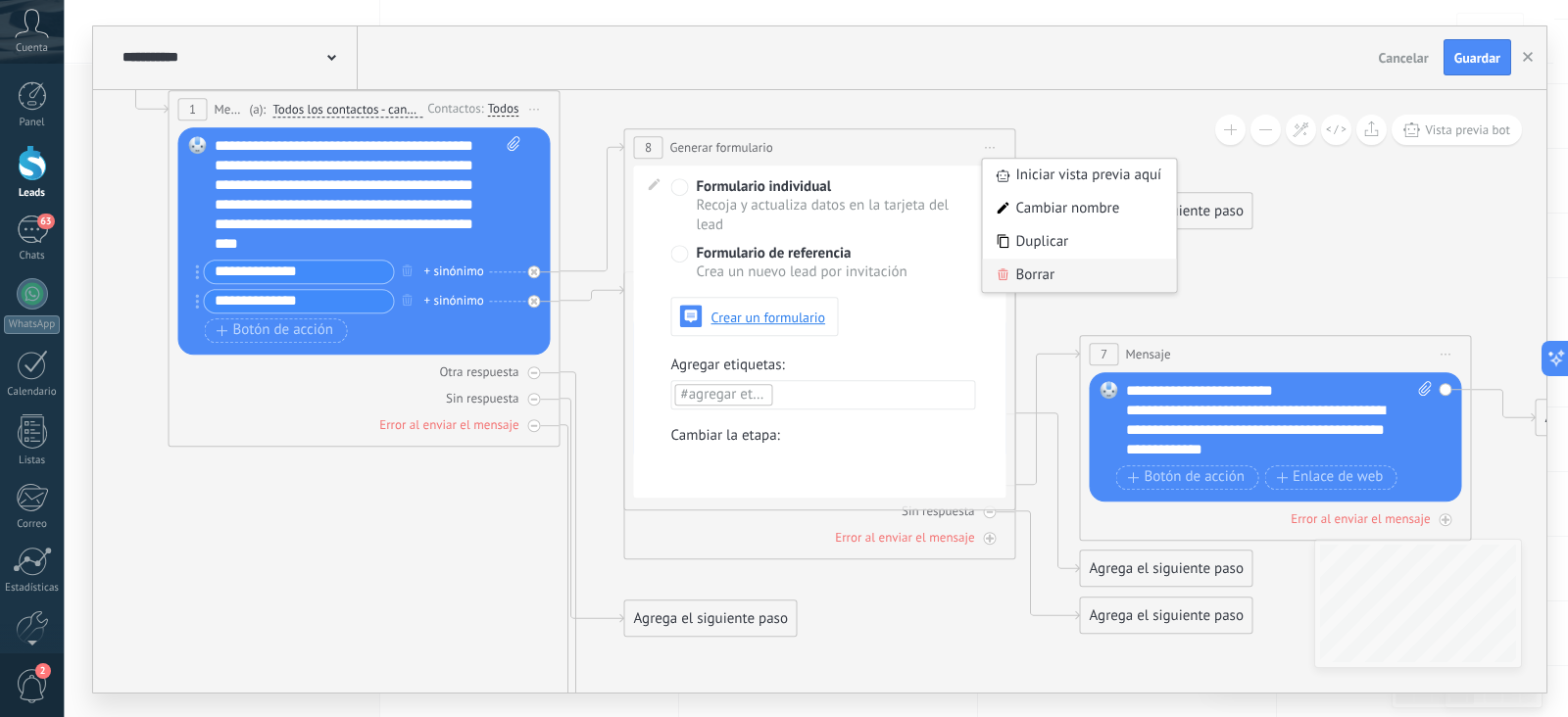 click on "Borrar" at bounding box center (1080, 275) 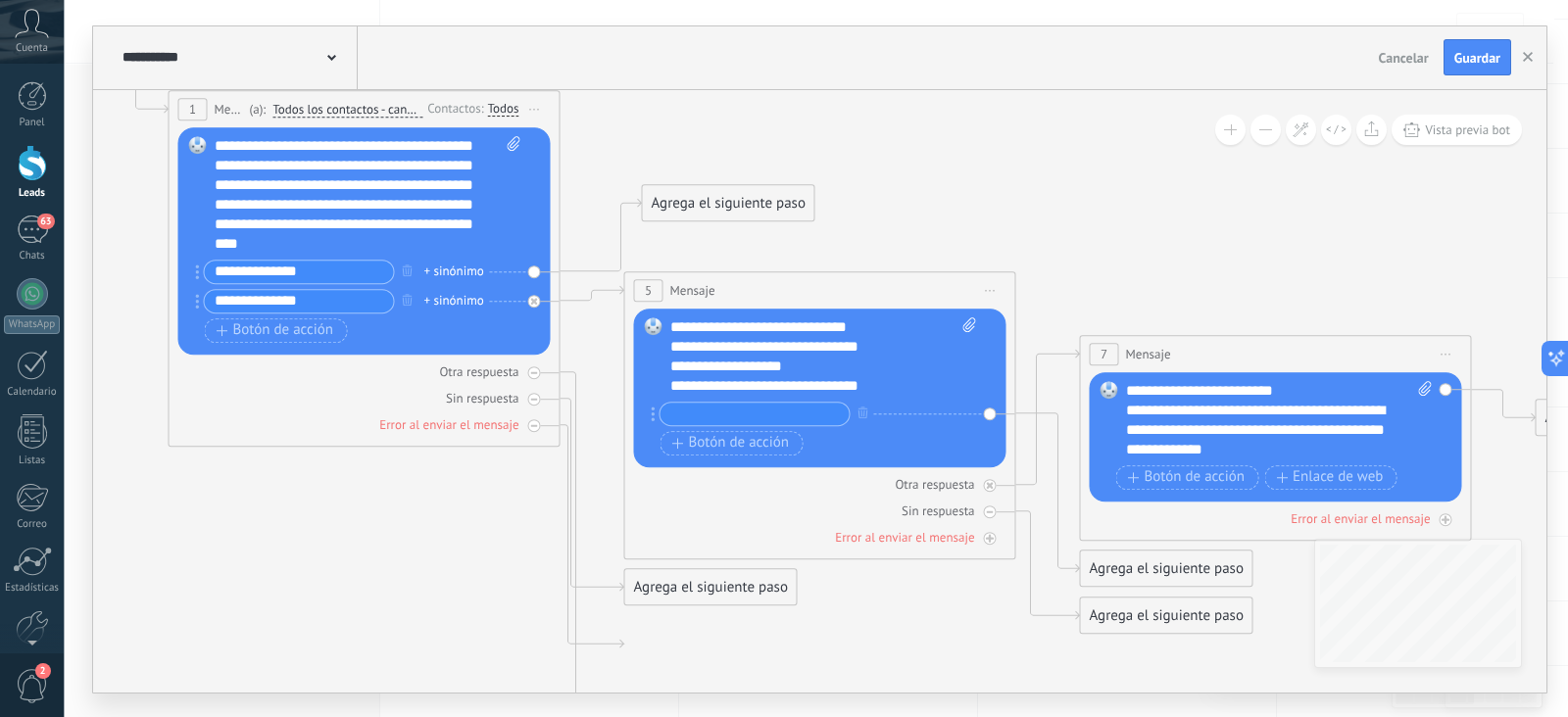 drag, startPoint x: 680, startPoint y: 647, endPoint x: 698, endPoint y: 198, distance: 449.3607 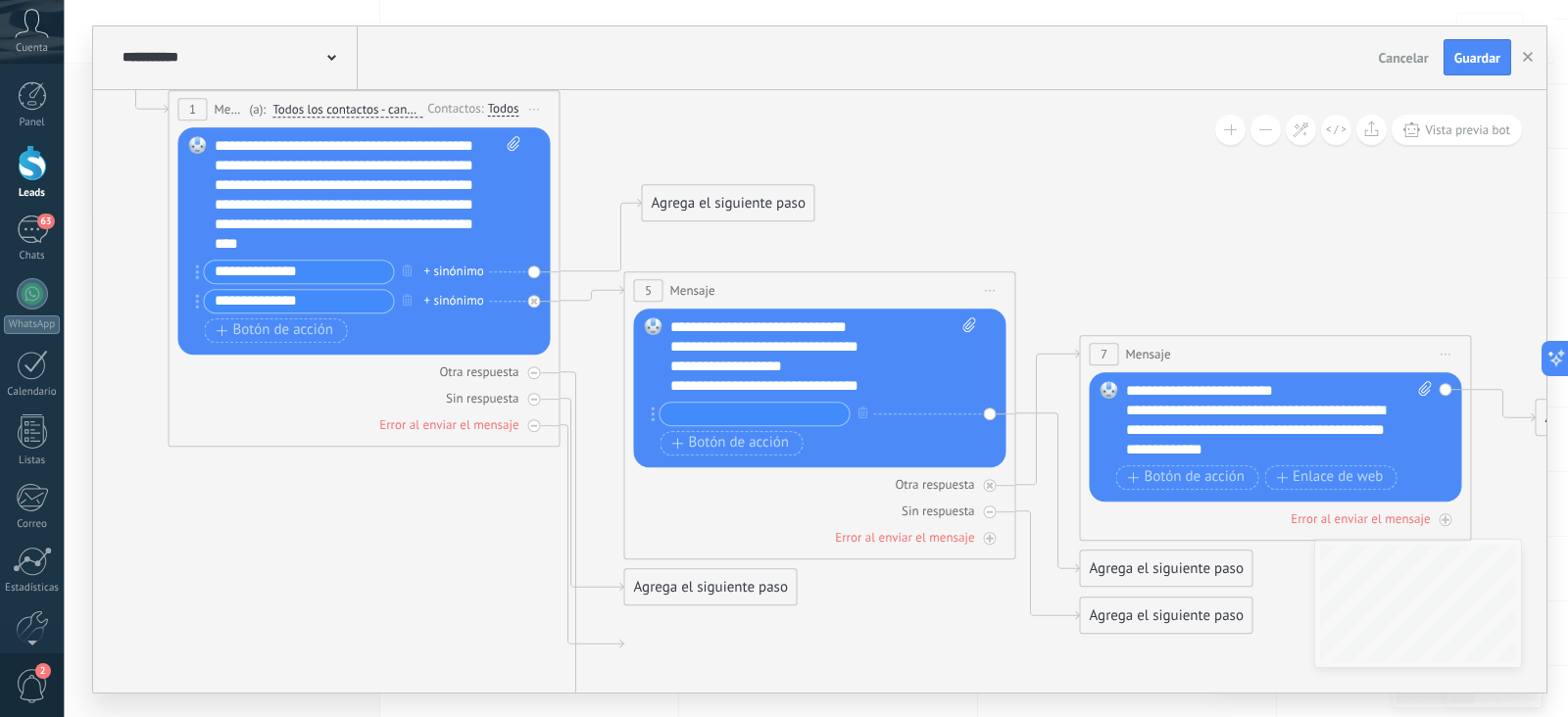 click on "Agrega el siguiente paso" at bounding box center (728, 203) 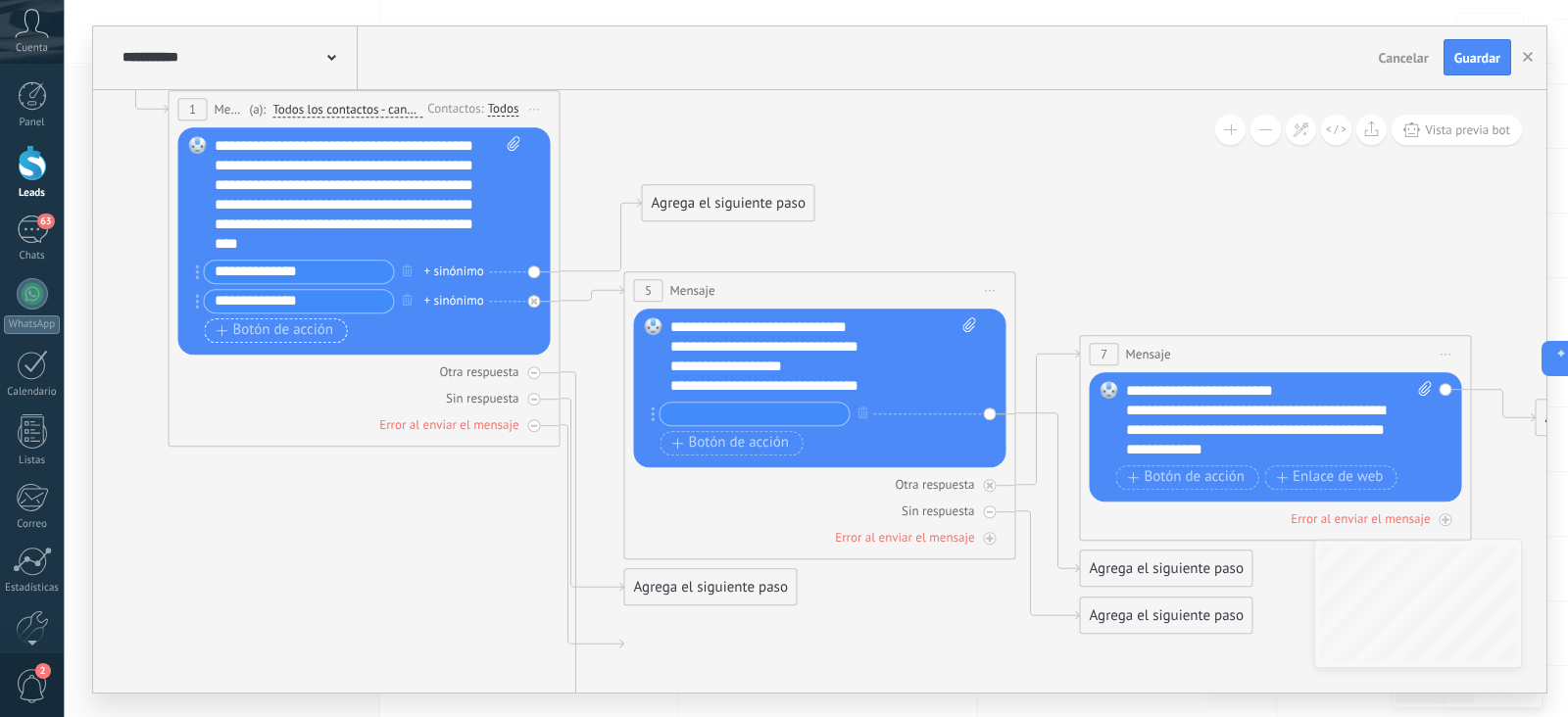 click on "Botón de acción" at bounding box center (275, 330) 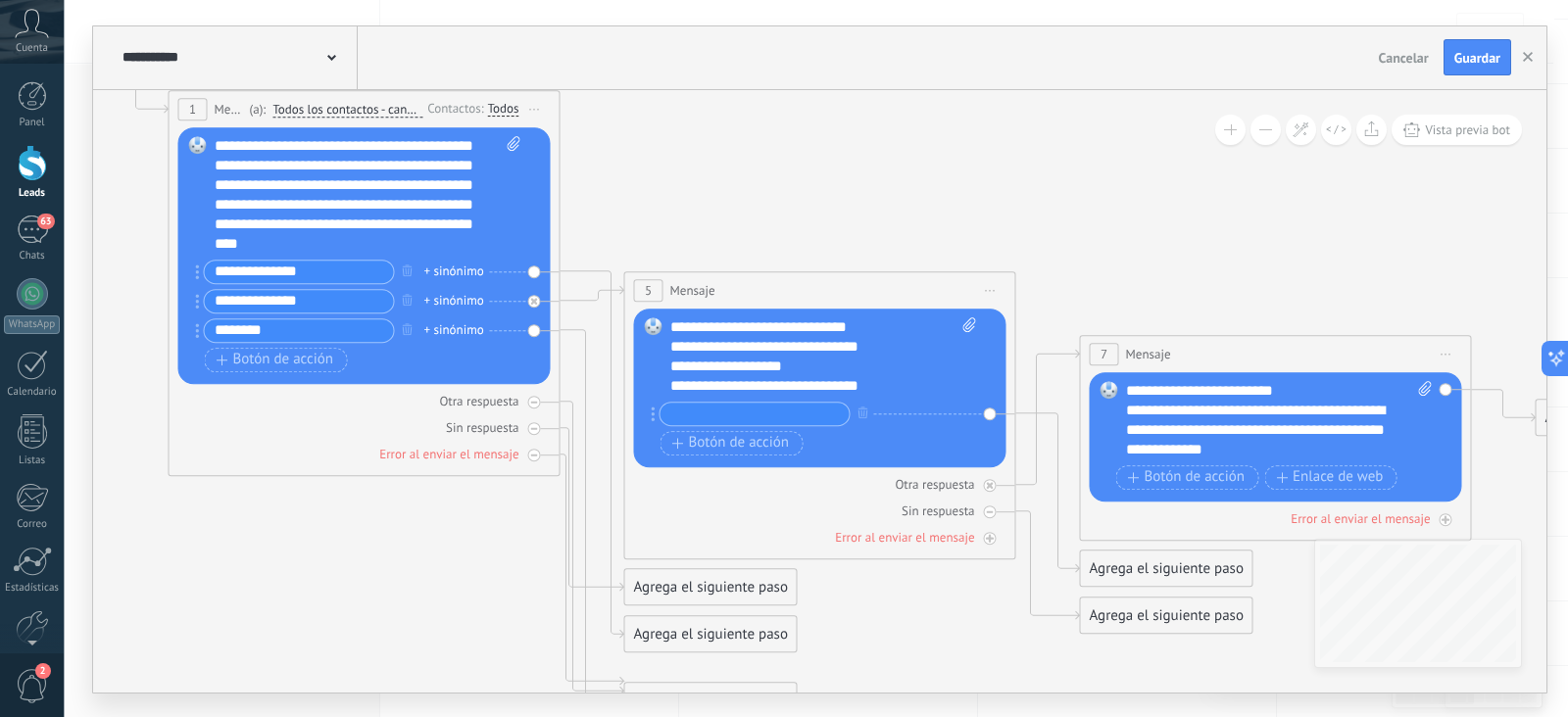 type on "********" 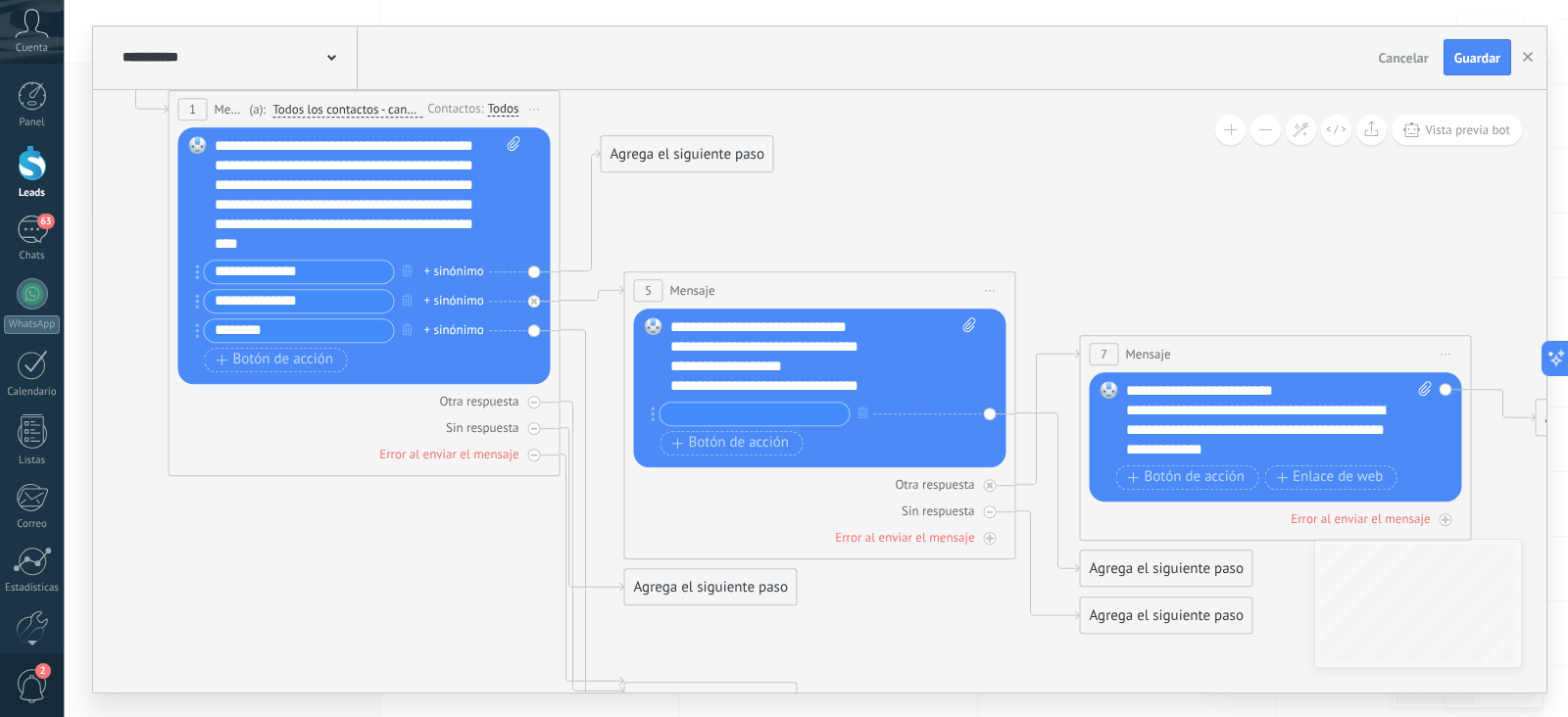 drag, startPoint x: 657, startPoint y: 630, endPoint x: 633, endPoint y: 151, distance: 479.6009 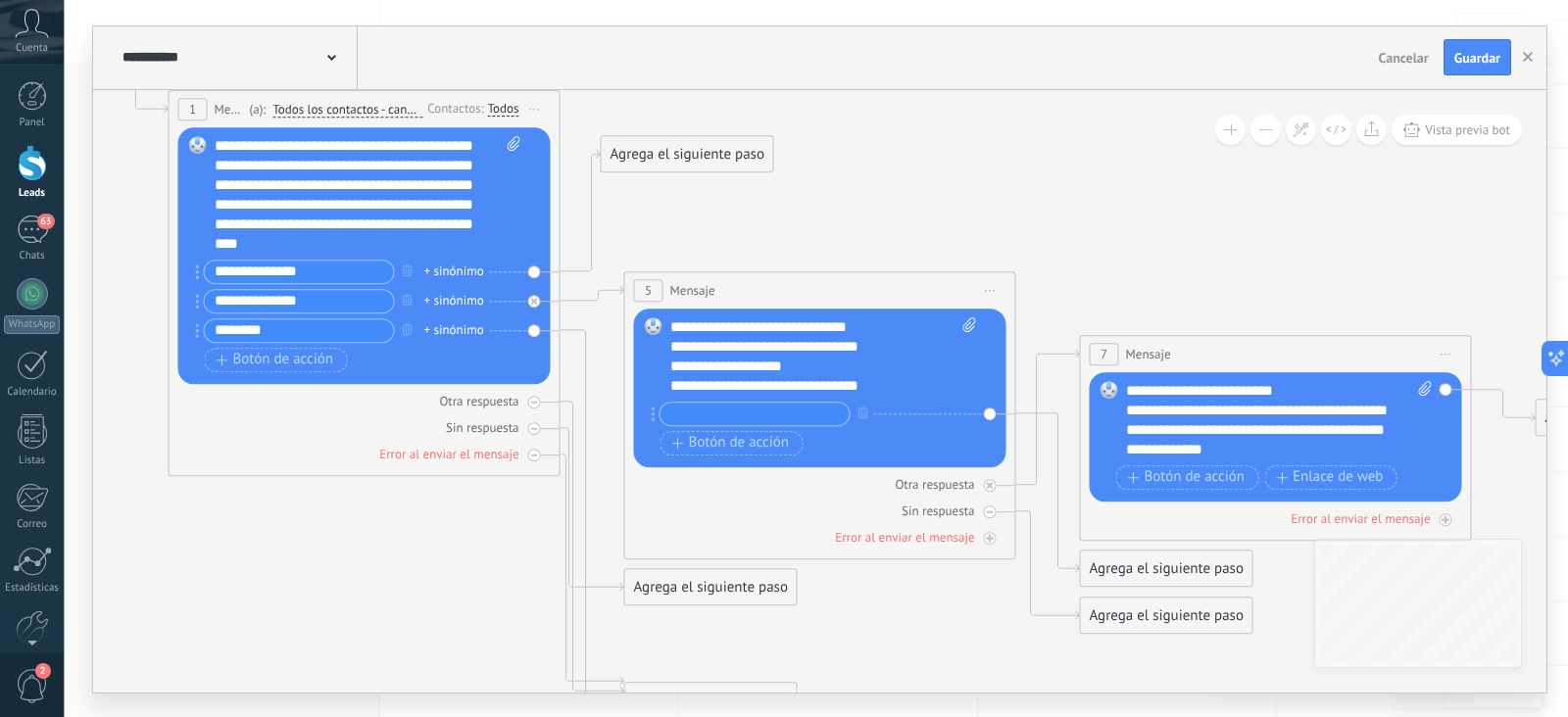 click on "Agrega el siguiente paso" at bounding box center [687, 154] 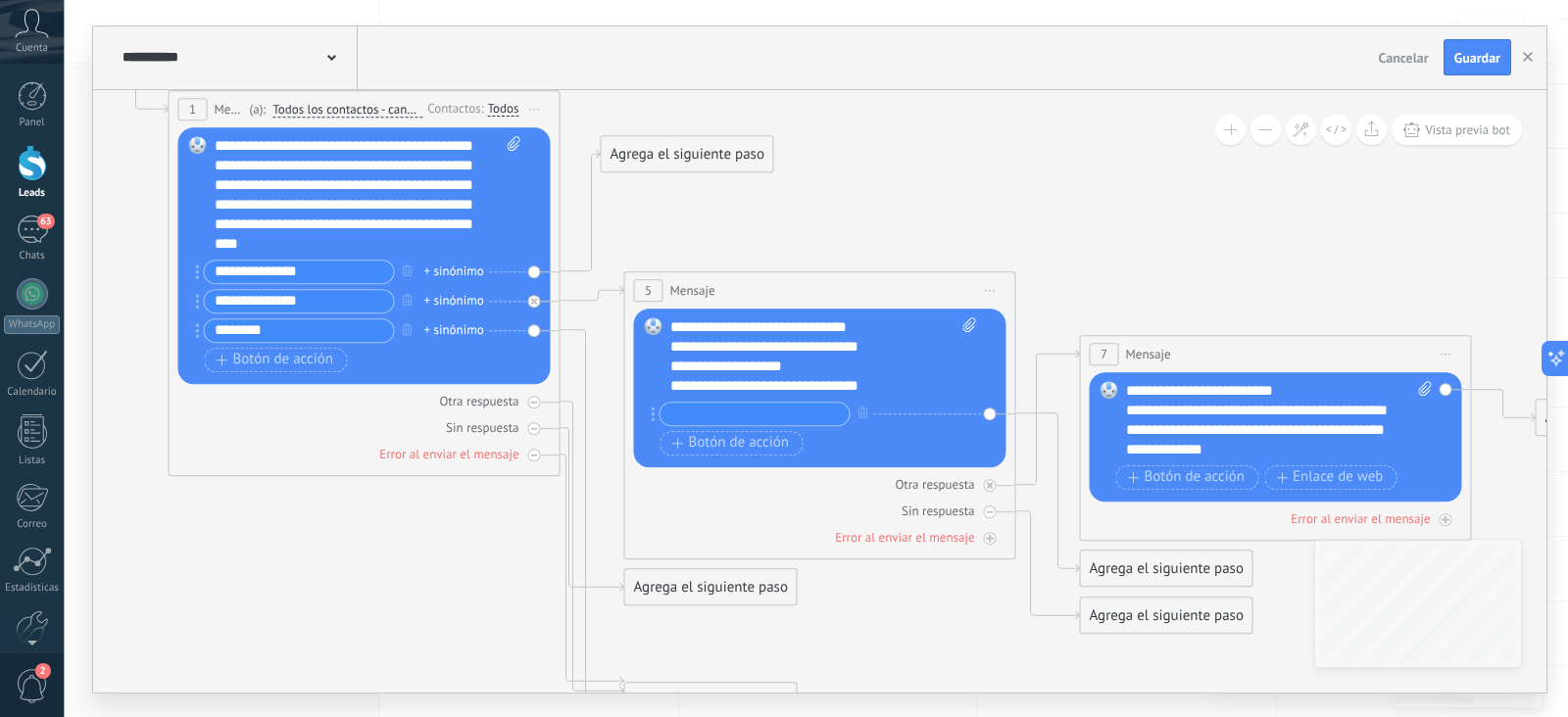 click on "Agrega el siguiente paso" at bounding box center [687, 154] 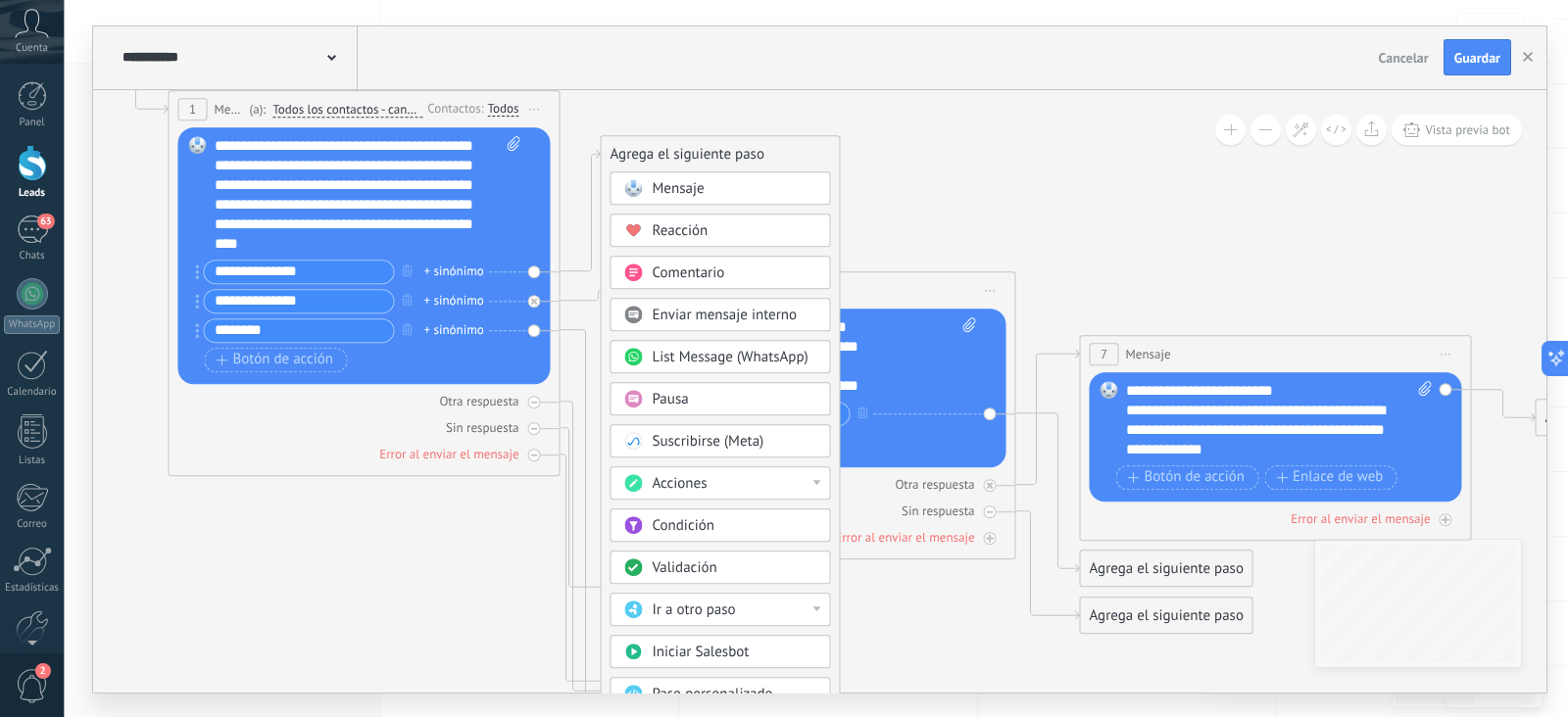 click on "Mensaje" at bounding box center [678, 188] 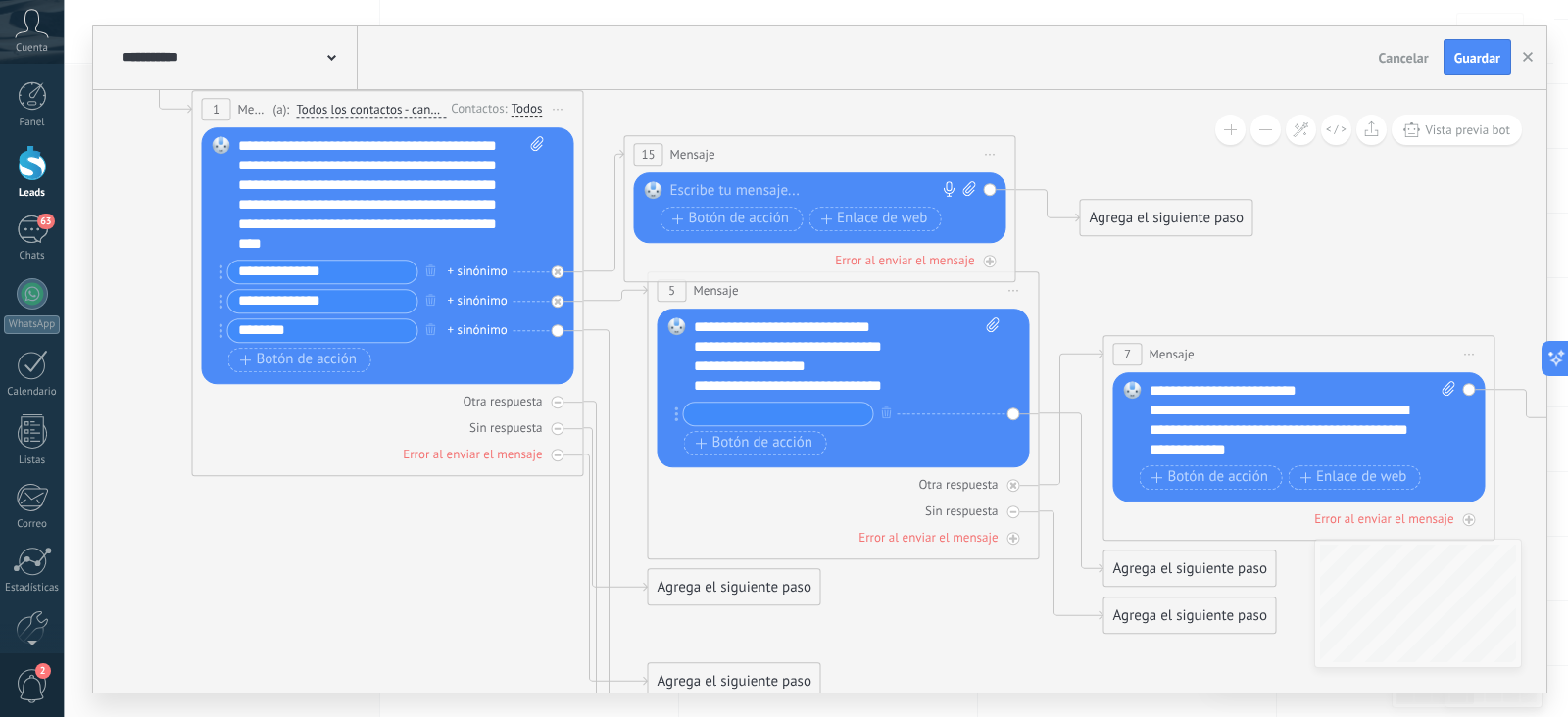 click at bounding box center (815, 191) 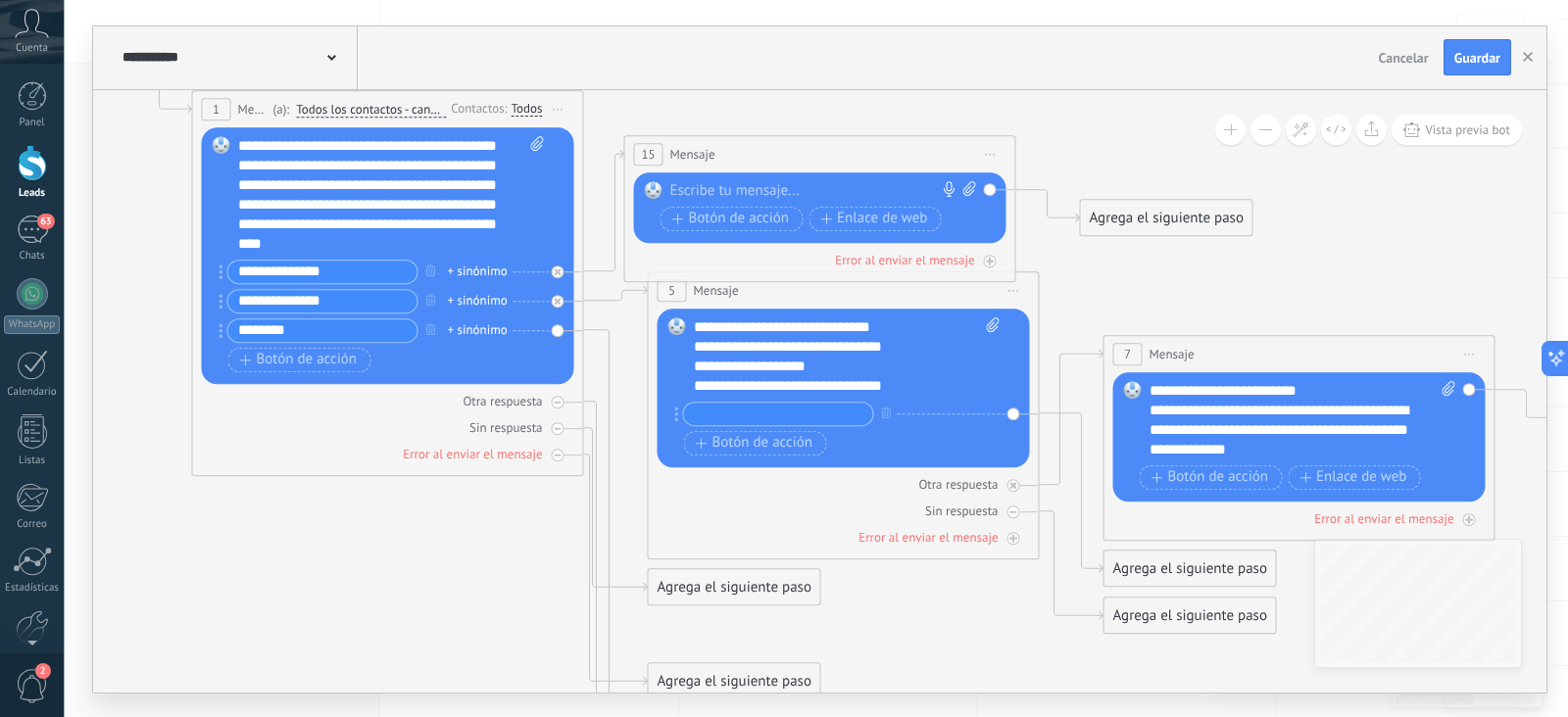 type 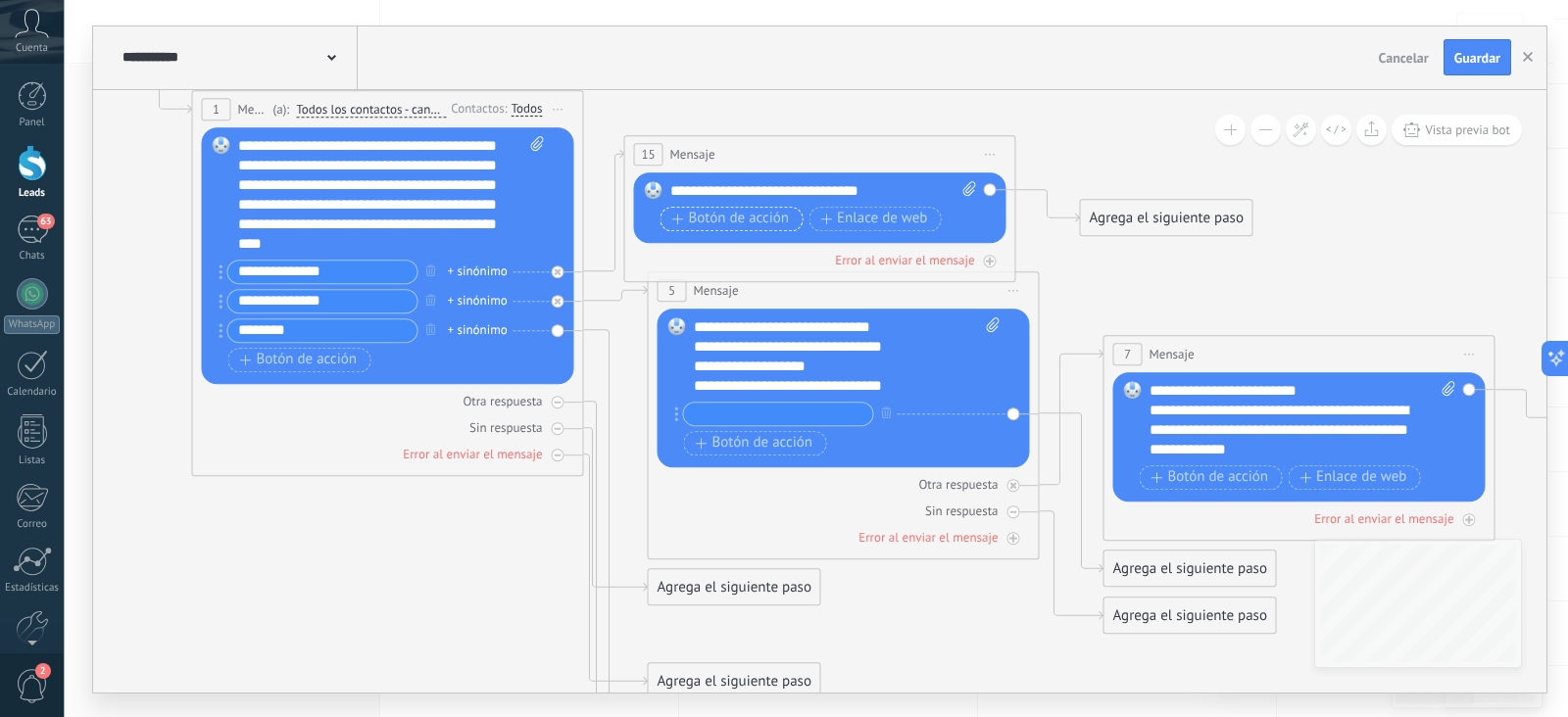 click on "Botón de acción" at bounding box center (731, 218) 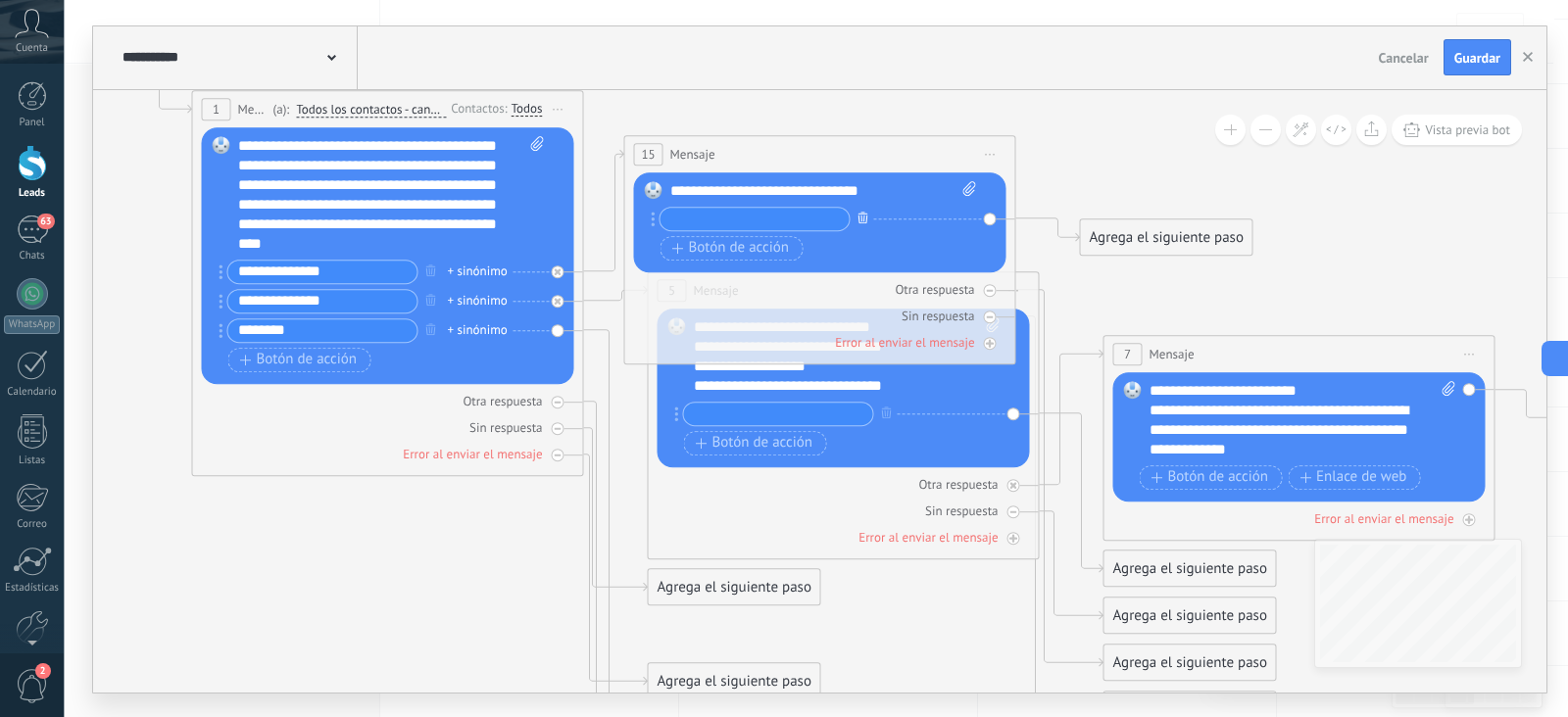 click at bounding box center (863, 217) 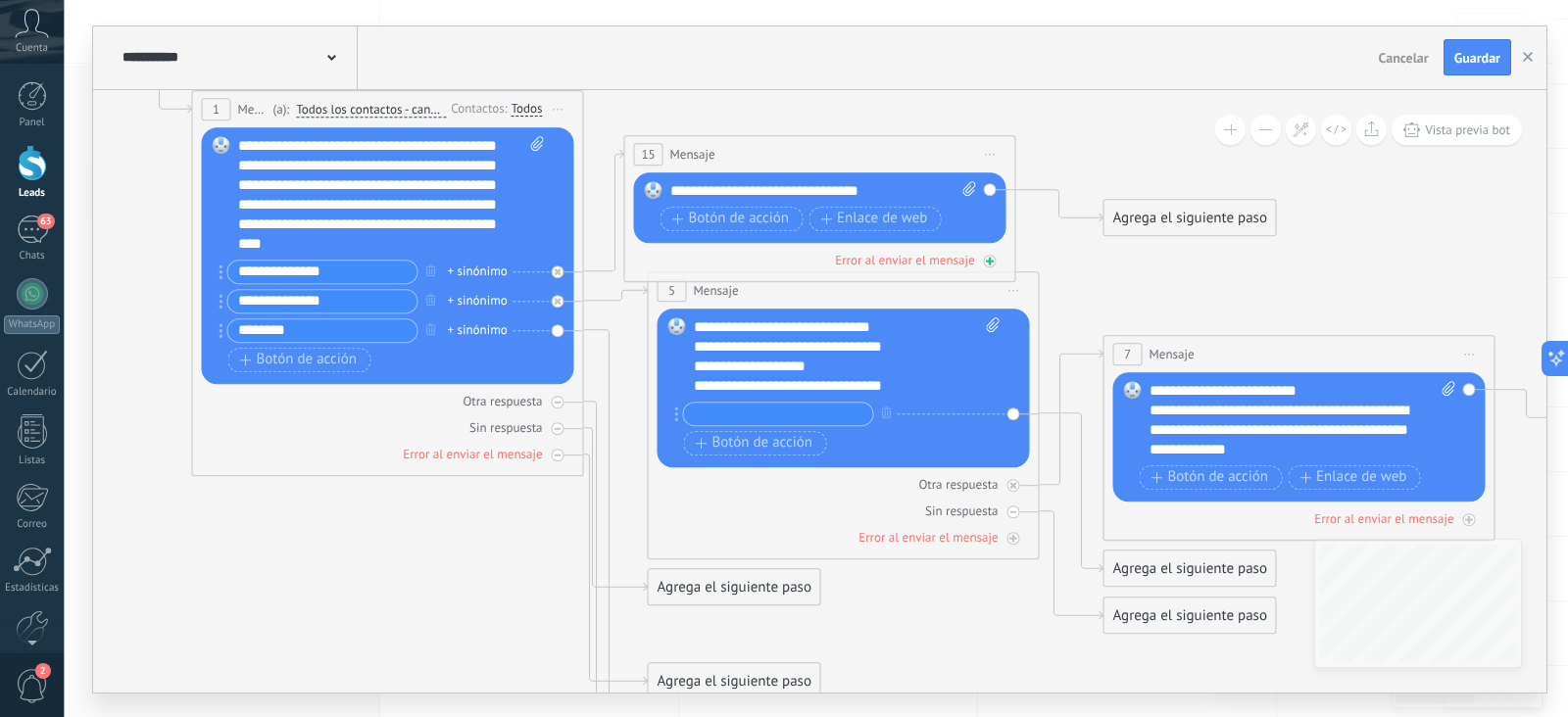 click on "Error al enviar el mensaje" at bounding box center [905, 260] 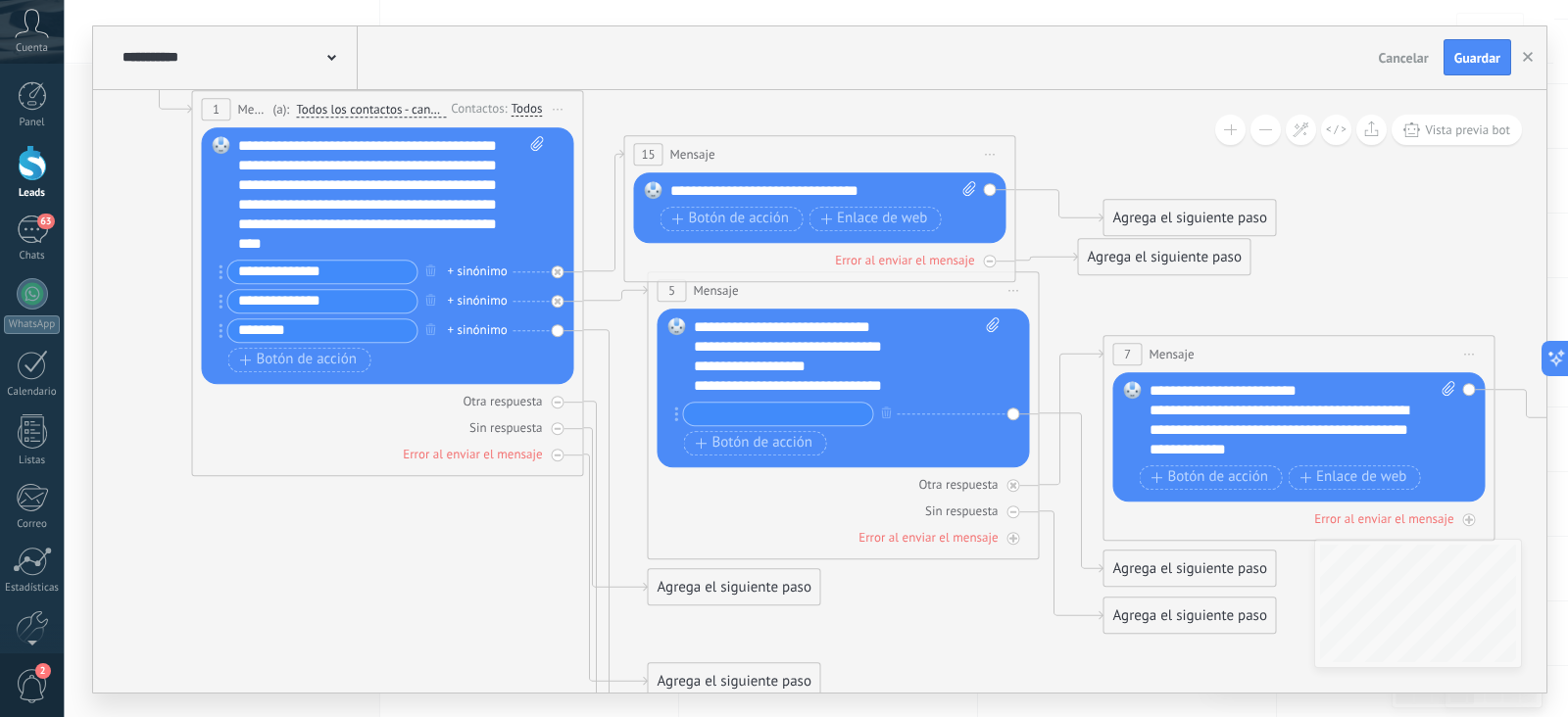 drag, startPoint x: 1171, startPoint y: 655, endPoint x: 1144, endPoint y: 265, distance: 390.9335 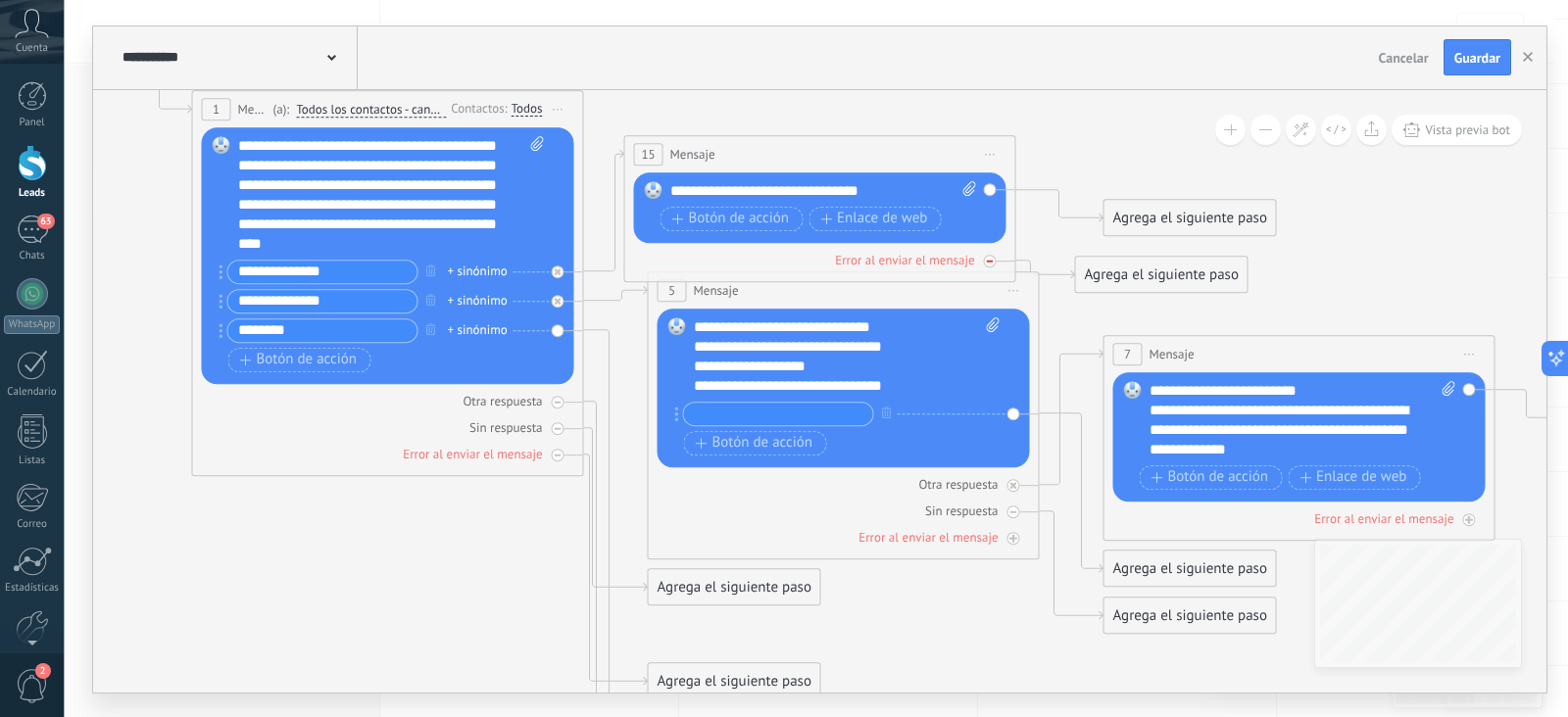 click 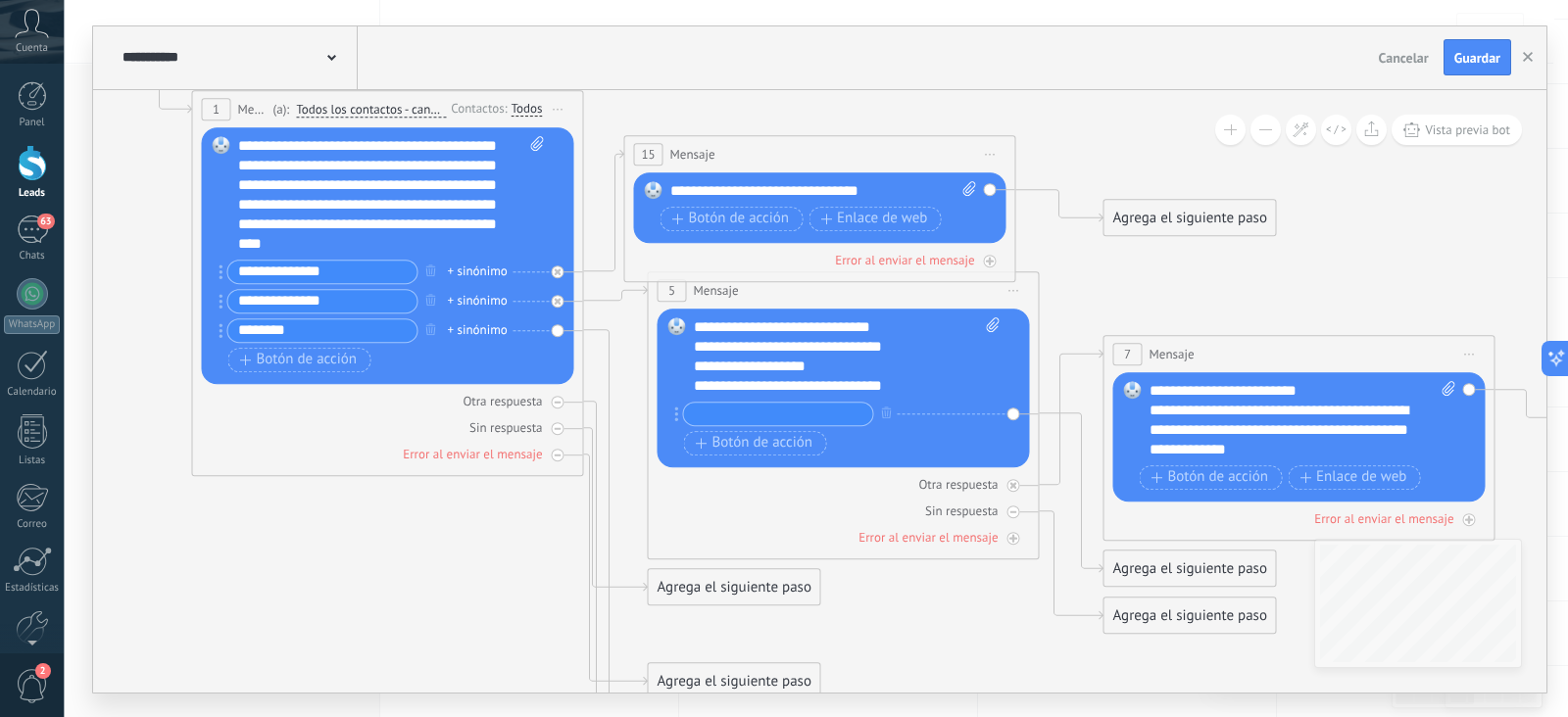 click on "Agrega el siguiente paso" at bounding box center [1190, 217] 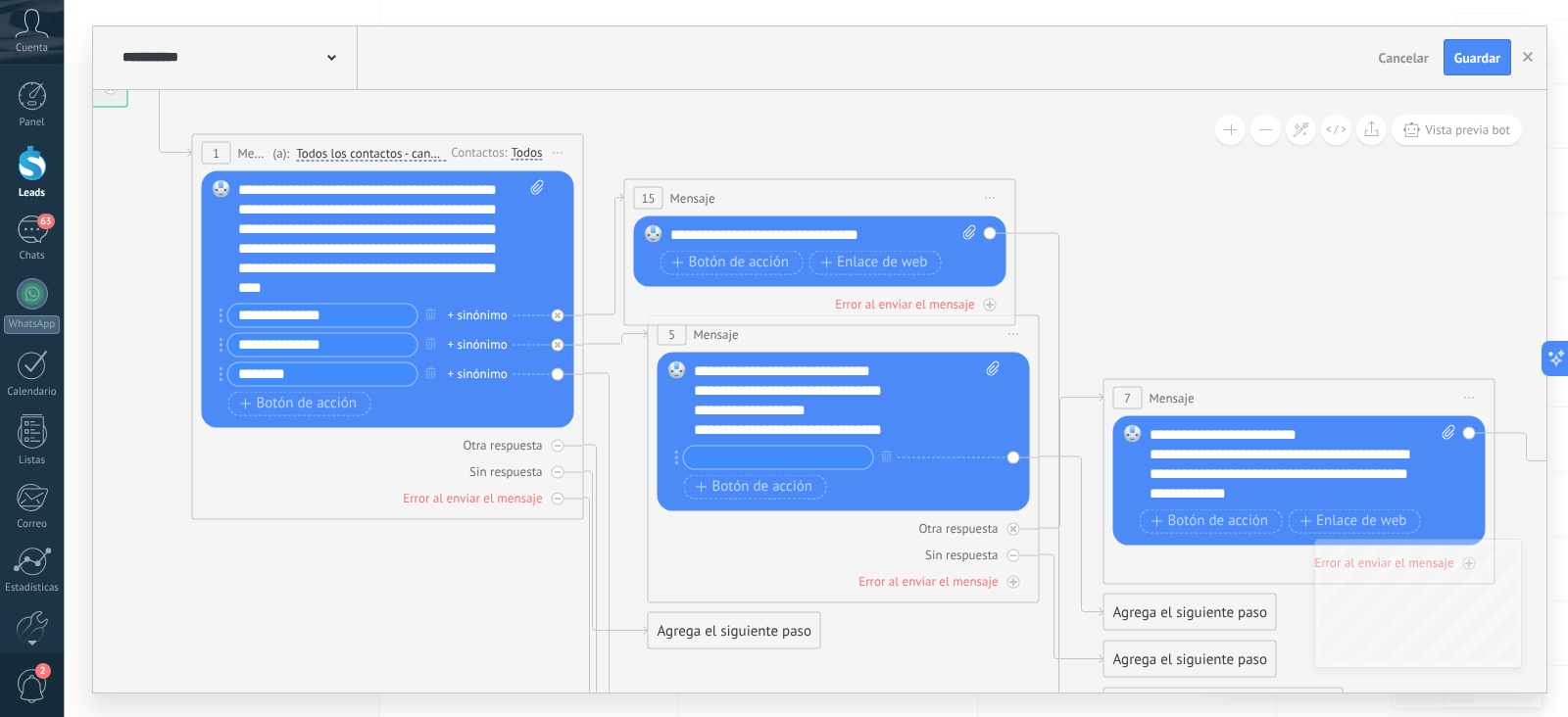 click 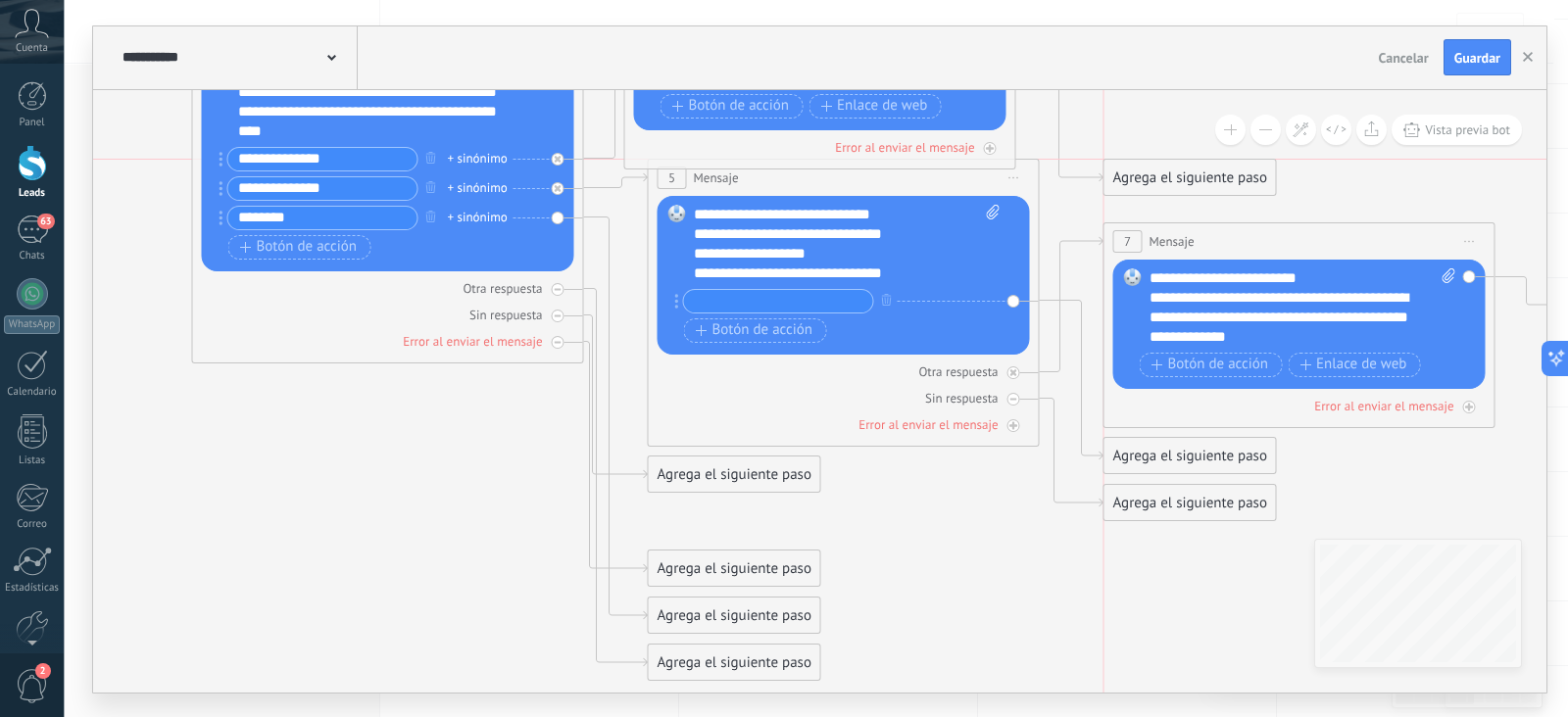 drag, startPoint x: 1124, startPoint y: 545, endPoint x: 1122, endPoint y: 143, distance: 402.00498 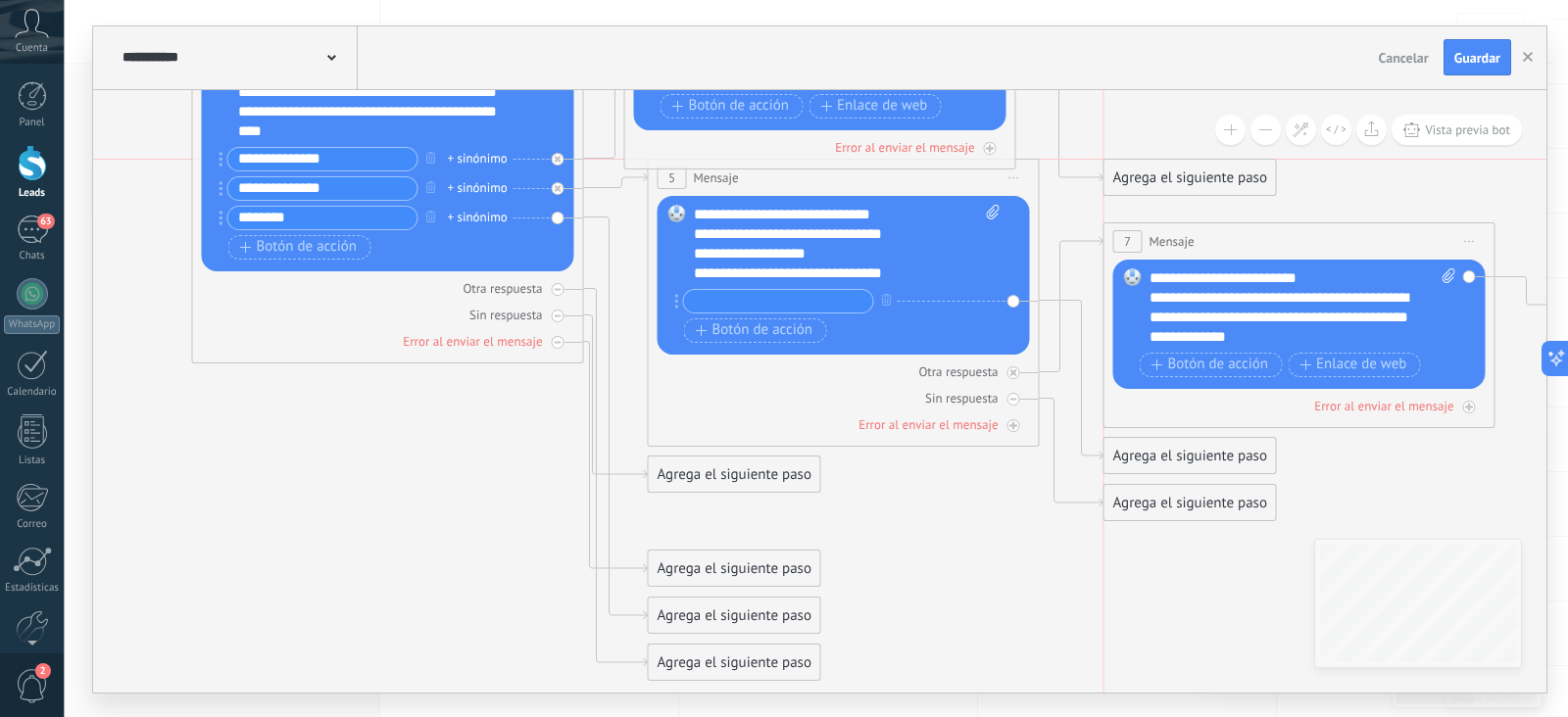 click on "Agrega el siguiente paso" at bounding box center (1190, 177) 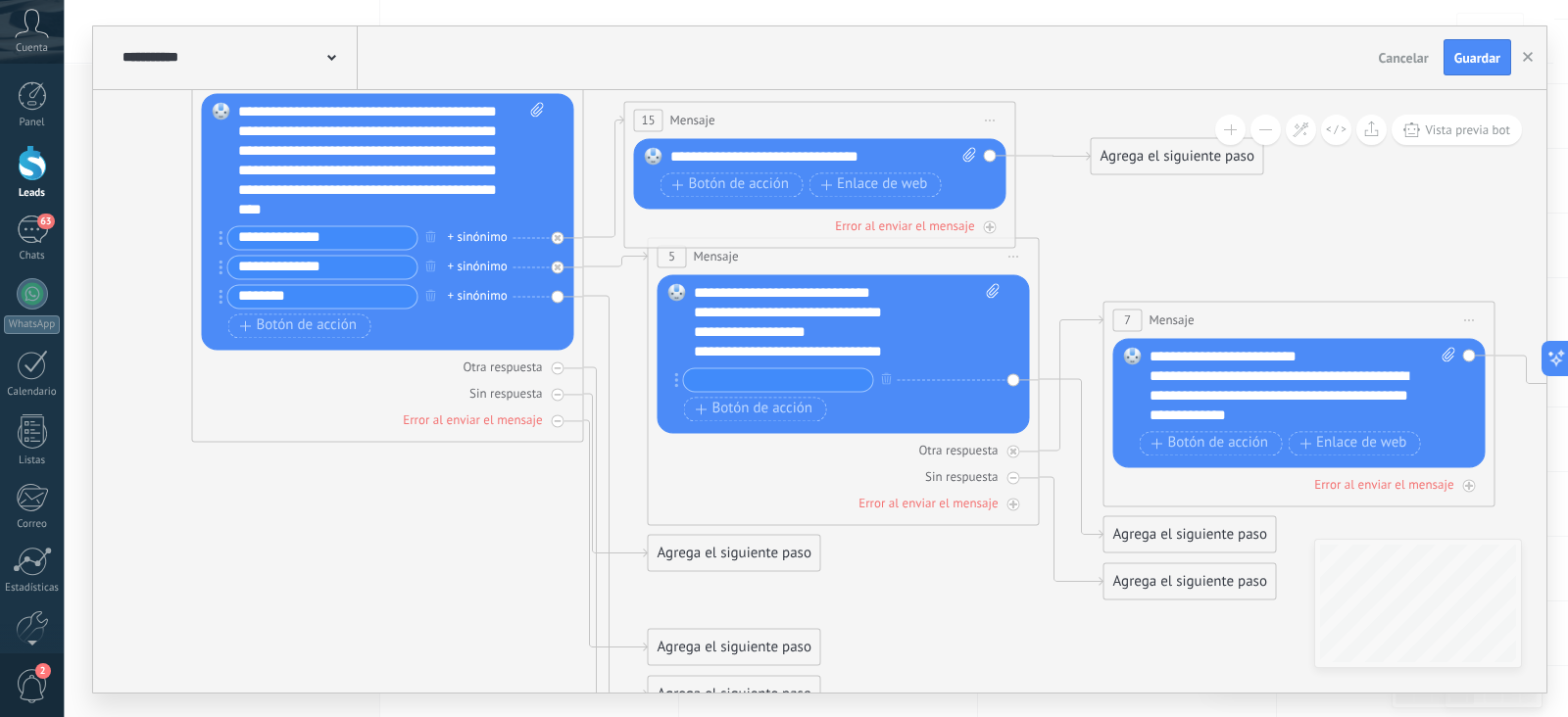 drag, startPoint x: 1142, startPoint y: 621, endPoint x: 1130, endPoint y: 149, distance: 472.15252 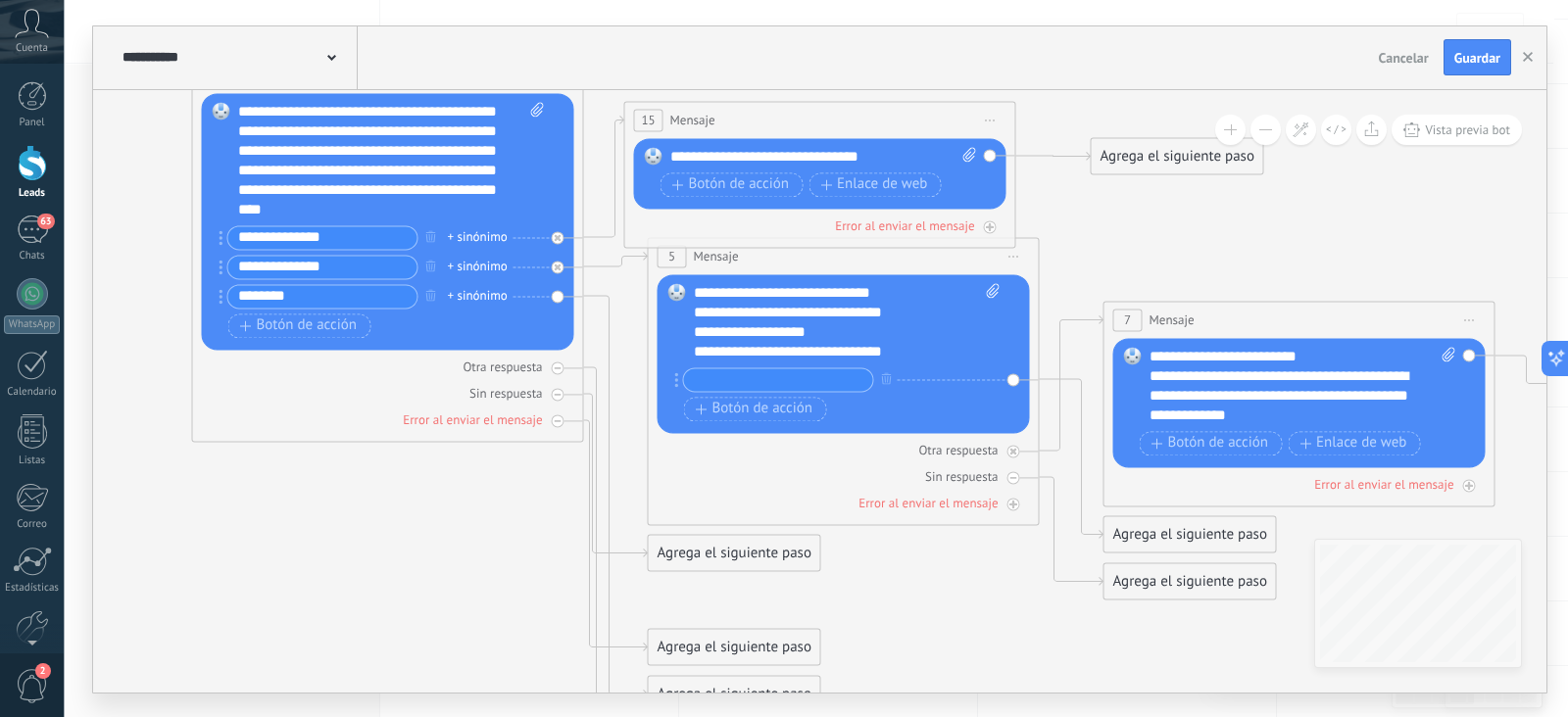 click on "Agrega el siguiente paso" at bounding box center (1177, 156) 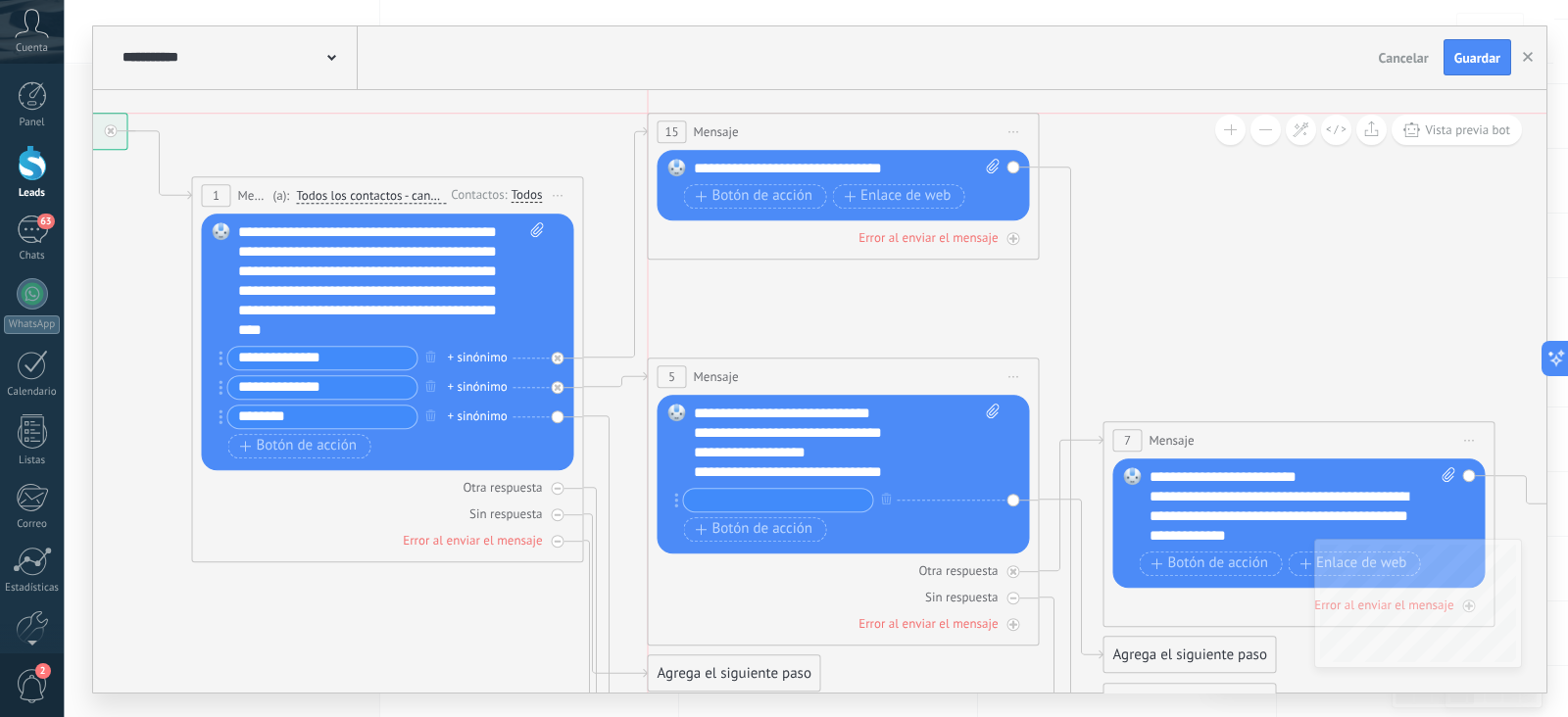 drag, startPoint x: 792, startPoint y: 229, endPoint x: 813, endPoint y: 118, distance: 112.969 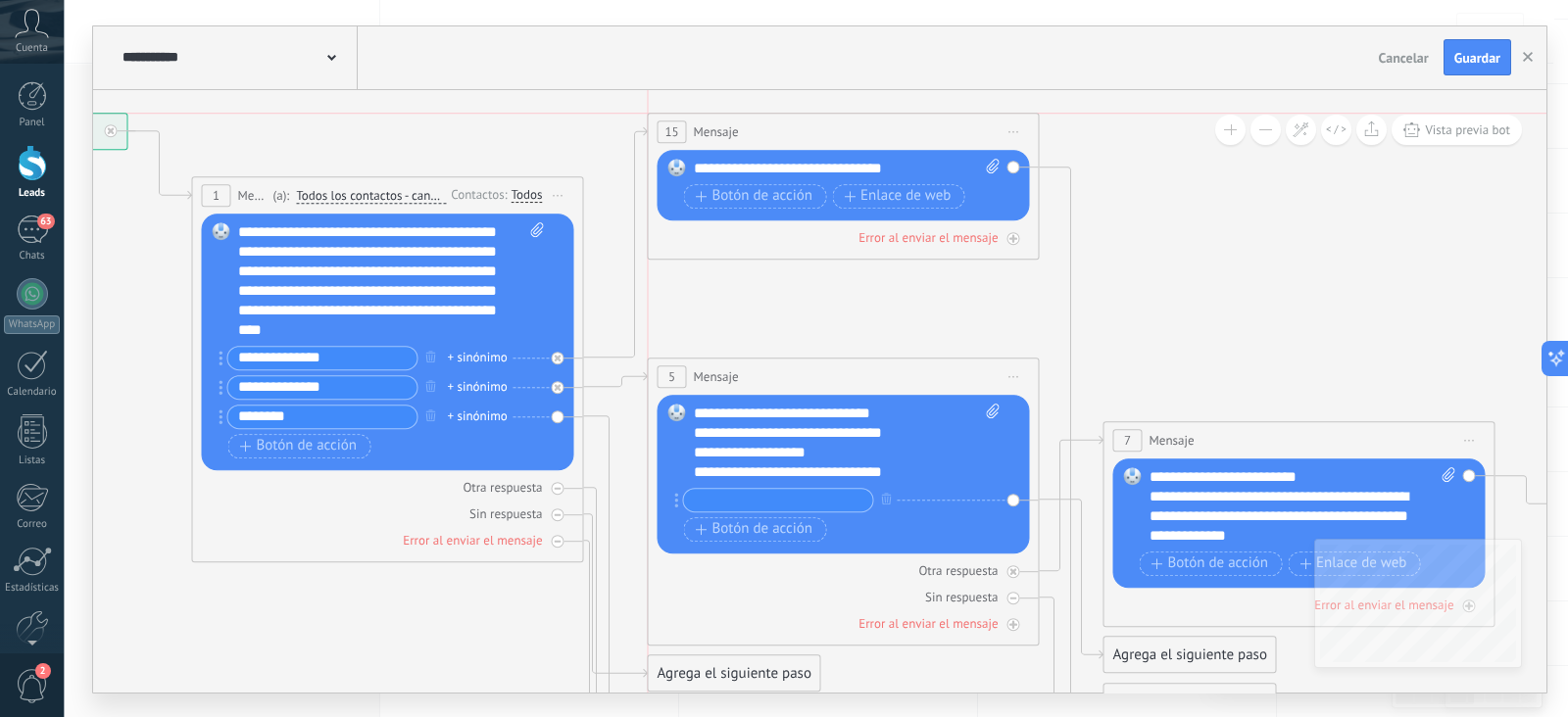 click on "15
Mensaje
*******
(a):
Todos los contactos - canales seleccionados
Todos los contactos - canales seleccionados
Todos los contactos - canal primario
Contacto principal - canales seleccionados
Contacto principal - canal primario
Todos los contactos - canales seleccionados
Todos los contactos - canales seleccionados
Todos los contactos - canal primario
Contacto principal - canales seleccionados" at bounding box center [844, 131] 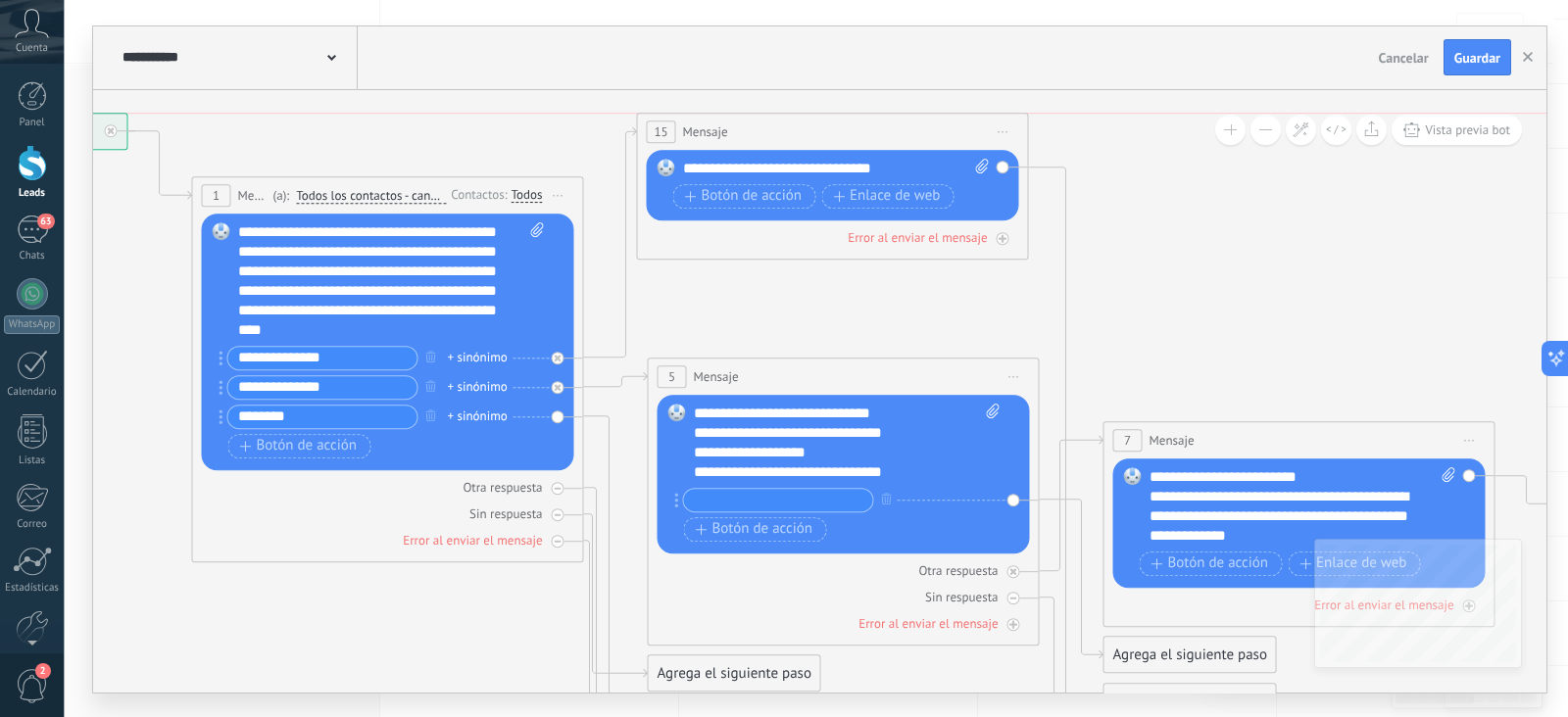 drag, startPoint x: 813, startPoint y: 118, endPoint x: 803, endPoint y: 120, distance: 10.19804 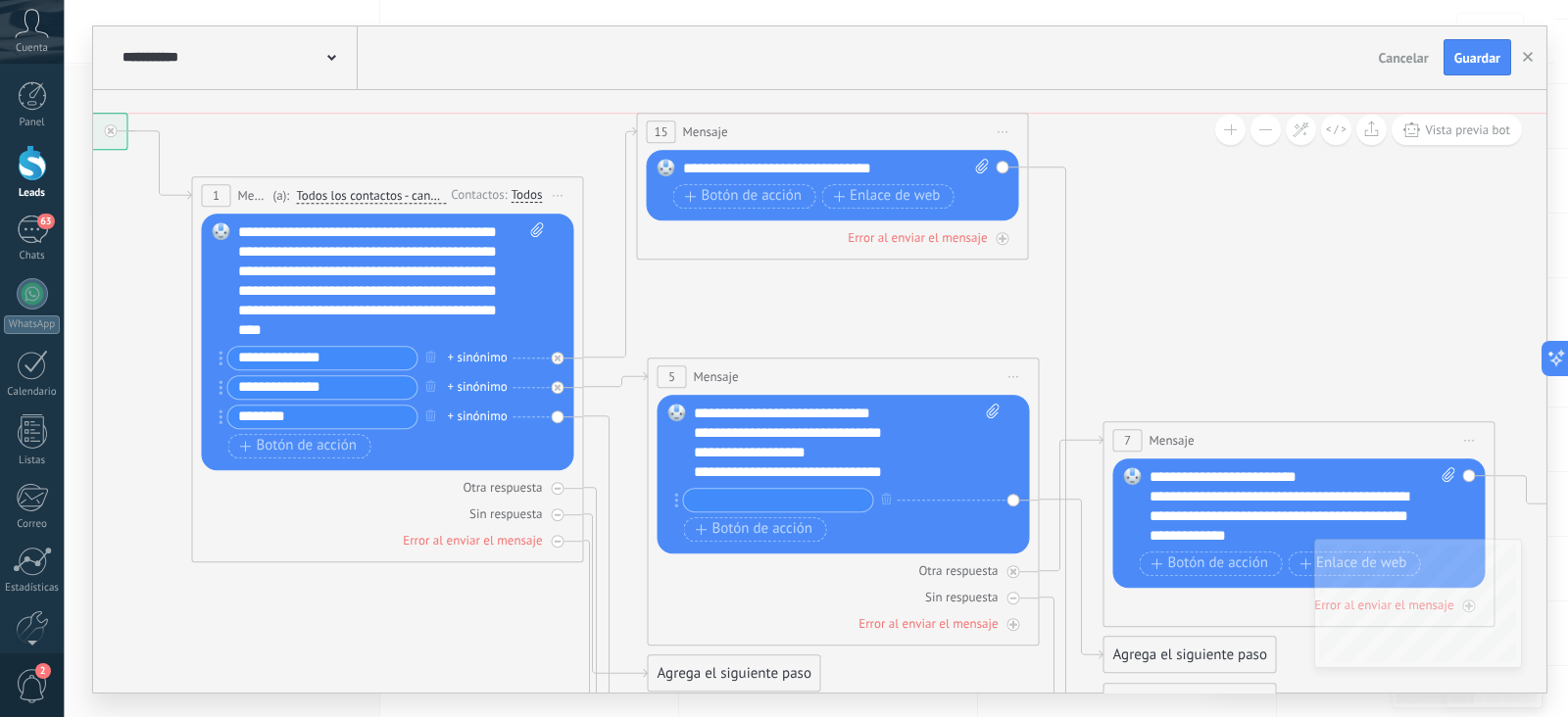 click on "15
Mensaje
*******
(a):
Todos los contactos - canales seleccionados
Todos los contactos - canales seleccionados
Todos los contactos - canal primario
Contacto principal - canales seleccionados
Contacto principal - canal primario
Todos los contactos - canales seleccionados
Todos los contactos - canales seleccionados
Todos los contactos - canal primario
Contacto principal - canales seleccionados" at bounding box center [833, 131] 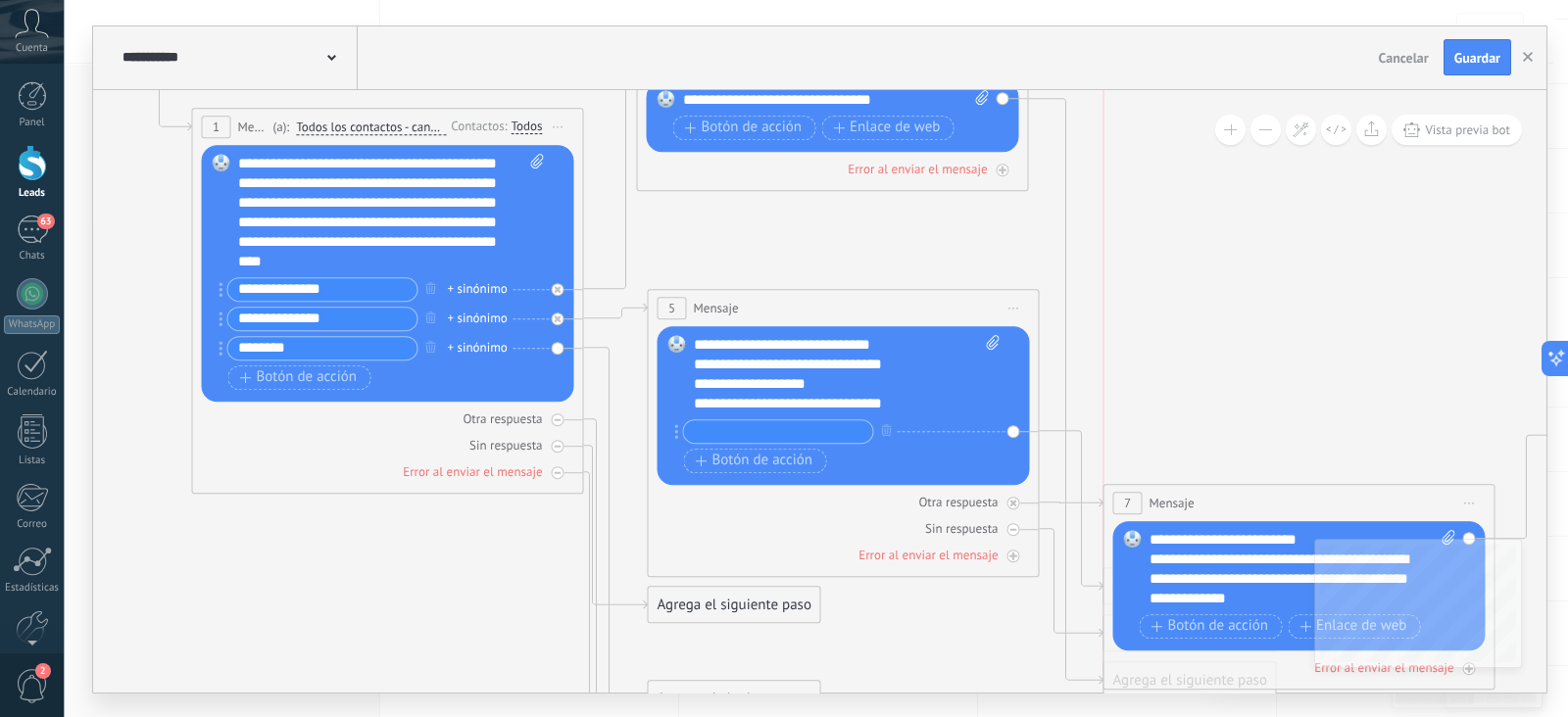 drag, startPoint x: 1210, startPoint y: 374, endPoint x: 1219, endPoint y: 504, distance: 130.31117 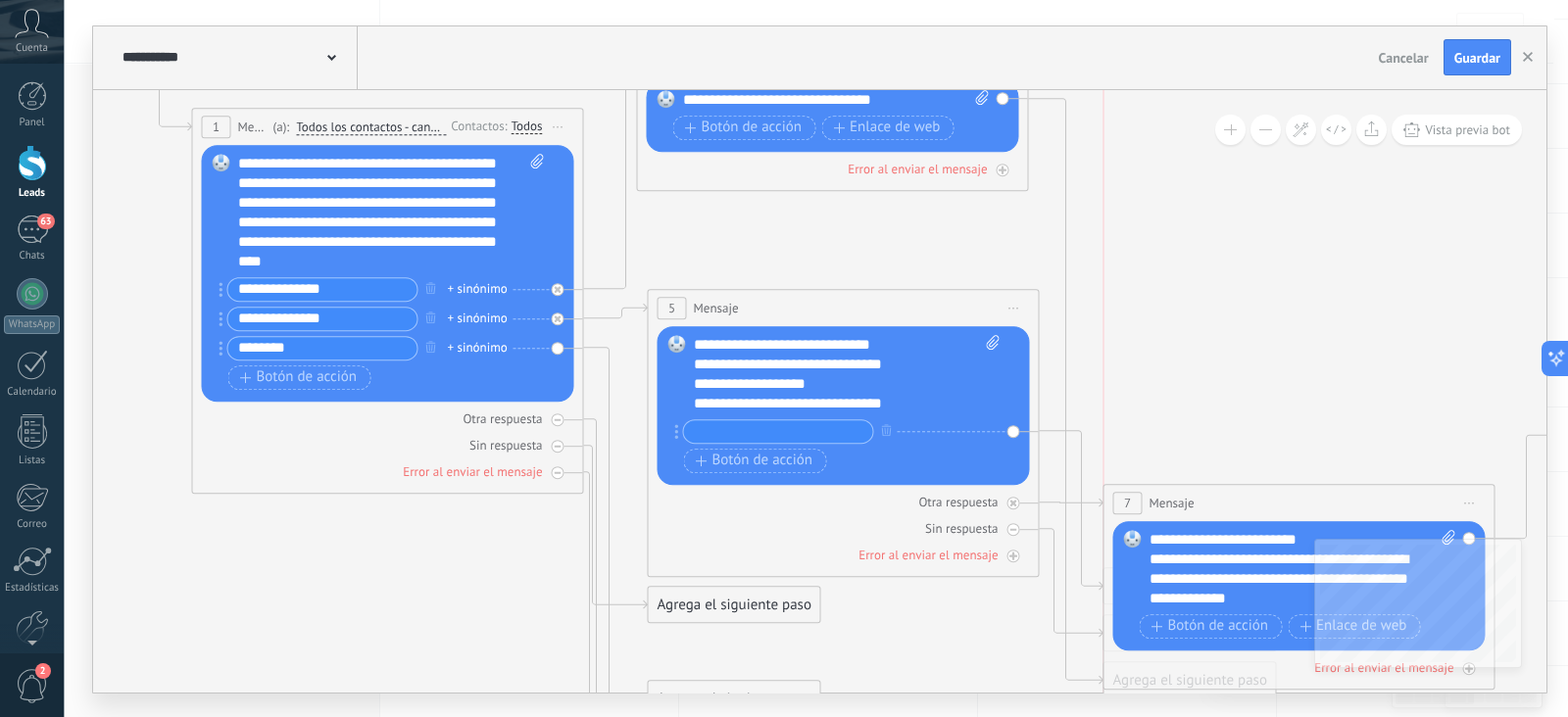 click on "7
Mensaje
*******
(a):
Todos los contactos - canales seleccionados
Todos los contactos - canales seleccionados
Todos los contactos - canal primario
Contacto principal - canales seleccionados
Contacto principal - canal primario
Todos los contactos - canales seleccionados
Todos los contactos - canales seleccionados
Todos los contactos - canal primario
Contacto principal - canales seleccionados" at bounding box center [1299, 502] 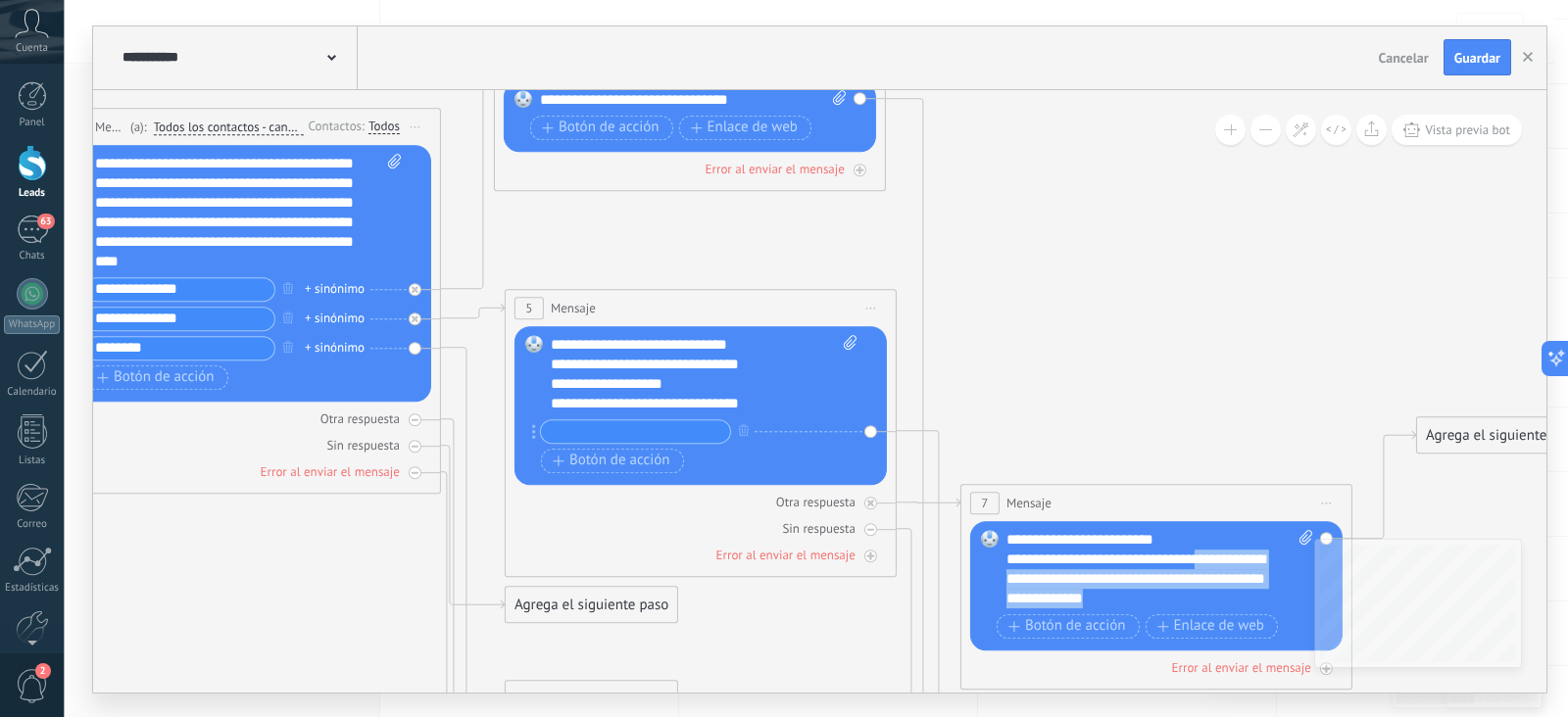 drag, startPoint x: 1217, startPoint y: 592, endPoint x: 1210, endPoint y: 559, distance: 33.734256 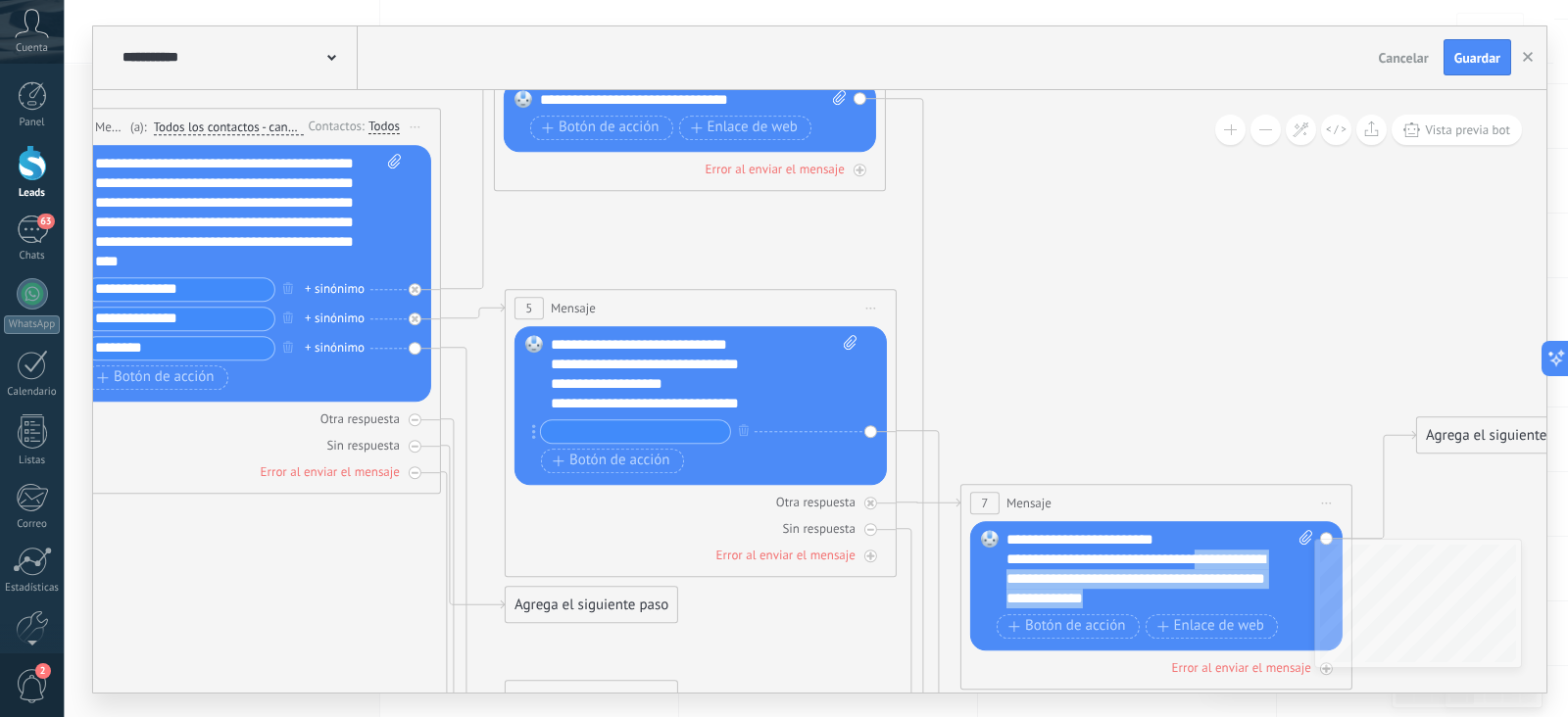 click on "**********" at bounding box center [1141, 579] 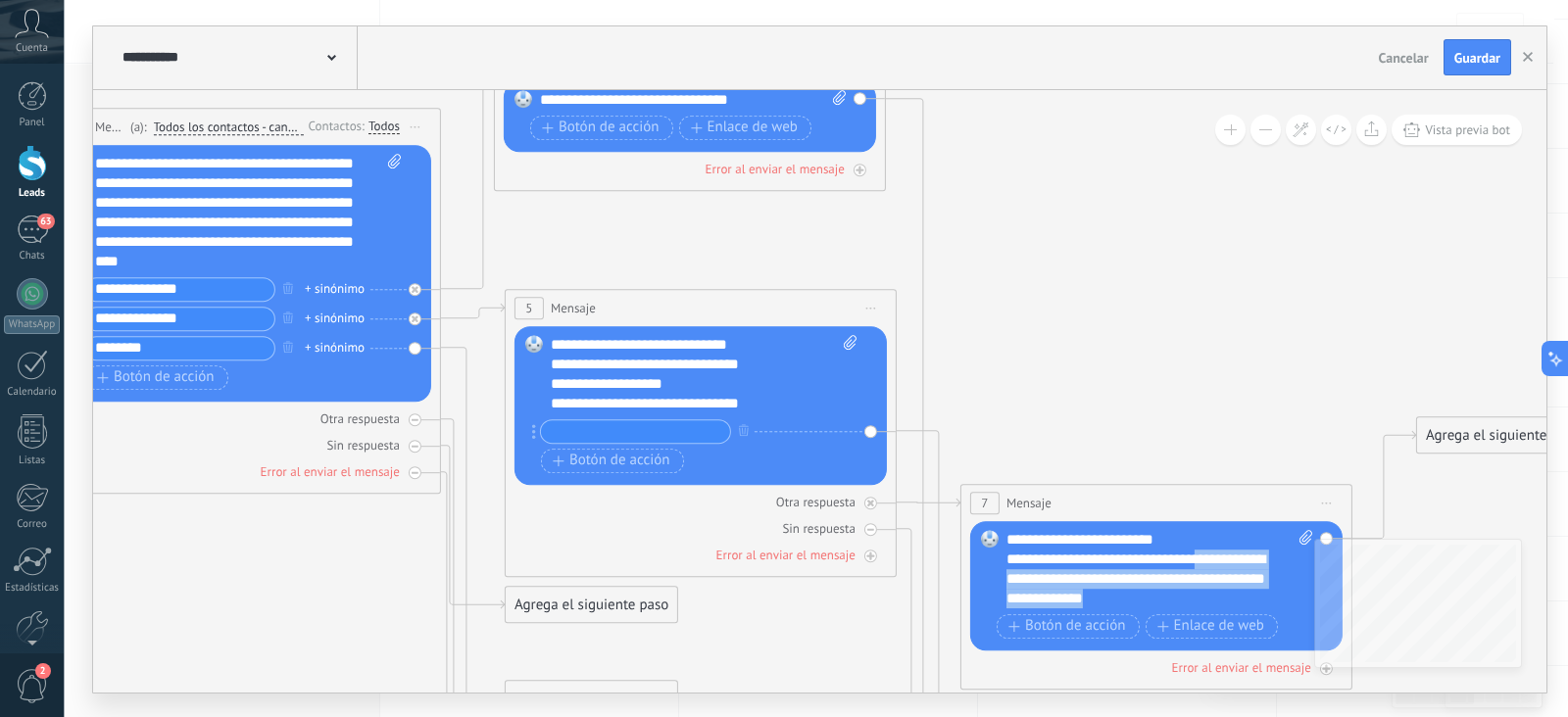 click on "**********" at bounding box center [1141, 579] 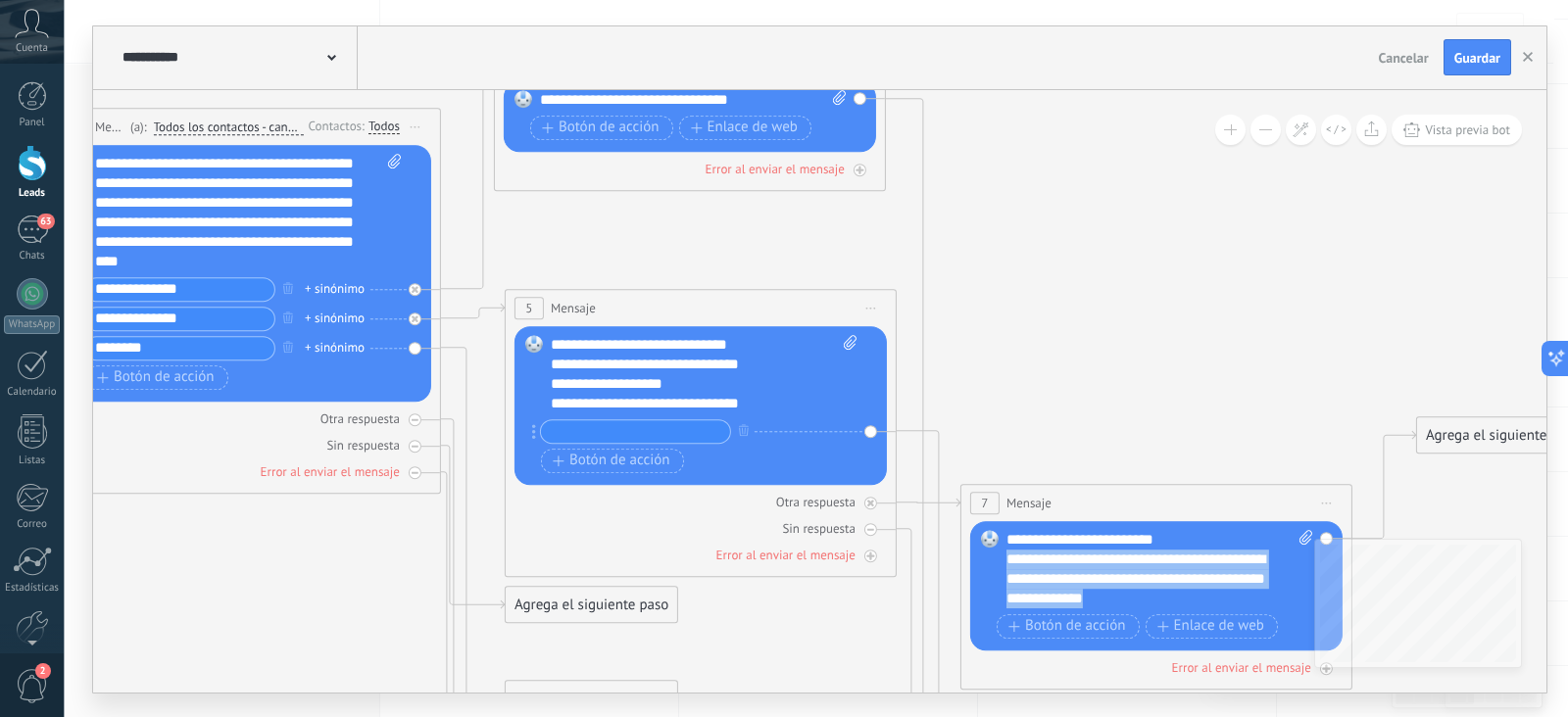 drag, startPoint x: 1210, startPoint y: 596, endPoint x: 958, endPoint y: 557, distance: 255 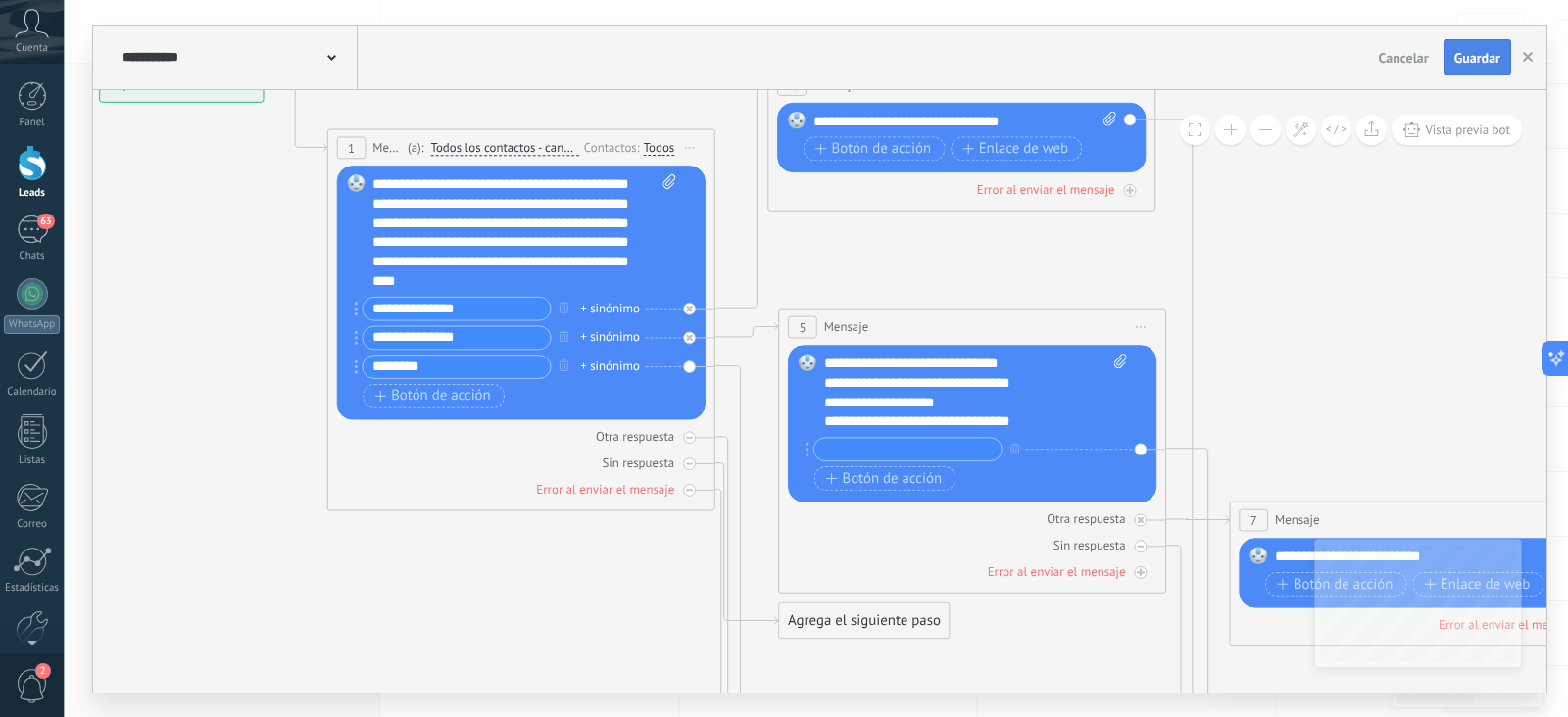 click on "Guardar" at bounding box center [1477, 58] 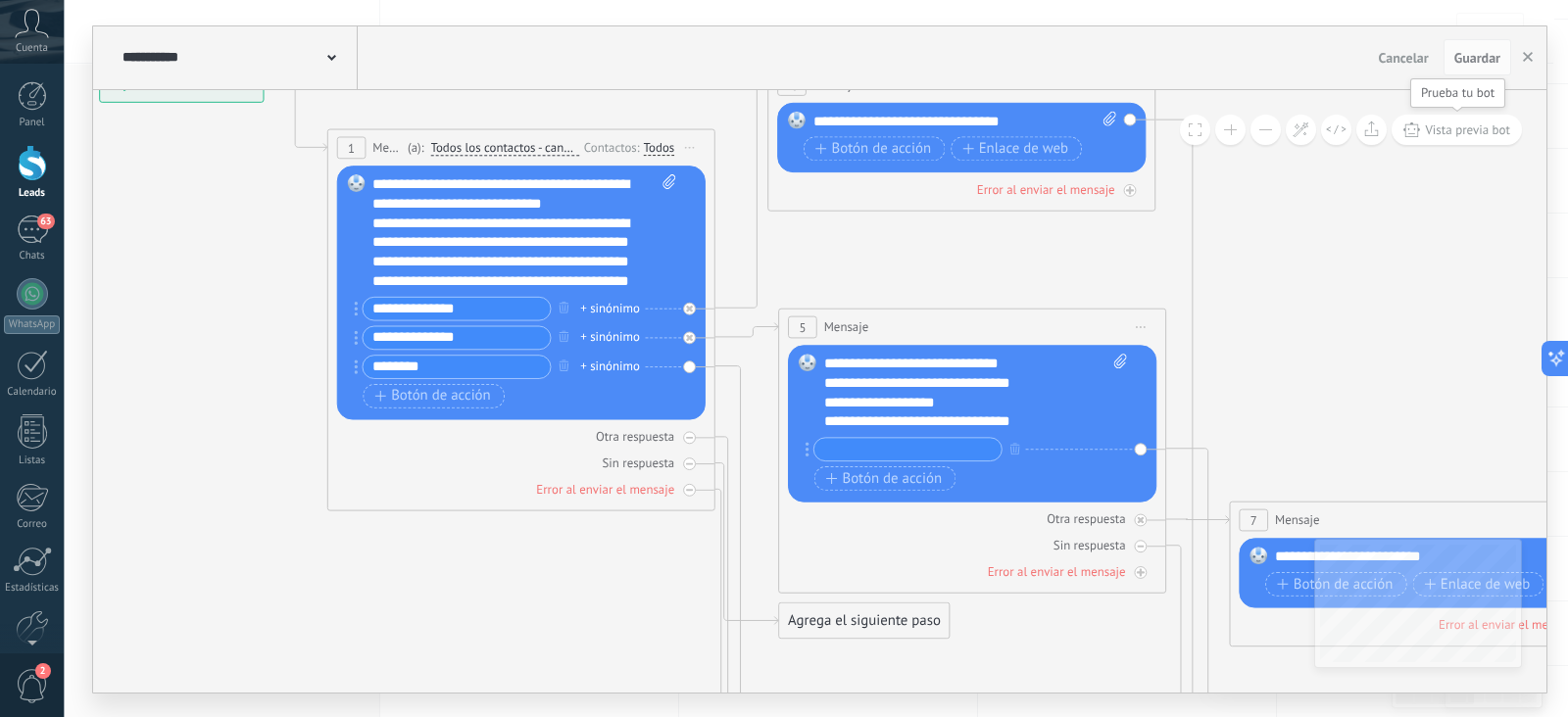 click on "Vista previa bot" at bounding box center [1456, 129] 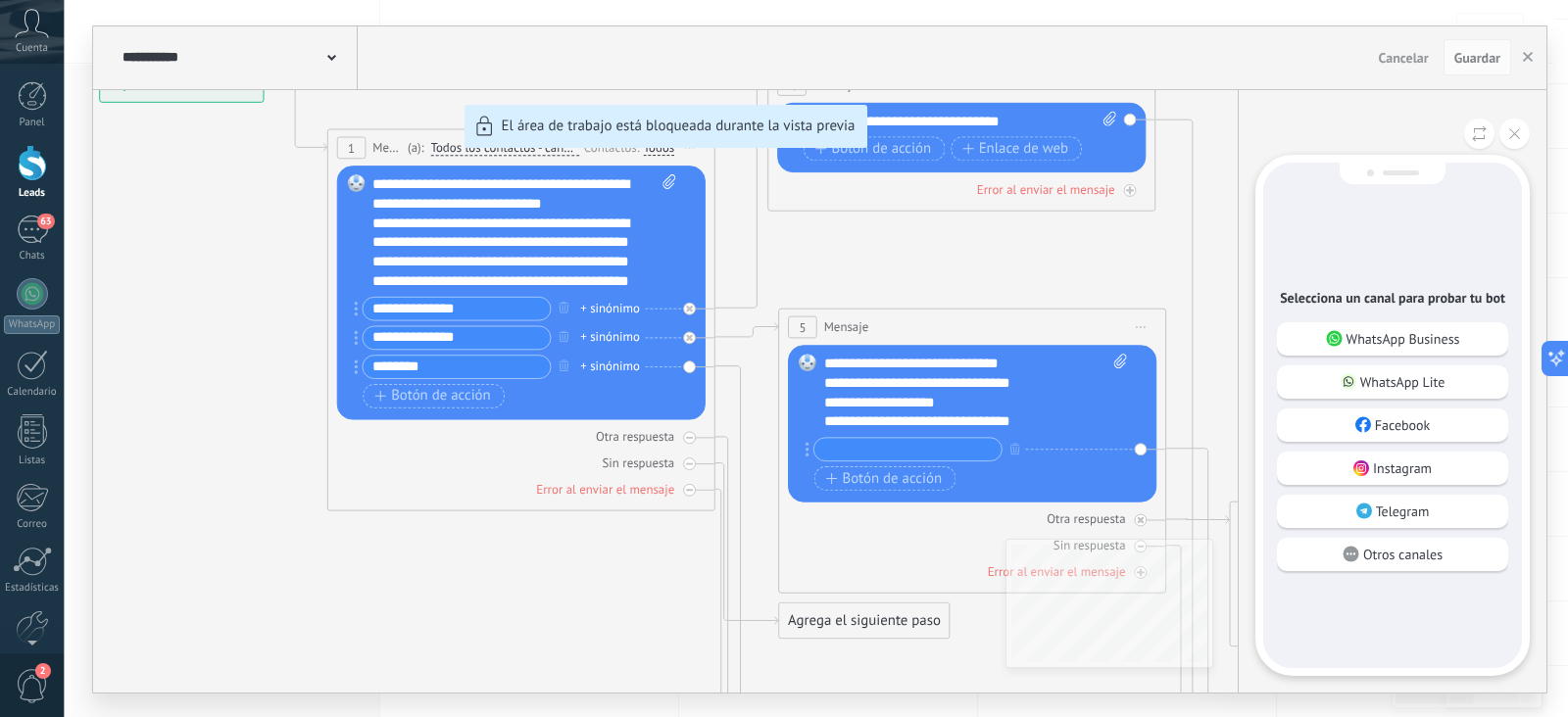 click at bounding box center [1393, 133] 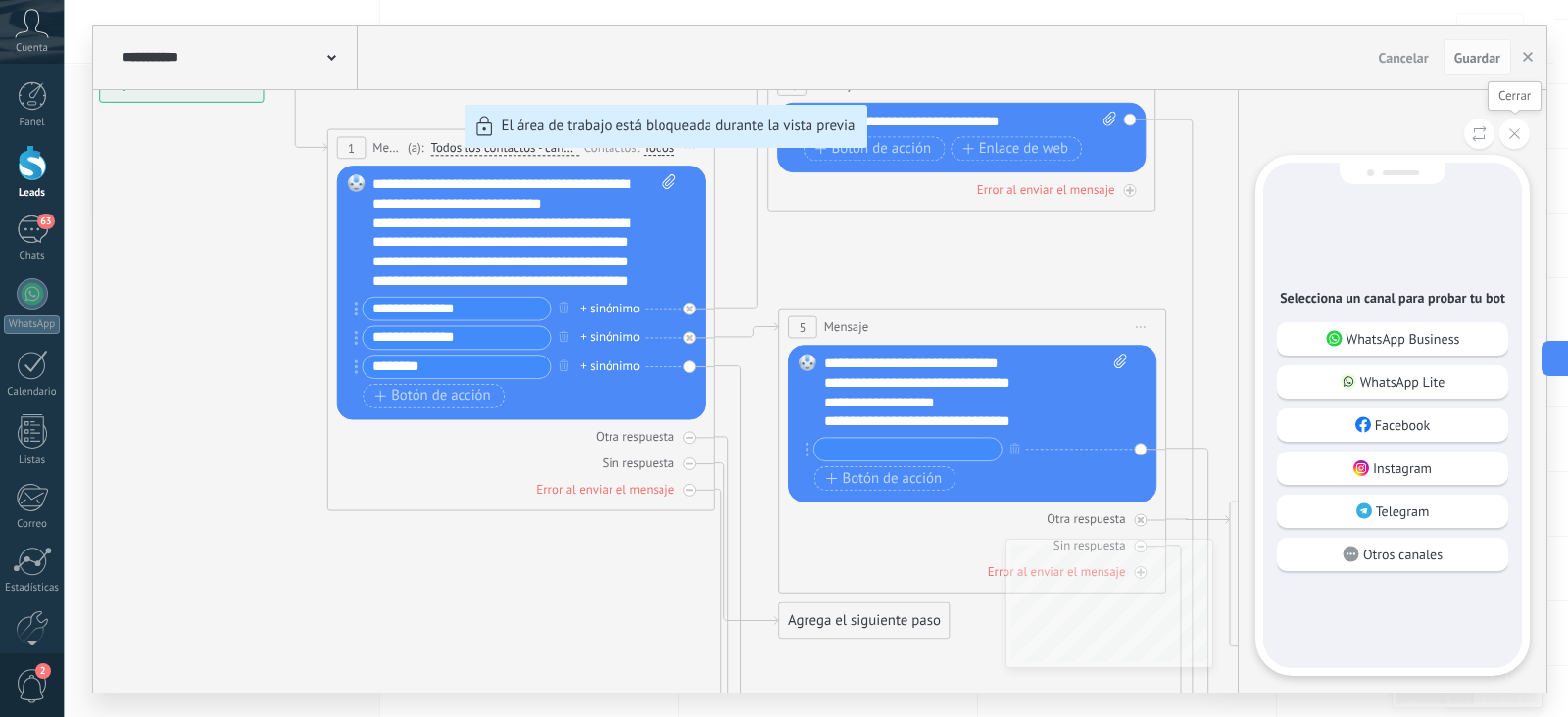 click 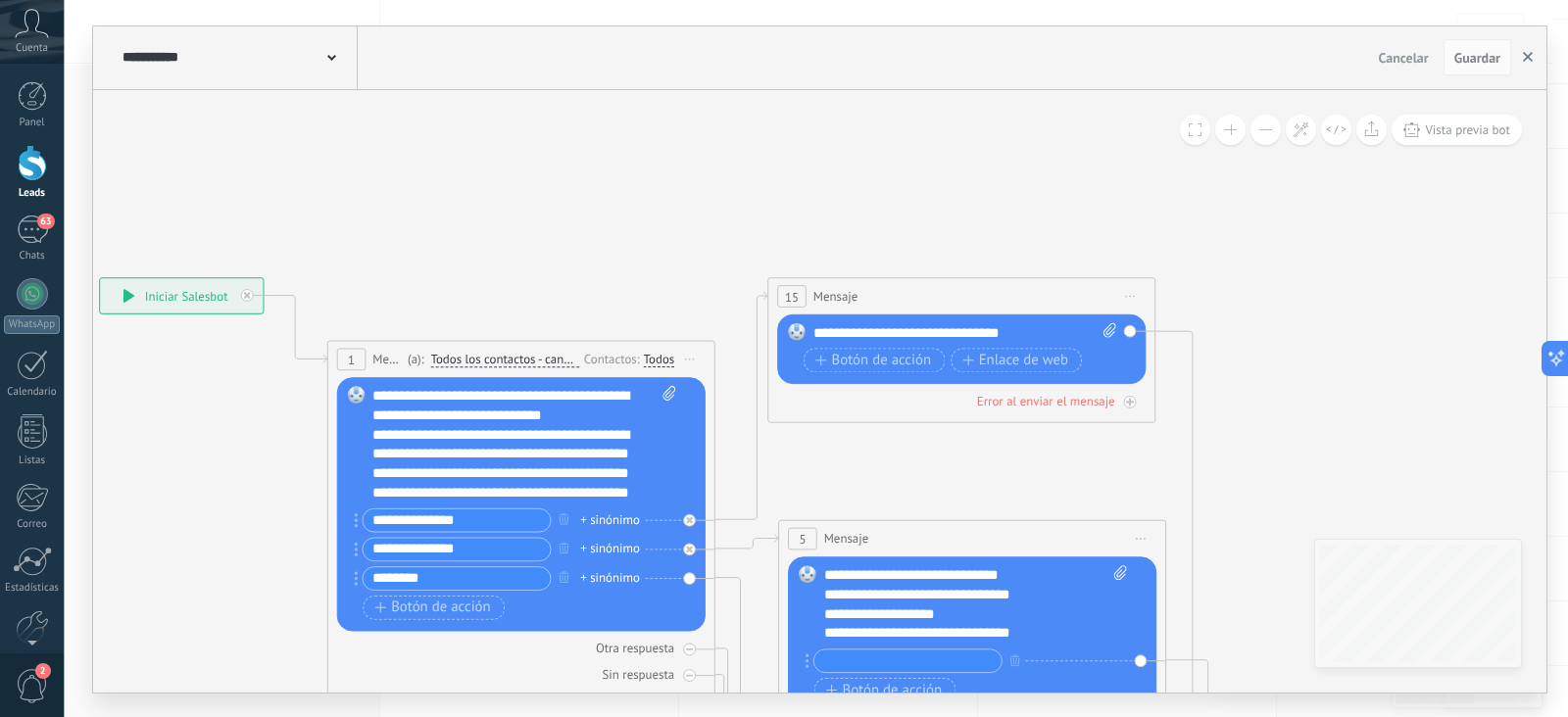 click 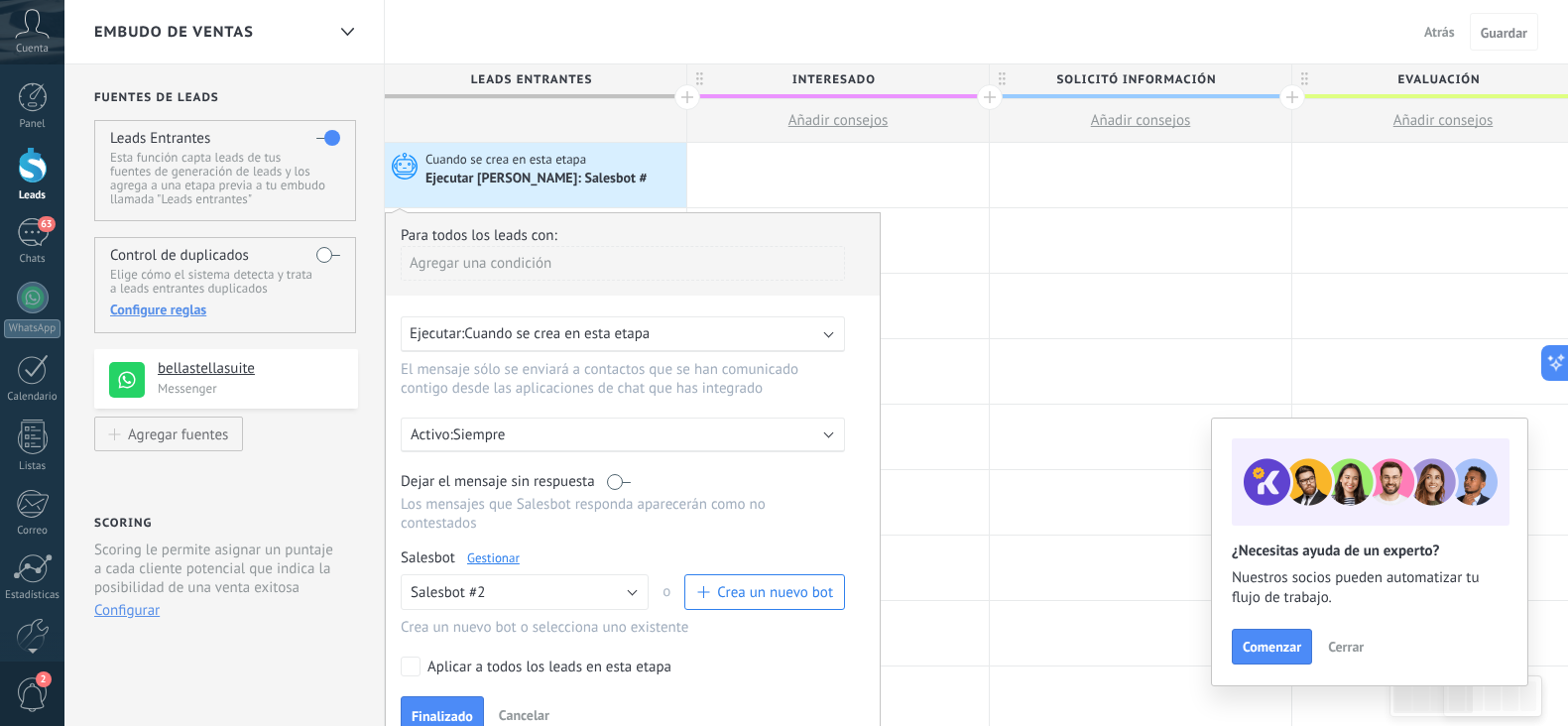 scroll, scrollTop: 188, scrollLeft: 0, axis: vertical 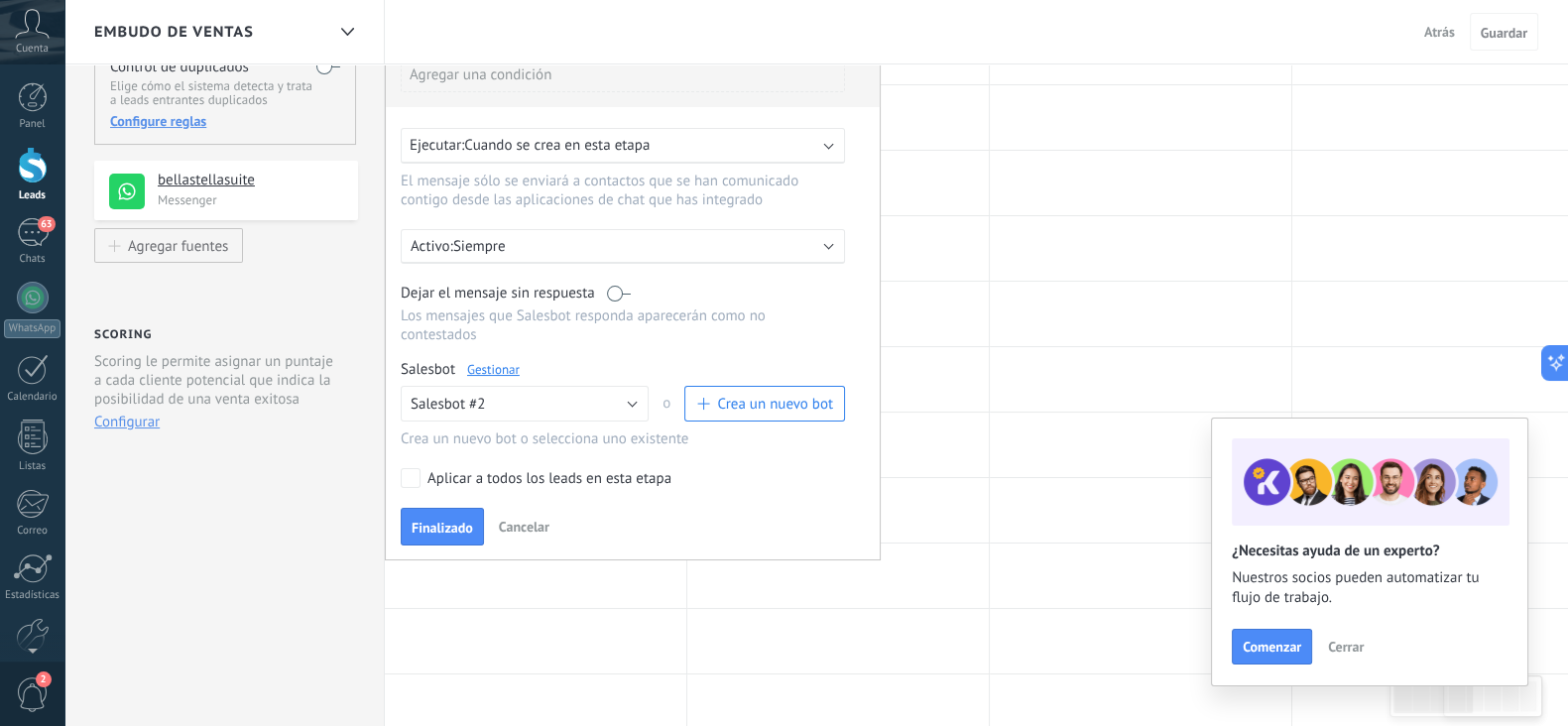 click at bounding box center [1141, 313] 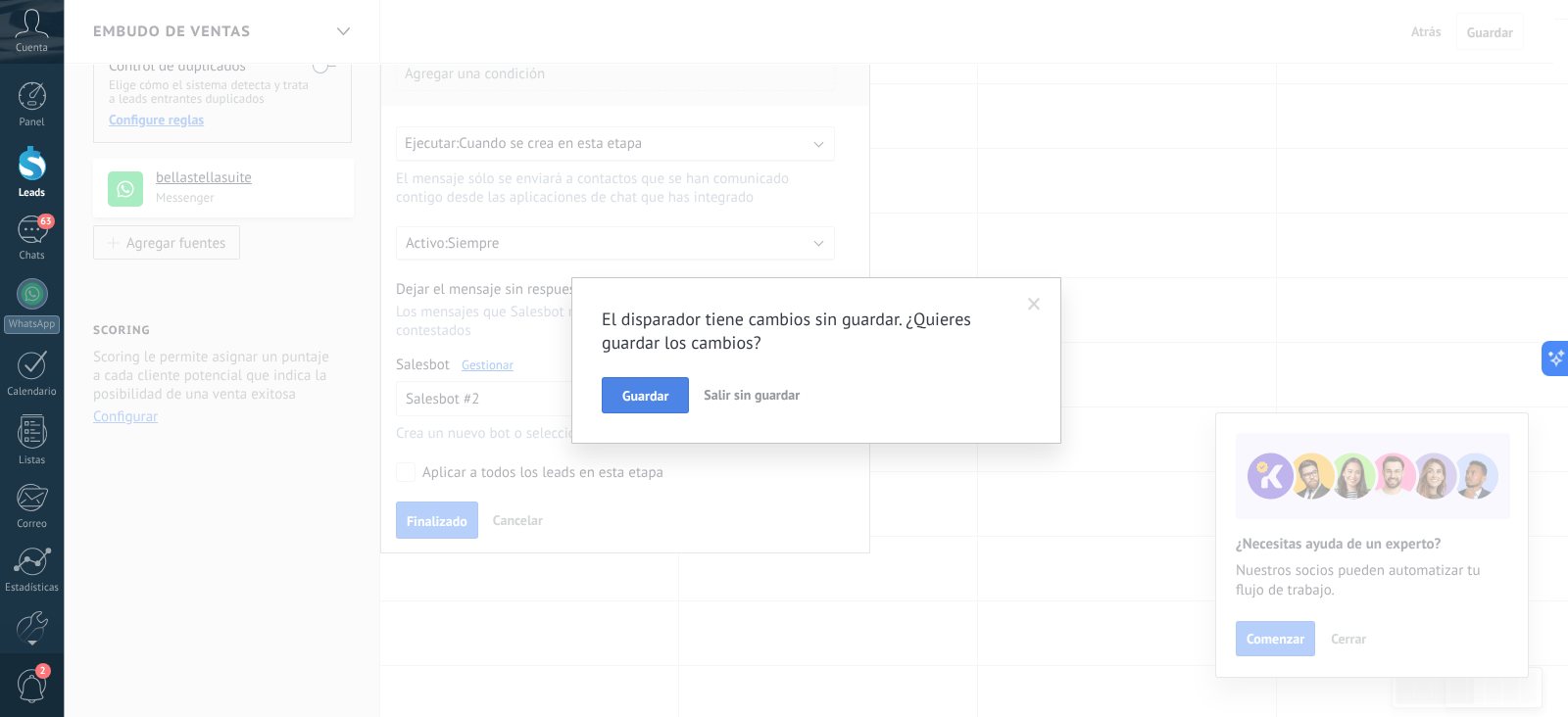 click on "Guardar" at bounding box center [645, 396] 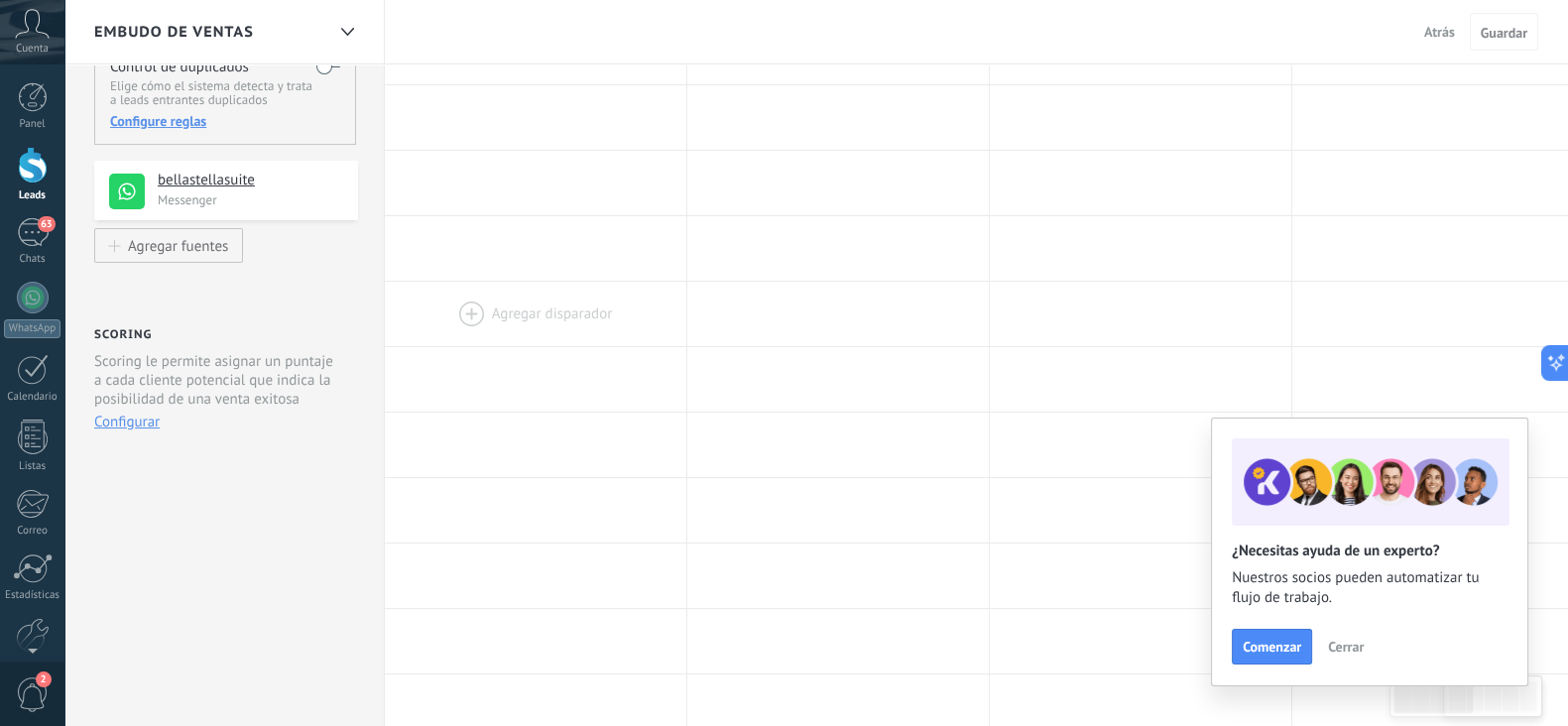 scroll, scrollTop: 0, scrollLeft: 0, axis: both 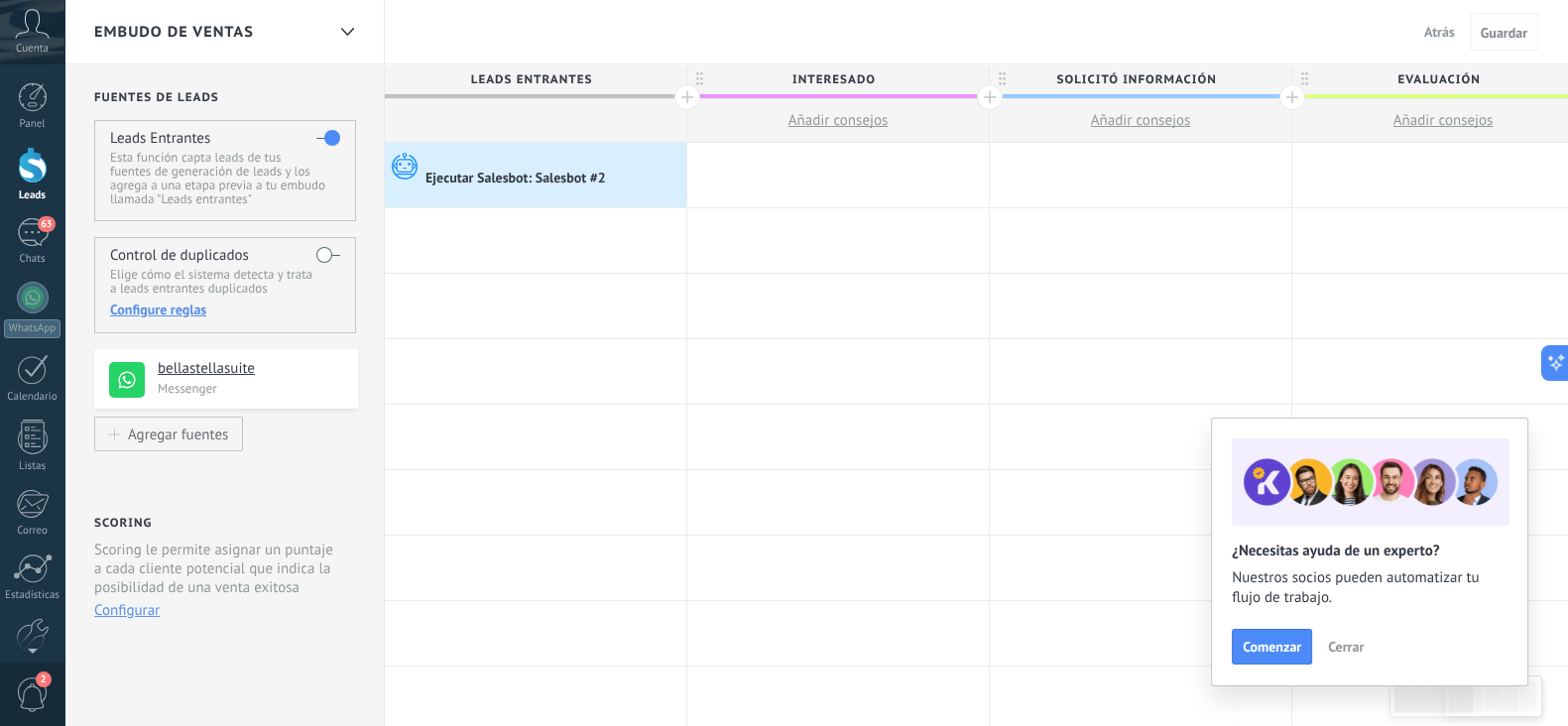 click on "Guardar" at bounding box center (1504, 33) 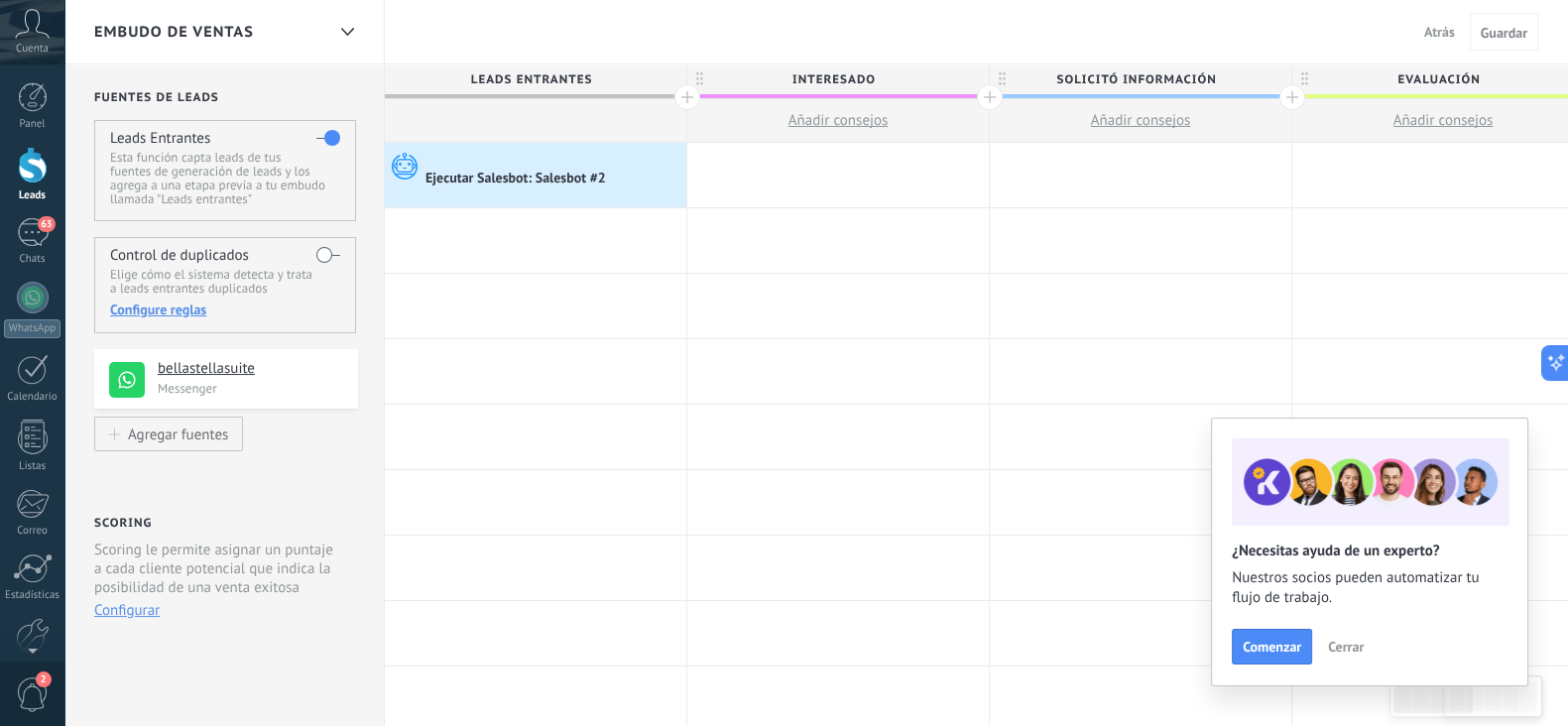 click on "Atrás" at bounding box center [1439, 32] 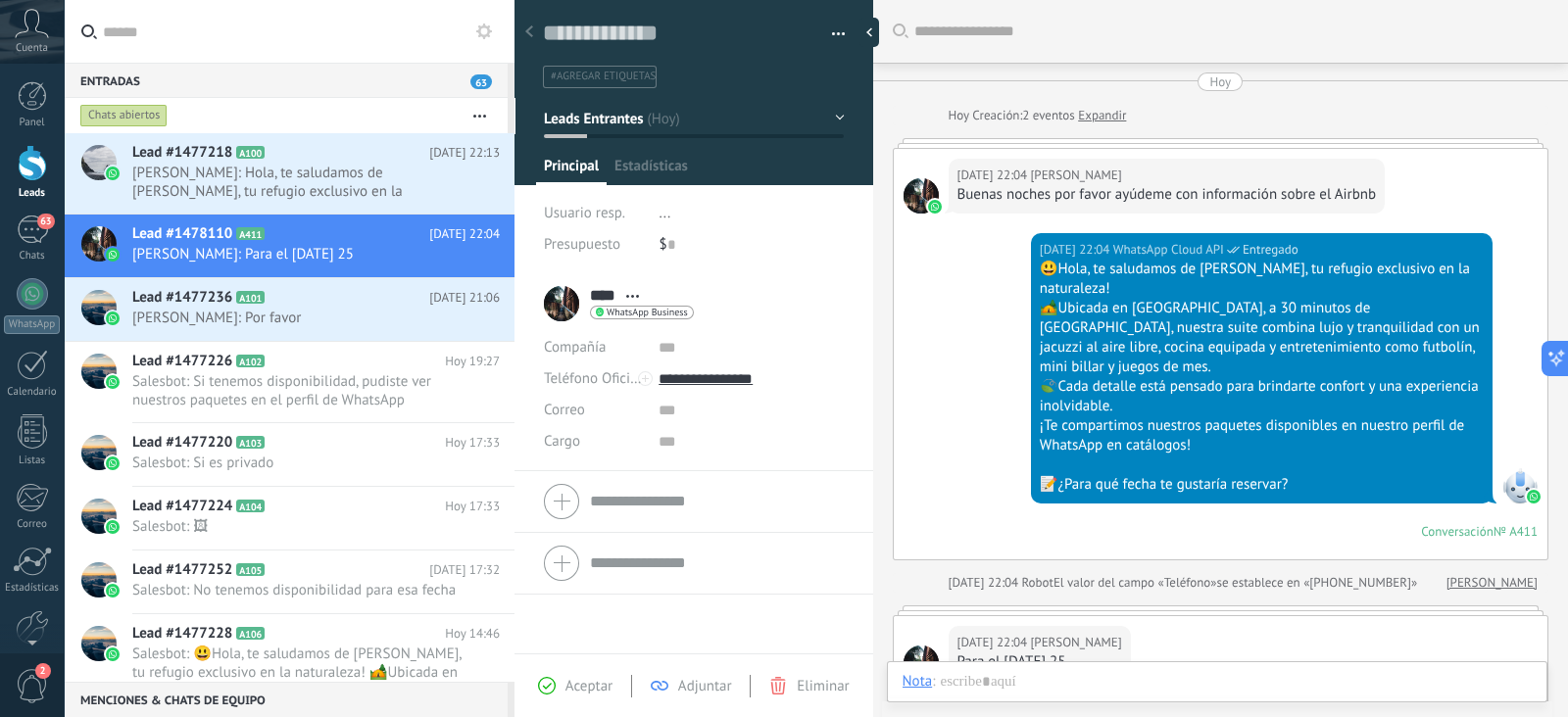 scroll, scrollTop: 273, scrollLeft: 0, axis: vertical 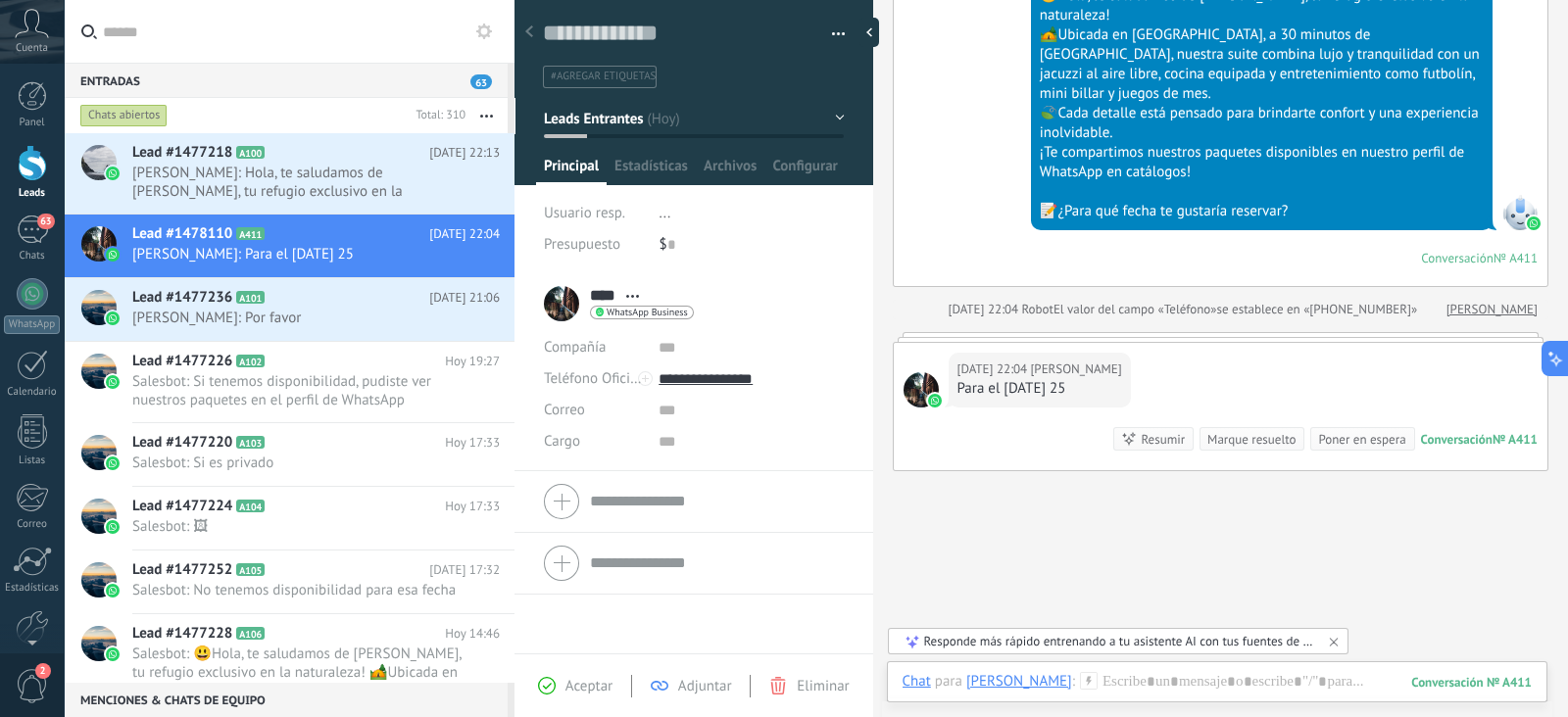 click at bounding box center (32, 163) 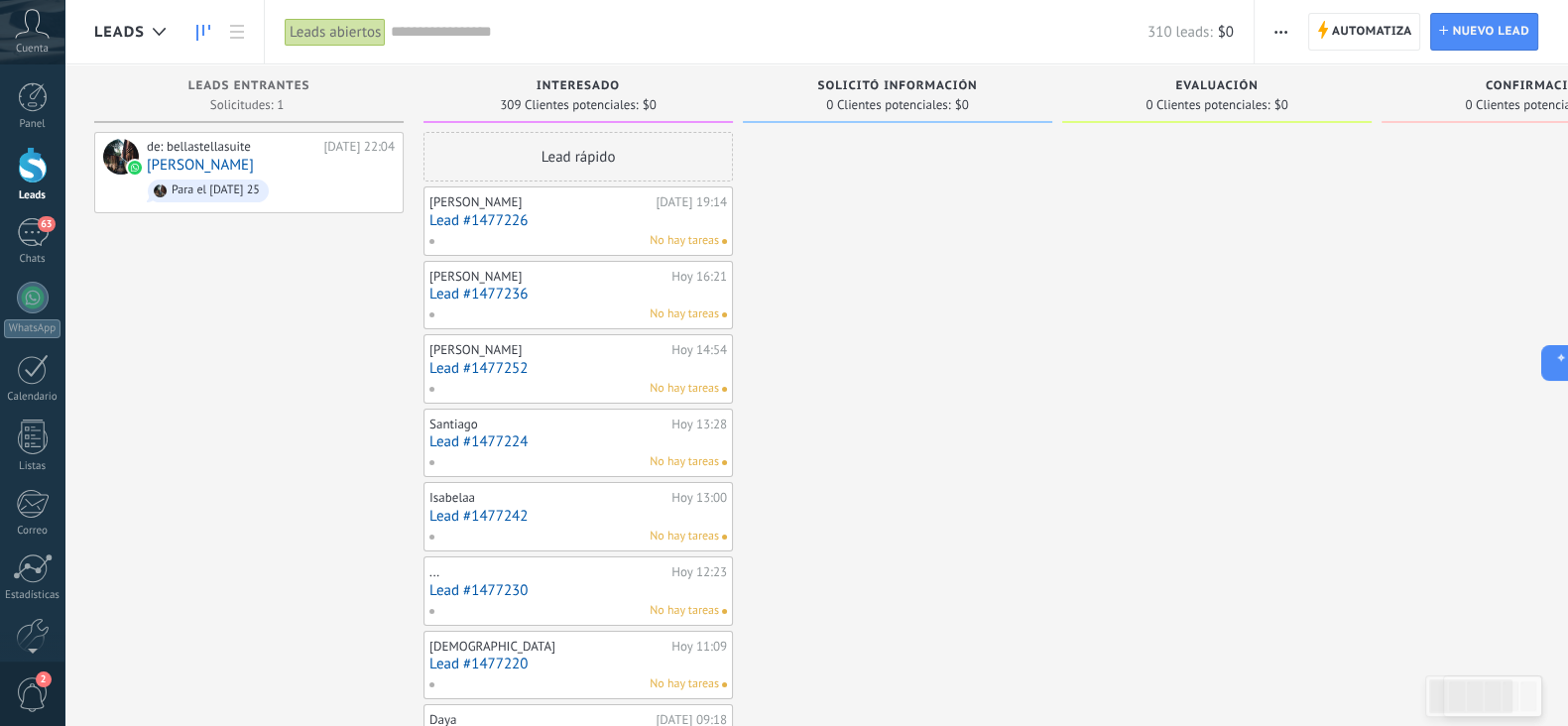 click 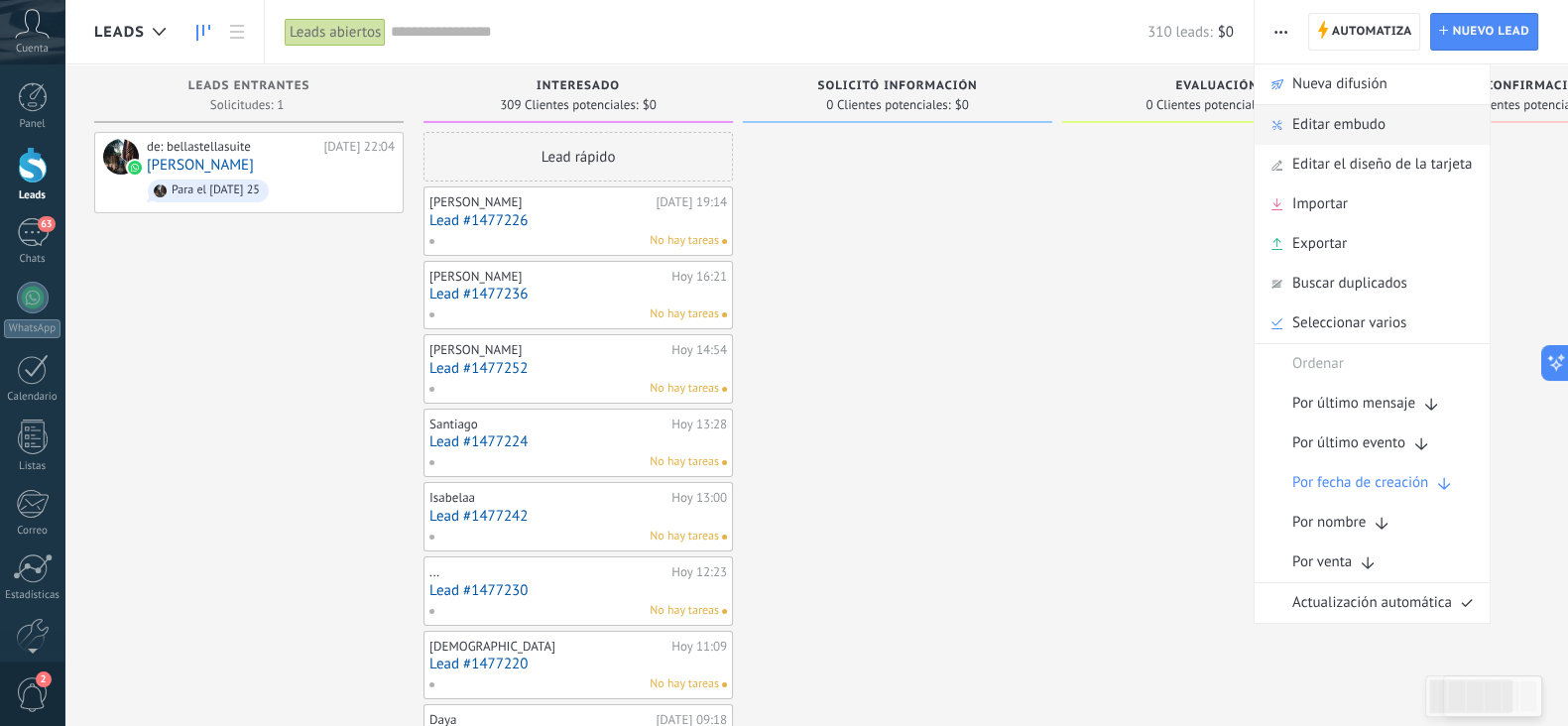 click on "Editar embudo" at bounding box center (1339, 125) 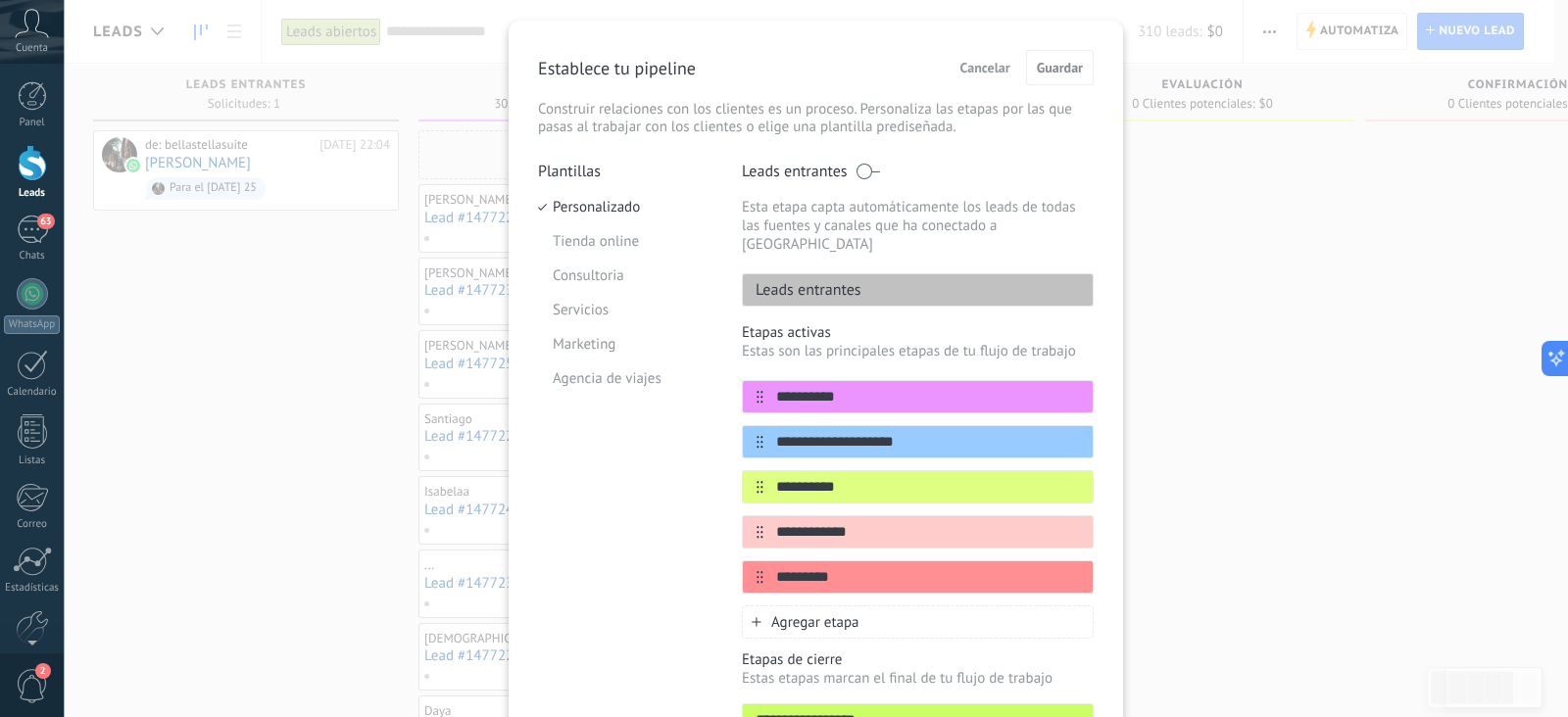 scroll, scrollTop: 41, scrollLeft: 0, axis: vertical 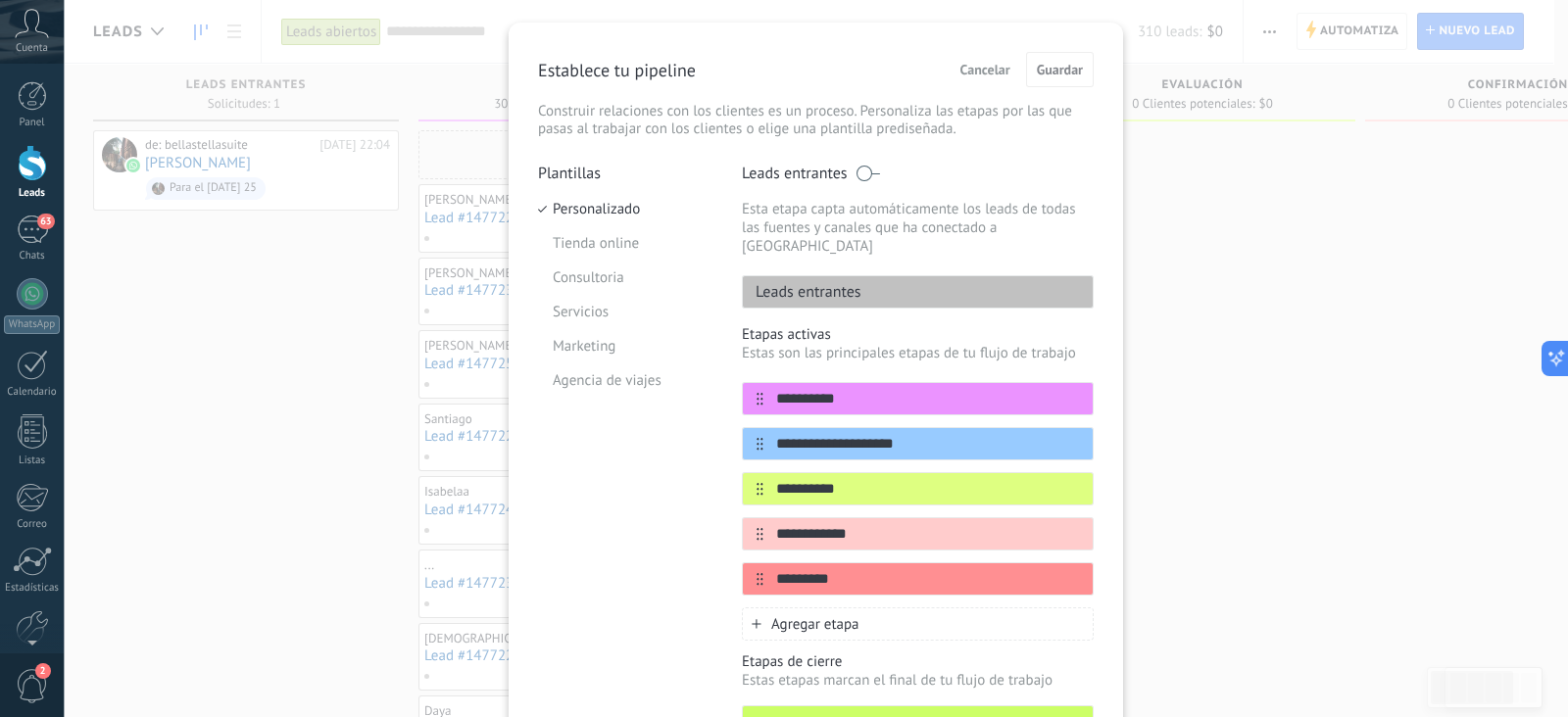 click on "**********" at bounding box center (815, 358) 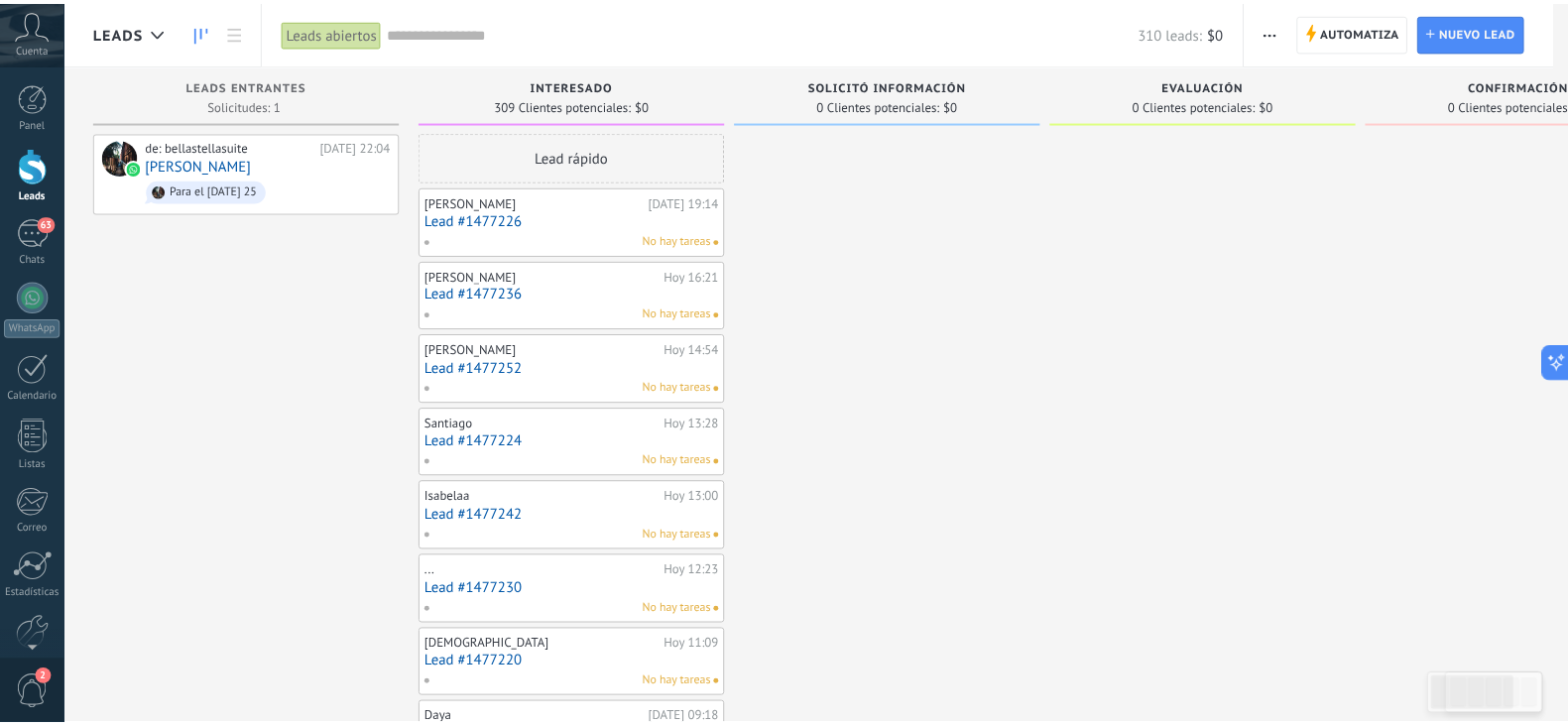 scroll, scrollTop: 0, scrollLeft: 0, axis: both 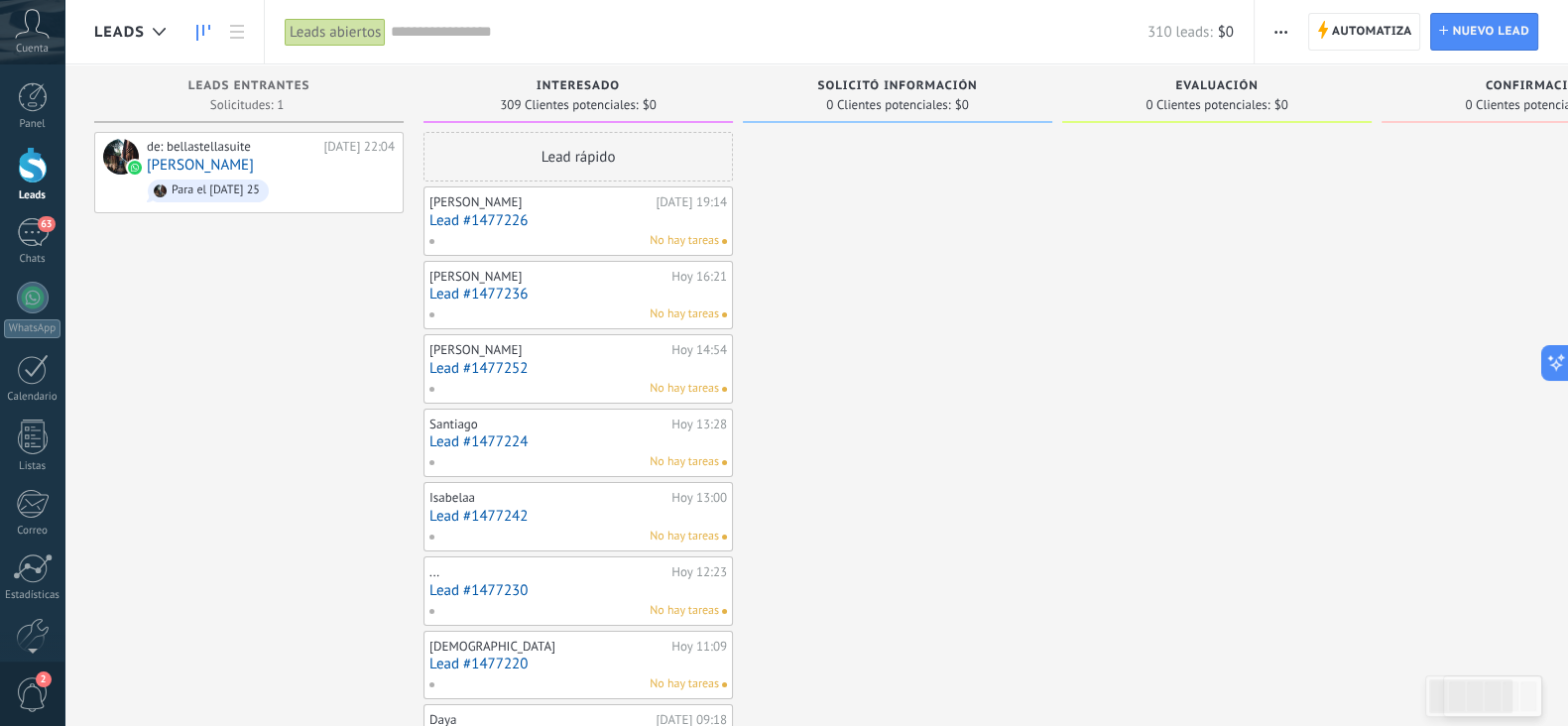 click at bounding box center [1280, 32] 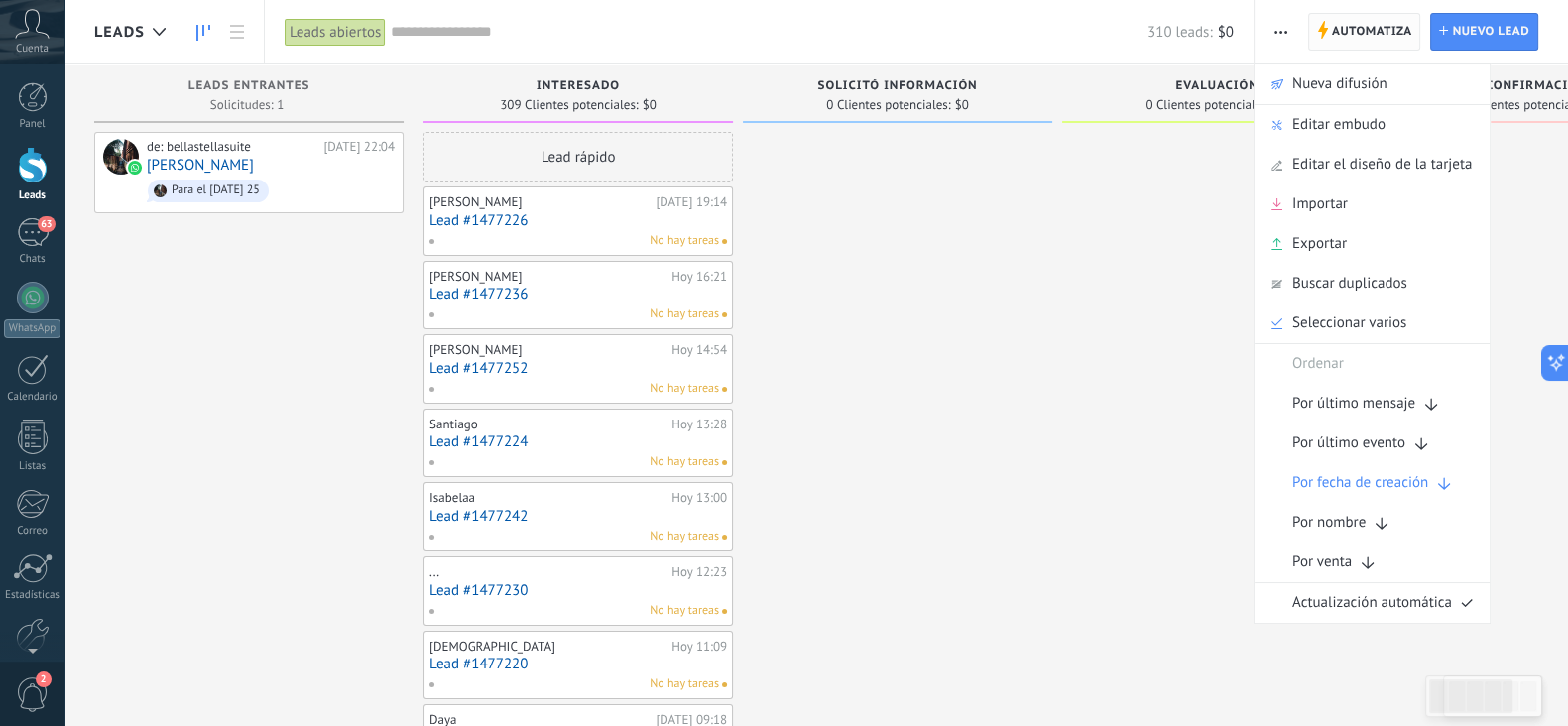 click on "Automatiza" at bounding box center [1372, 32] 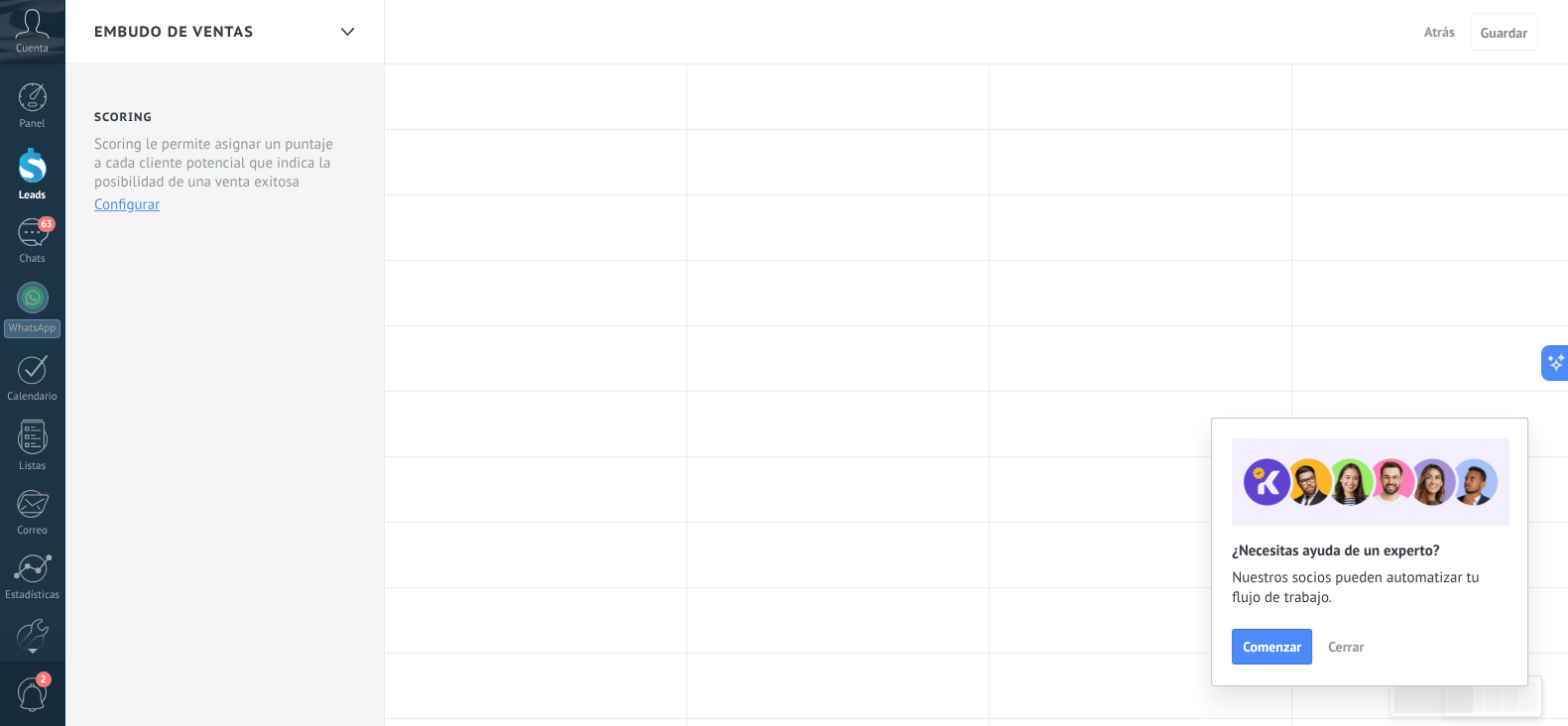 scroll, scrollTop: 0, scrollLeft: 0, axis: both 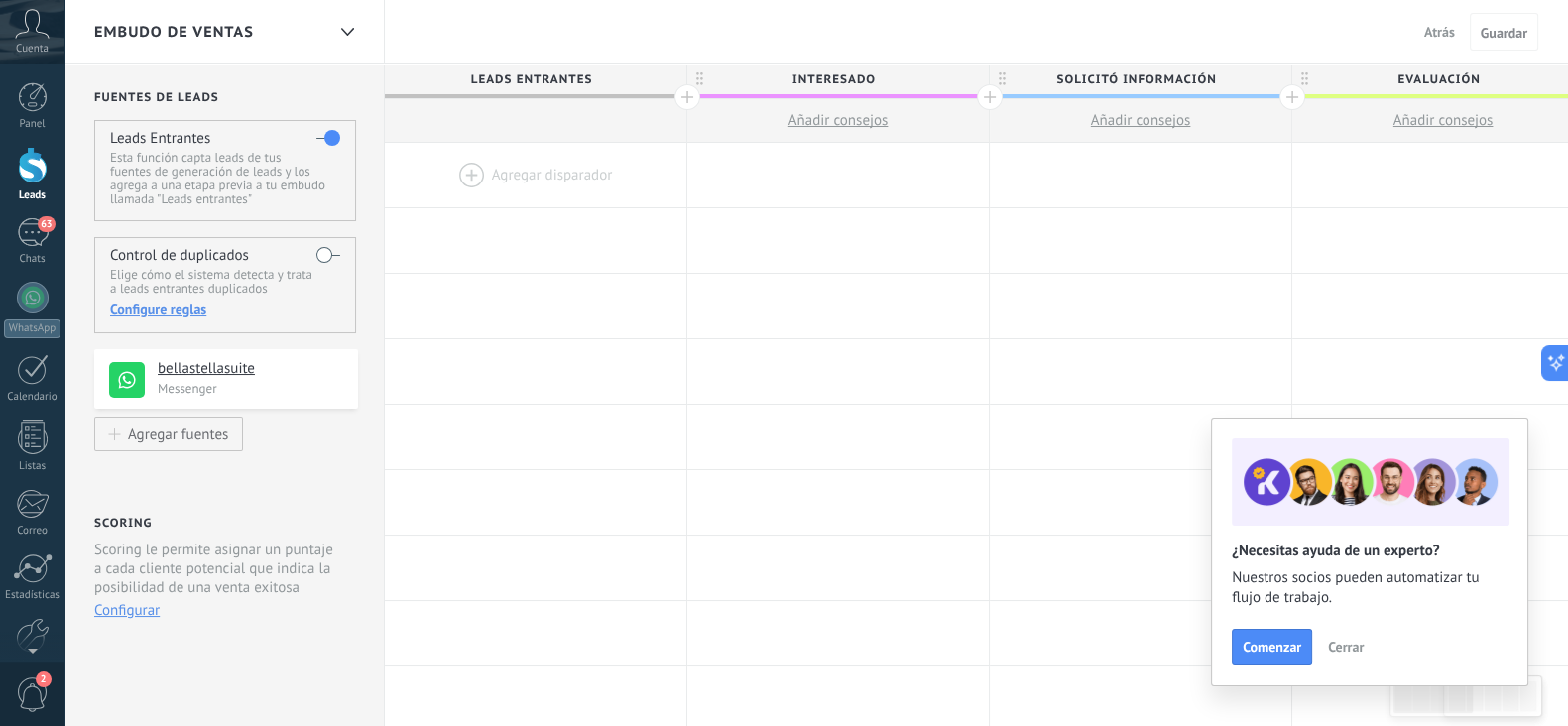 drag, startPoint x: 1353, startPoint y: 629, endPoint x: 1351, endPoint y: 642, distance: 13.152946 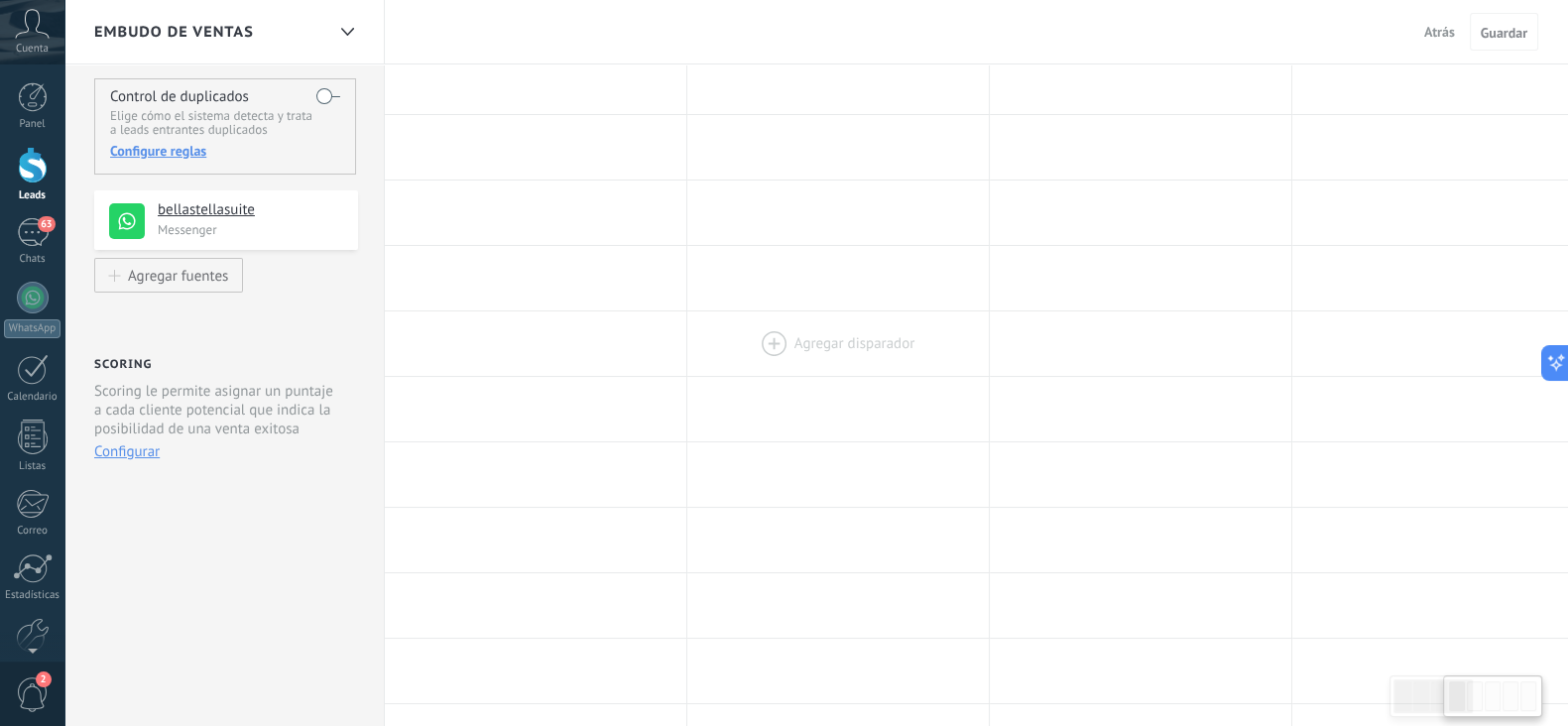scroll, scrollTop: 0, scrollLeft: 0, axis: both 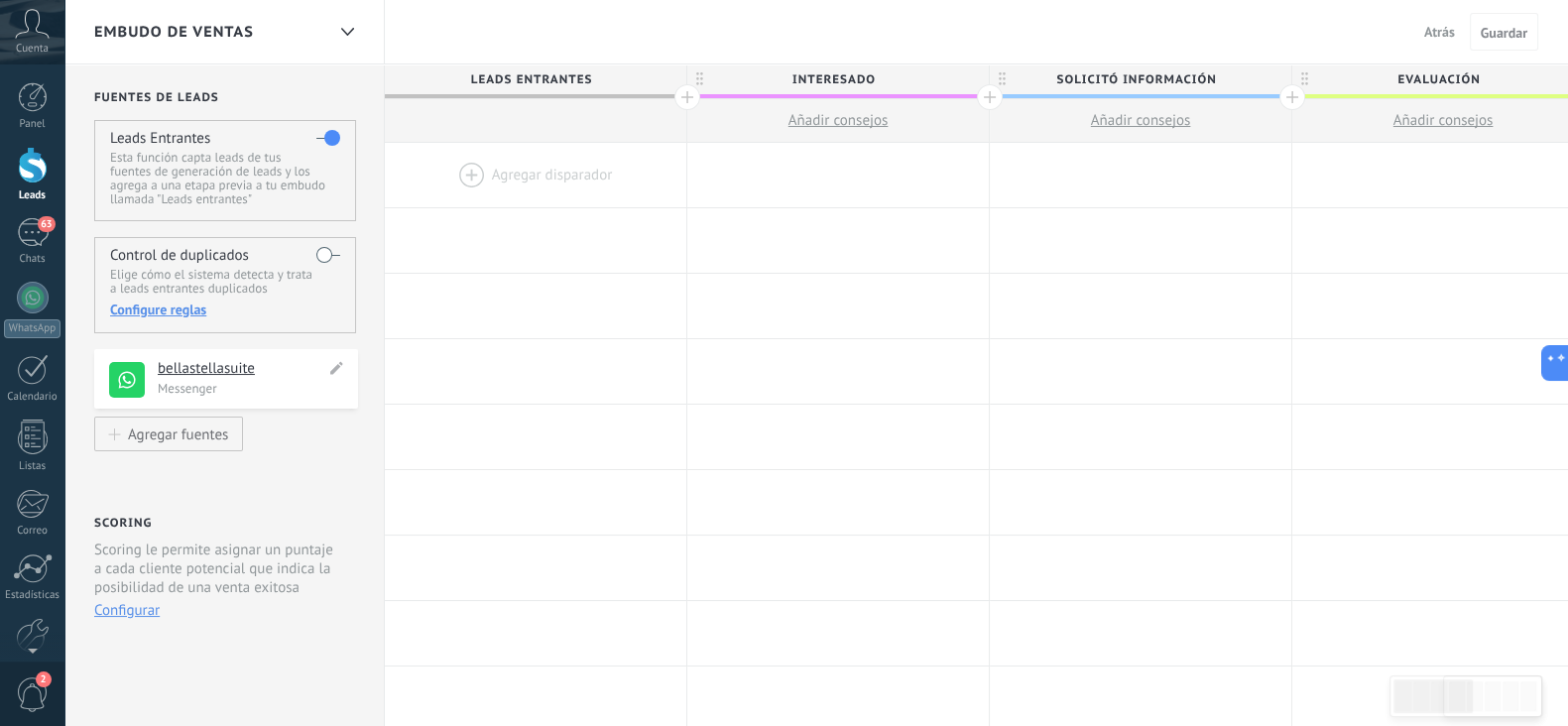 click on "Messenger" at bounding box center (252, 388) 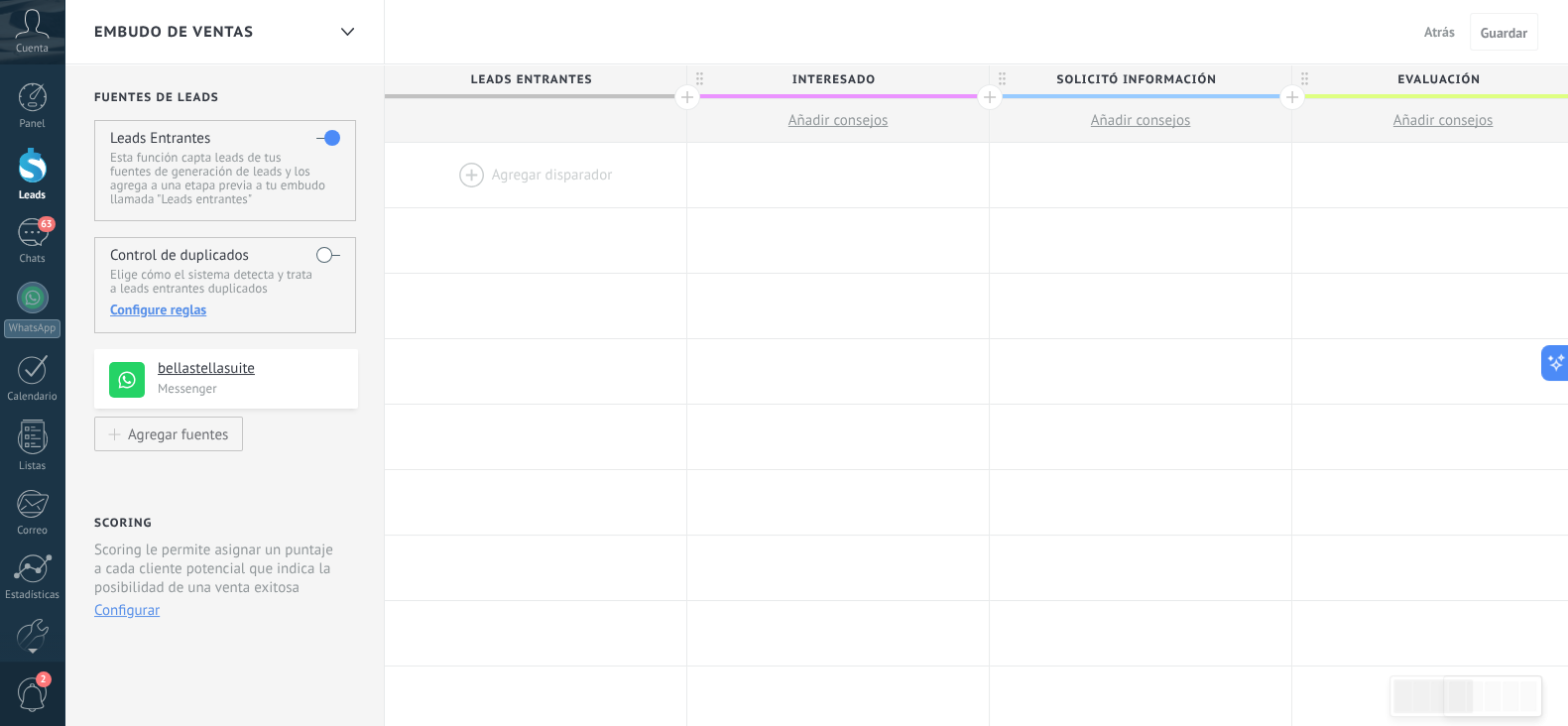 click at bounding box center [536, 175] 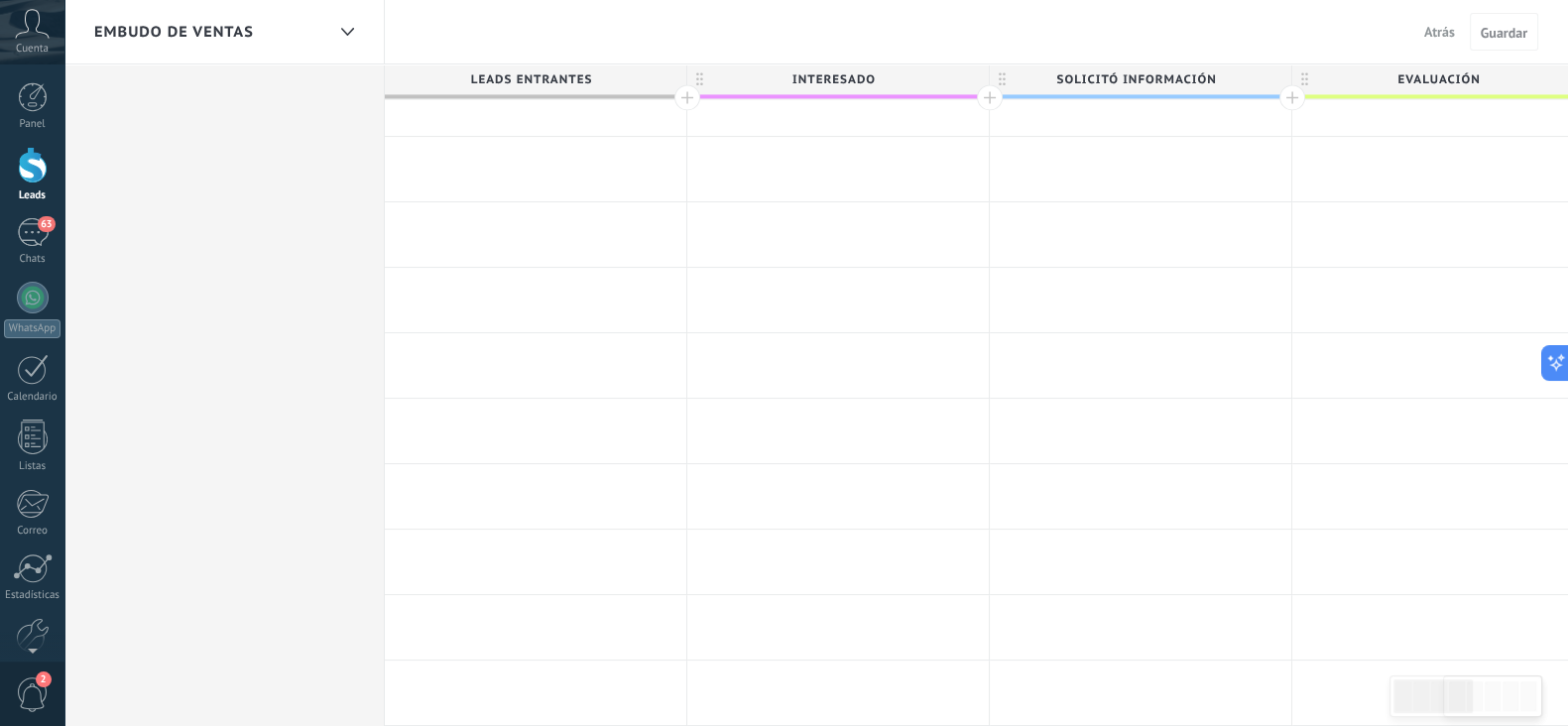 scroll, scrollTop: 0, scrollLeft: 0, axis: both 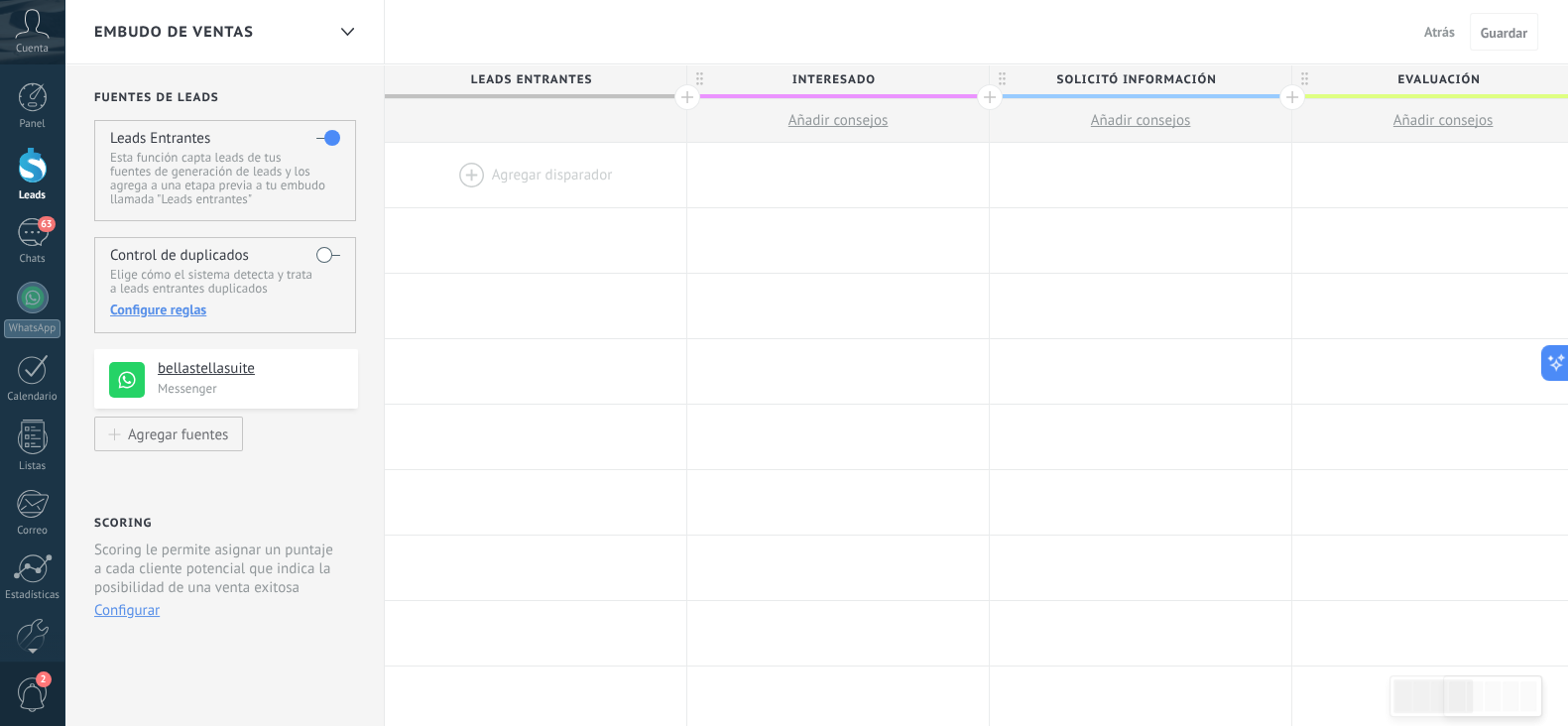 click on "Atrás" at bounding box center [1439, 32] 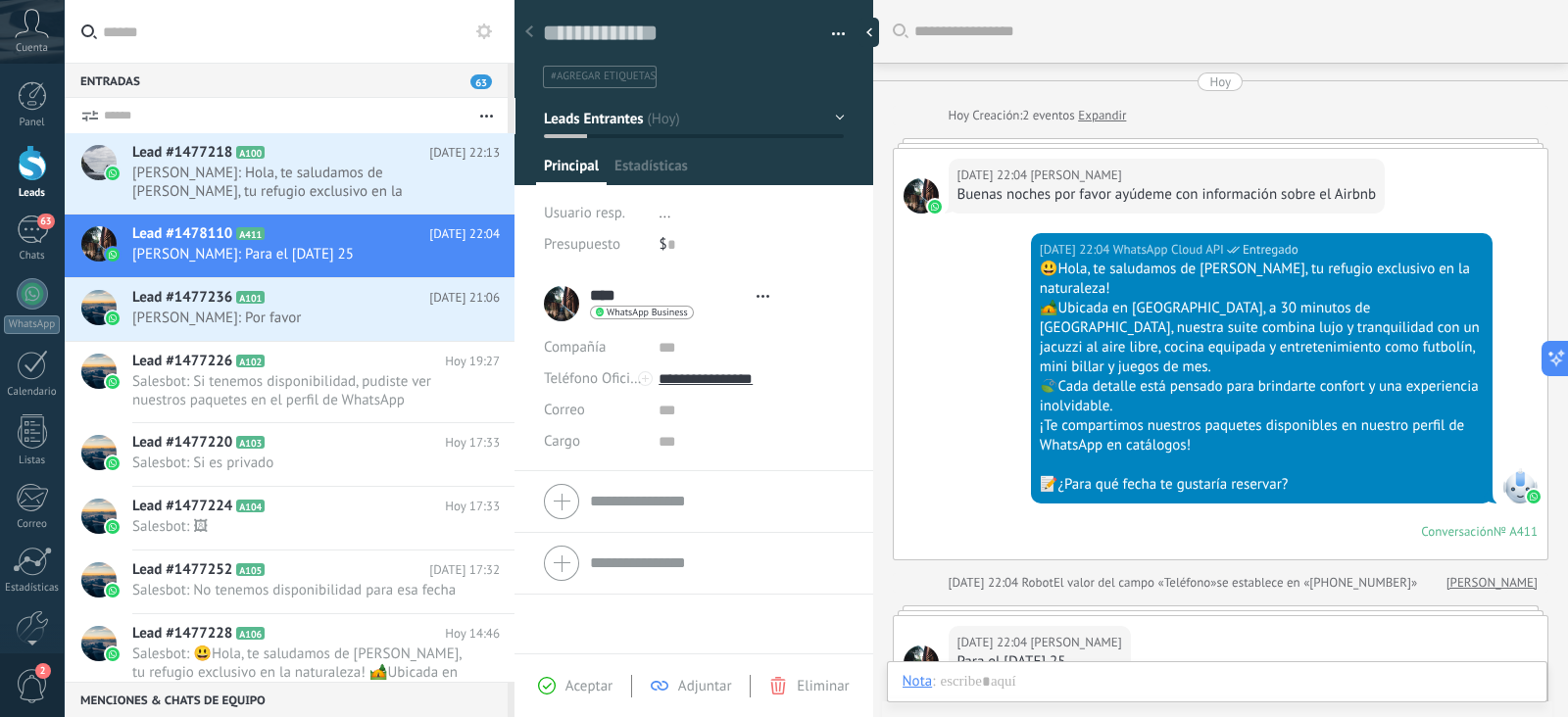 type on "**********" 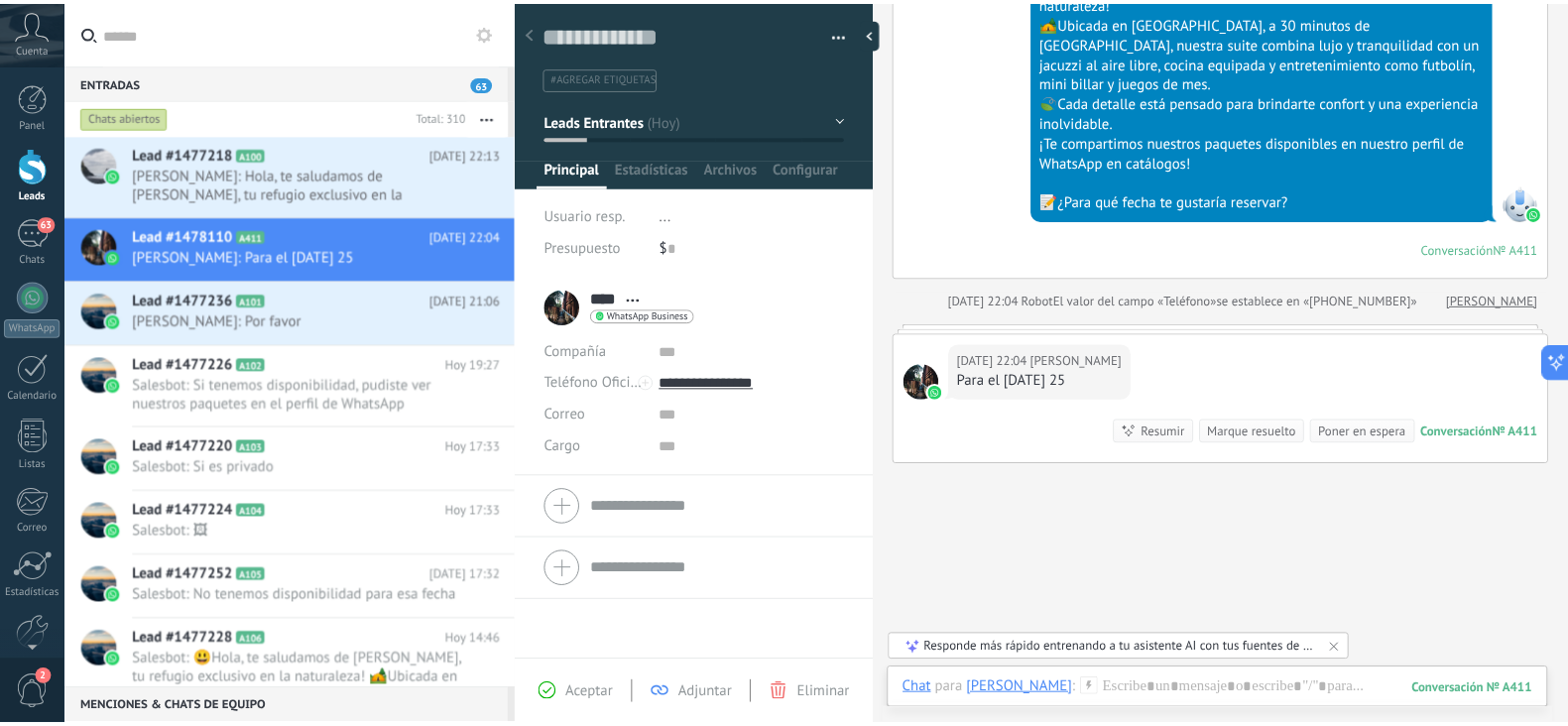 scroll, scrollTop: 308, scrollLeft: 0, axis: vertical 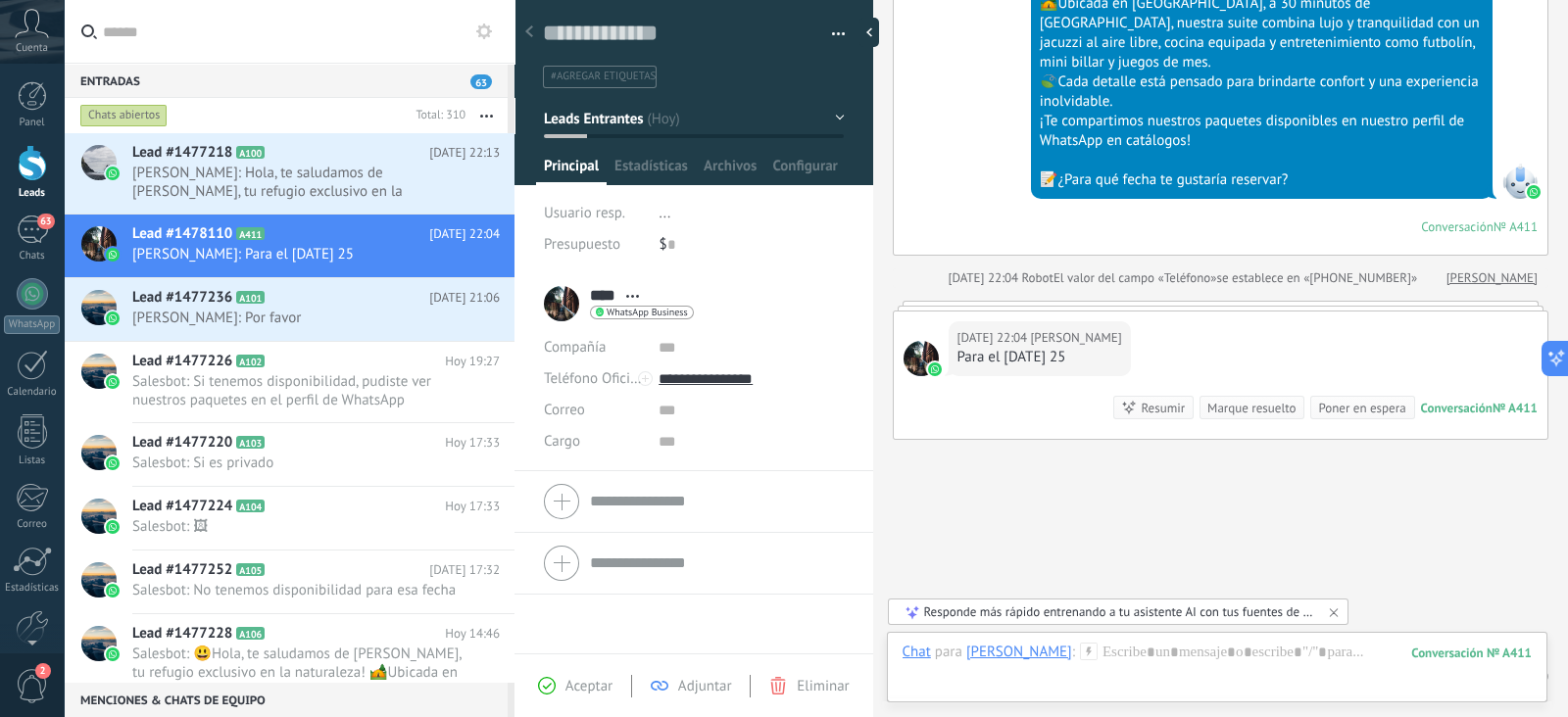 click on "Leads" at bounding box center (31, 172) 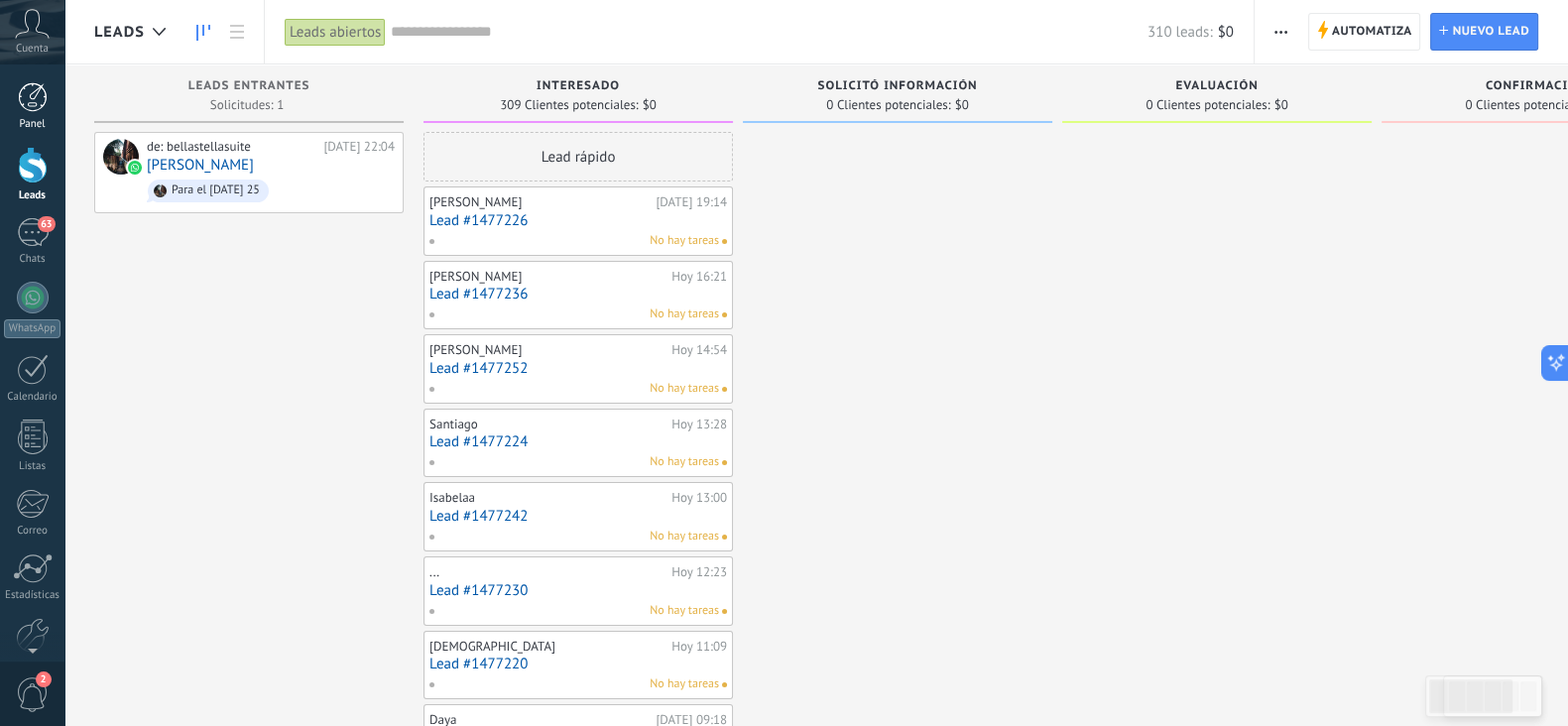 click at bounding box center [33, 97] 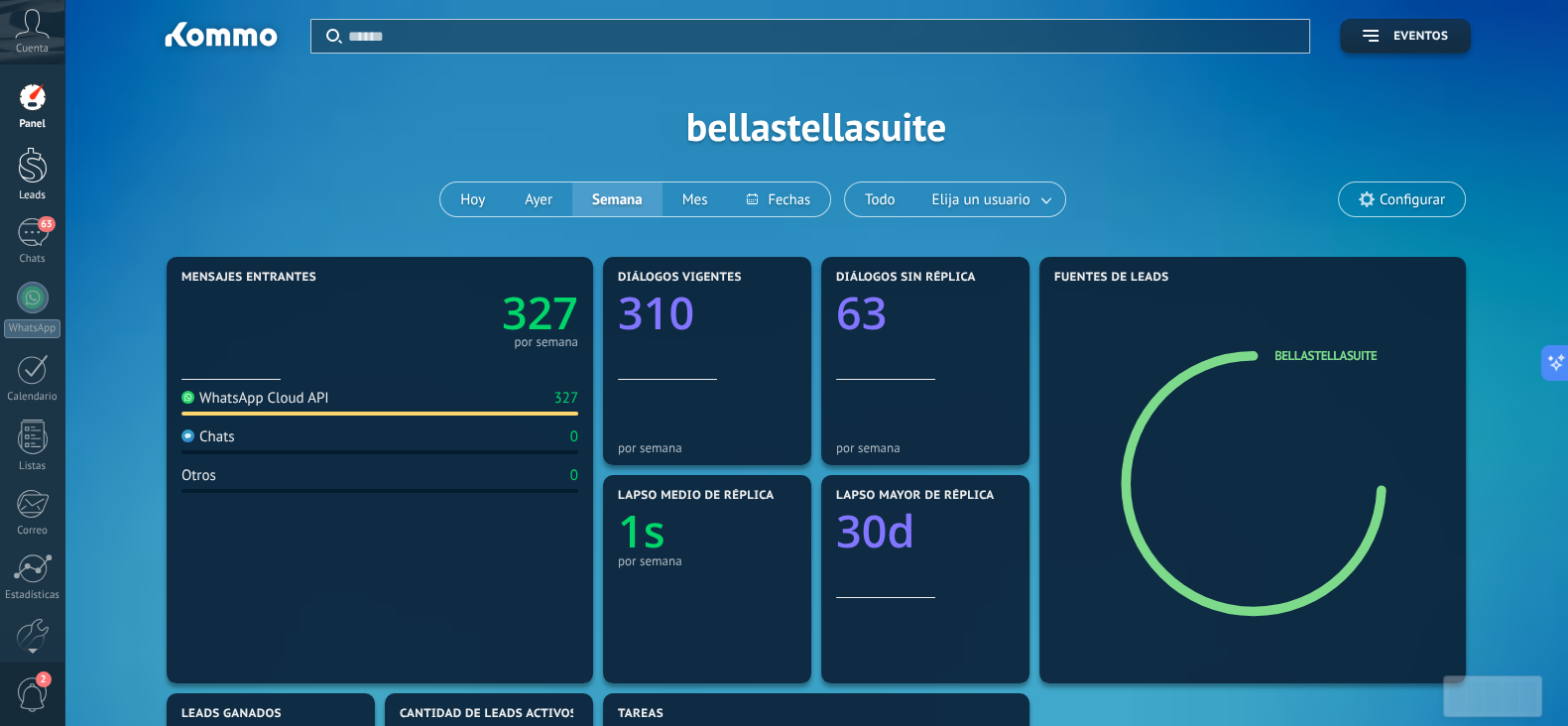 click on "Leads" at bounding box center (32, 175) 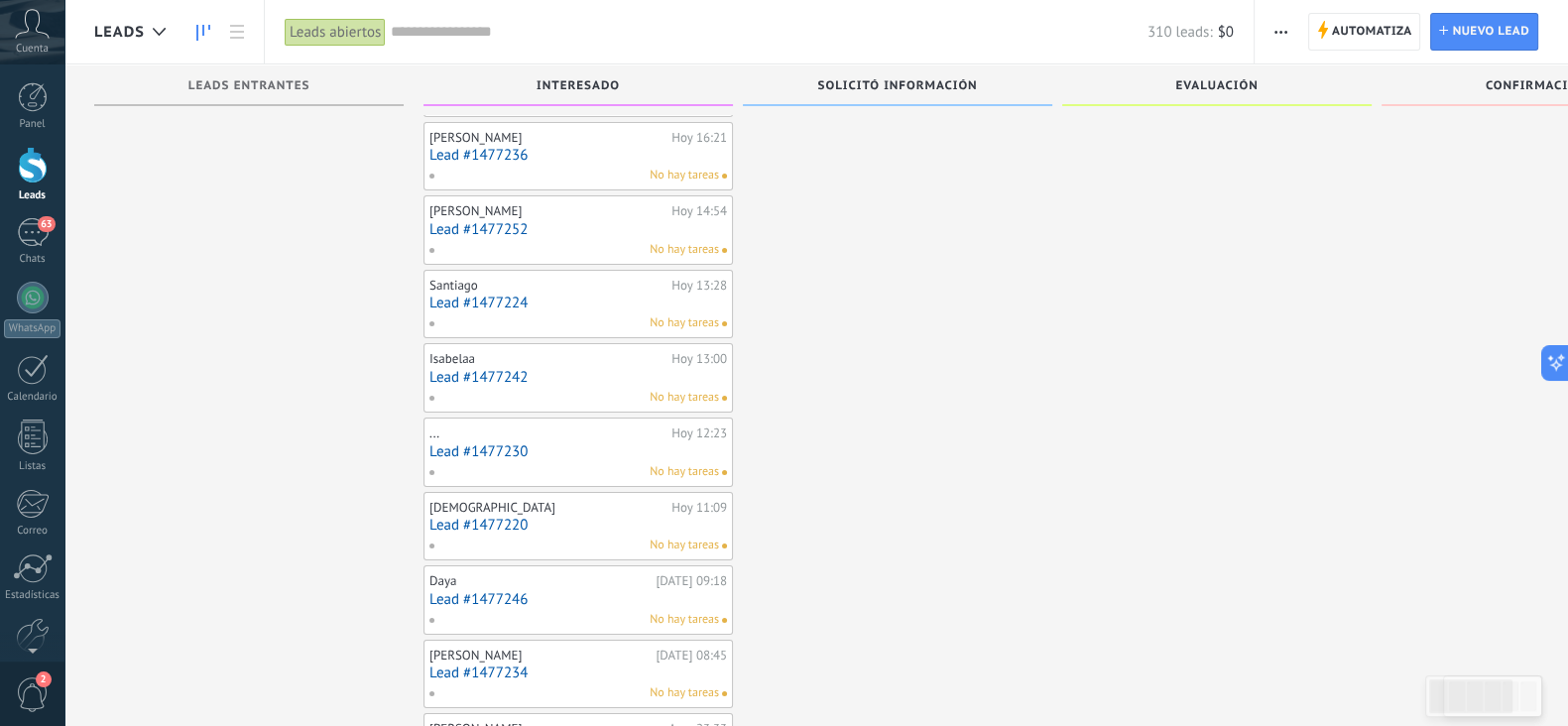 scroll, scrollTop: 0, scrollLeft: 0, axis: both 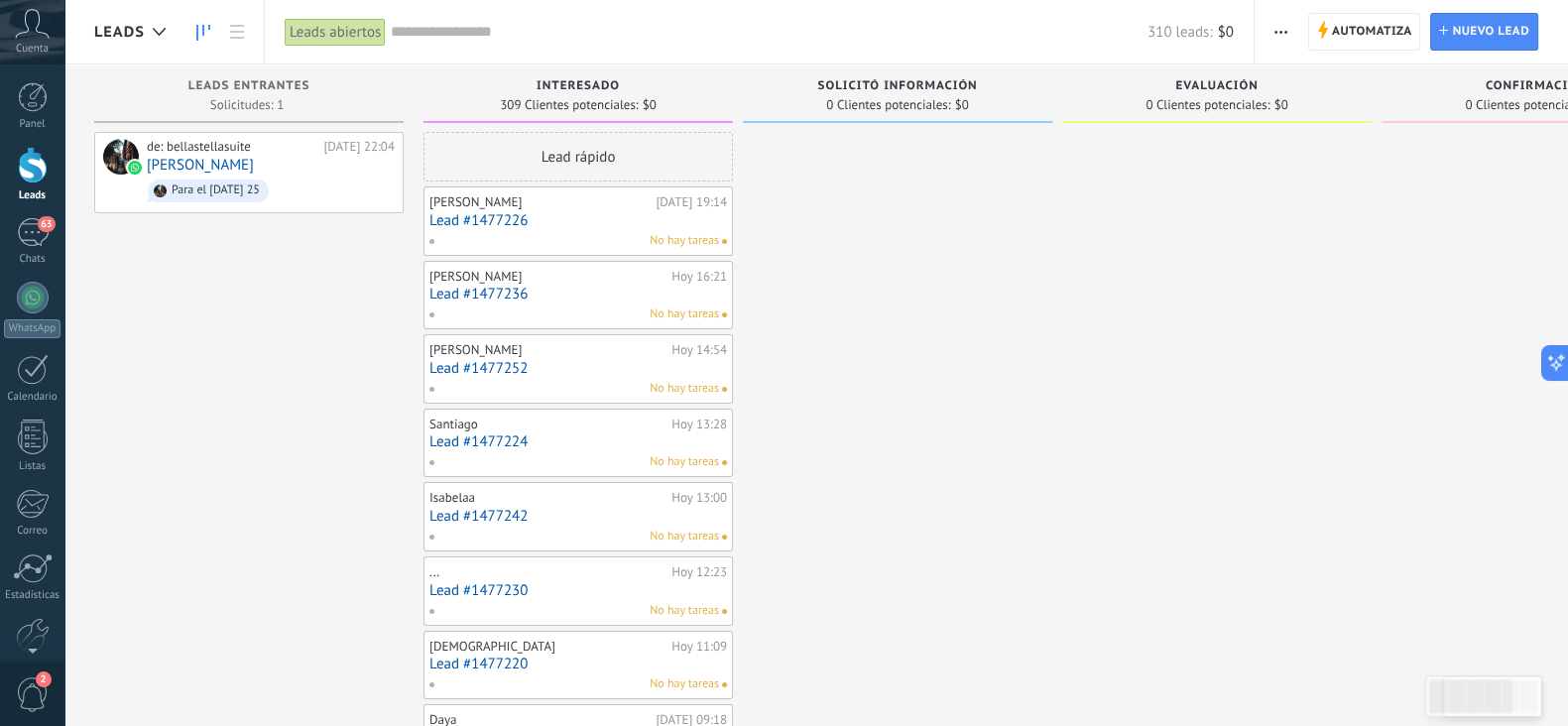 click at bounding box center (1280, 32) 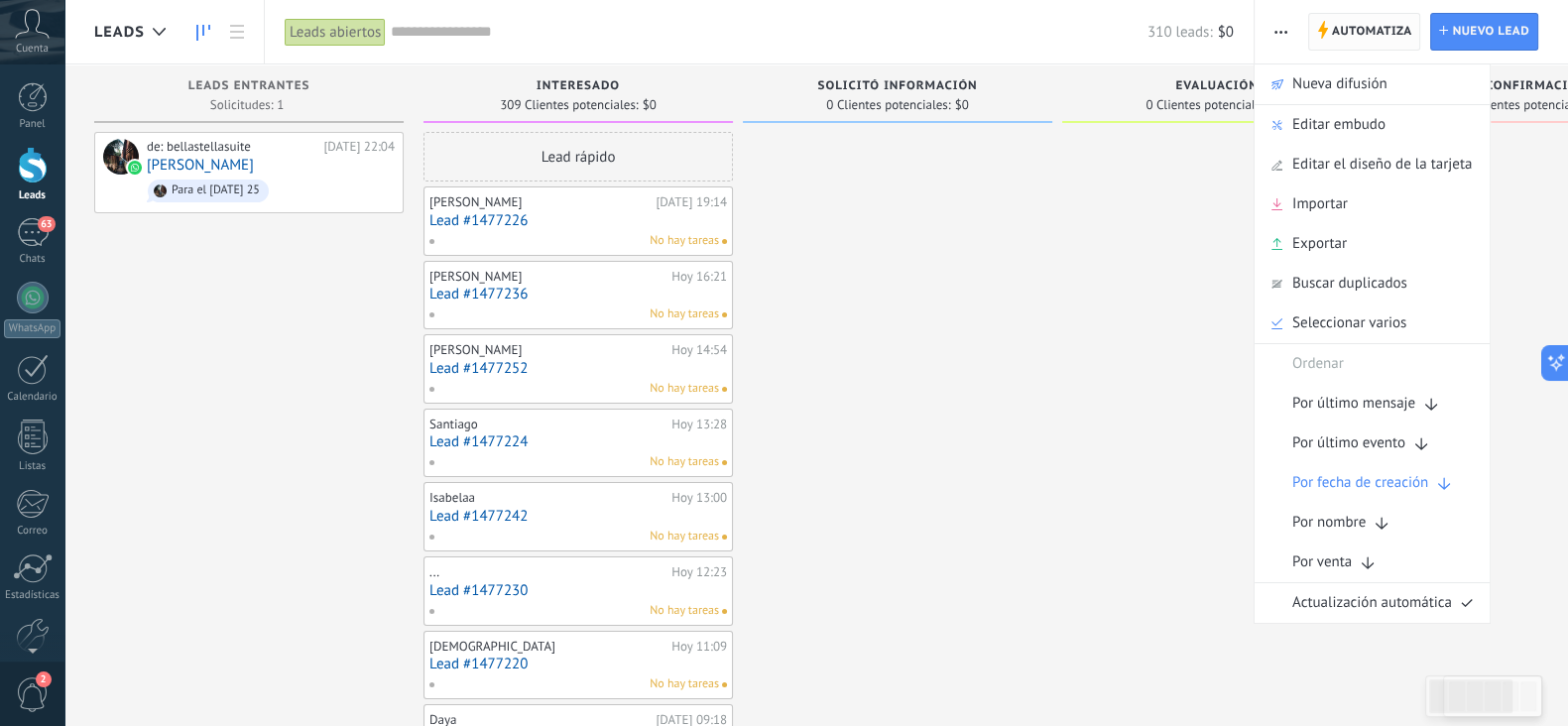 click on "Automatiza" at bounding box center (1372, 32) 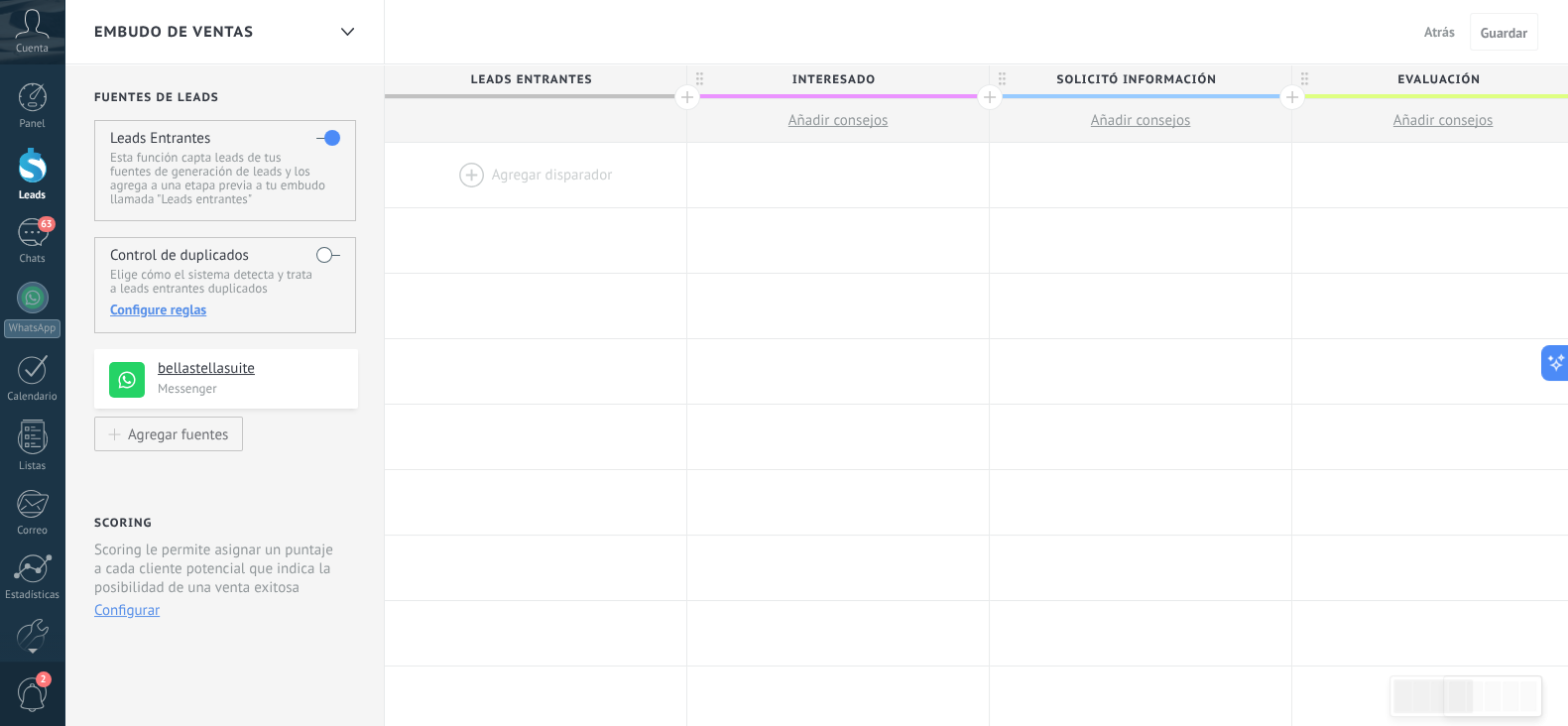 click at bounding box center [536, 175] 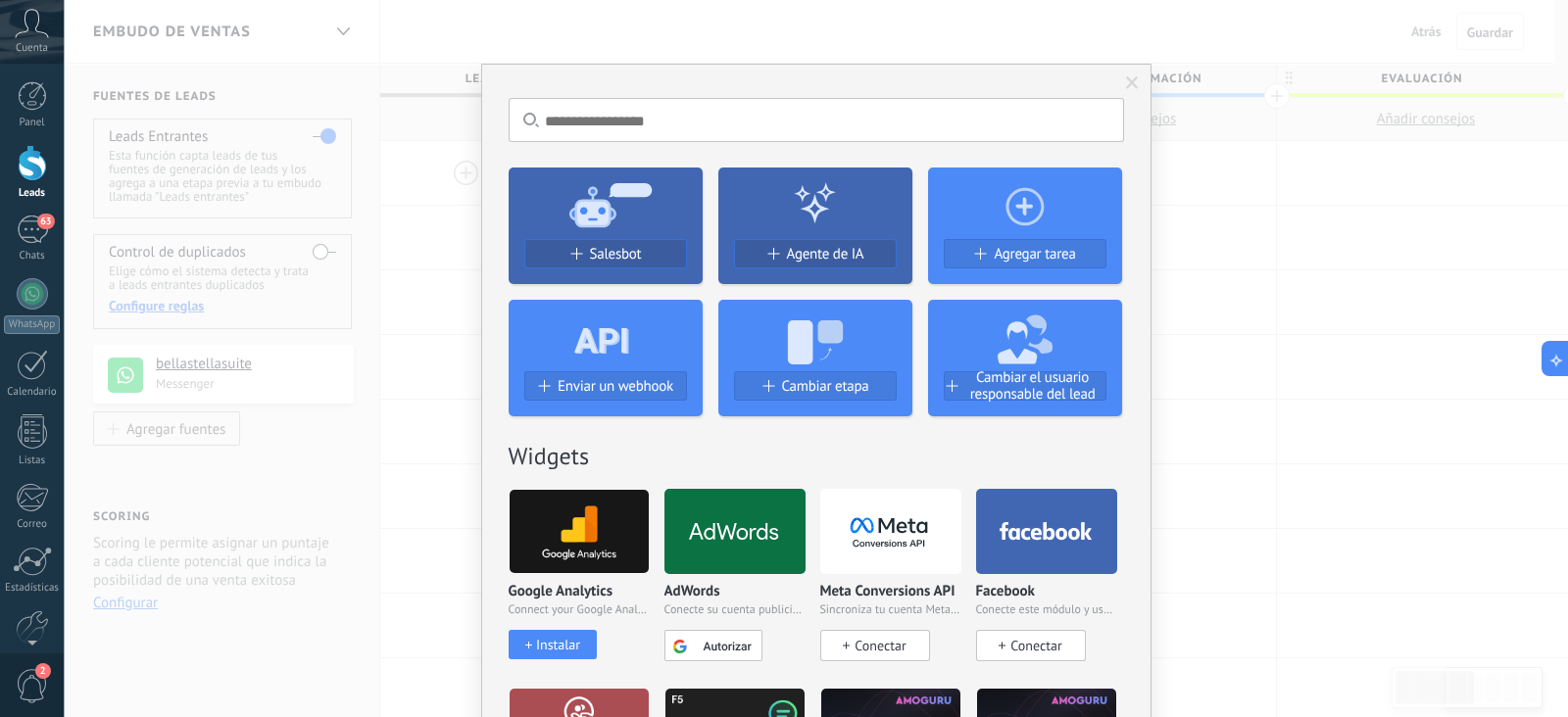 click on "Salesbot" at bounding box center (606, 262) 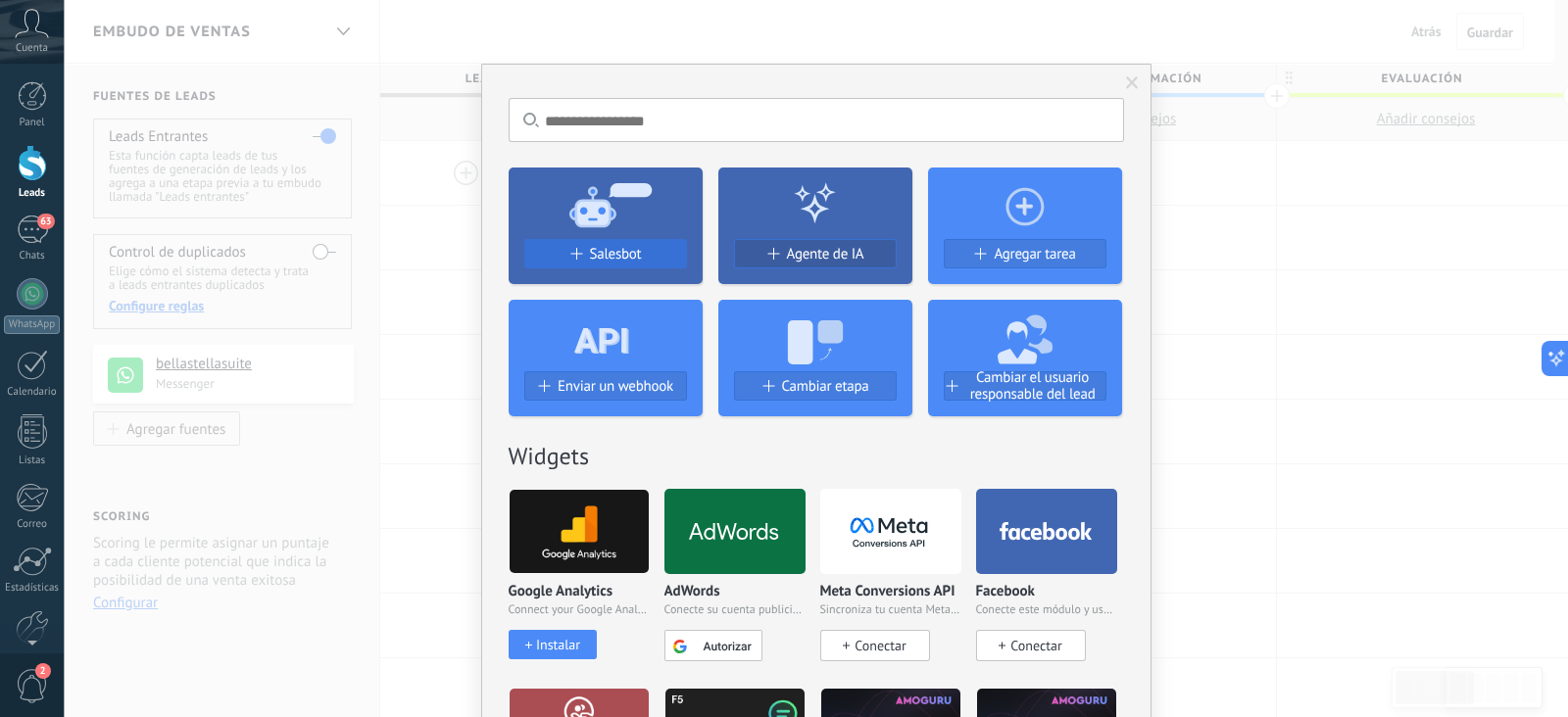 click on "Salesbot" at bounding box center [615, 254] 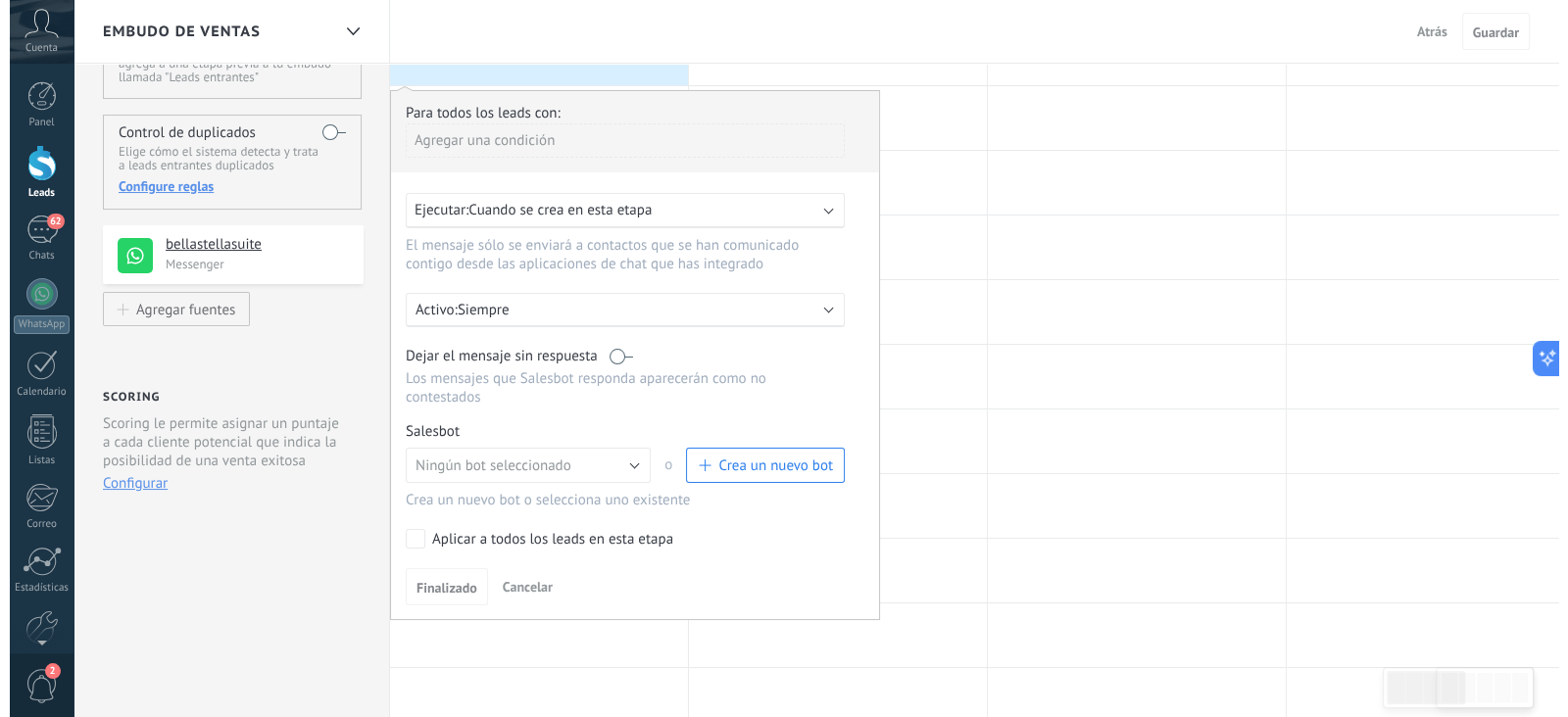 scroll, scrollTop: 119, scrollLeft: 0, axis: vertical 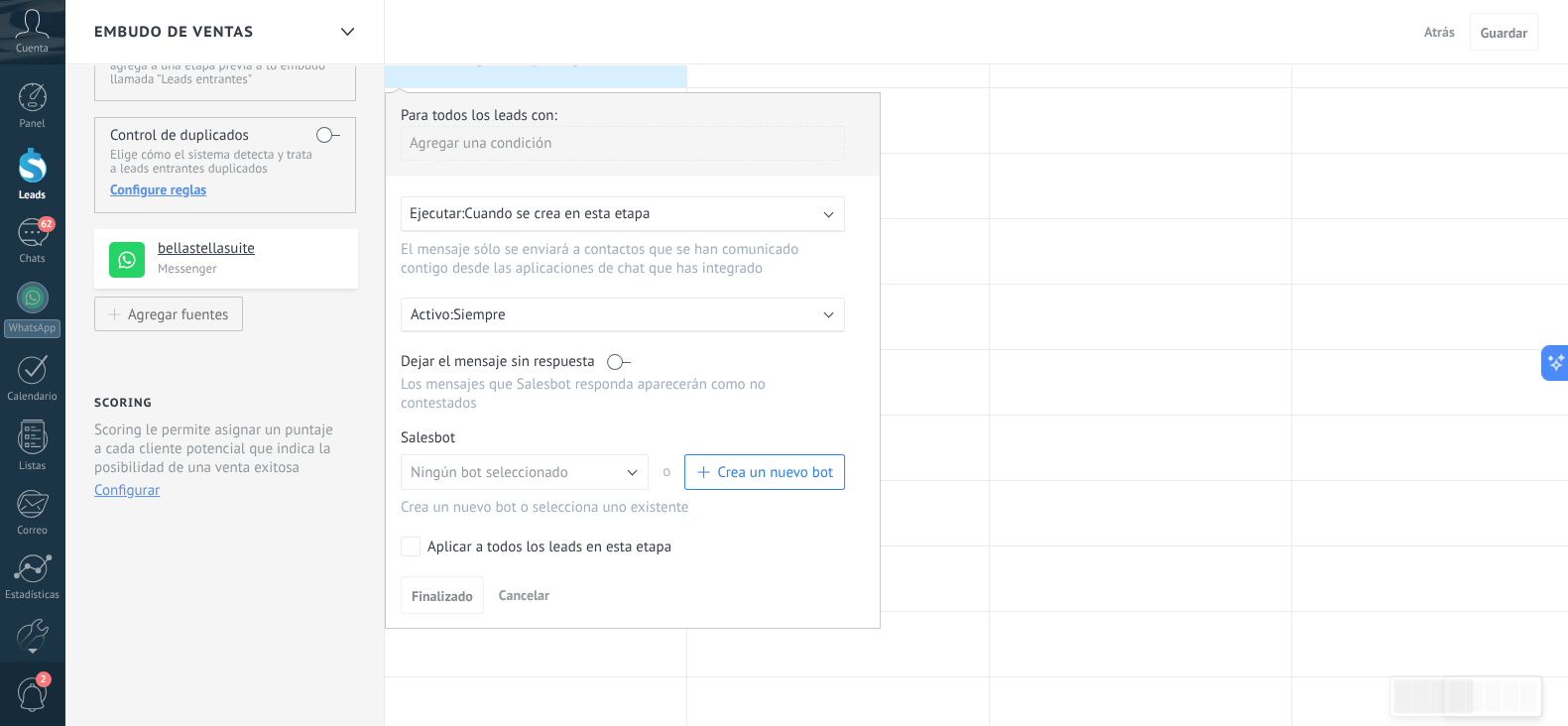 click on "Crea un nuevo bot" at bounding box center (775, 472) 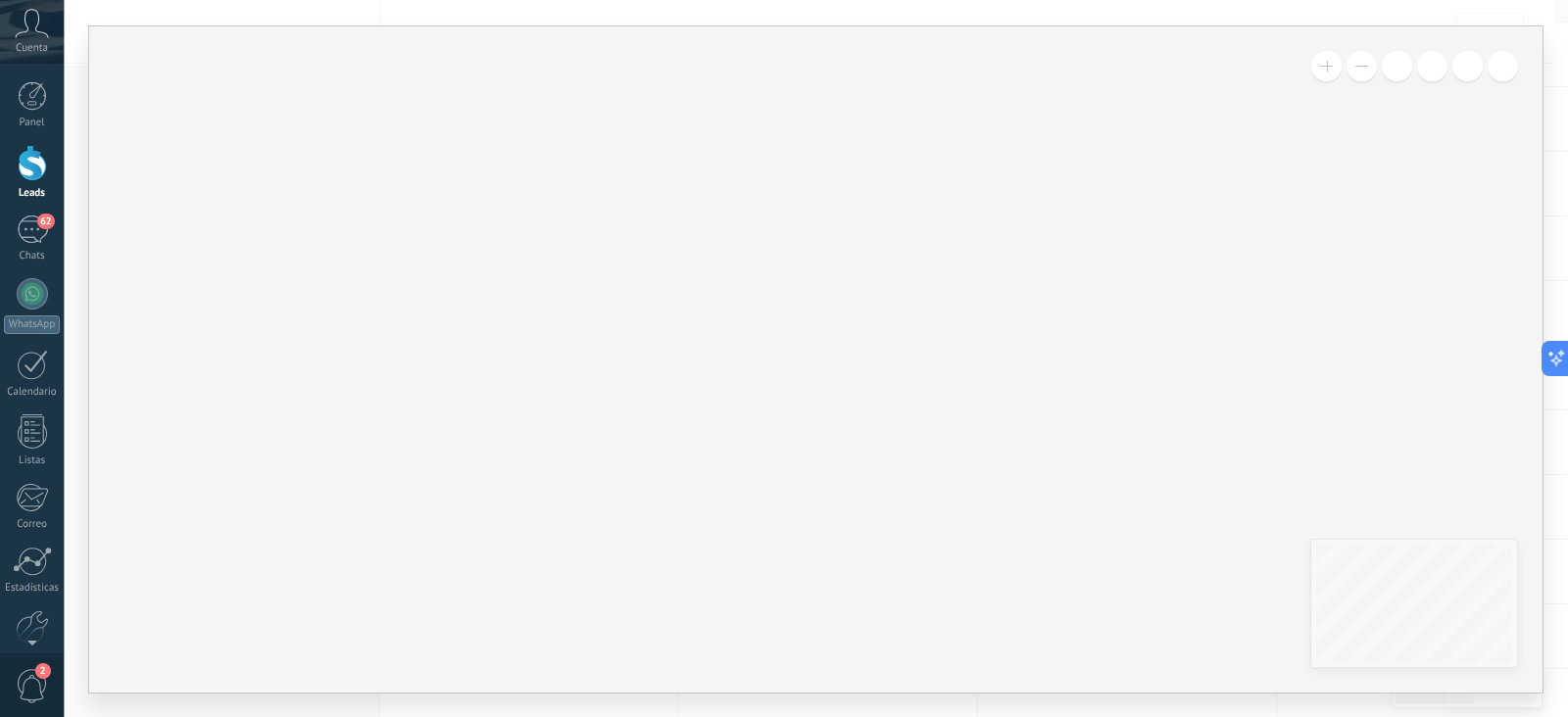 type on "**********" 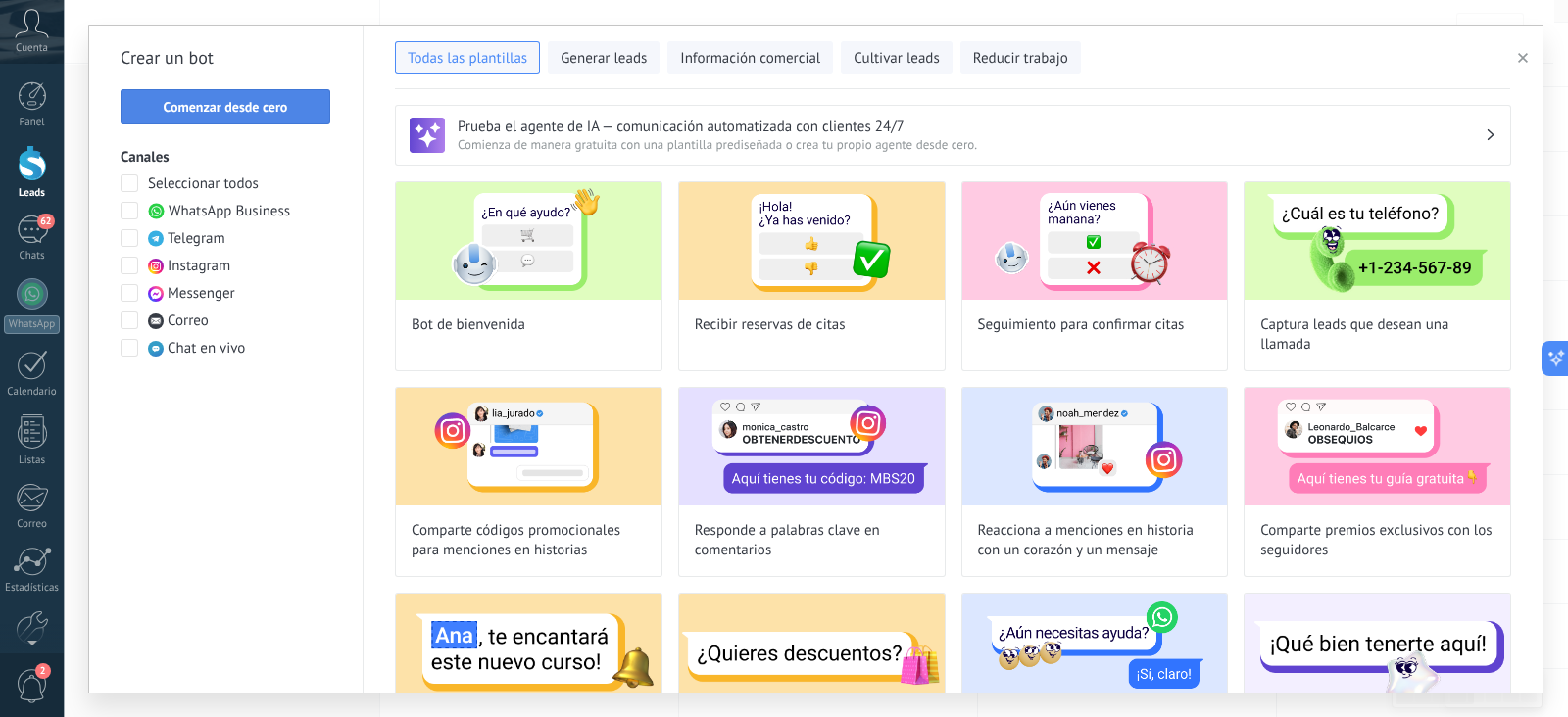 click on "Comenzar desde cero" at bounding box center (225, 107) 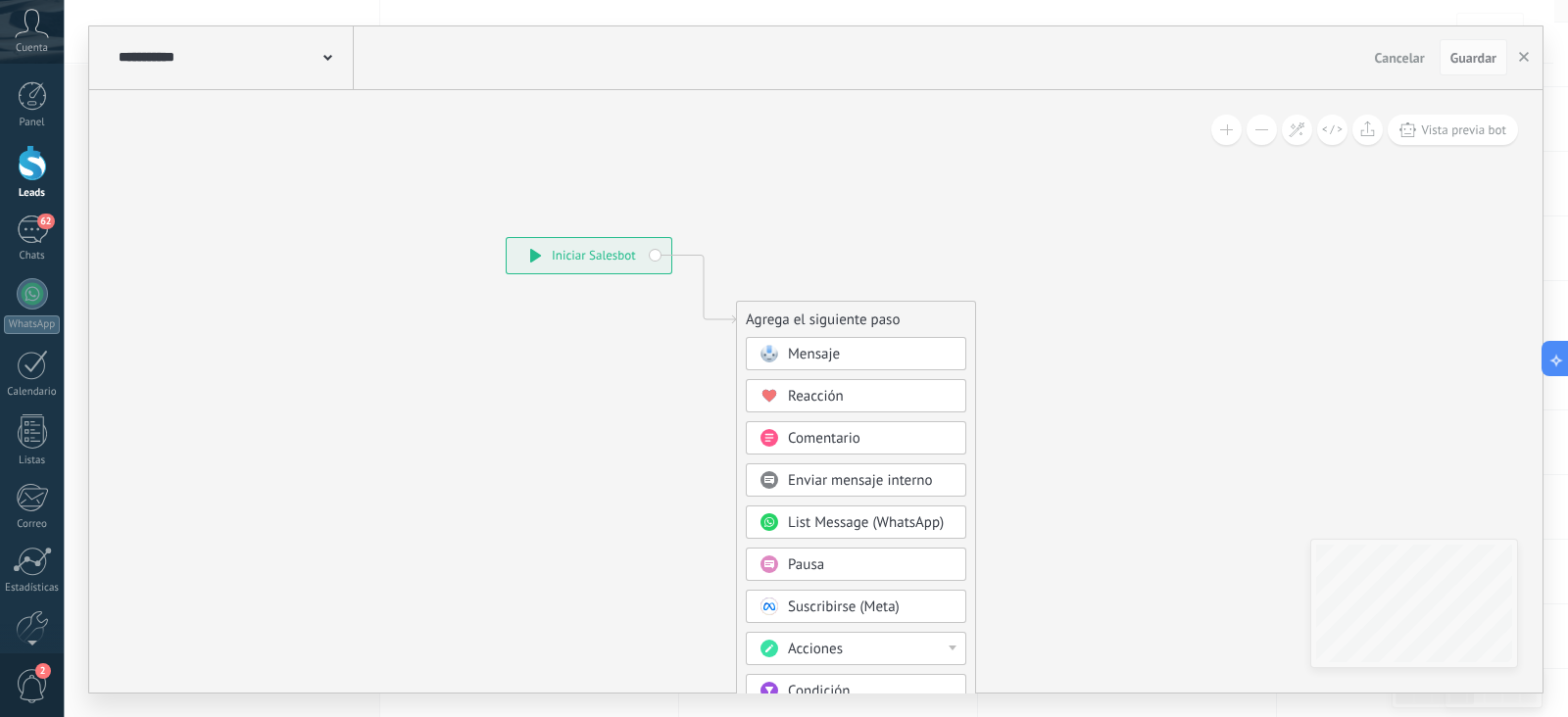 click on "Mensaje" at bounding box center (813, 354) 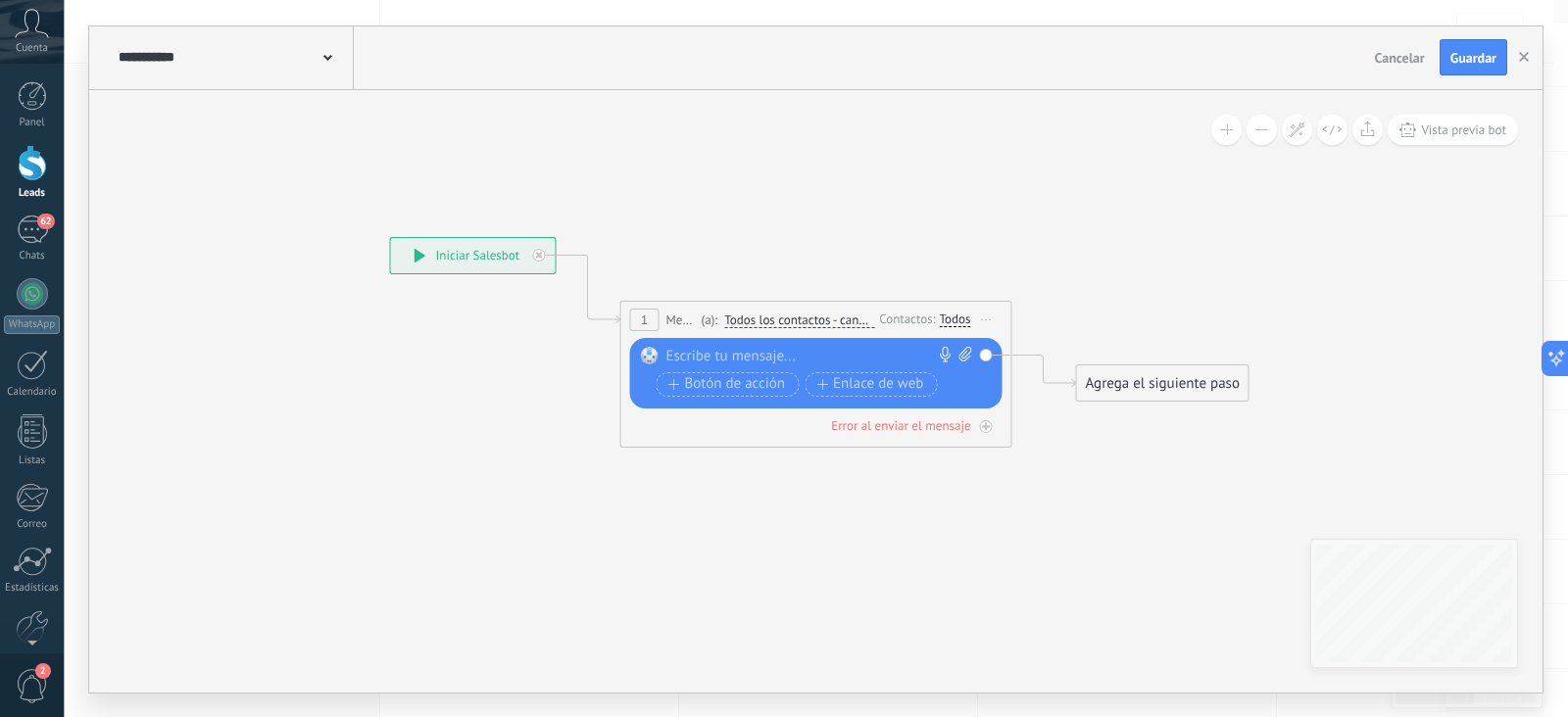 click at bounding box center [811, 357] 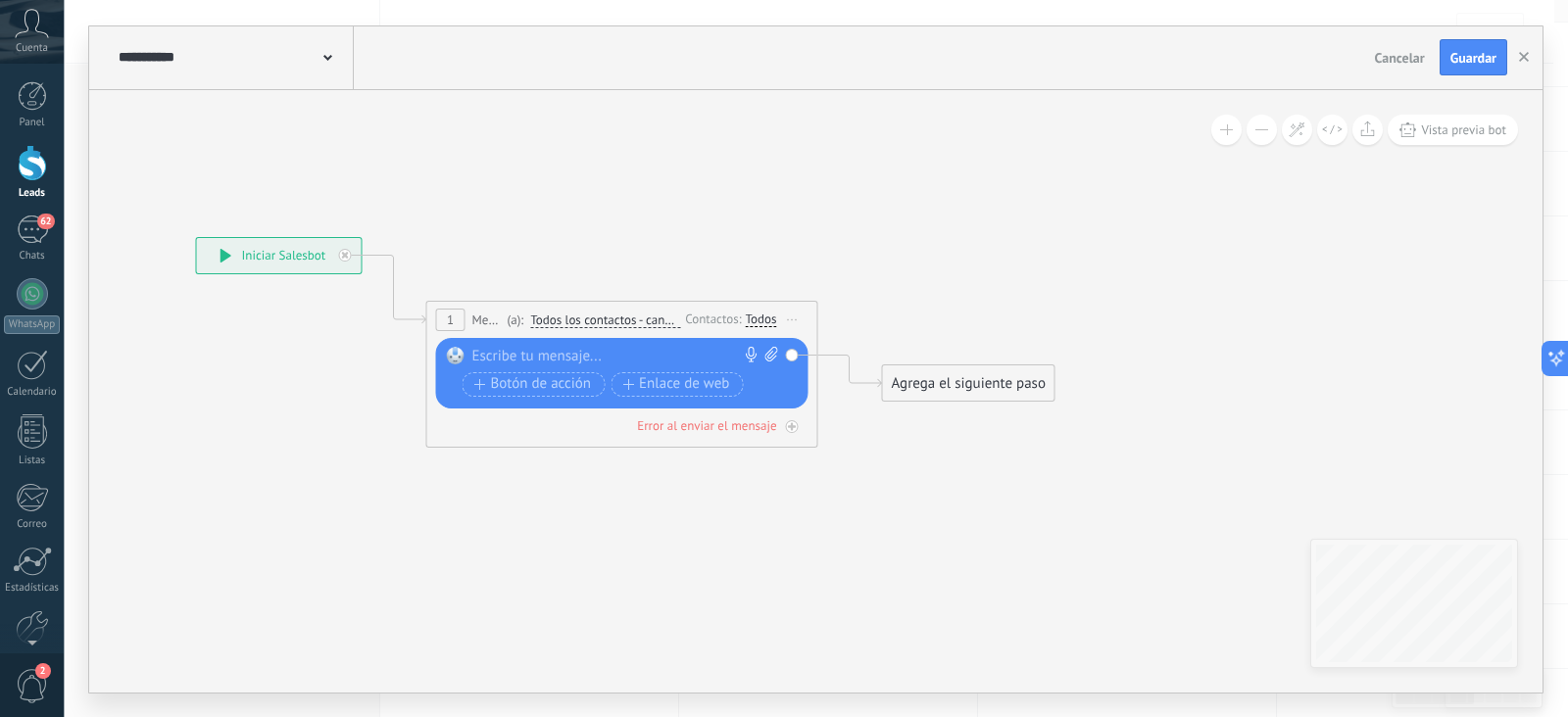 click at bounding box center [617, 357] 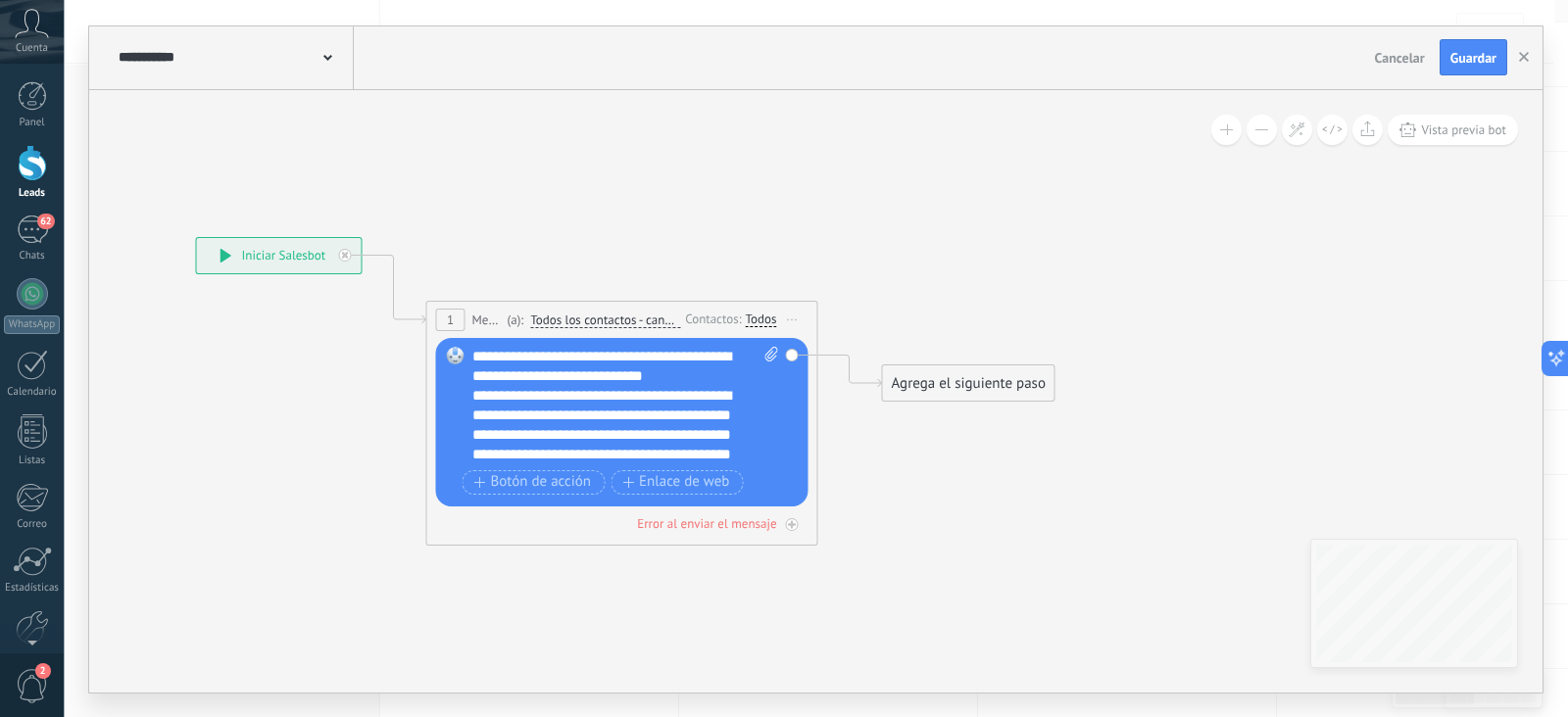scroll, scrollTop: 117, scrollLeft: 0, axis: vertical 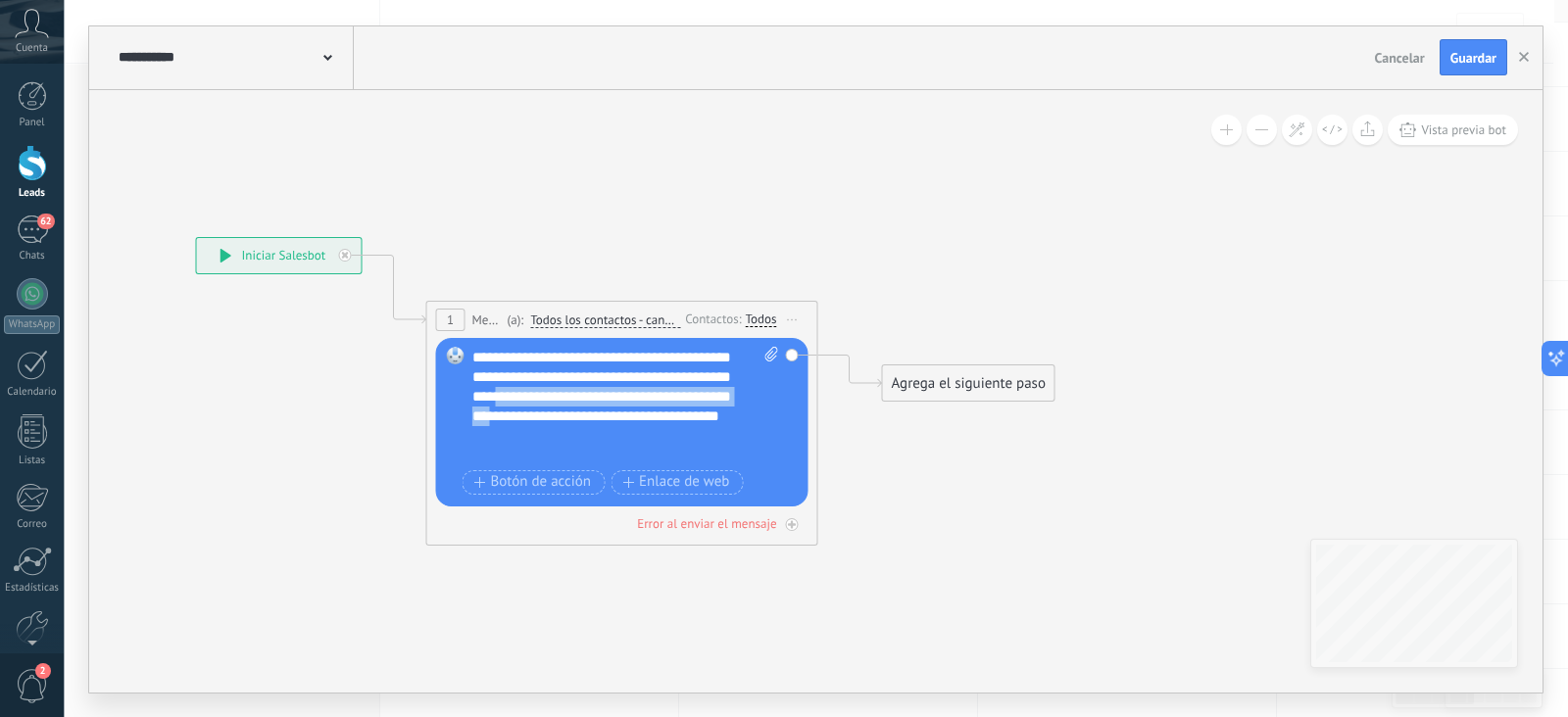 drag, startPoint x: 715, startPoint y: 394, endPoint x: 540, endPoint y: 433, distance: 179.29306 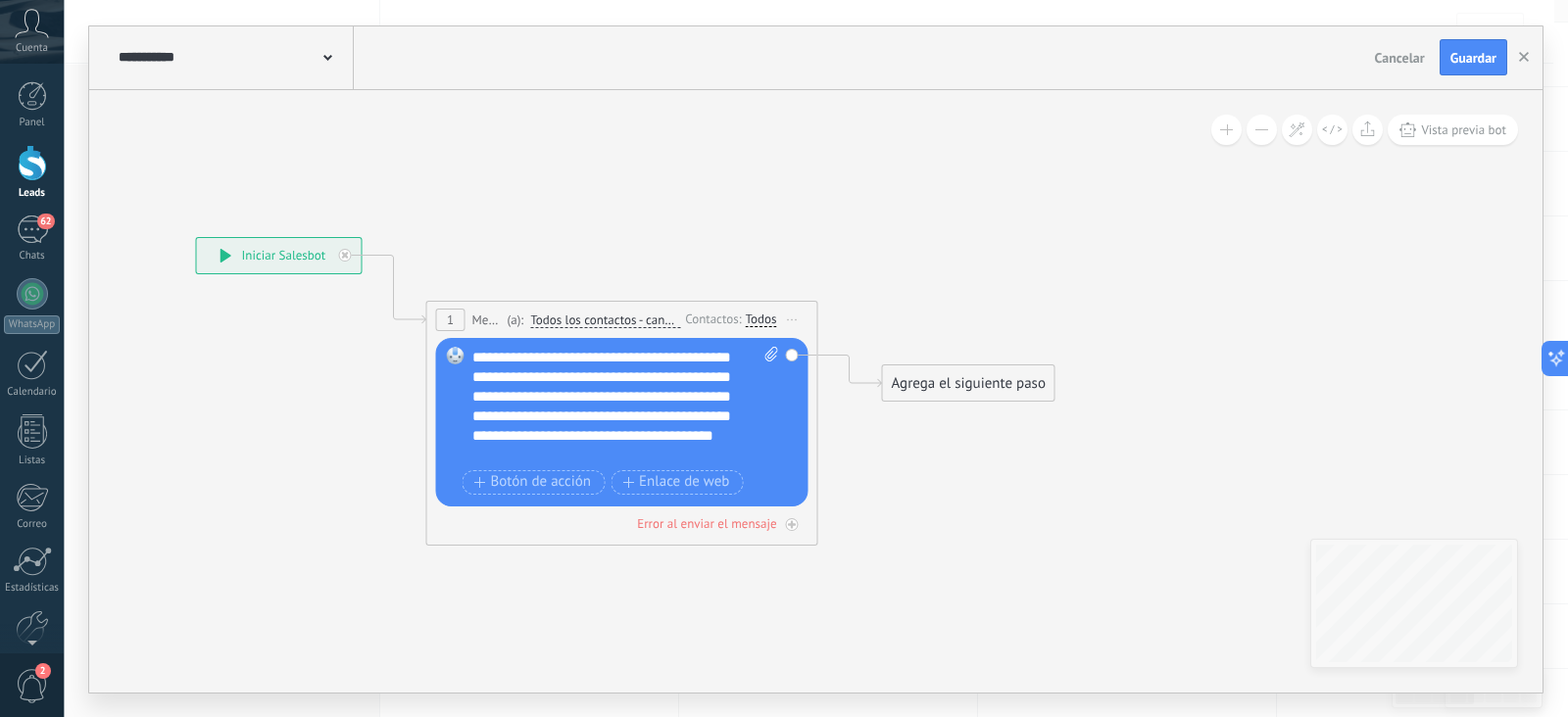 scroll, scrollTop: 117, scrollLeft: 0, axis: vertical 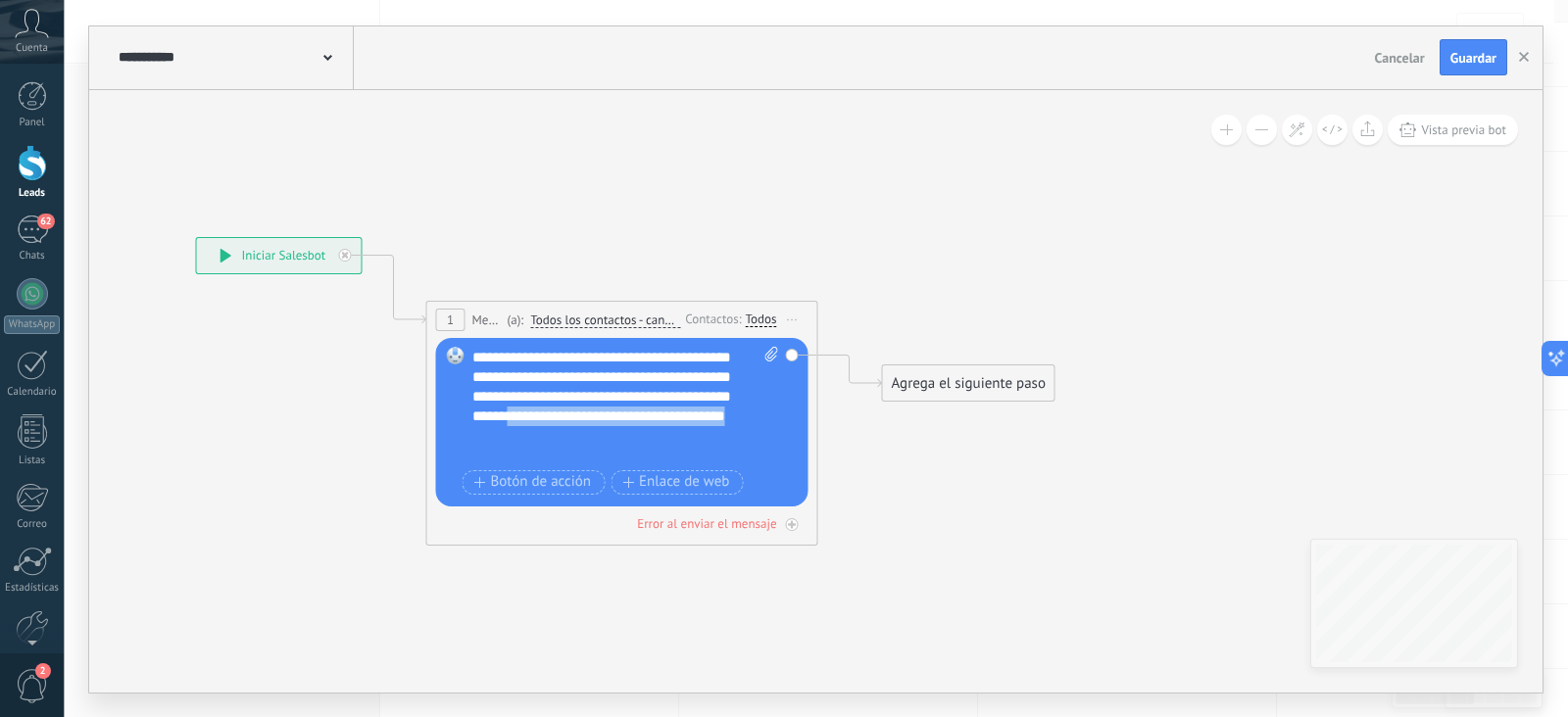 drag, startPoint x: 527, startPoint y: 436, endPoint x: 558, endPoint y: 462, distance: 40.459857 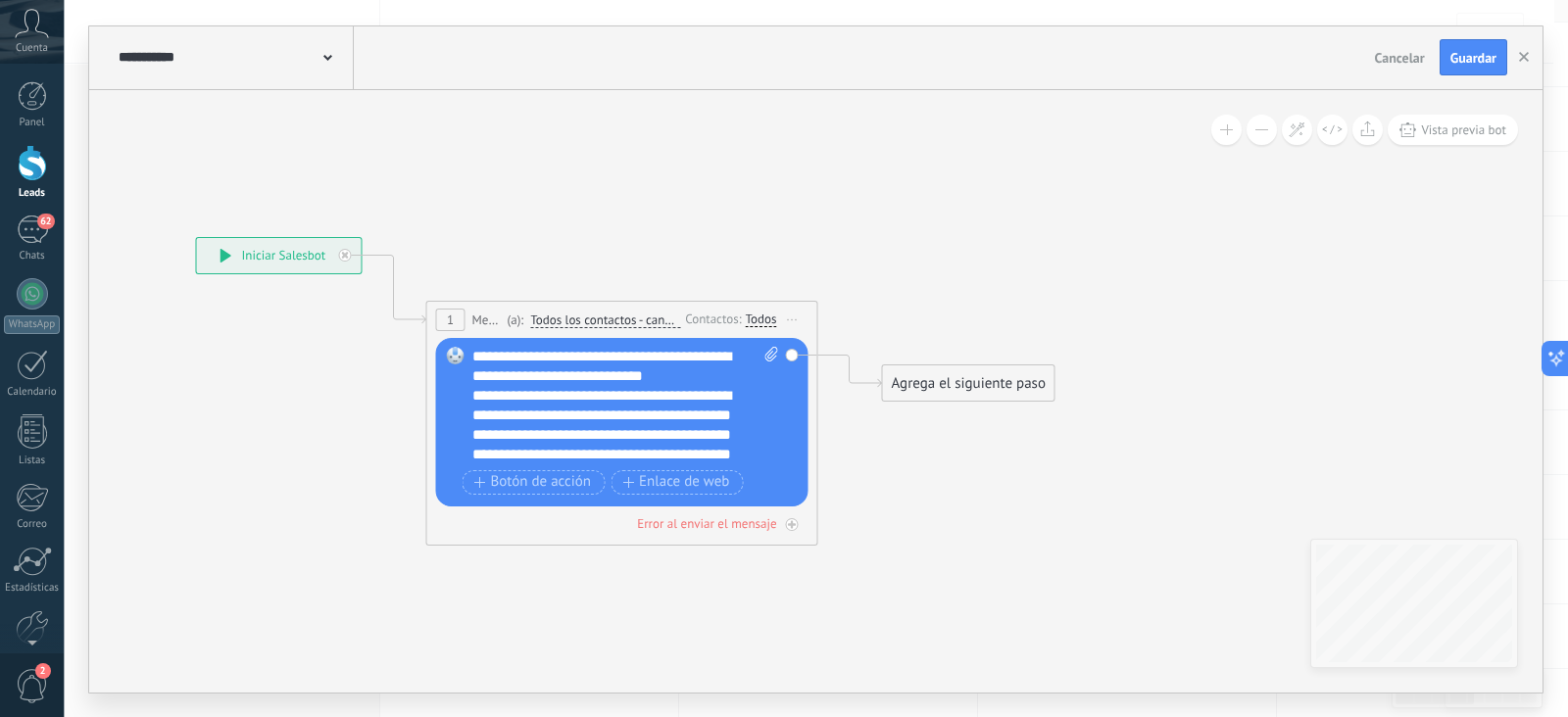 scroll, scrollTop: 97, scrollLeft: 0, axis: vertical 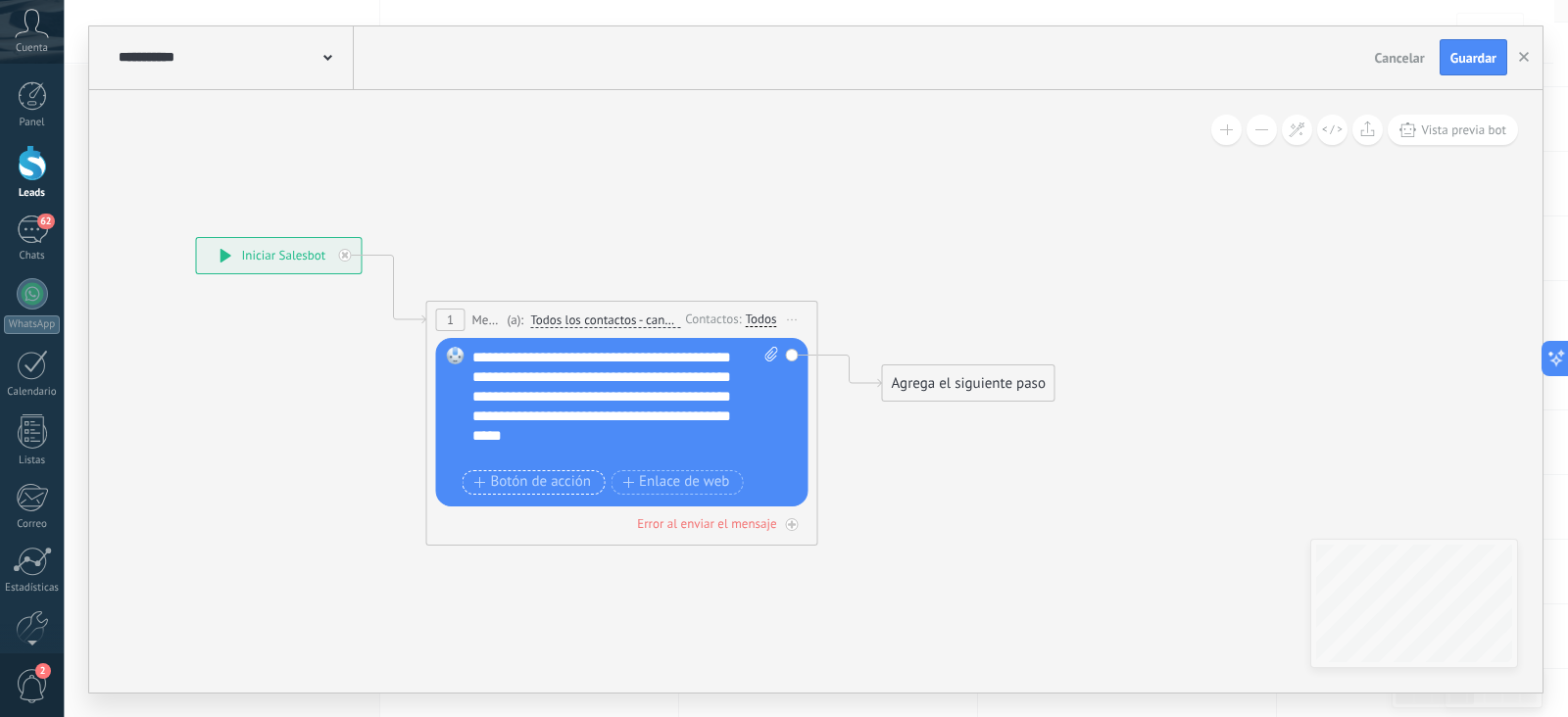 click on "Botón de acción" at bounding box center [533, 482] 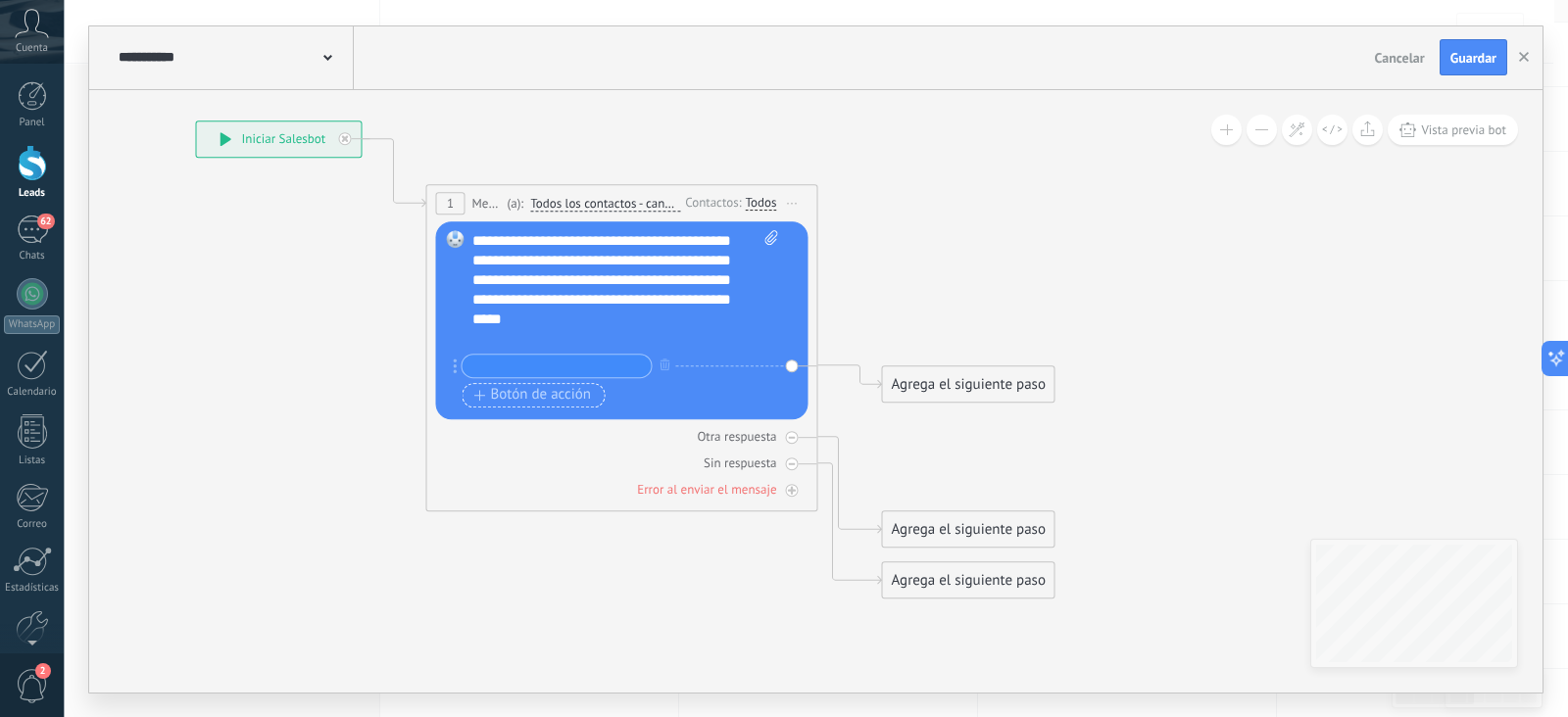 type on "*" 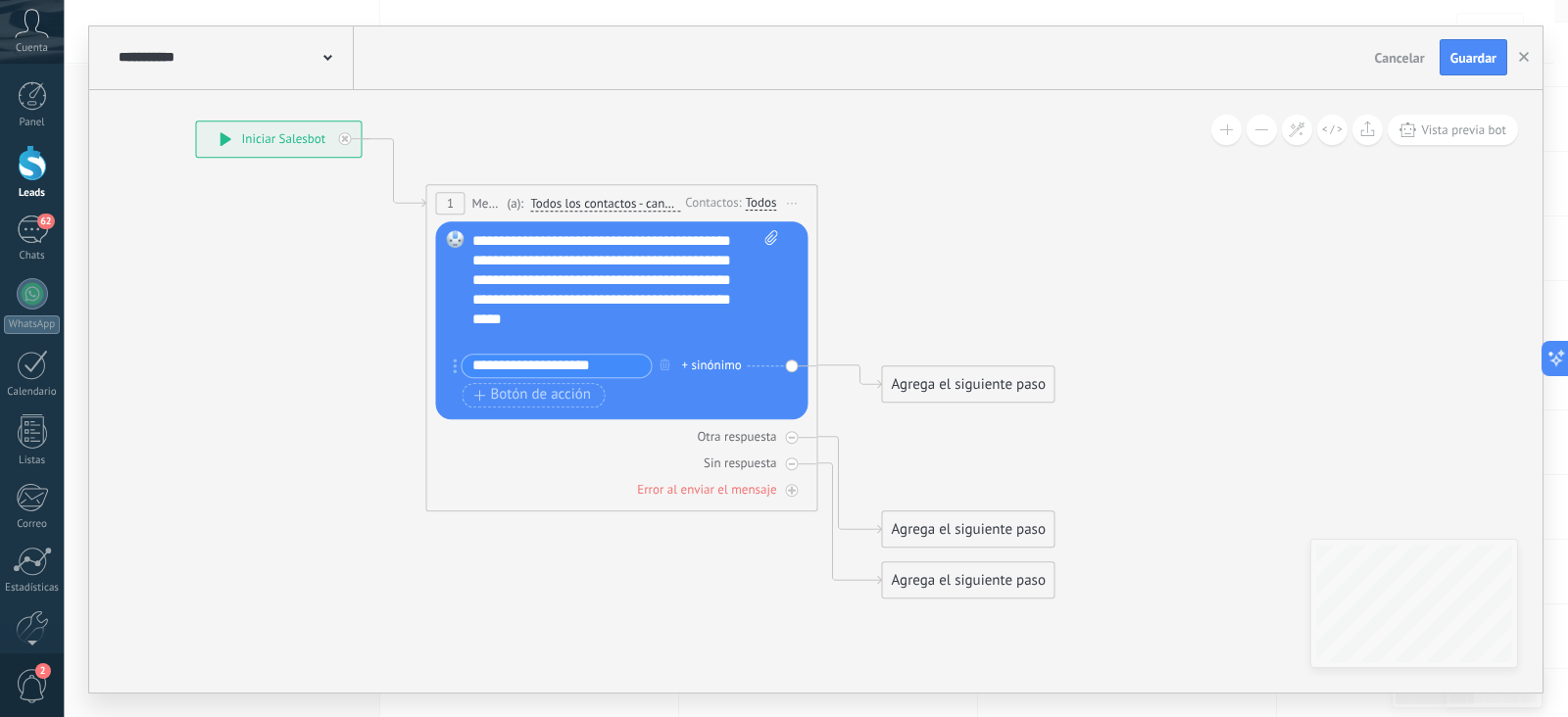 type on "**********" 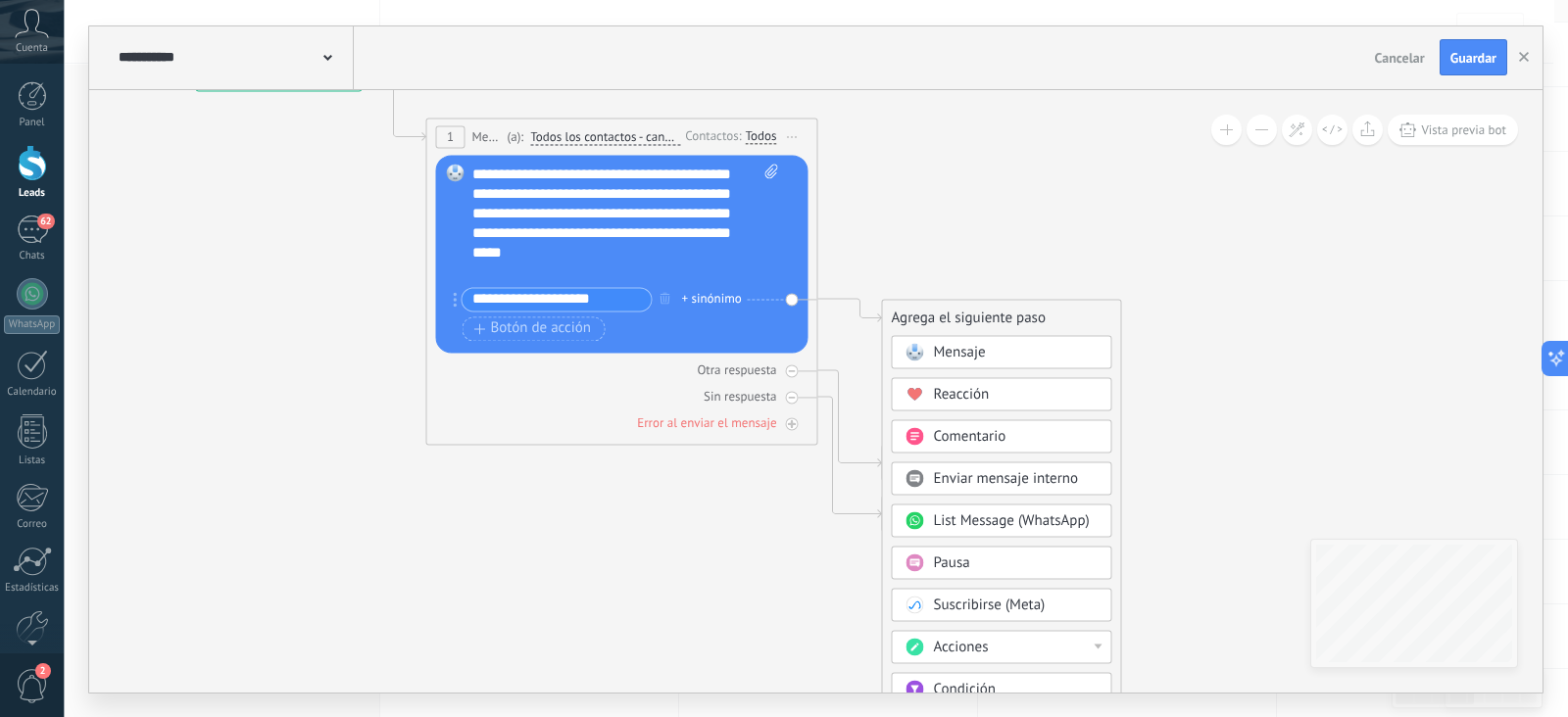 click on "Mensaje" at bounding box center [959, 352] 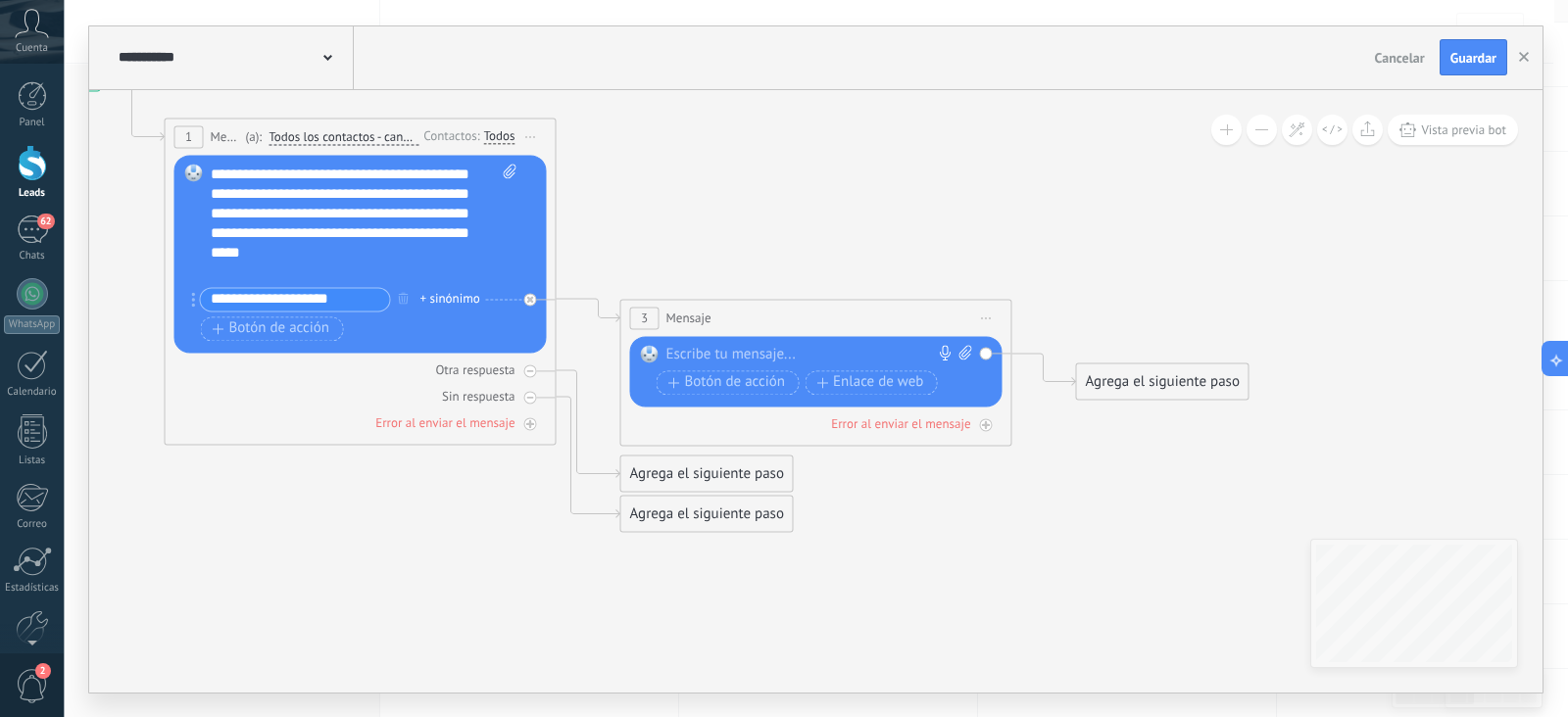 click 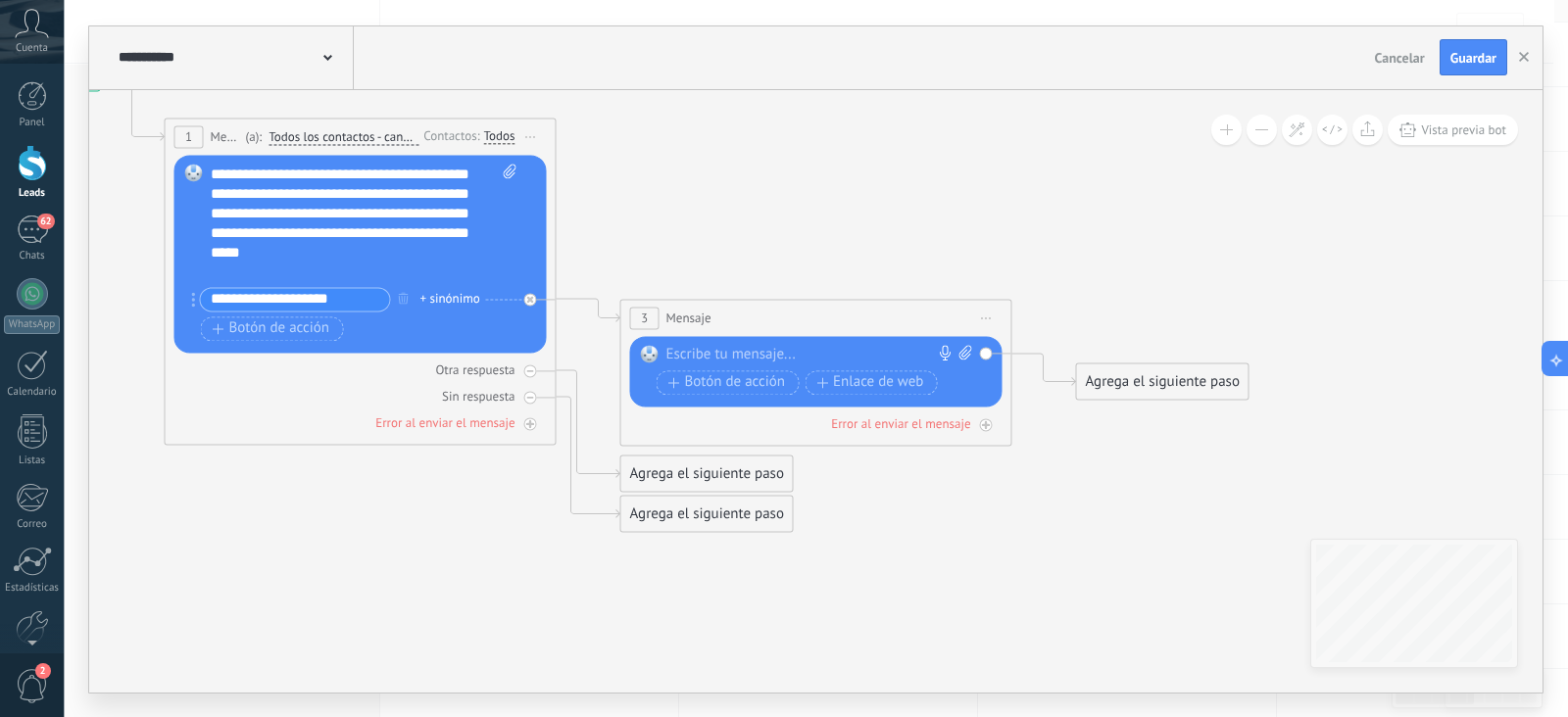 click on "Subir" at bounding box center [0, 0] 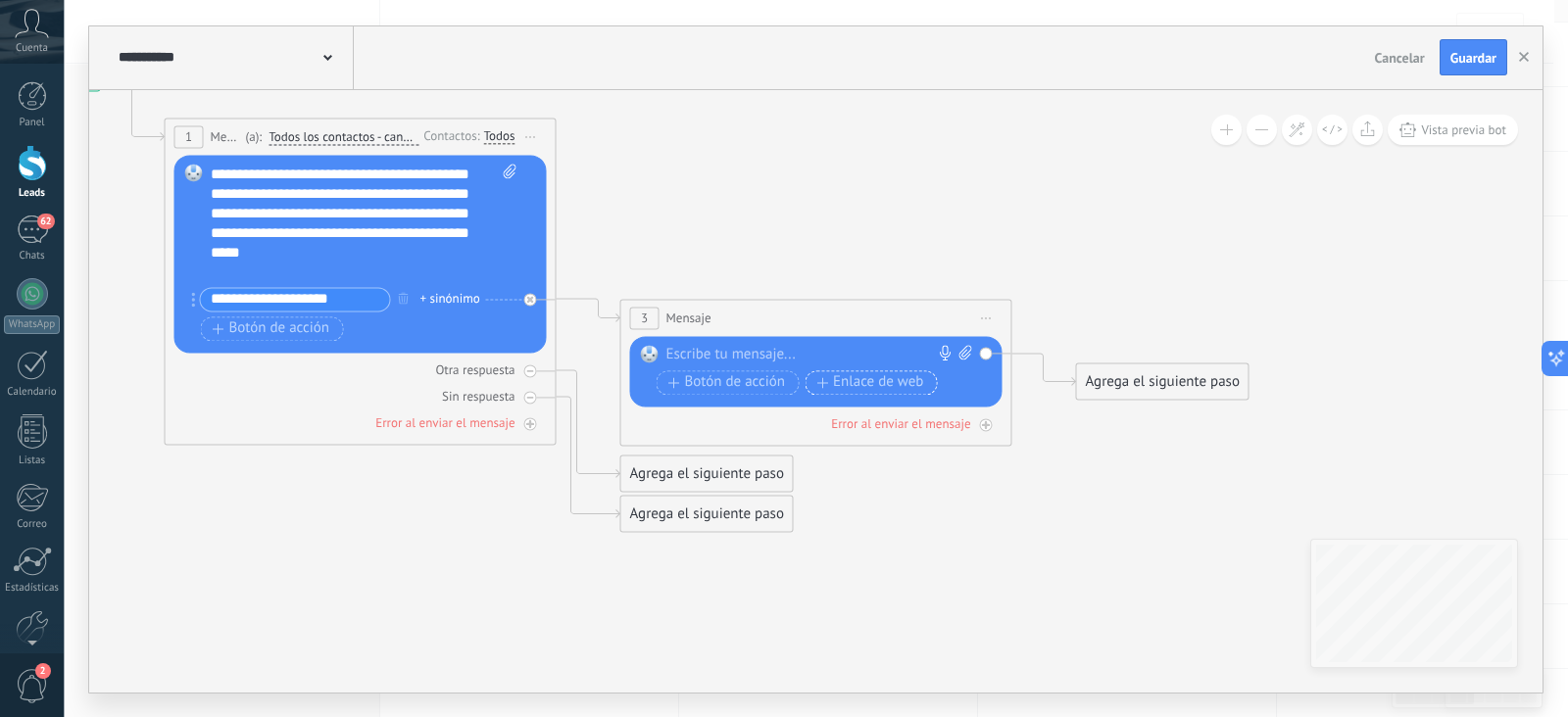 drag, startPoint x: 963, startPoint y: 349, endPoint x: 888, endPoint y: 369, distance: 77.62087 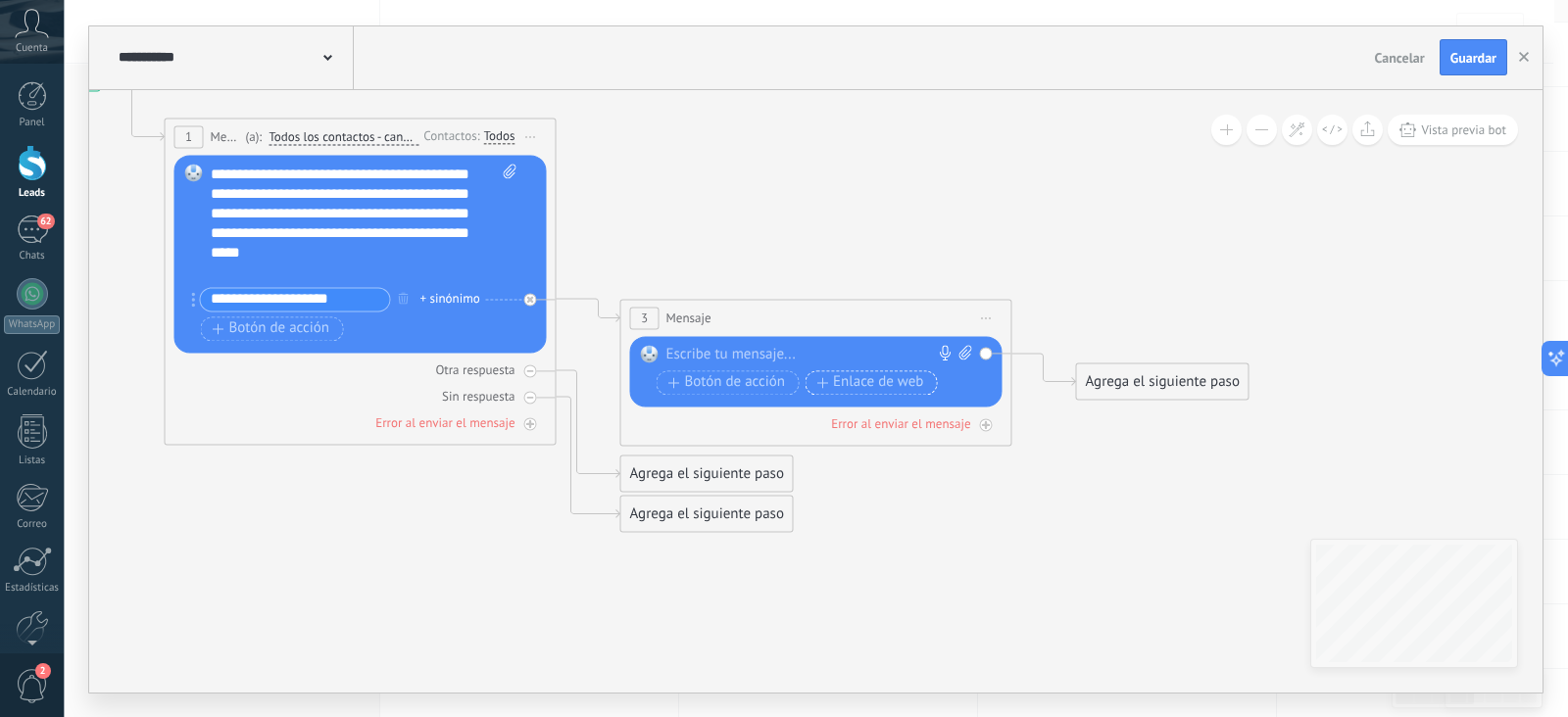 click on "**********" at bounding box center (815, 359) 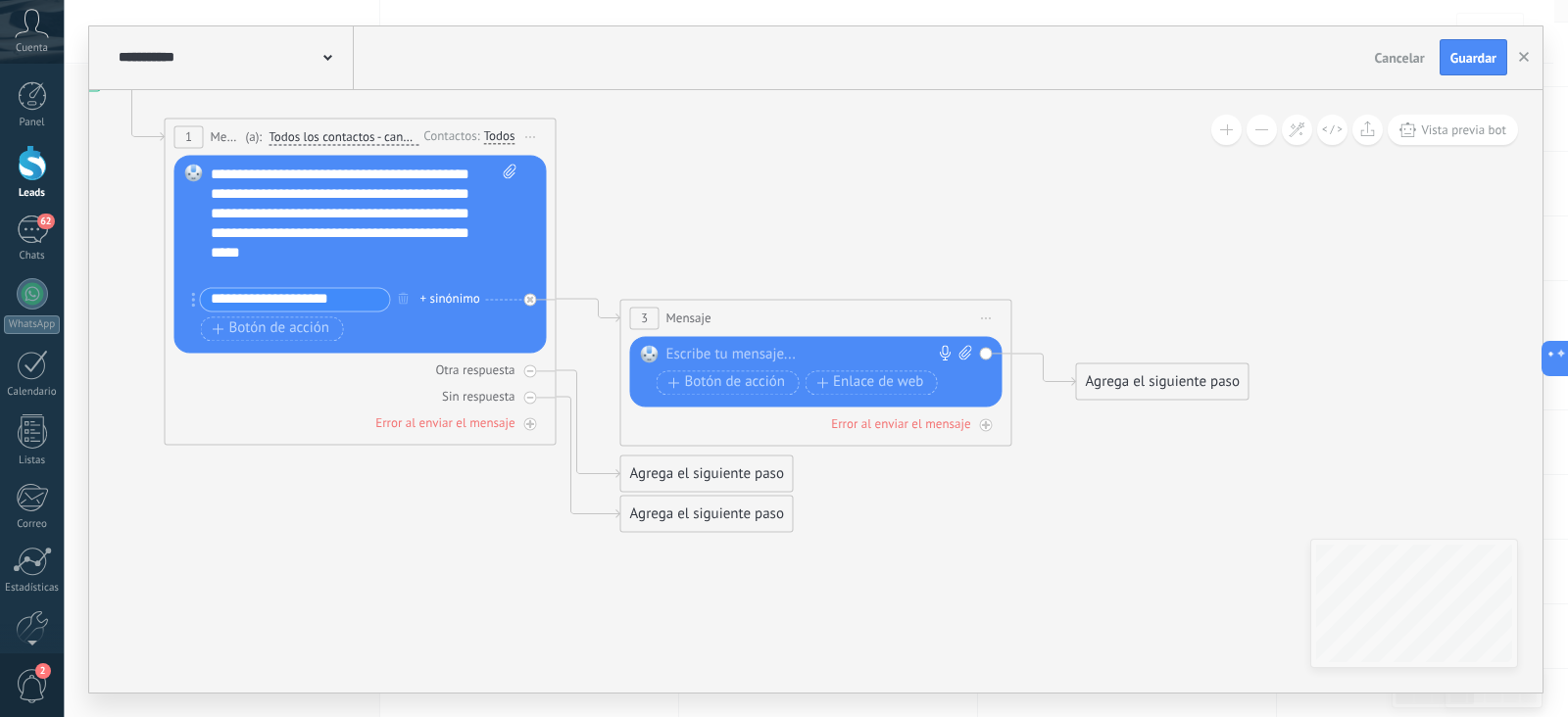 click 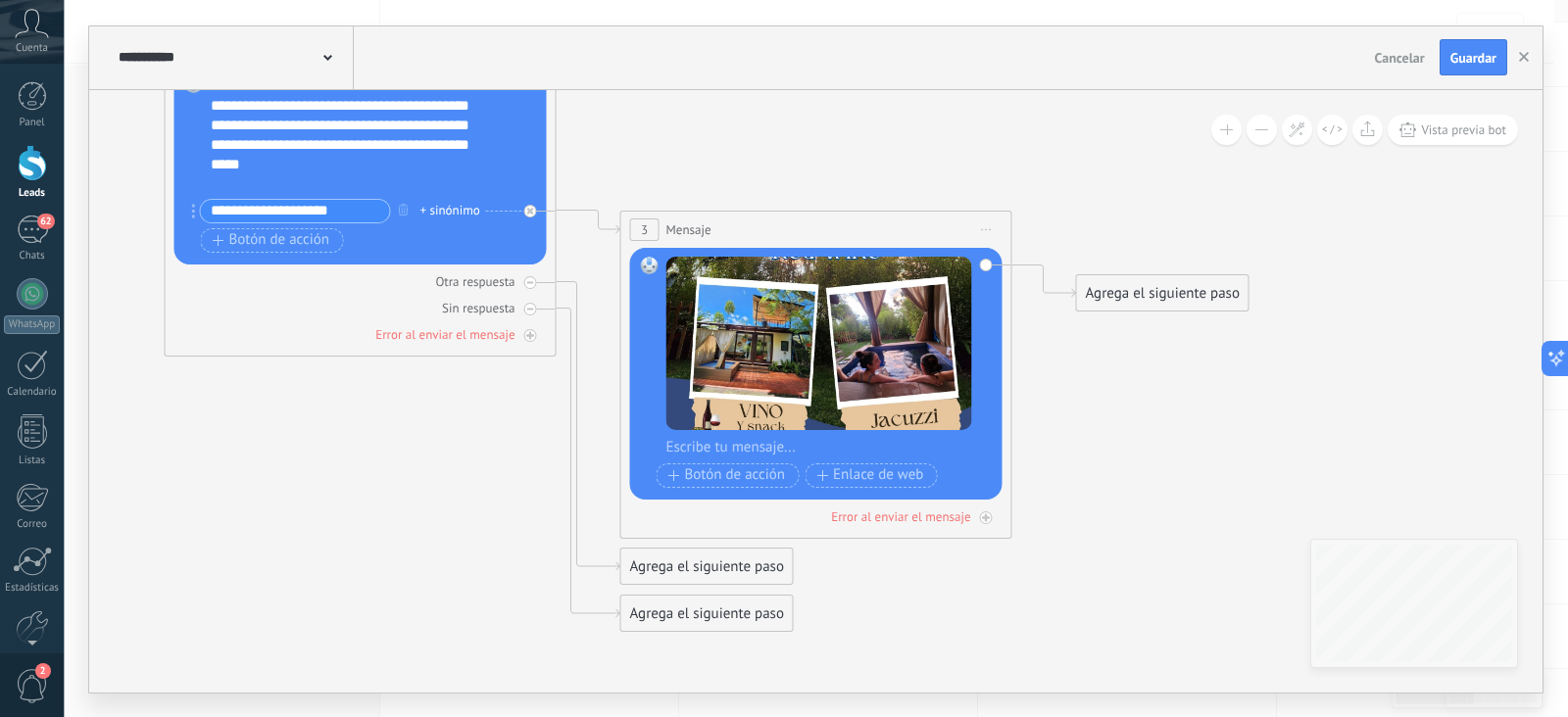 click 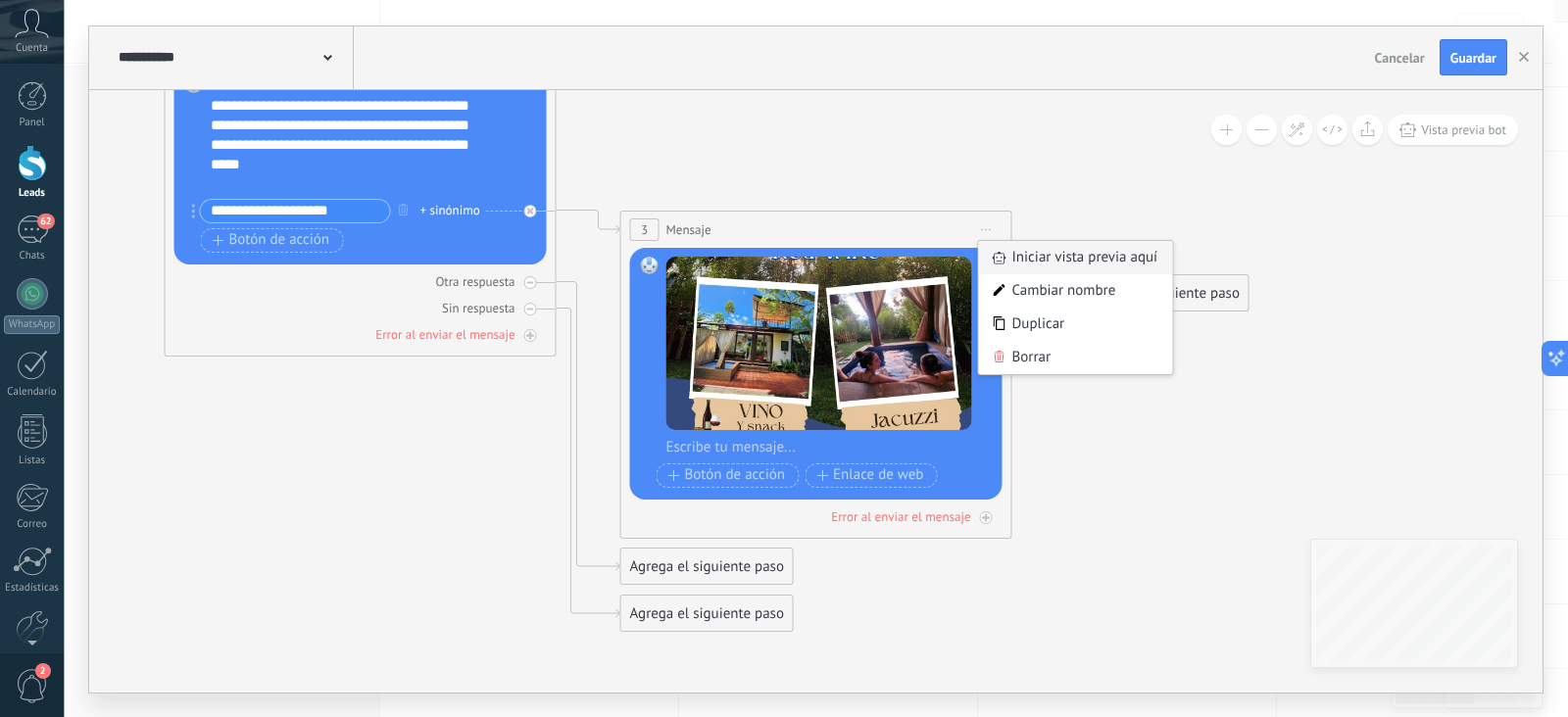 click on "Iniciar vista previa aquí" at bounding box center (1076, 258) 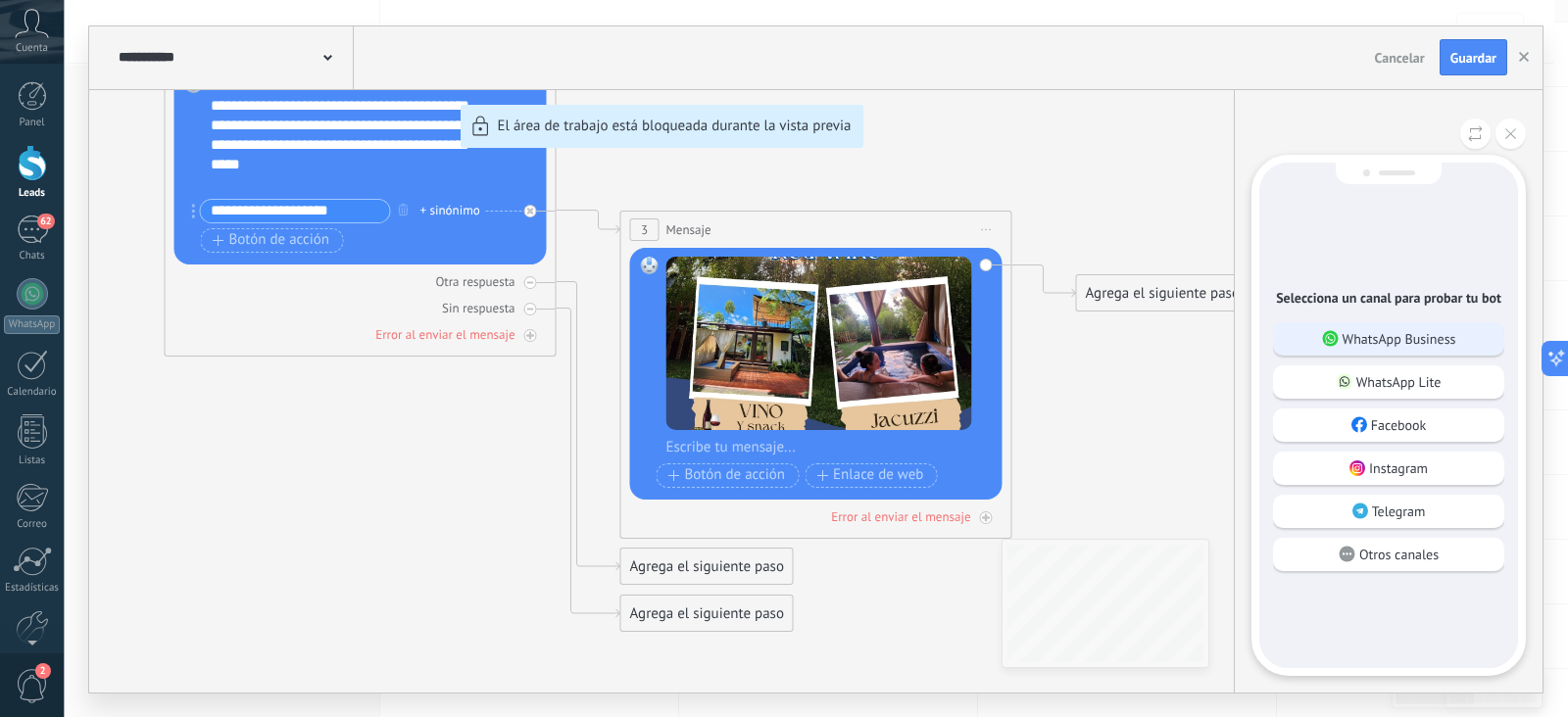 click on "WhatsApp Business" at bounding box center [1399, 339] 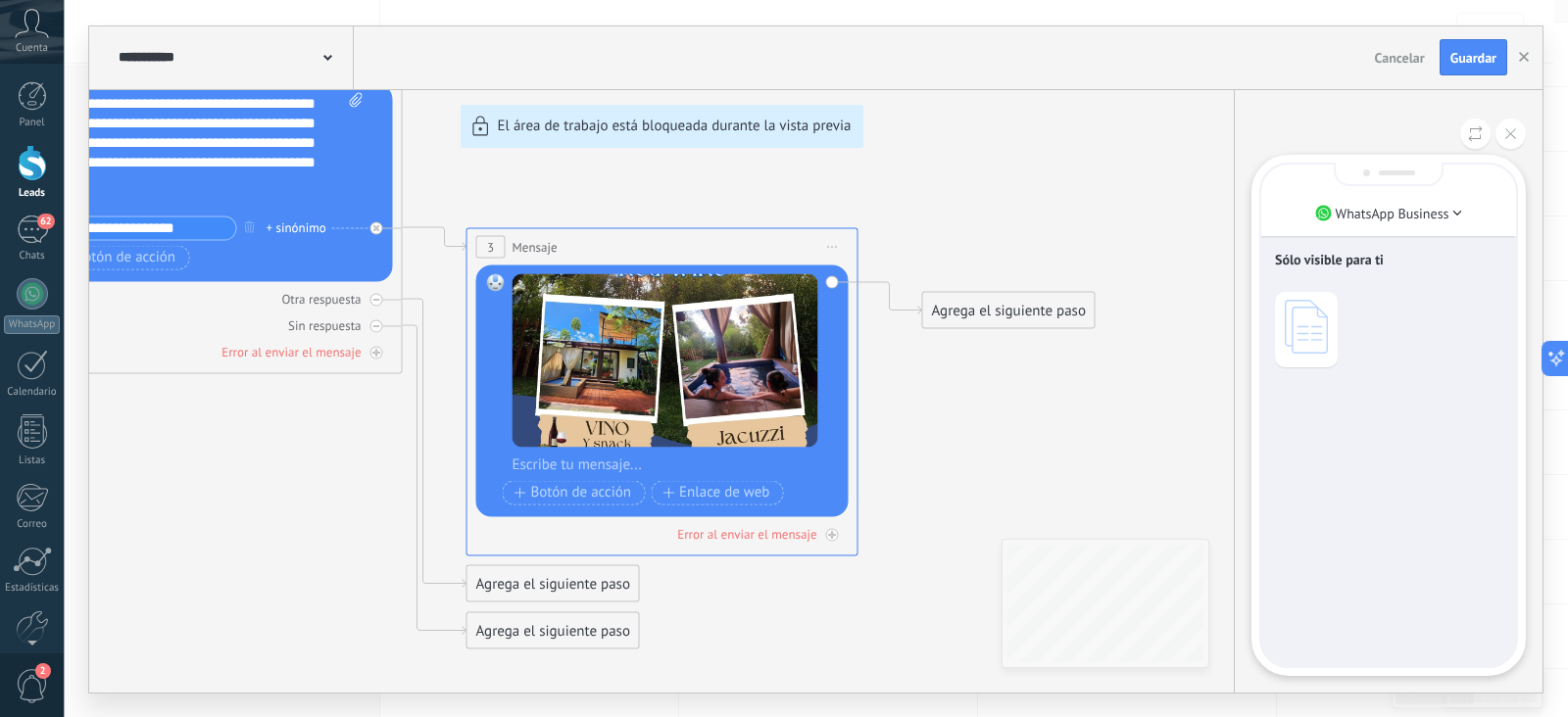 click 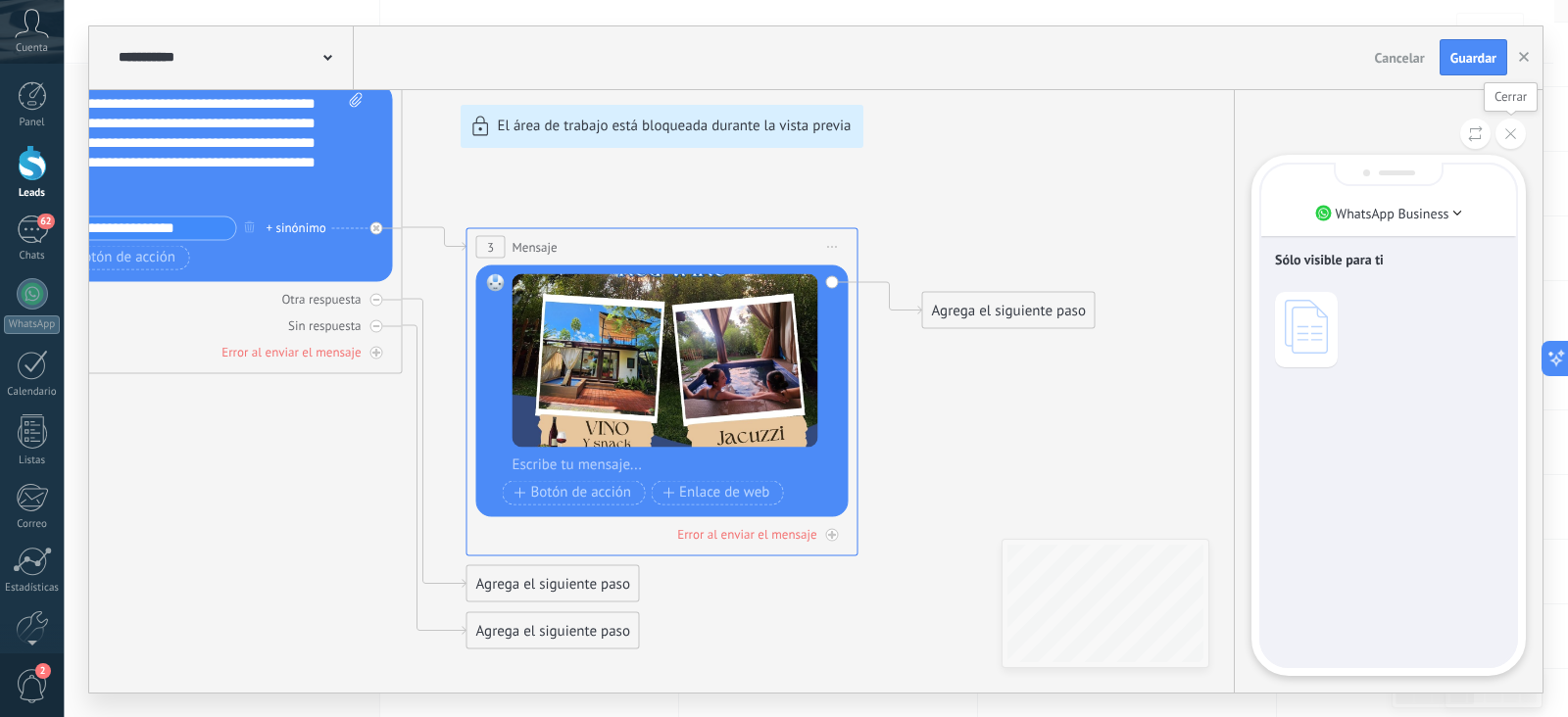 click at bounding box center [1510, 133] 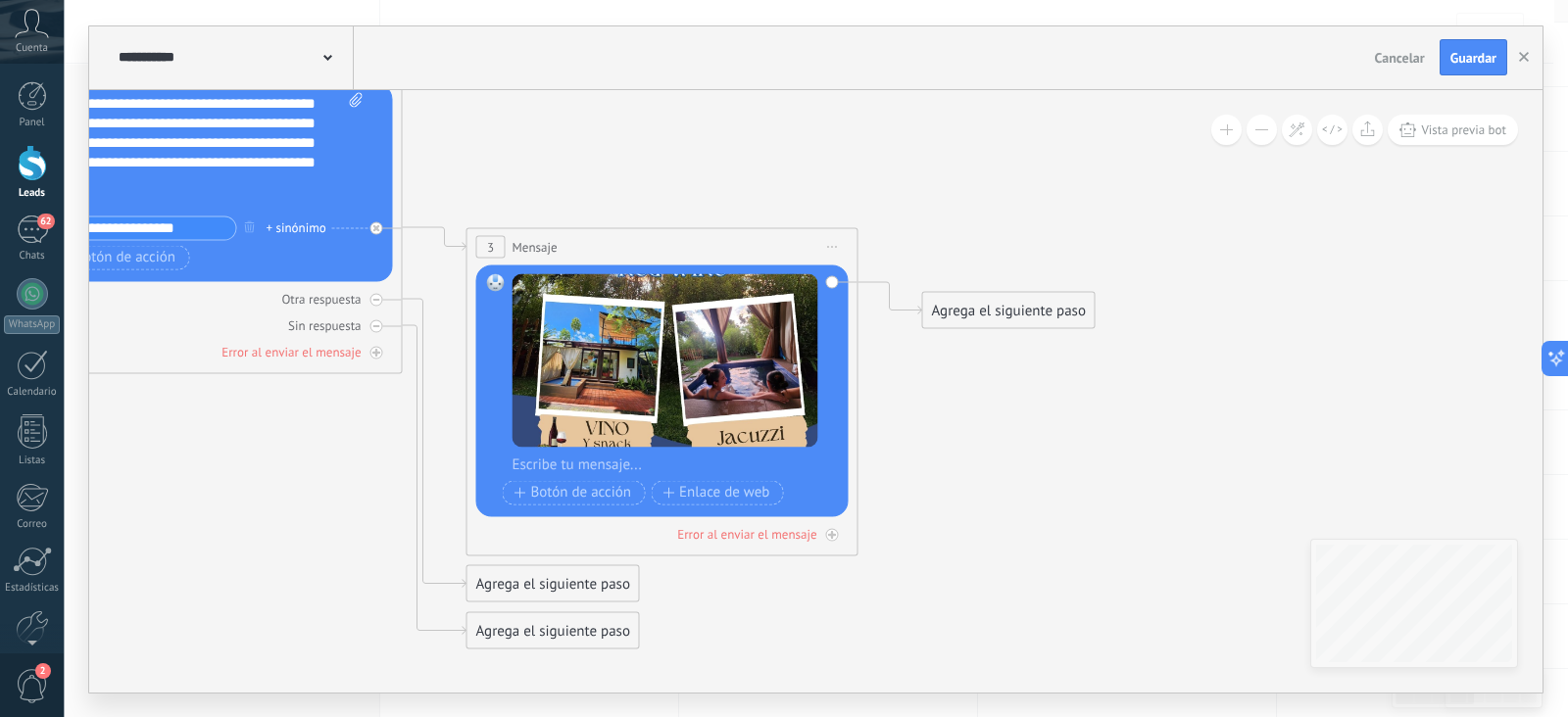 click on "Agrega el siguiente paso" at bounding box center [1008, 310] 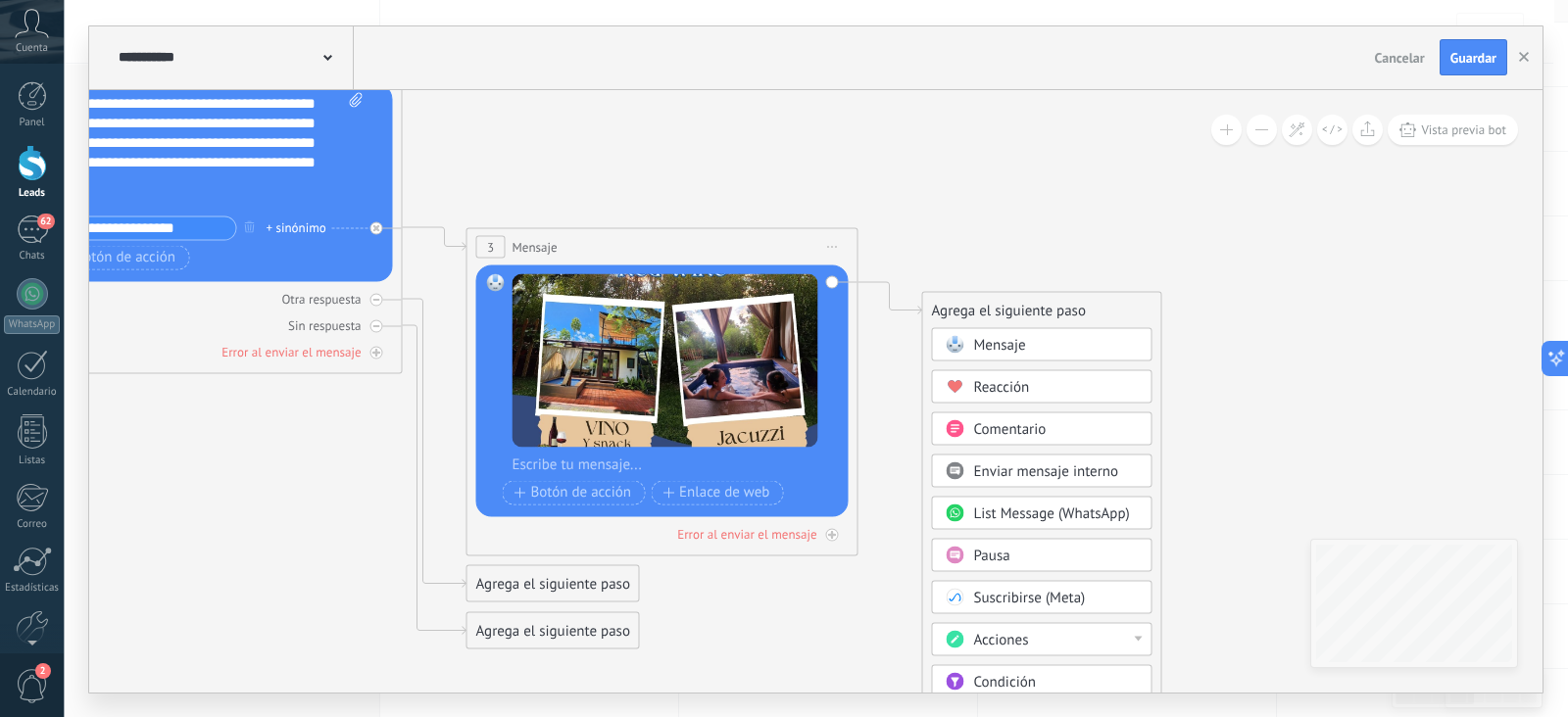 click on "Mensaje" at bounding box center [1000, 344] 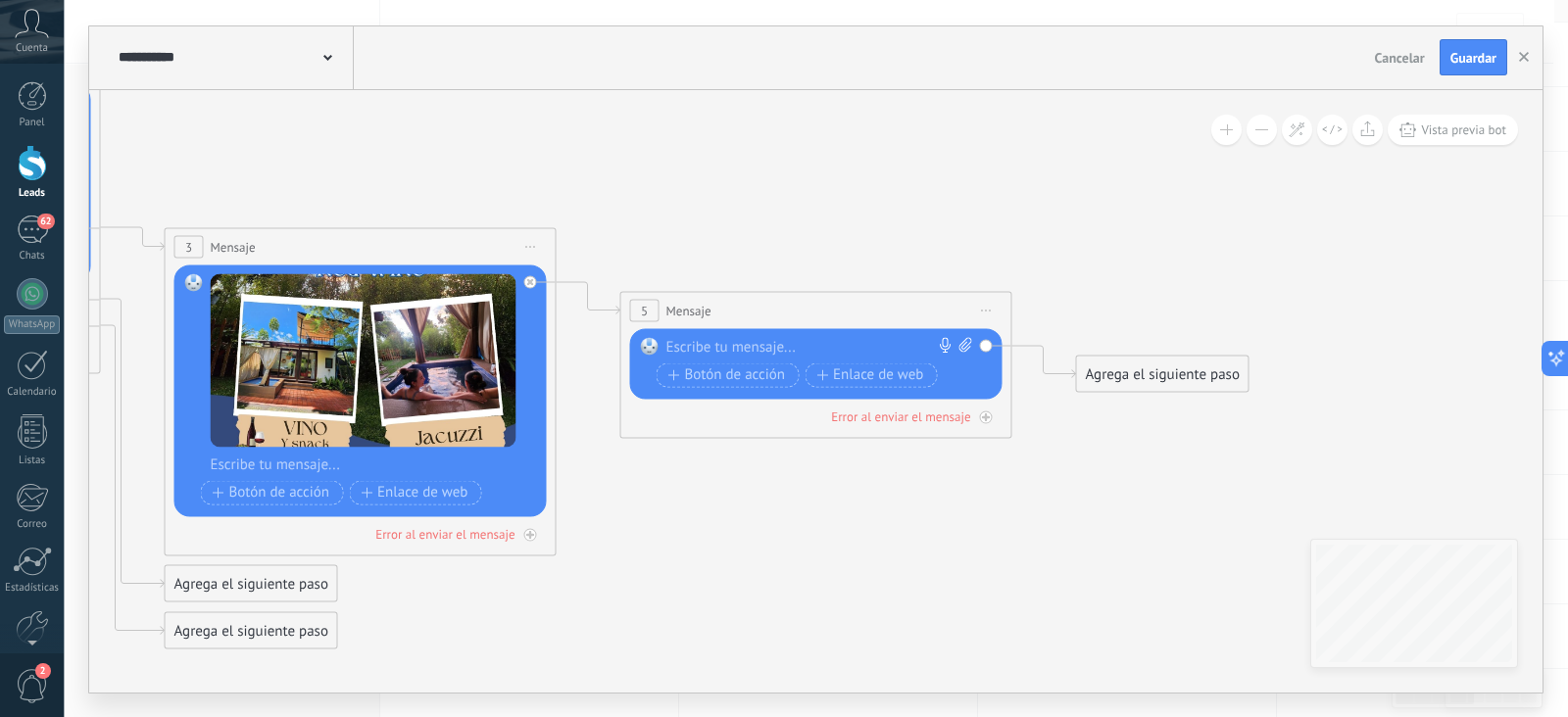 click 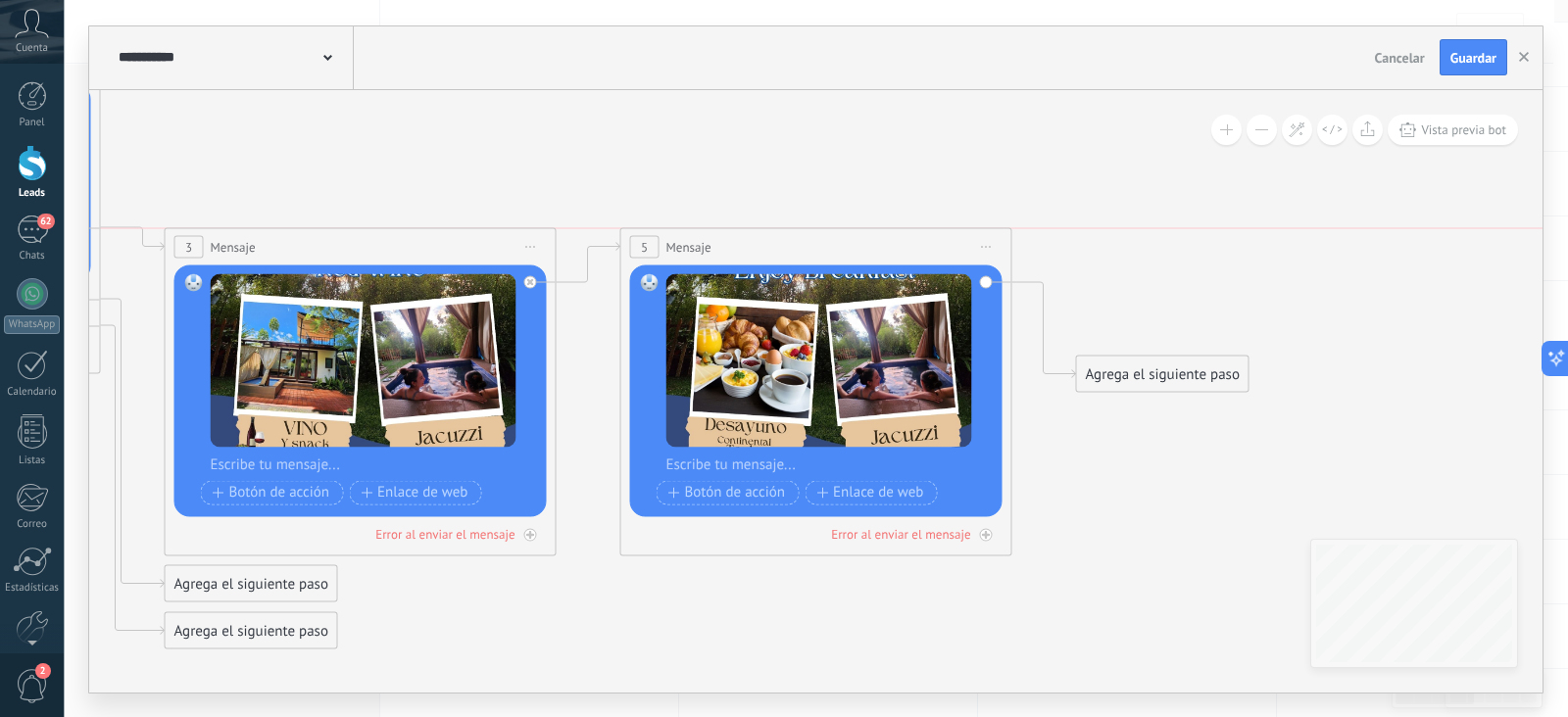 drag, startPoint x: 804, startPoint y: 302, endPoint x: 804, endPoint y: 237, distance: 65 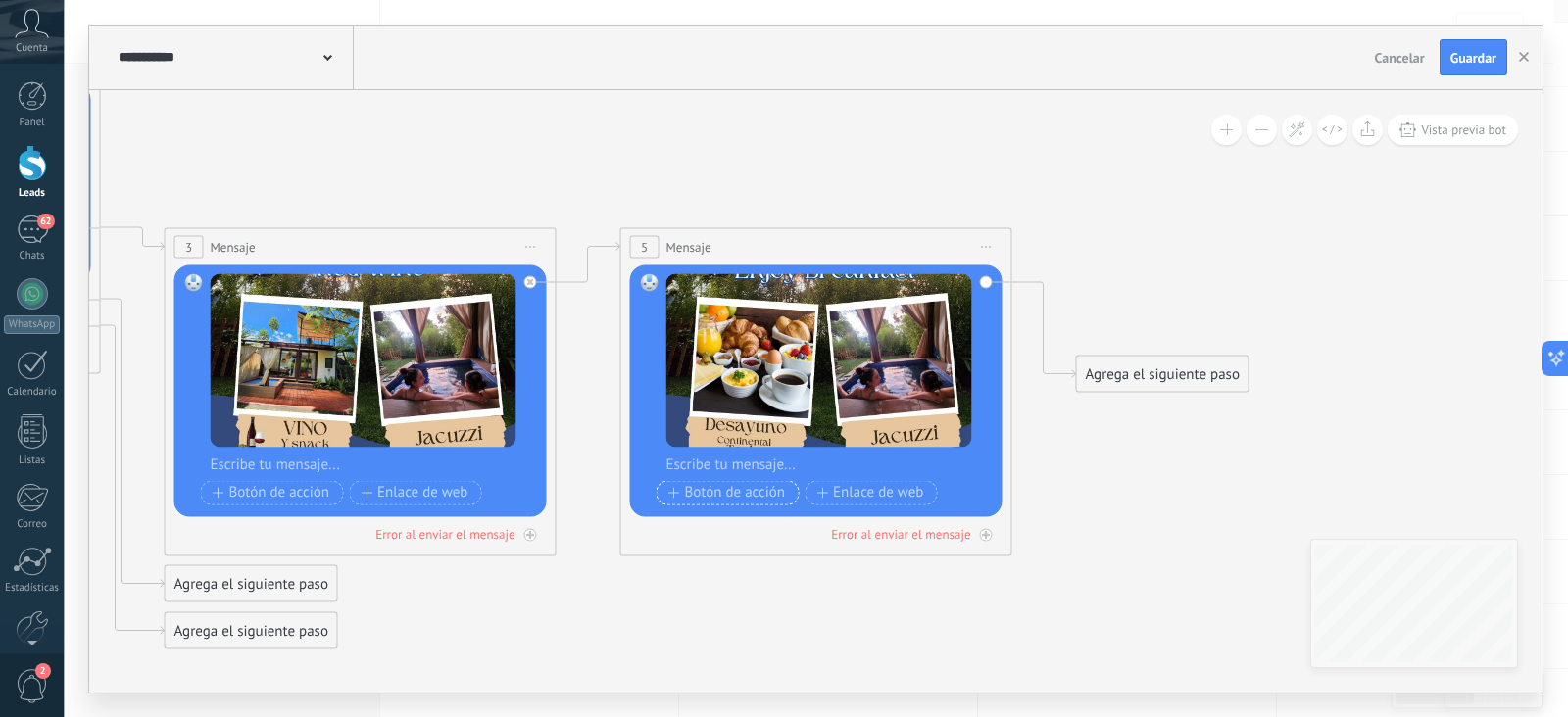 click on "Botón de acción" at bounding box center [727, 493] 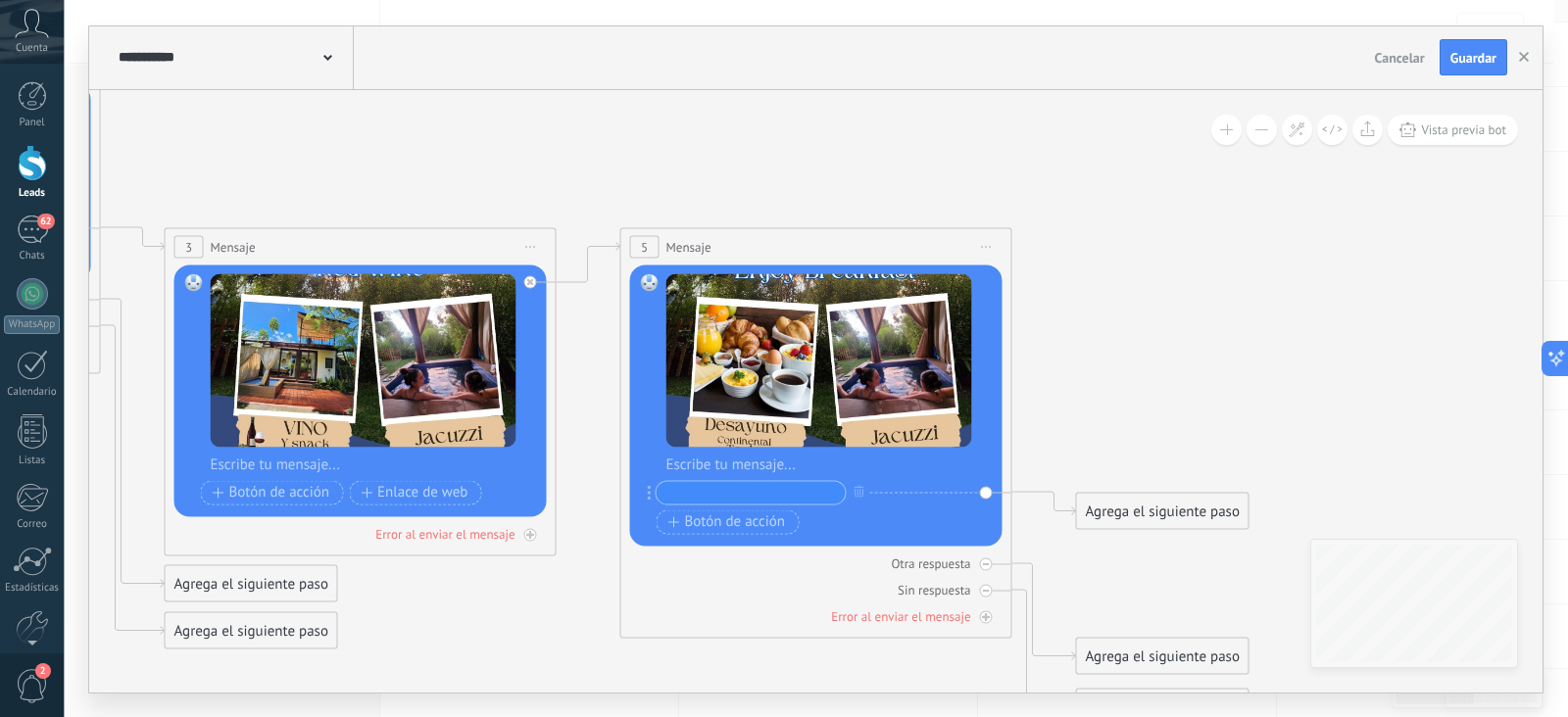 click on "Agrega el siguiente paso" at bounding box center (1162, 510) 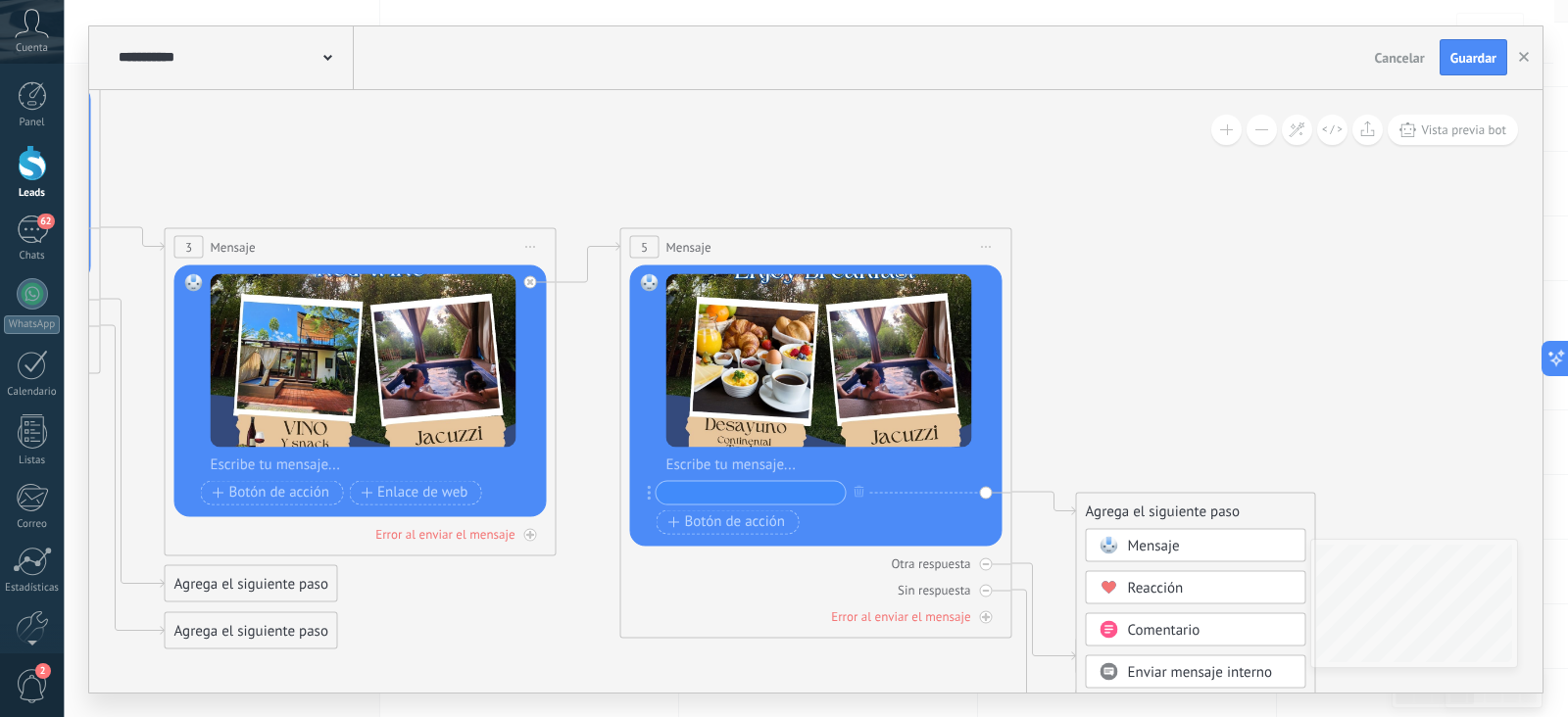 click on "Mensaje" at bounding box center [1153, 545] 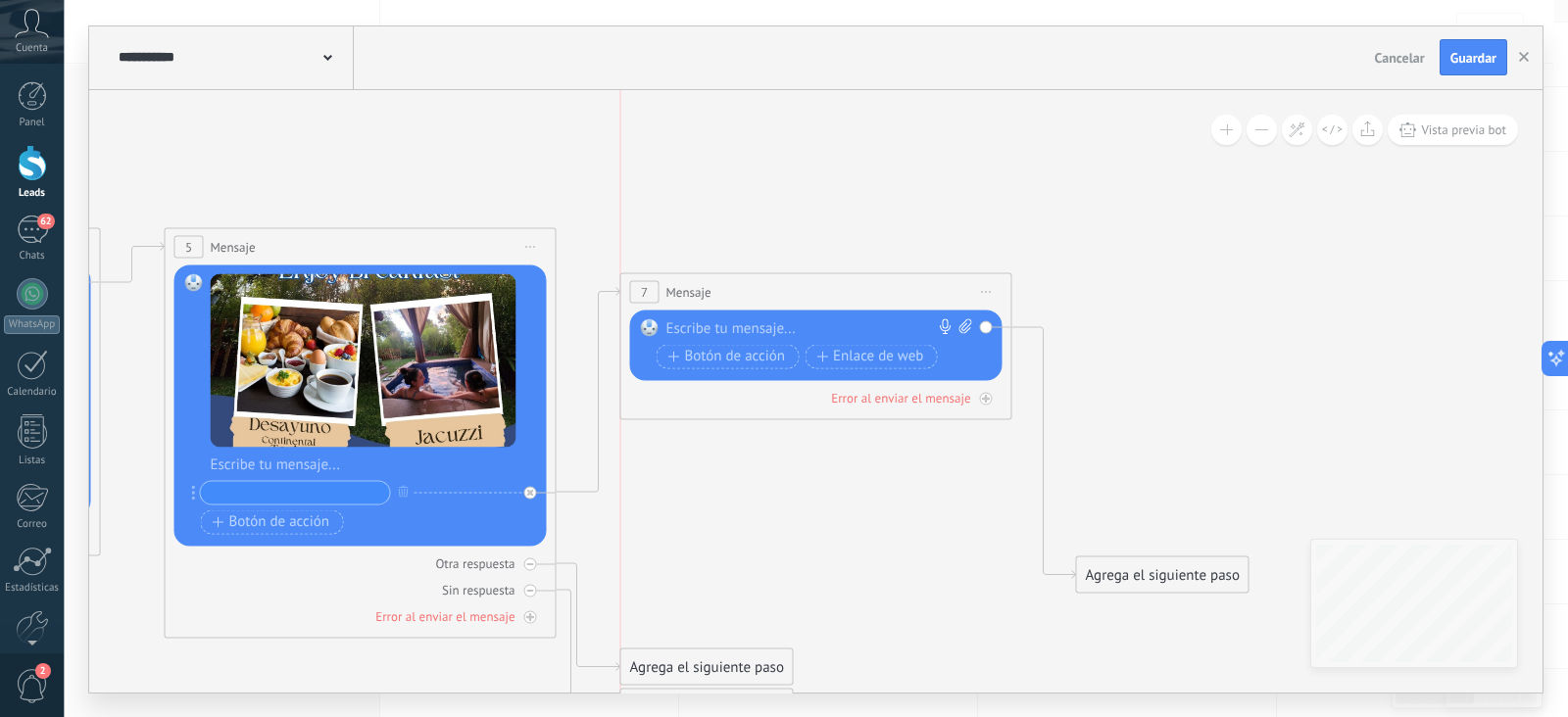drag, startPoint x: 902, startPoint y: 495, endPoint x: 894, endPoint y: 271, distance: 224.1428 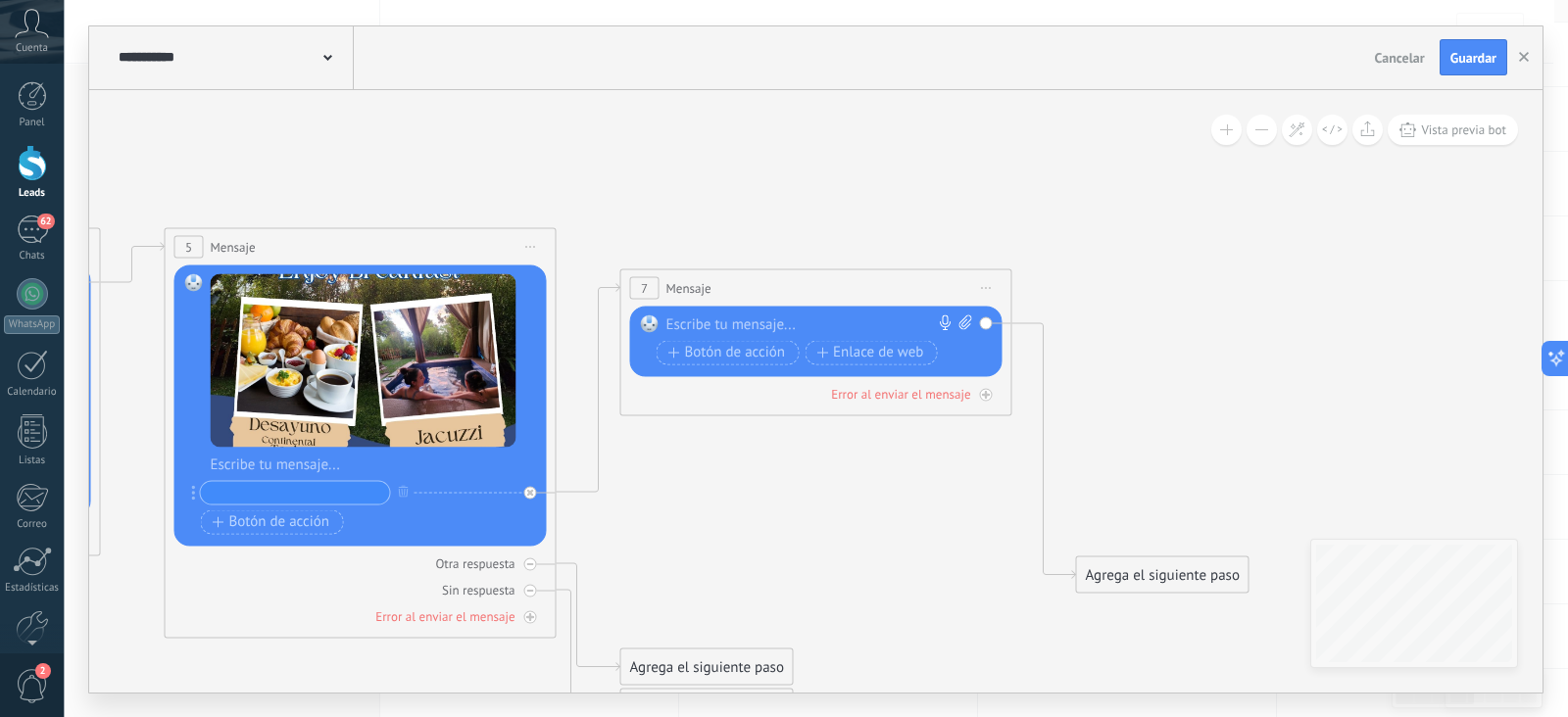 click on "Iniciar vista previa aquí
Cambiar nombre
Duplicar
[GEOGRAPHIC_DATA]" at bounding box center (987, 287) 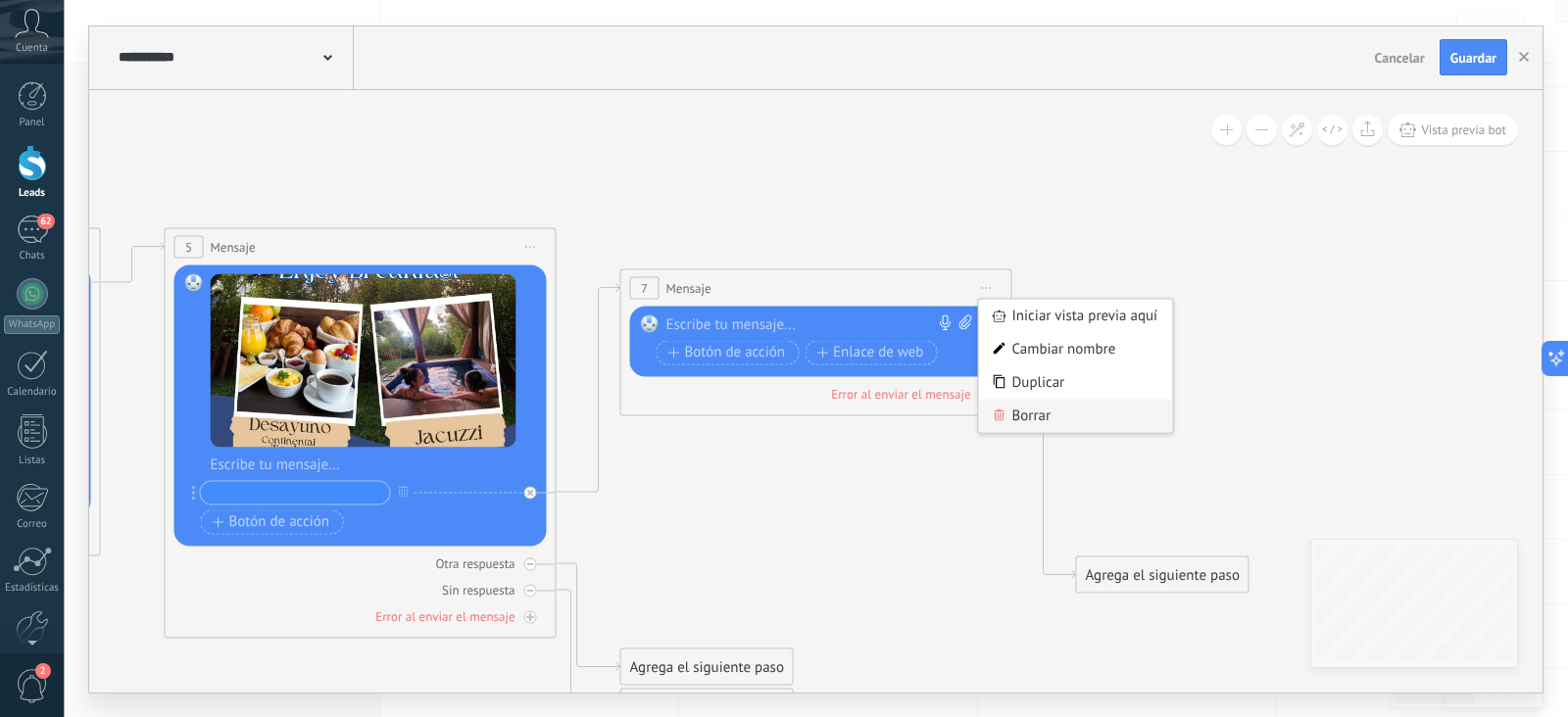 click on "Borrar" at bounding box center [1076, 415] 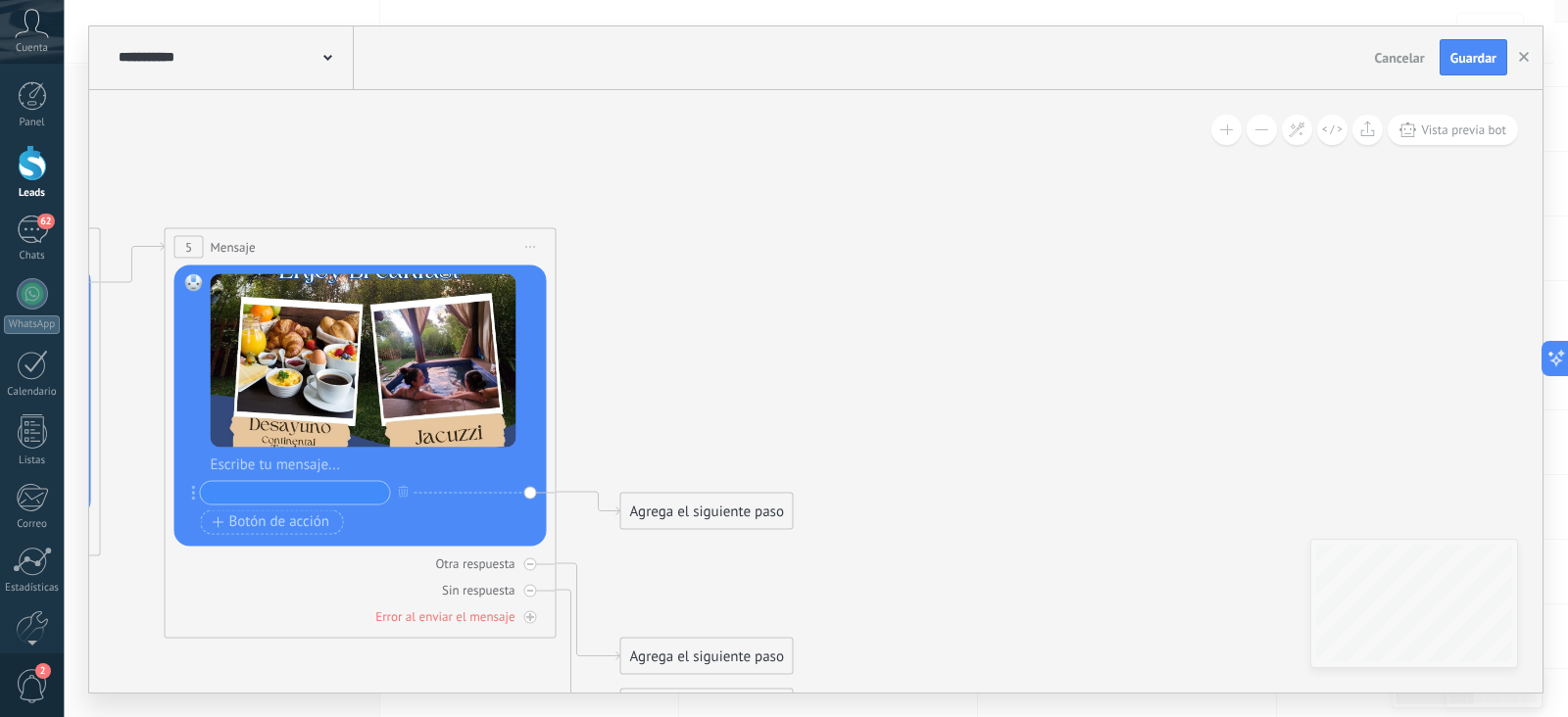 click on "5
Mensaje
*******
(a):
Todos los contactos - canales seleccionados
Todos los contactos - canales seleccionados
Todos los contactos - canal primario
Contacto principal - canales seleccionados
Contacto principal - canal primario
Todos los contactos - canales seleccionados
Todos los contactos - canales seleccionados
Todos los contactos - canal primario
Contacto principal - canales seleccionados" at bounding box center [361, 432] 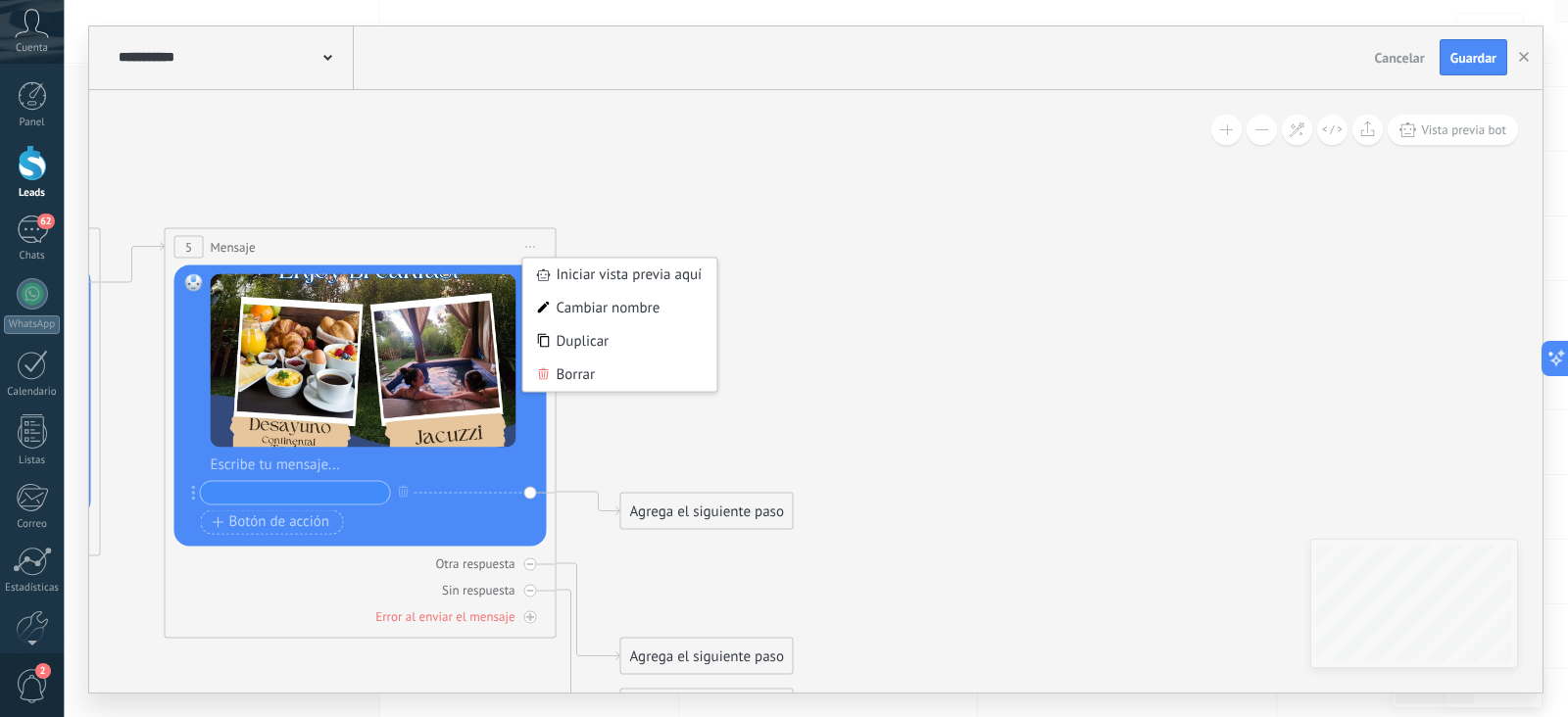 click on "Agrega el siguiente paso" at bounding box center [707, 510] 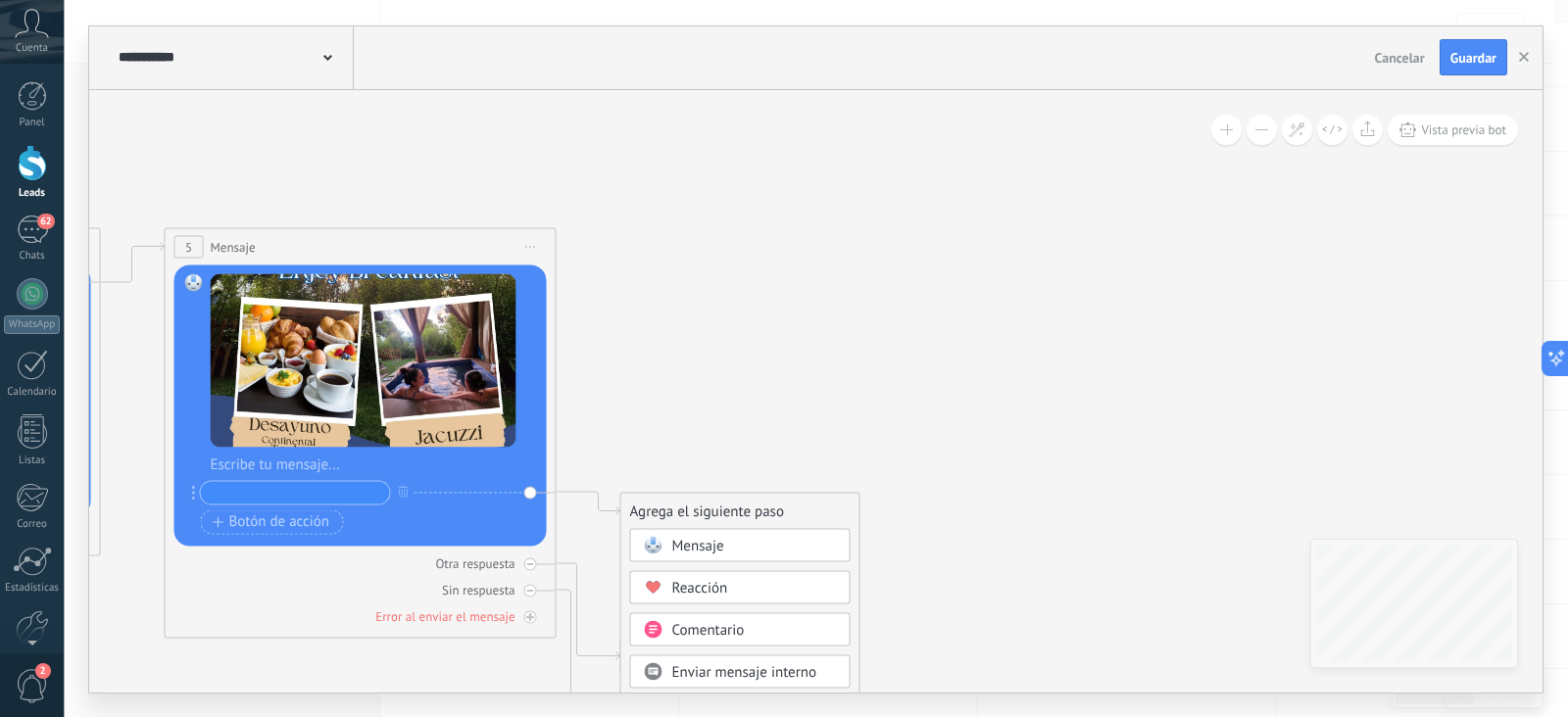 click on "Mensaje" at bounding box center [698, 545] 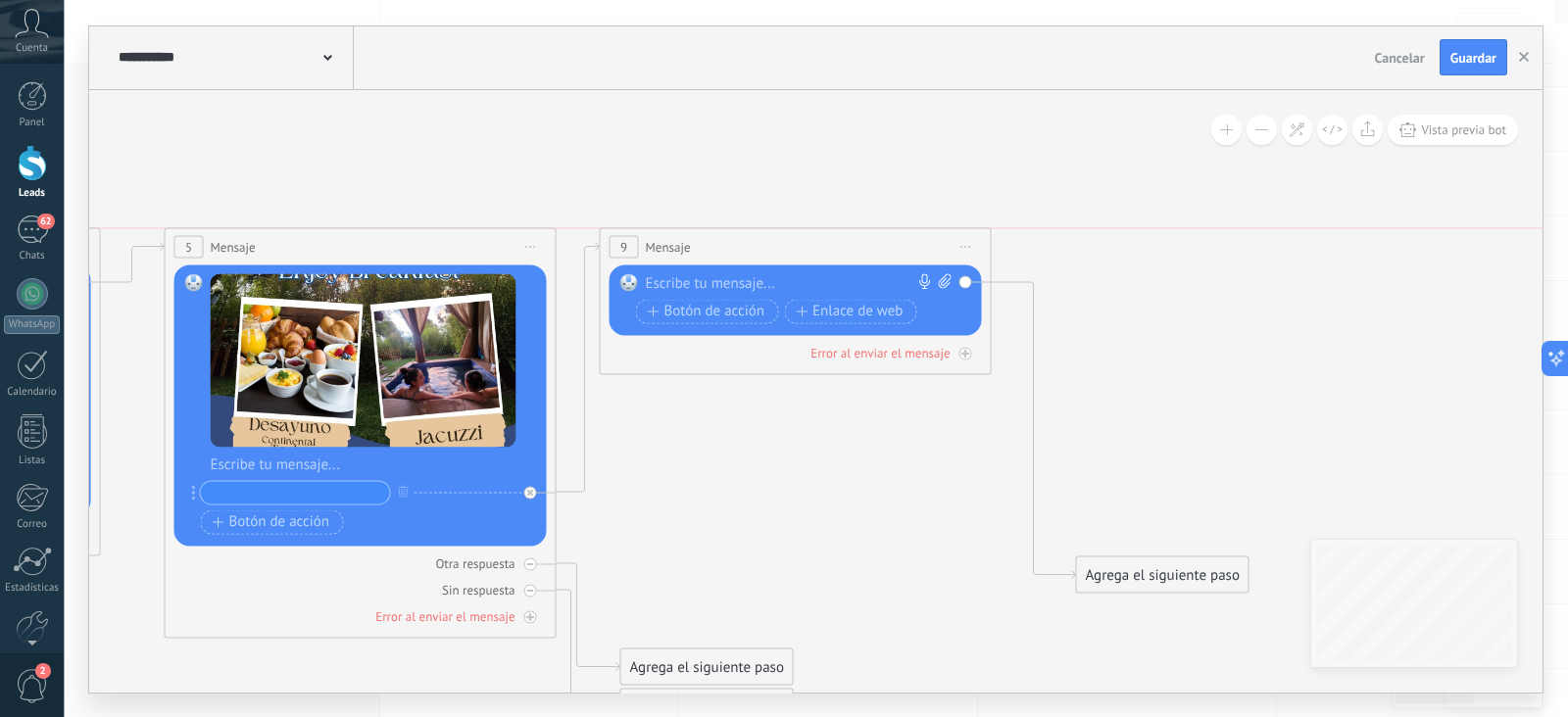 drag, startPoint x: 723, startPoint y: 502, endPoint x: 703, endPoint y: 235, distance: 267.74802 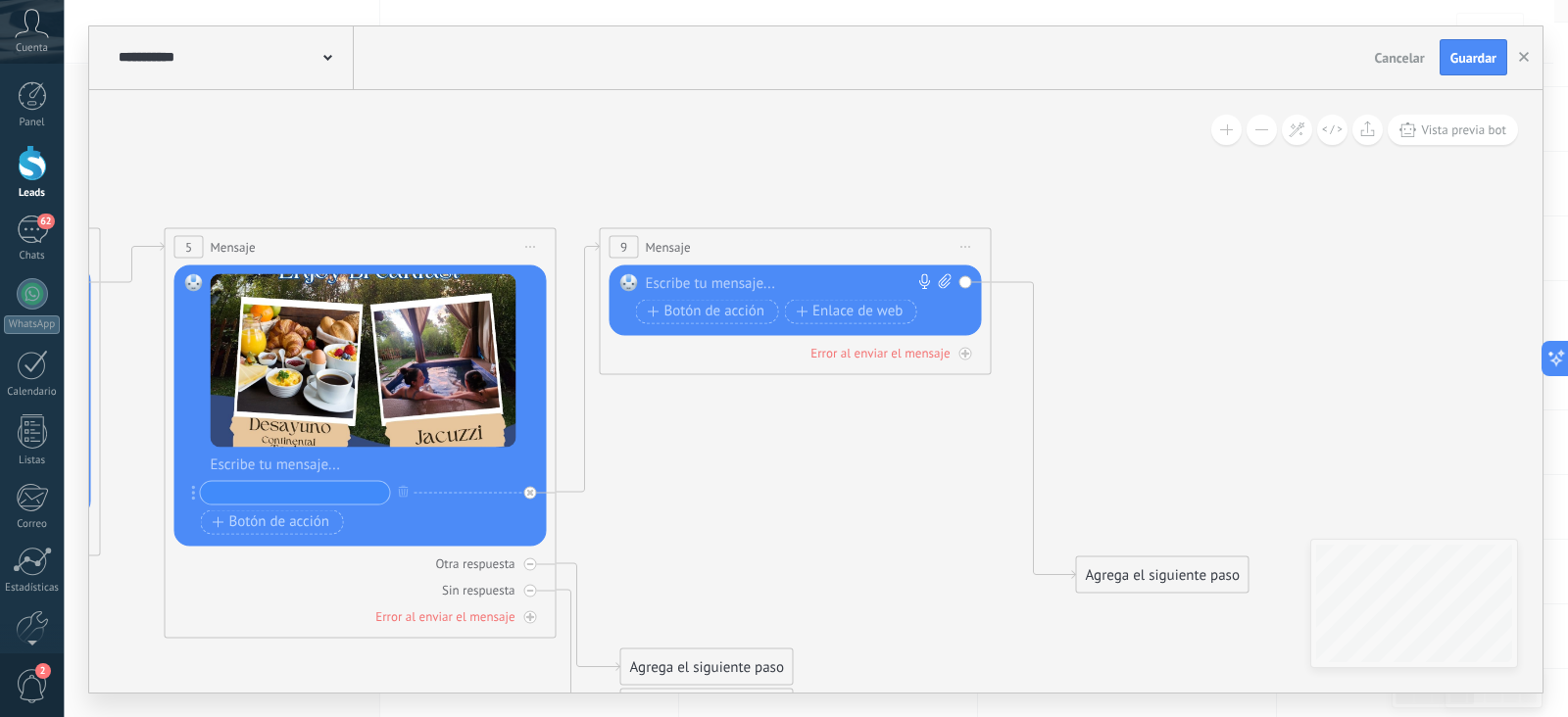 click 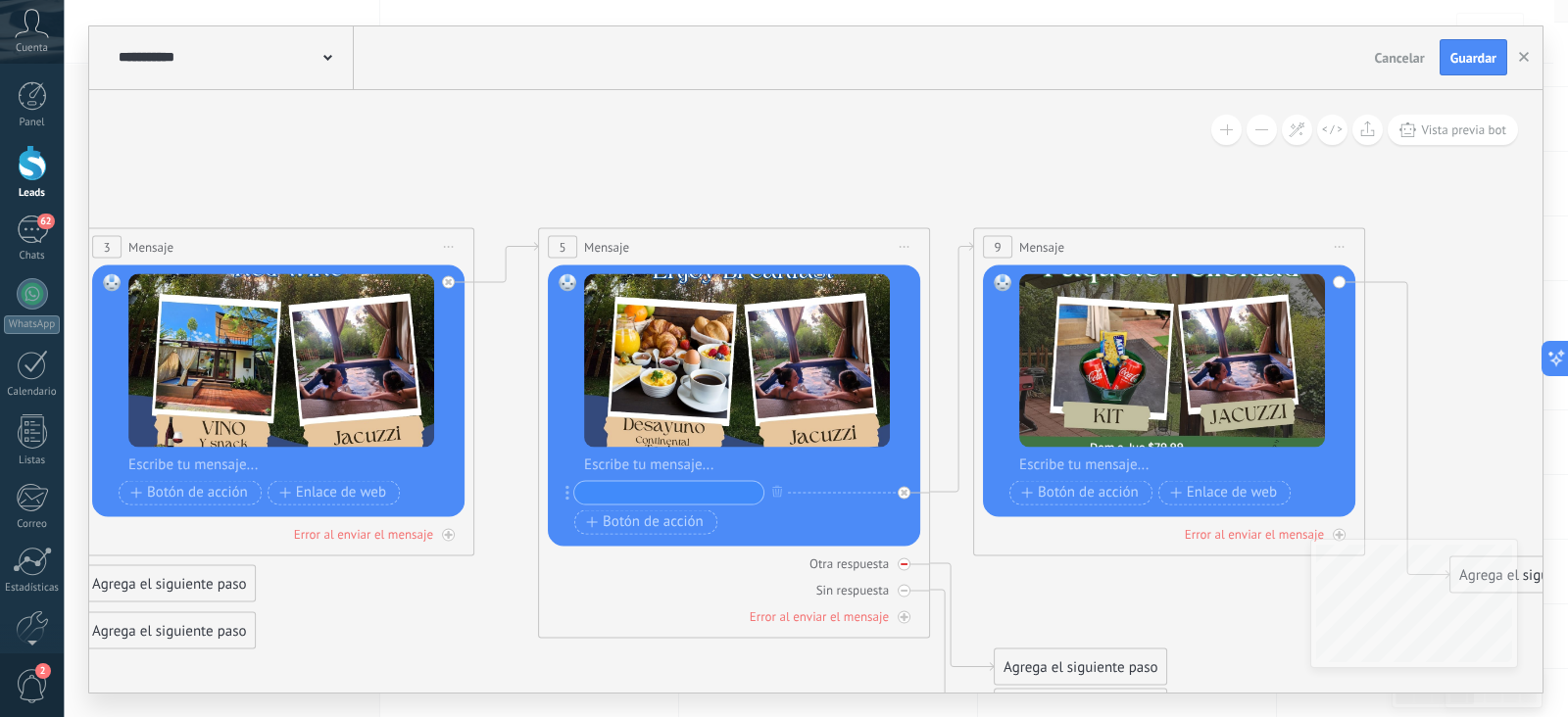 click 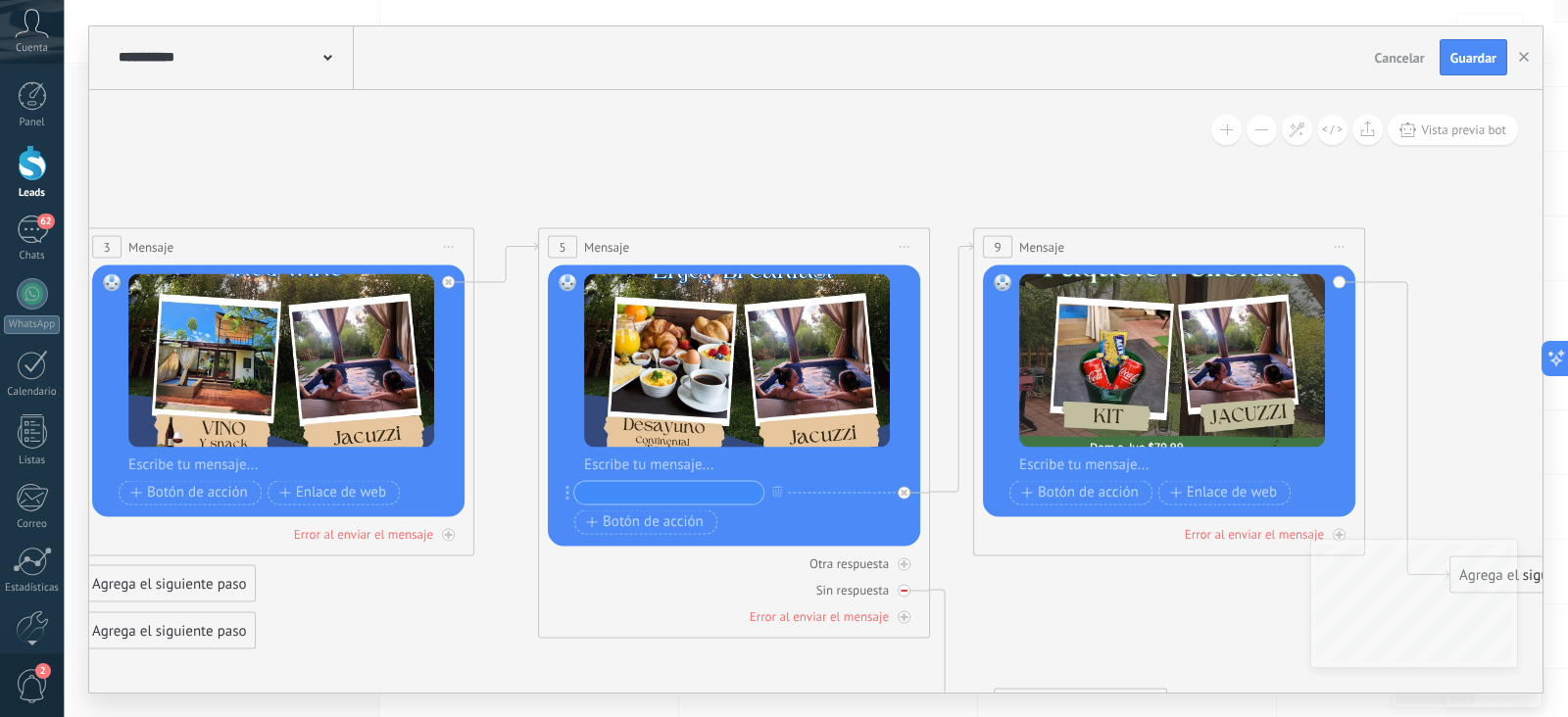 click at bounding box center (904, 590) 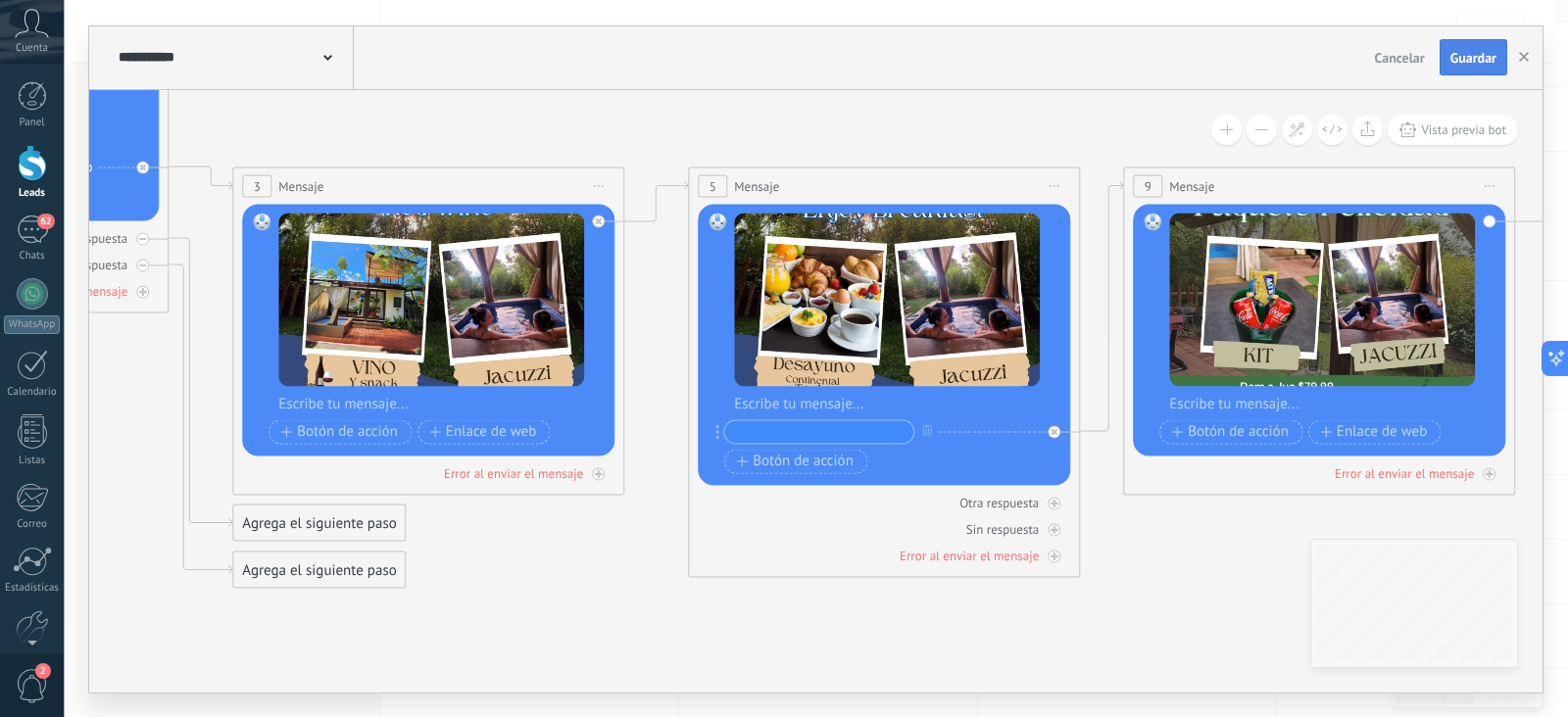 click on "Guardar" at bounding box center (1473, 58) 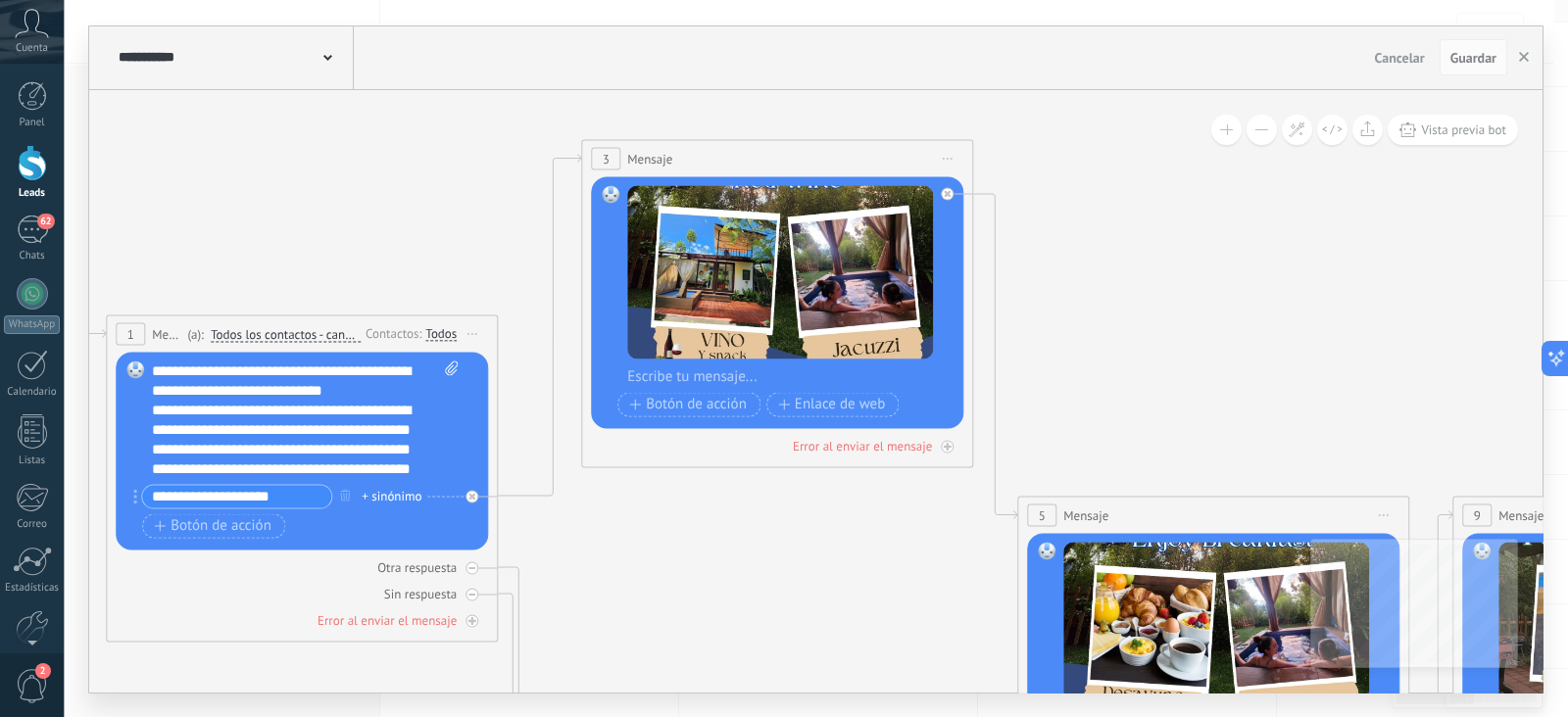 drag, startPoint x: 673, startPoint y: 498, endPoint x: 693, endPoint y: 143, distance: 355.56293 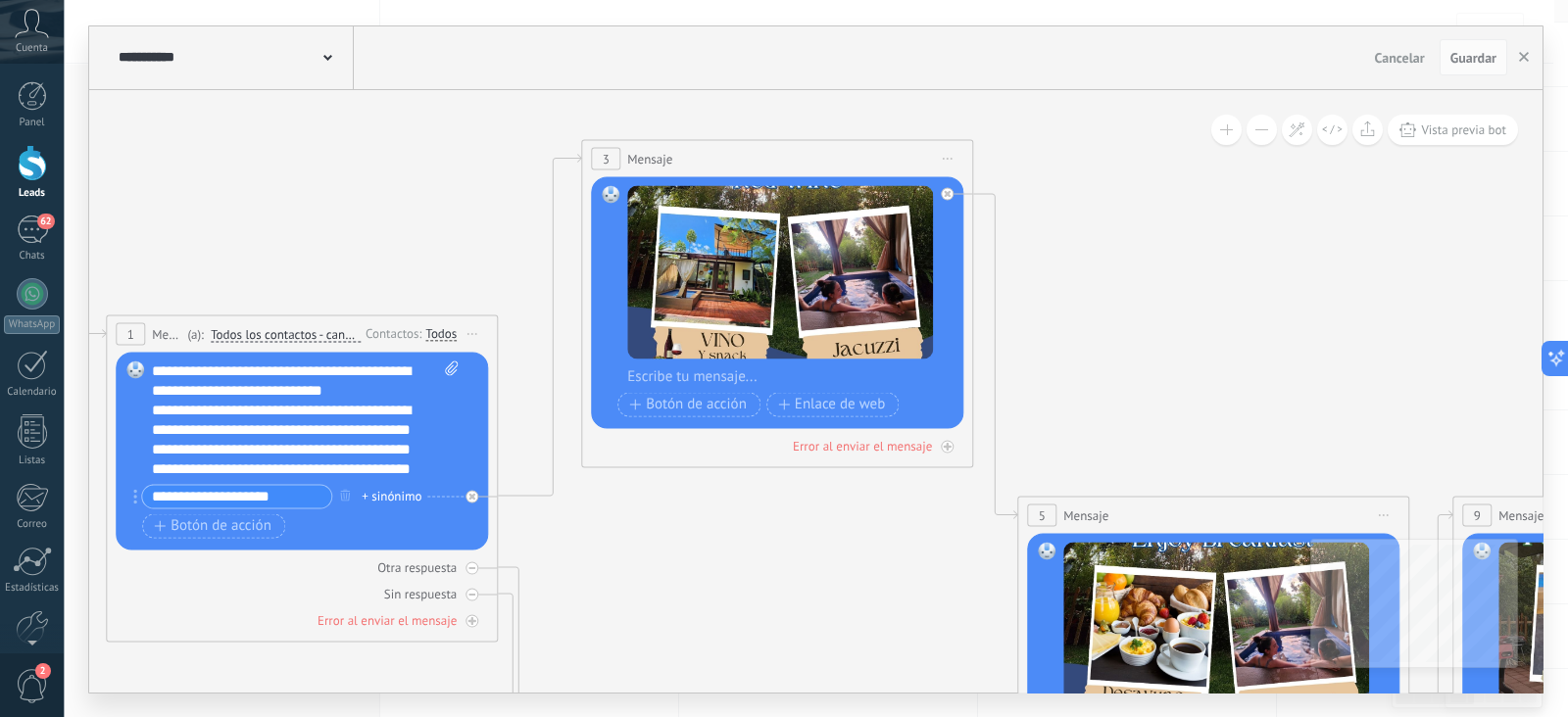 click on "3
Mensaje
*******
(a):
Todos los contactos - canales seleccionados
Todos los contactos - canales seleccionados
Todos los contactos - canal primario
Contacto principal - canales seleccionados
Contacto principal - canal primario
Todos los contactos - canales seleccionados
Todos los contactos - canales seleccionados
Todos los contactos - canal primario
Contacto principal - canales seleccionados" at bounding box center [777, 158] 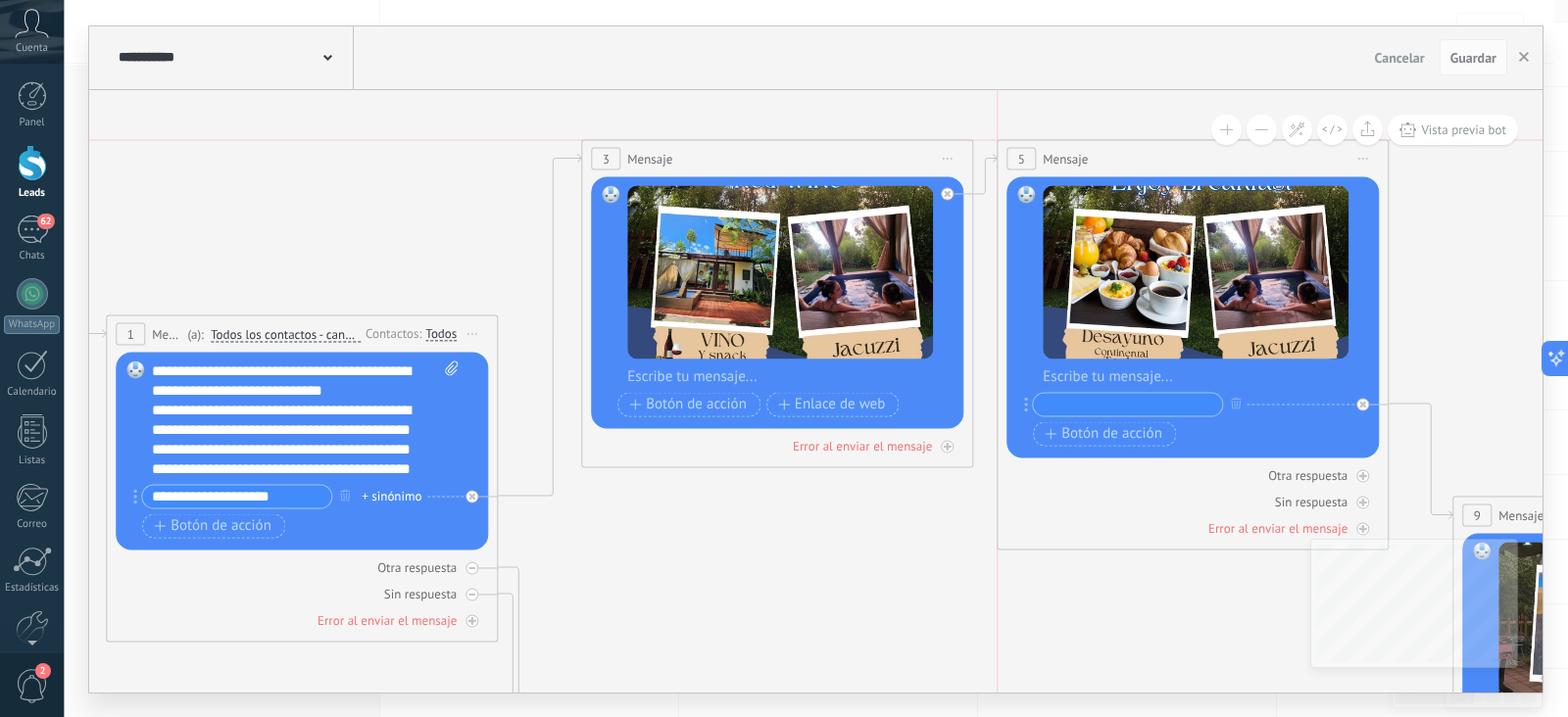 drag, startPoint x: 1112, startPoint y: 496, endPoint x: 1101, endPoint y: 143, distance: 353.17135 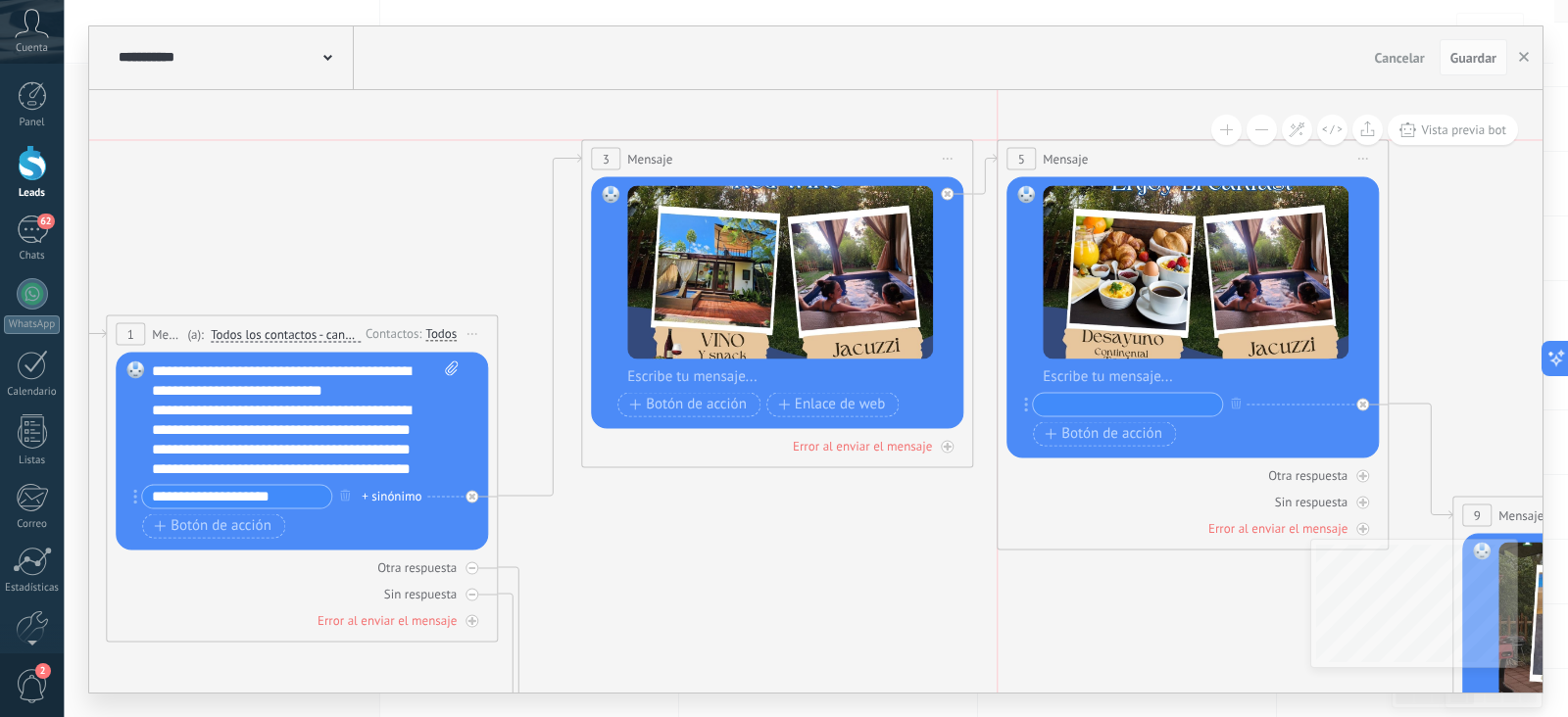 click on "5
Mensaje
*******
(a):
Todos los contactos - canales seleccionados
Todos los contactos - canales seleccionados
Todos los contactos - canal primario
Contacto principal - canales seleccionados
Contacto principal - canal primario
Todos los contactos - canales seleccionados
Todos los contactos - canales seleccionados
Todos los contactos - canal primario
Contacto principal - canales seleccionados" at bounding box center [1193, 158] 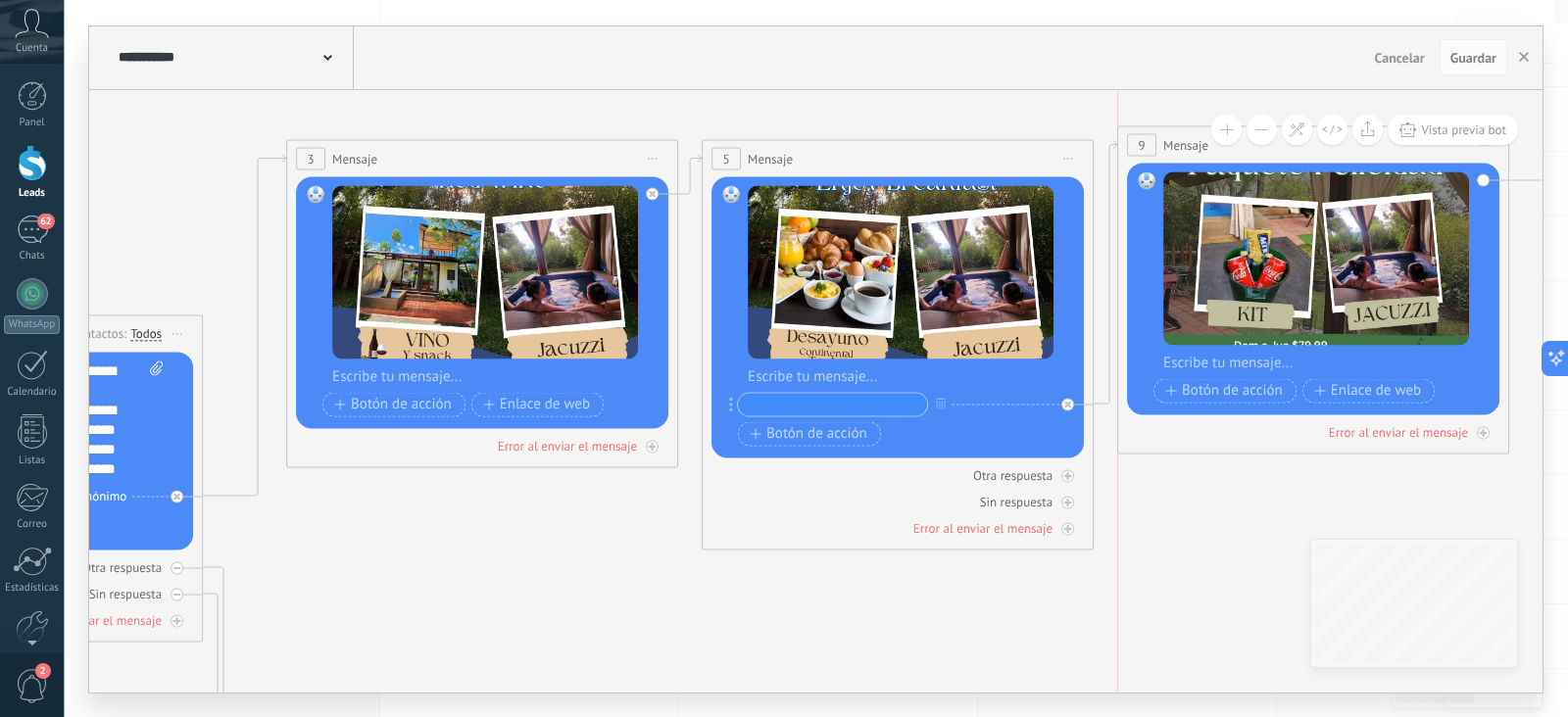 drag, startPoint x: 1295, startPoint y: 521, endPoint x: 1256, endPoint y: 151, distance: 372.0497 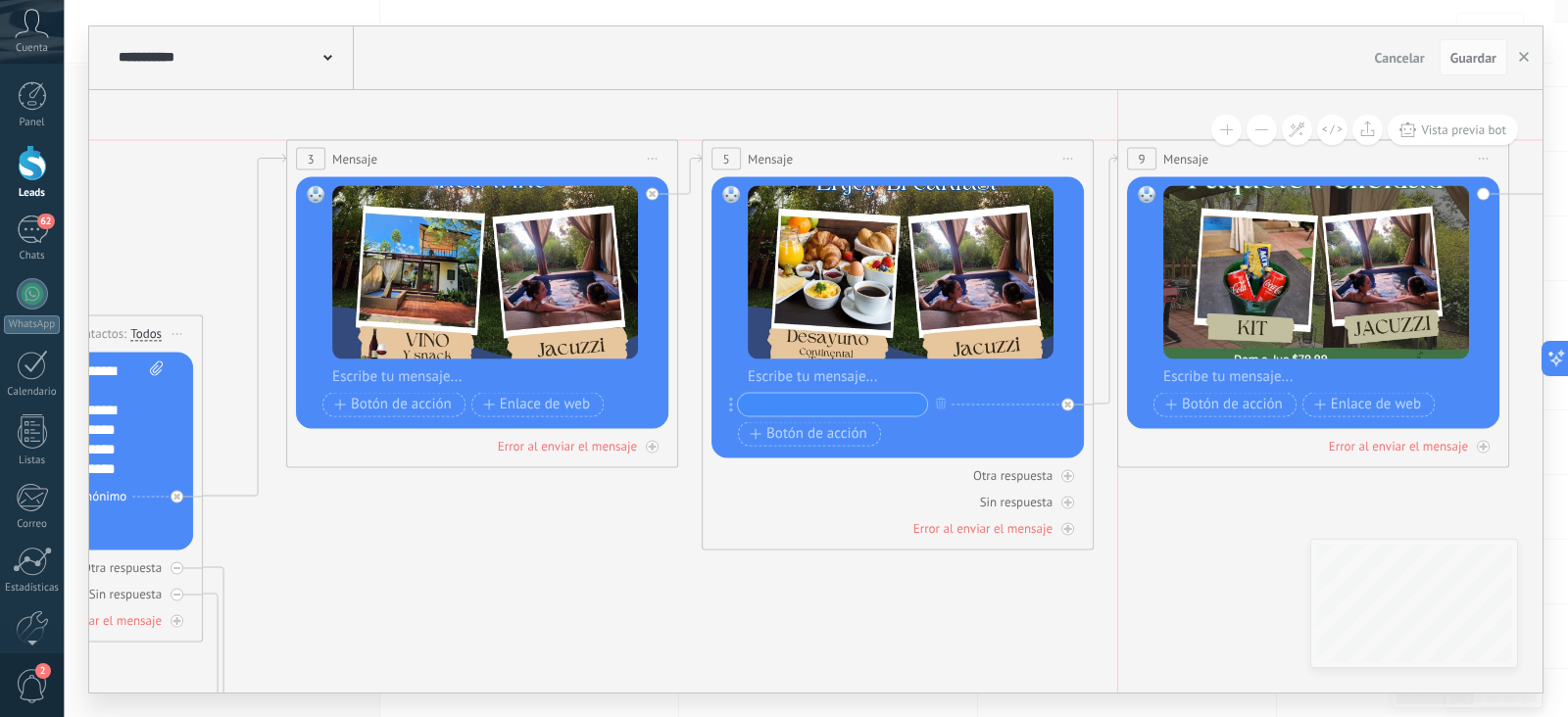 drag, startPoint x: 1186, startPoint y: 149, endPoint x: 1187, endPoint y: 161, distance: 12.0415946 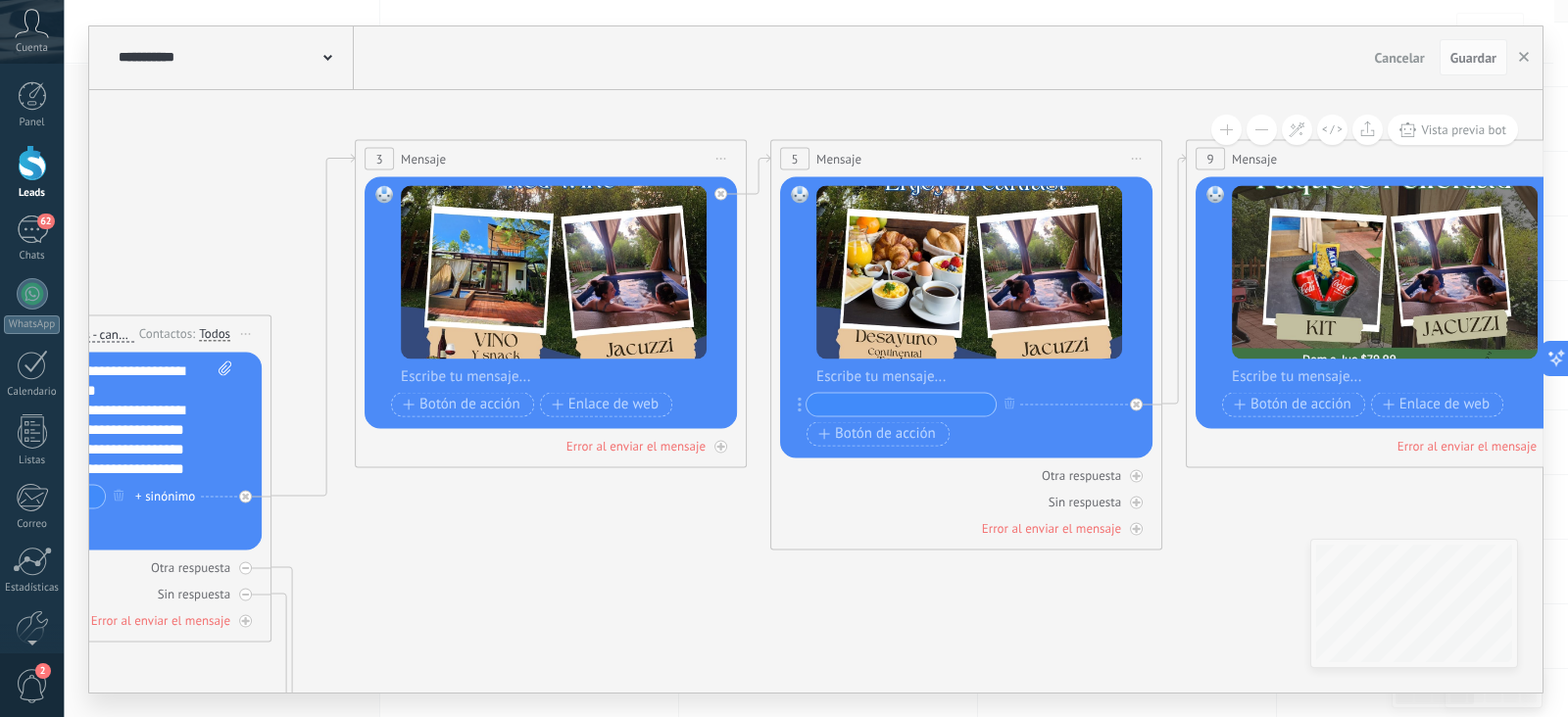 click at bounding box center [564, 376] 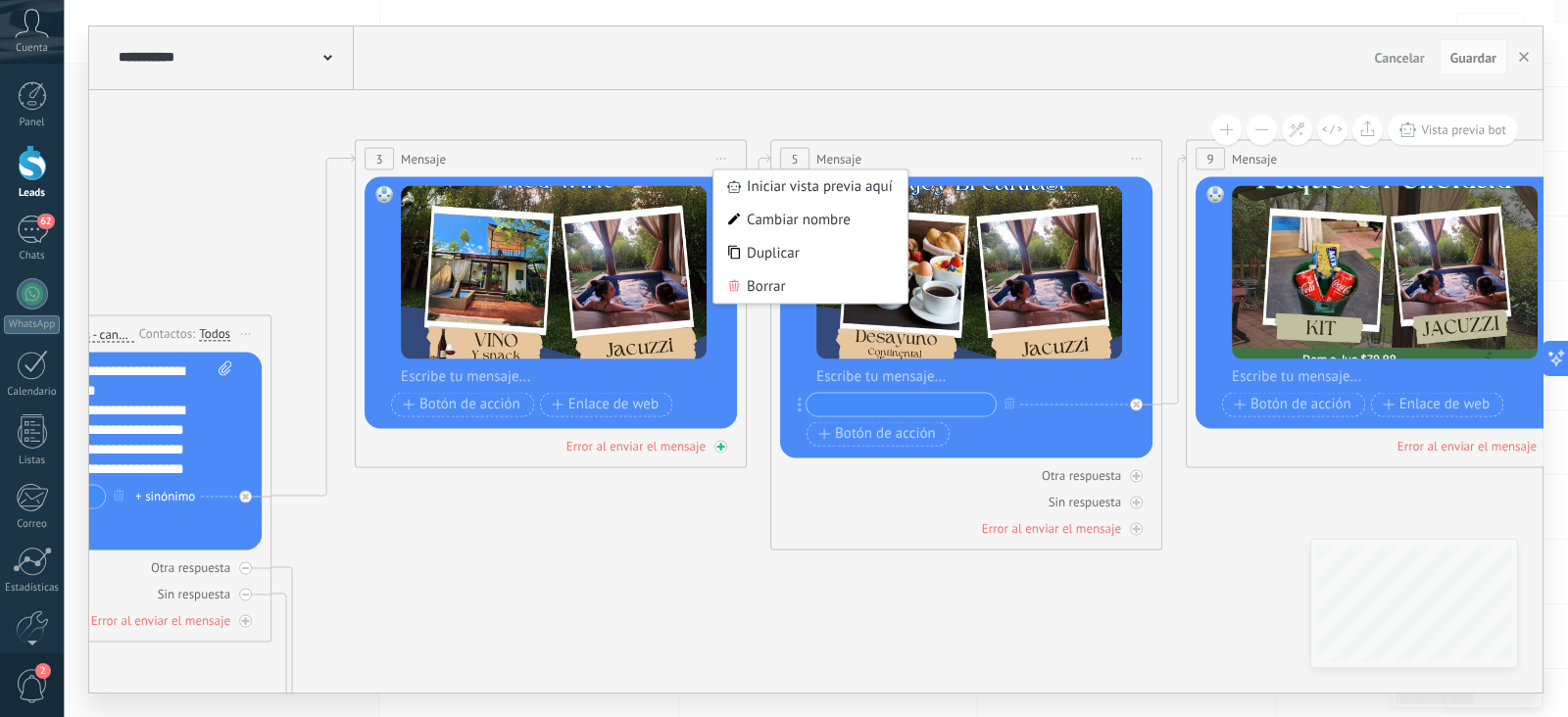 click on "Error al enviar el mensaje" at bounding box center [636, 445] 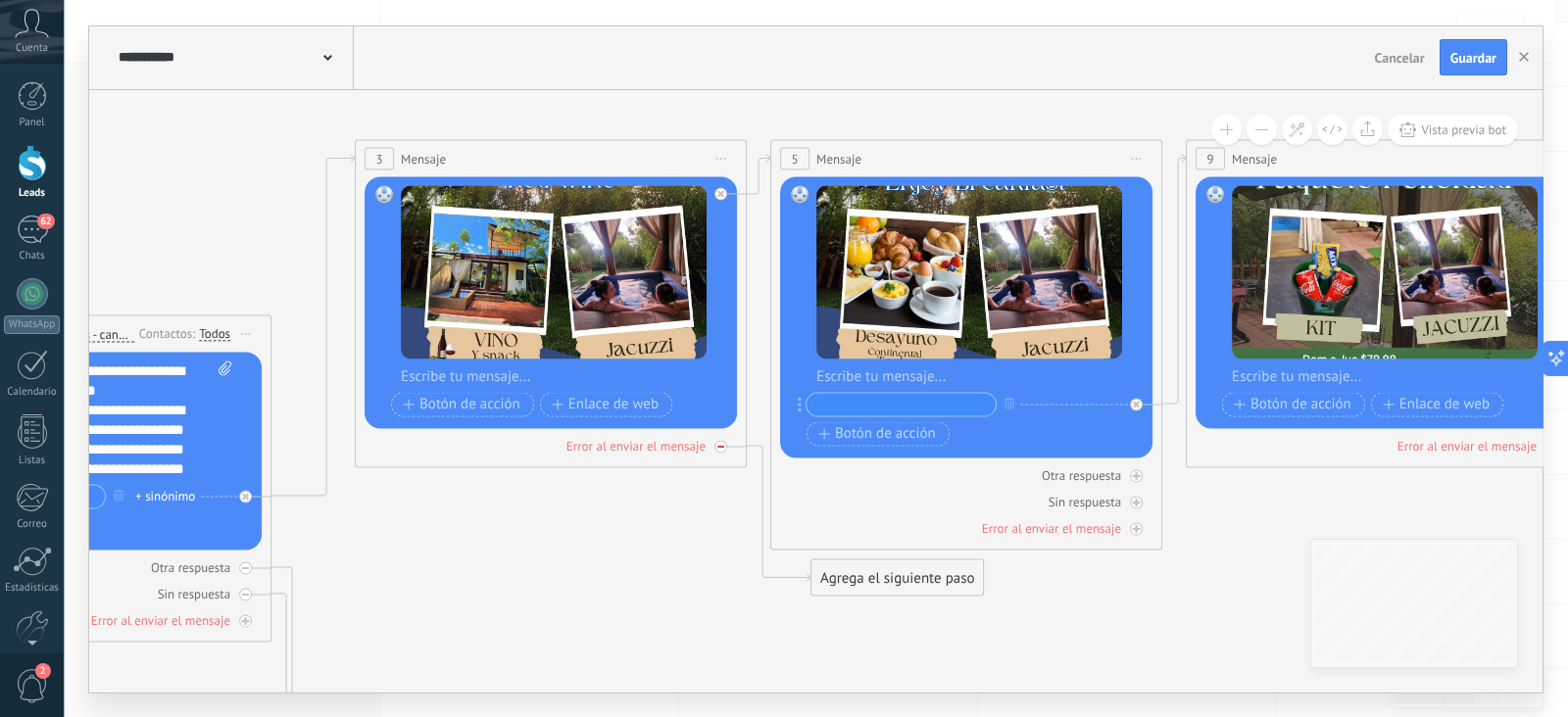 click 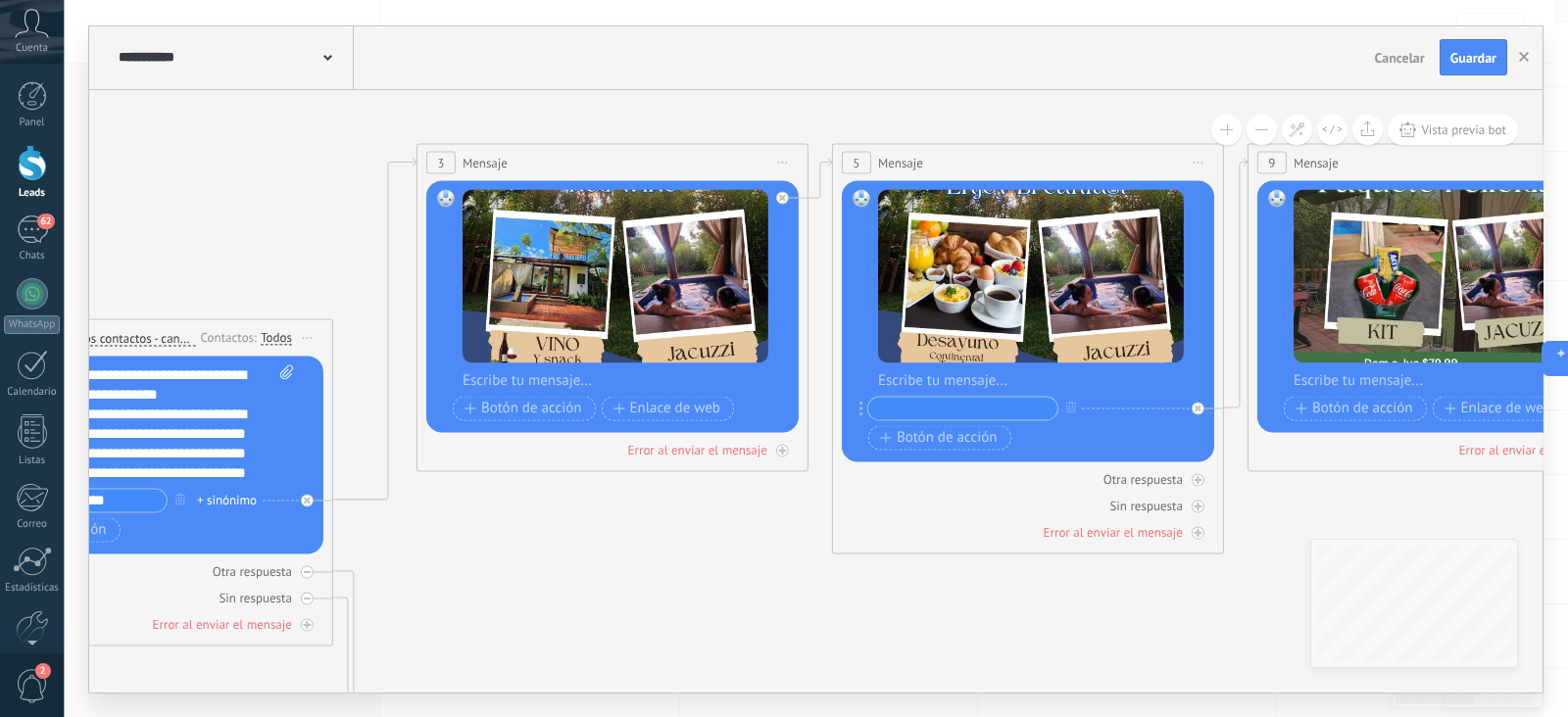 click on "5
Mensaje
*******
(a):
Todos los contactos - canales seleccionados
Todos los contactos - canales seleccionados
Todos los contactos - canal primario
Contacto principal - canales seleccionados
Contacto principal - canal primario
Todos los contactos - canales seleccionados
Todos los contactos - canales seleccionados
Todos los contactos - canal primario
Contacto principal - canales seleccionados" at bounding box center [1028, 348] 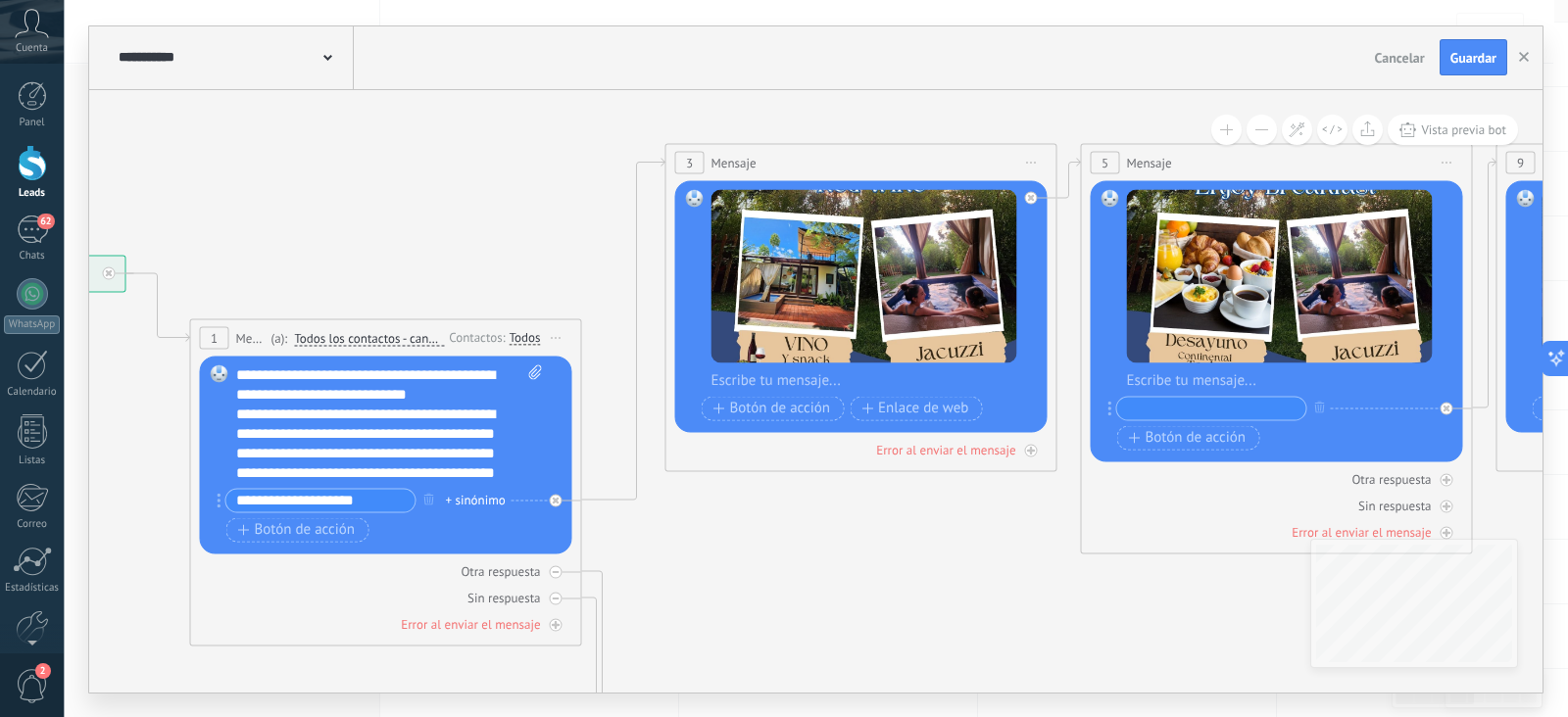 click at bounding box center (874, 380) 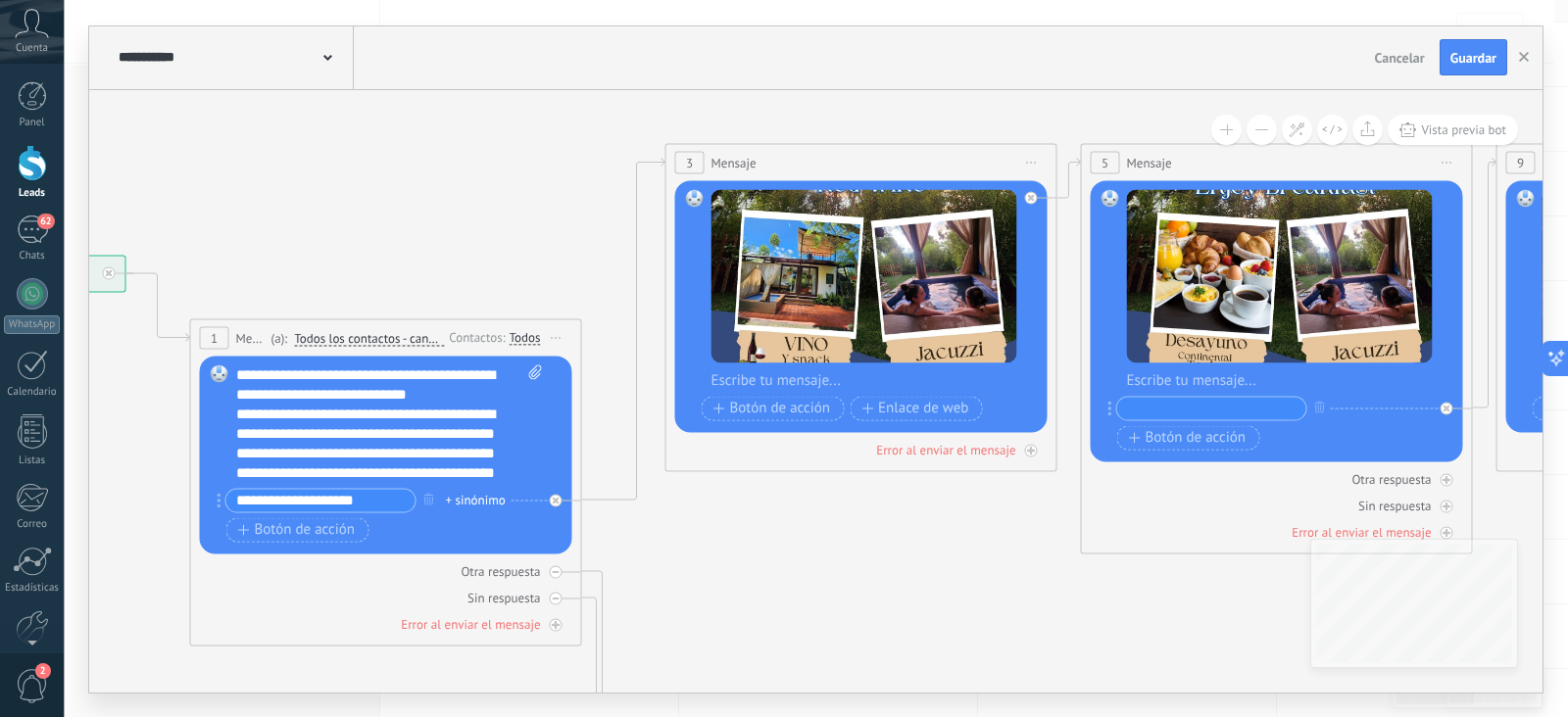 type 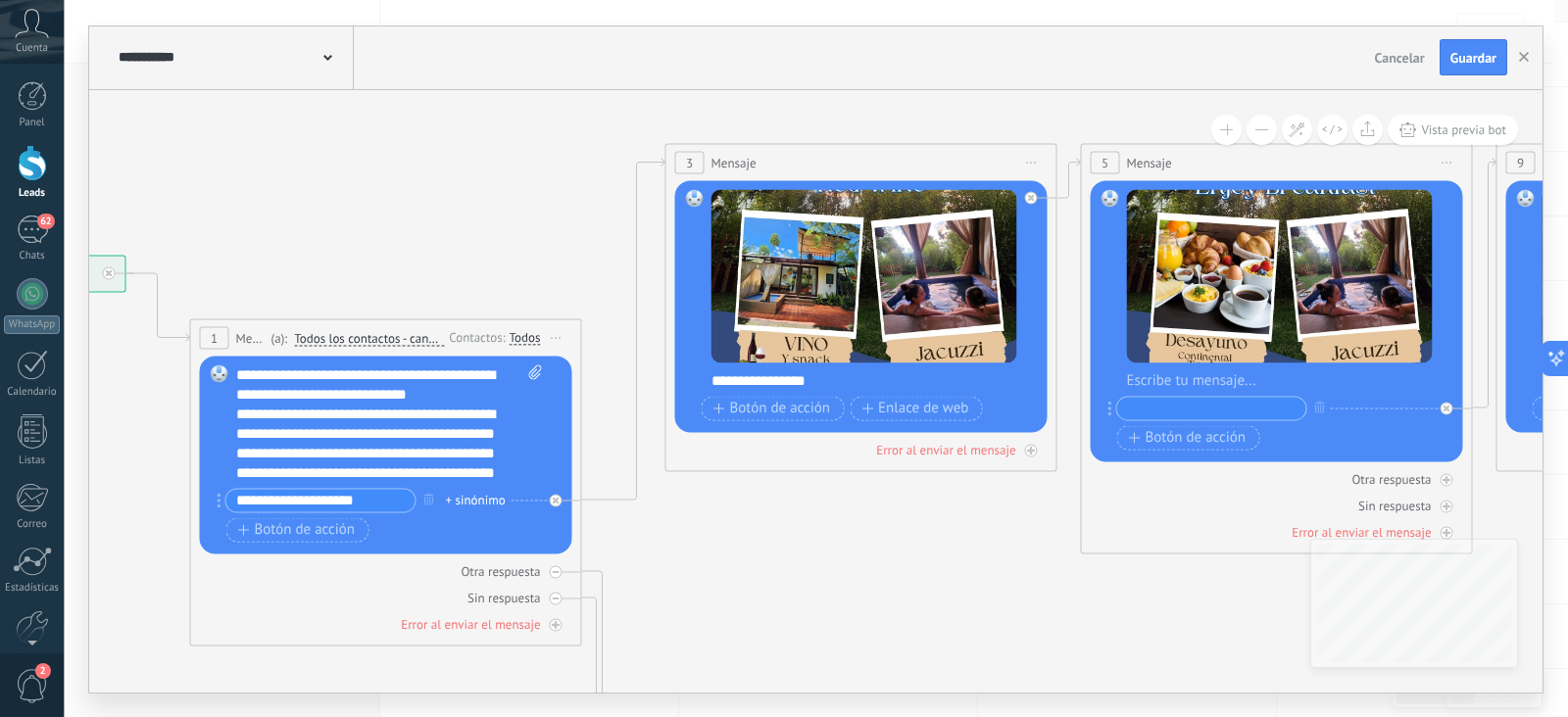 click on "Reemplazar
Quitar
Convertir a mensaje de voz
Arrastre la imagen aquí para adjuntarla.
Añadir imagen
Subir
Arrastrar y soltar
Archivo no encontrado
Escribe tu mensaje..." at bounding box center (1280, 321) 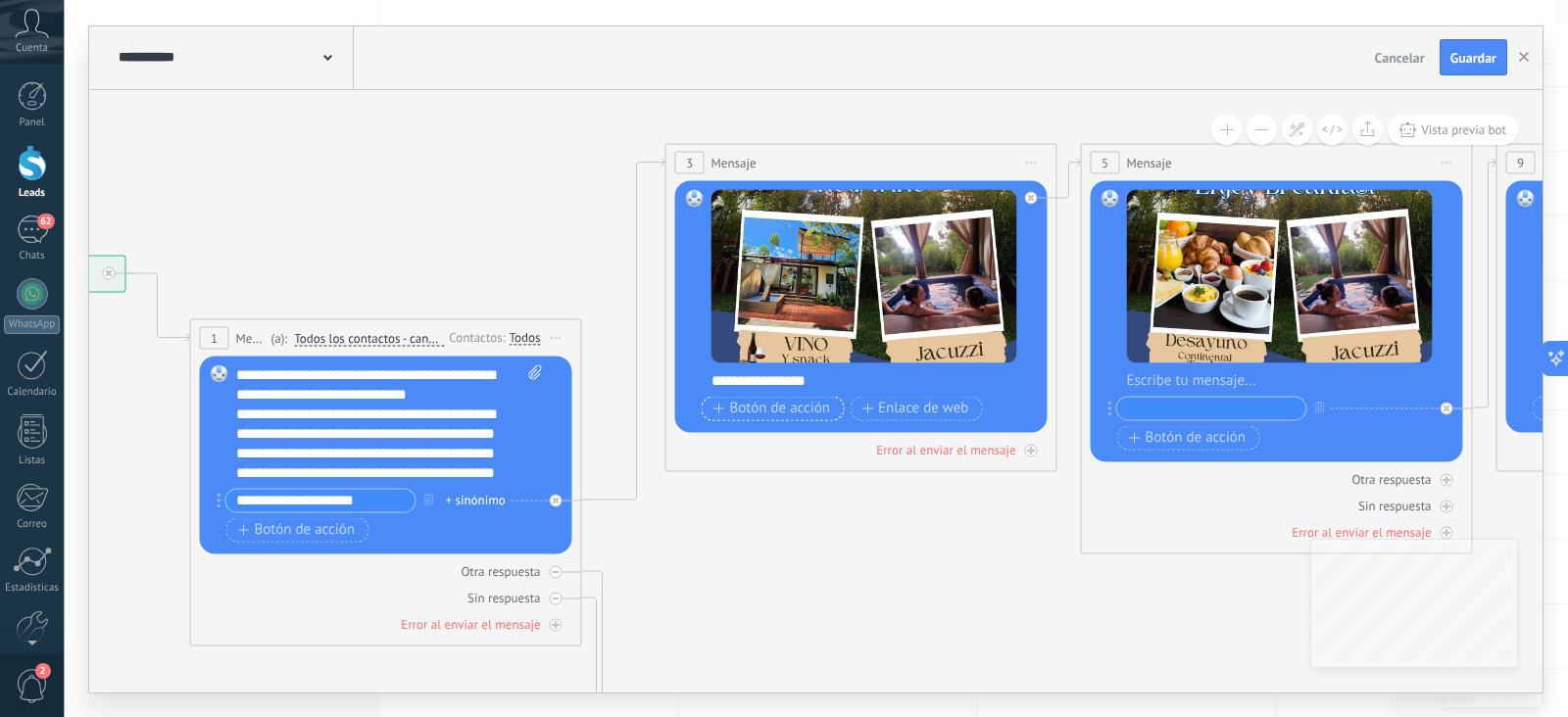 click on "Botón de acción" at bounding box center (772, 408) 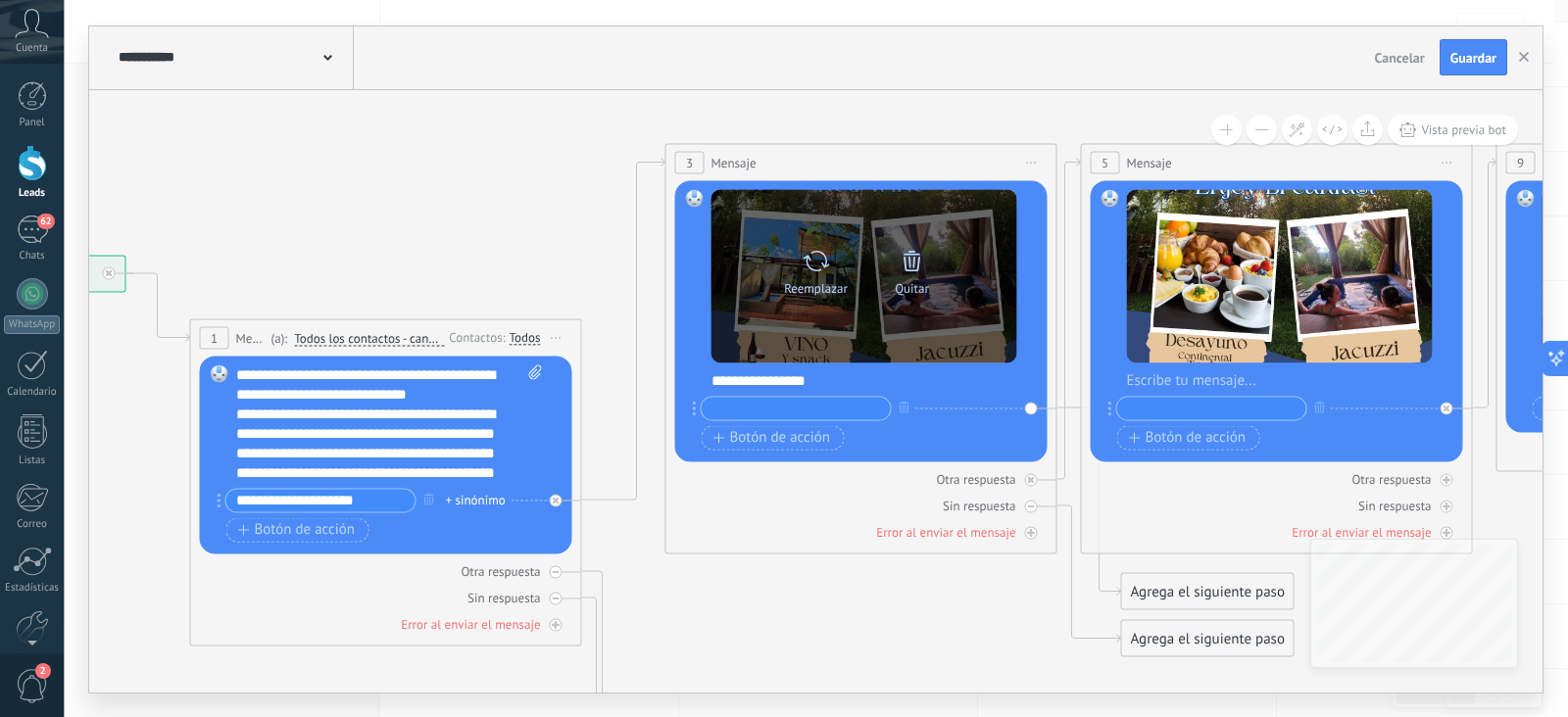 click 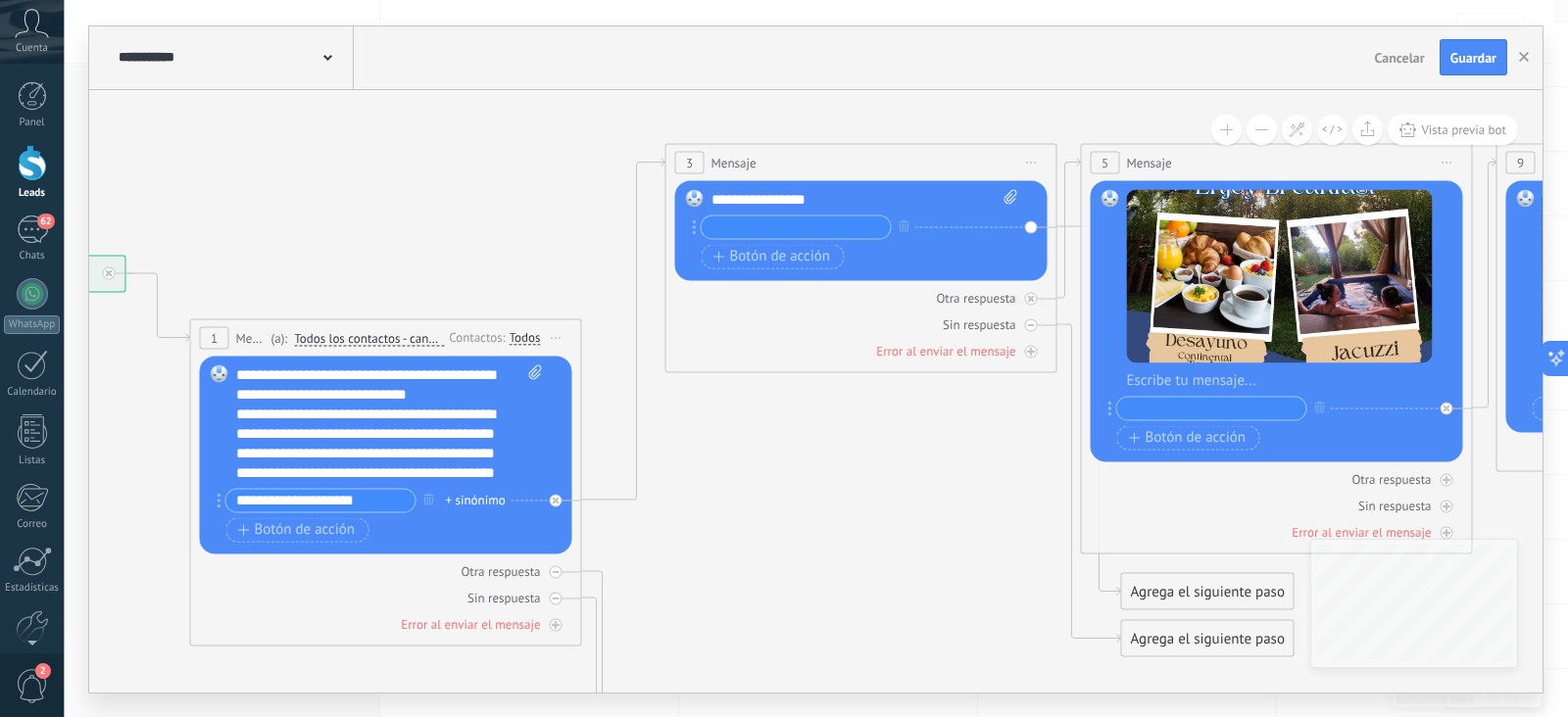click at bounding box center [796, 226] 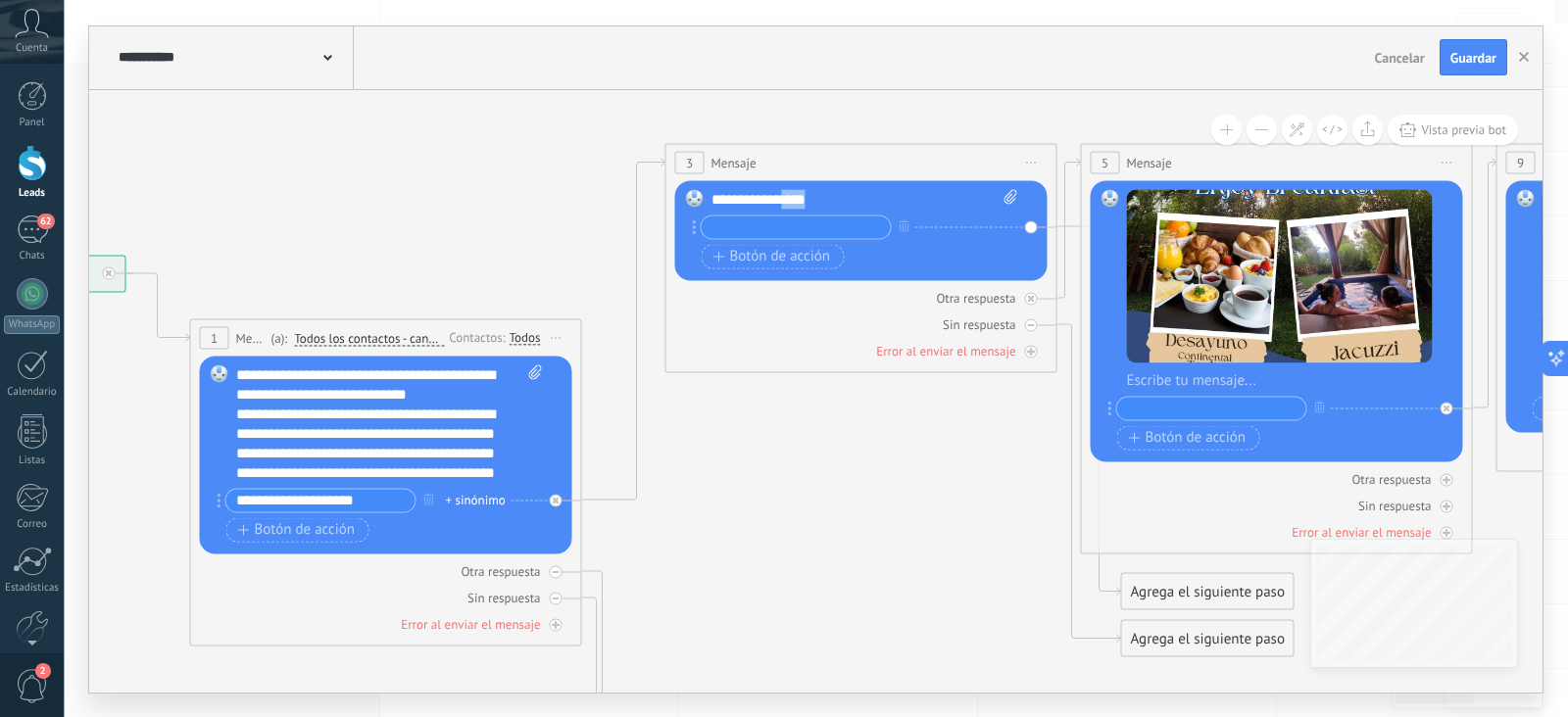 click on "**********" at bounding box center [865, 199] 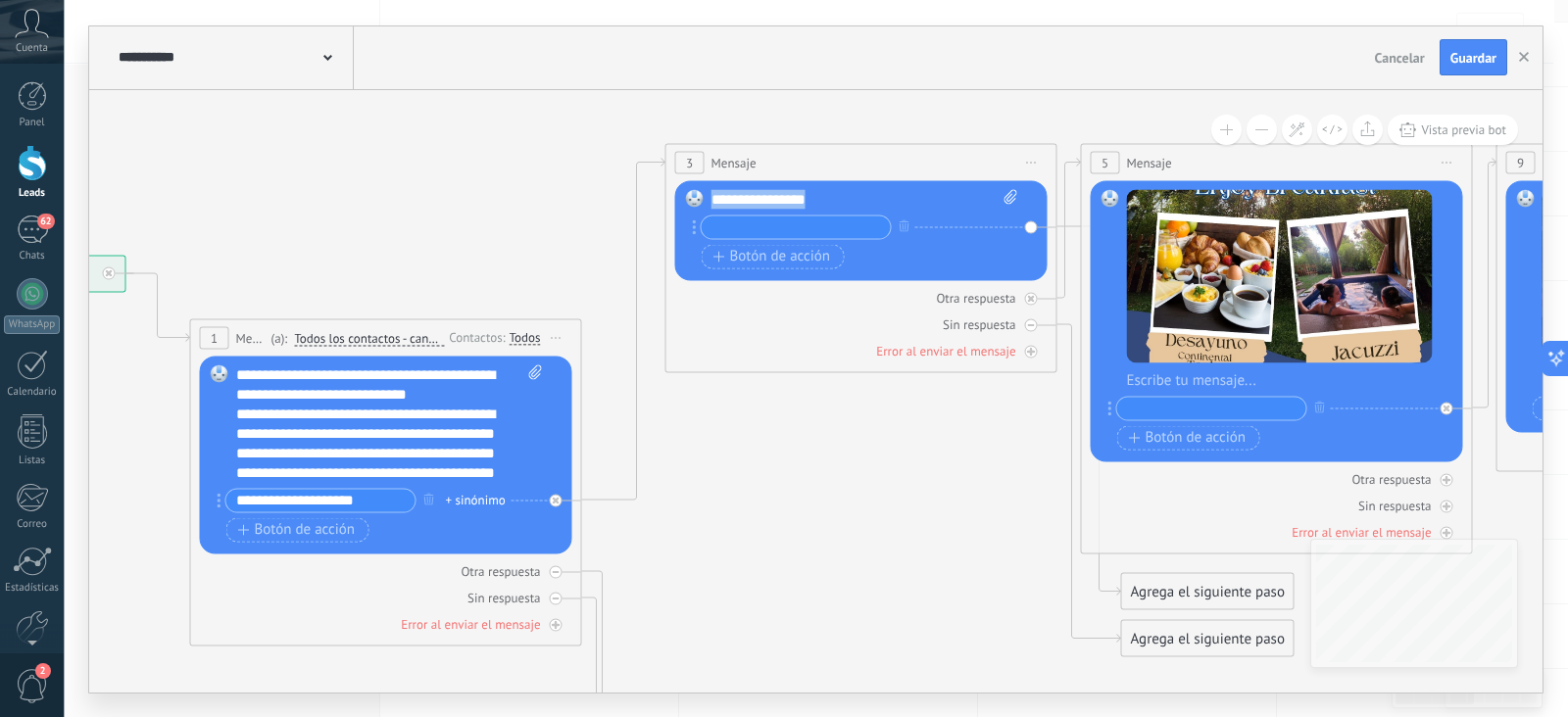 click on "**********" at bounding box center (865, 199) 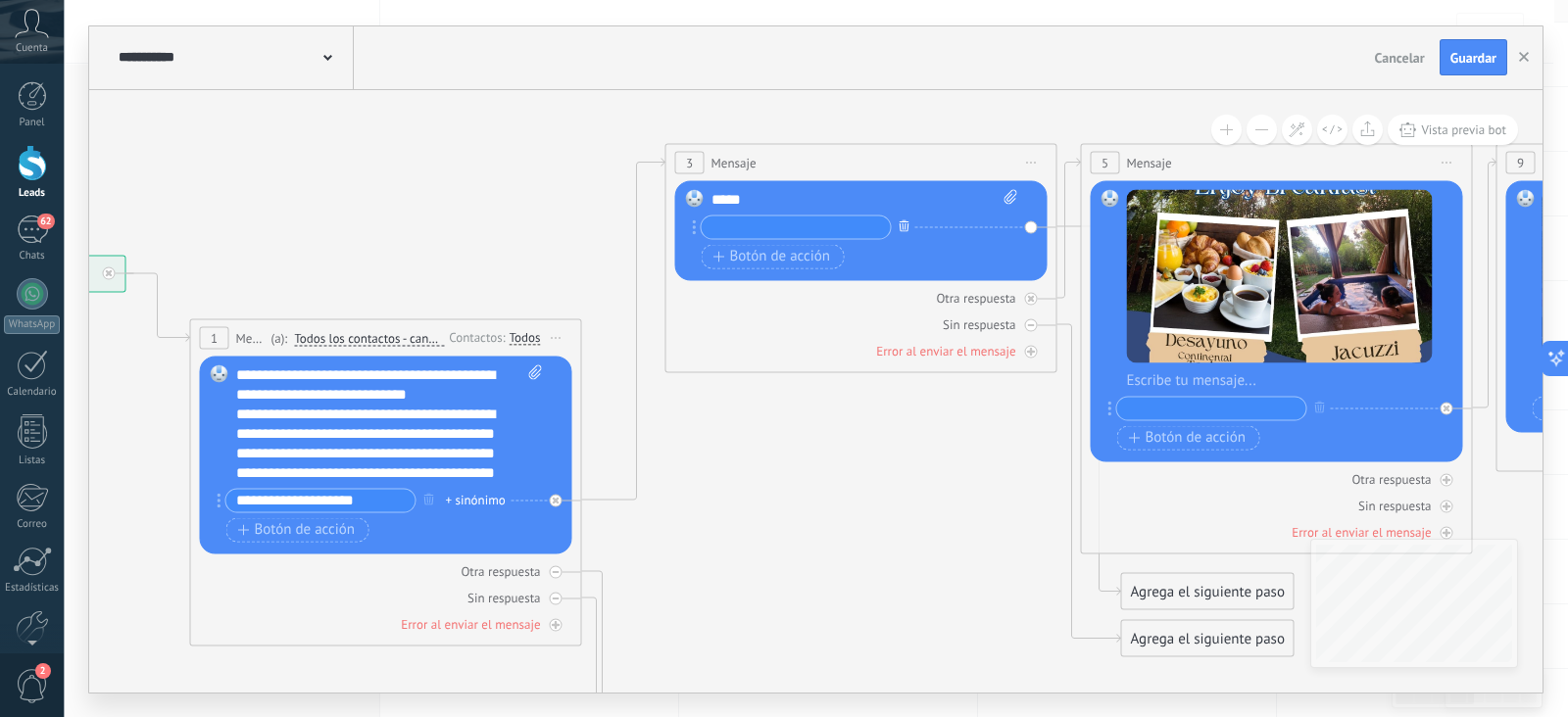 click at bounding box center (905, 225) 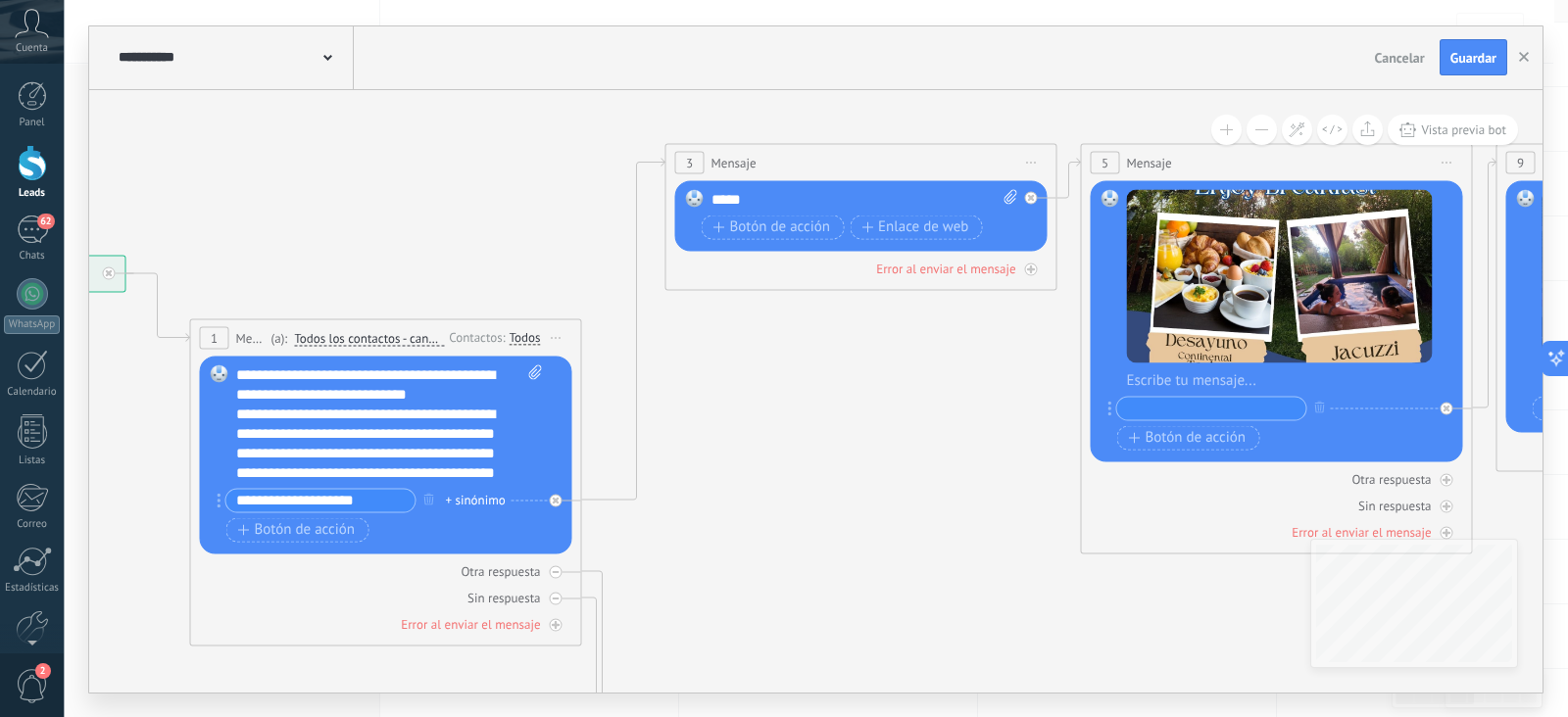click on "*****" at bounding box center (865, 199) 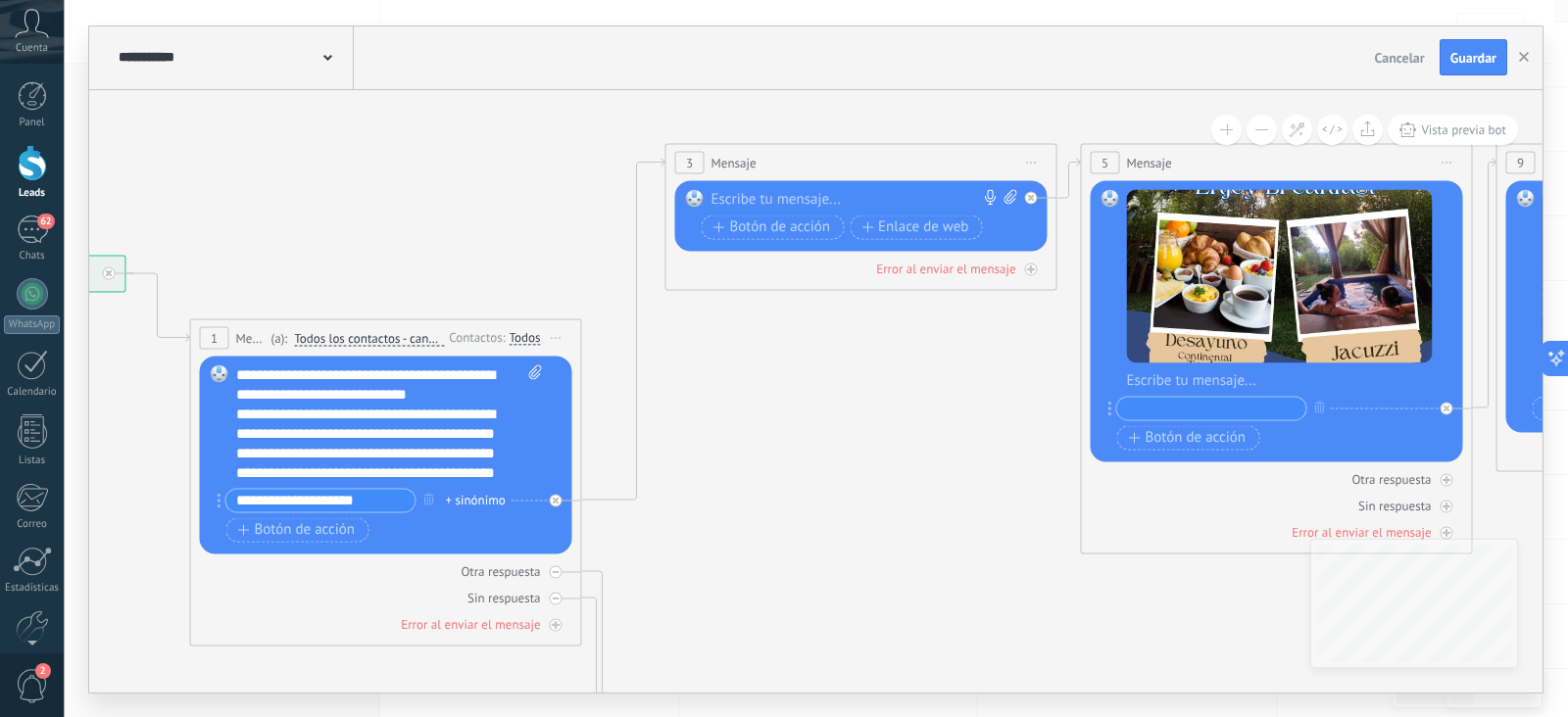 click 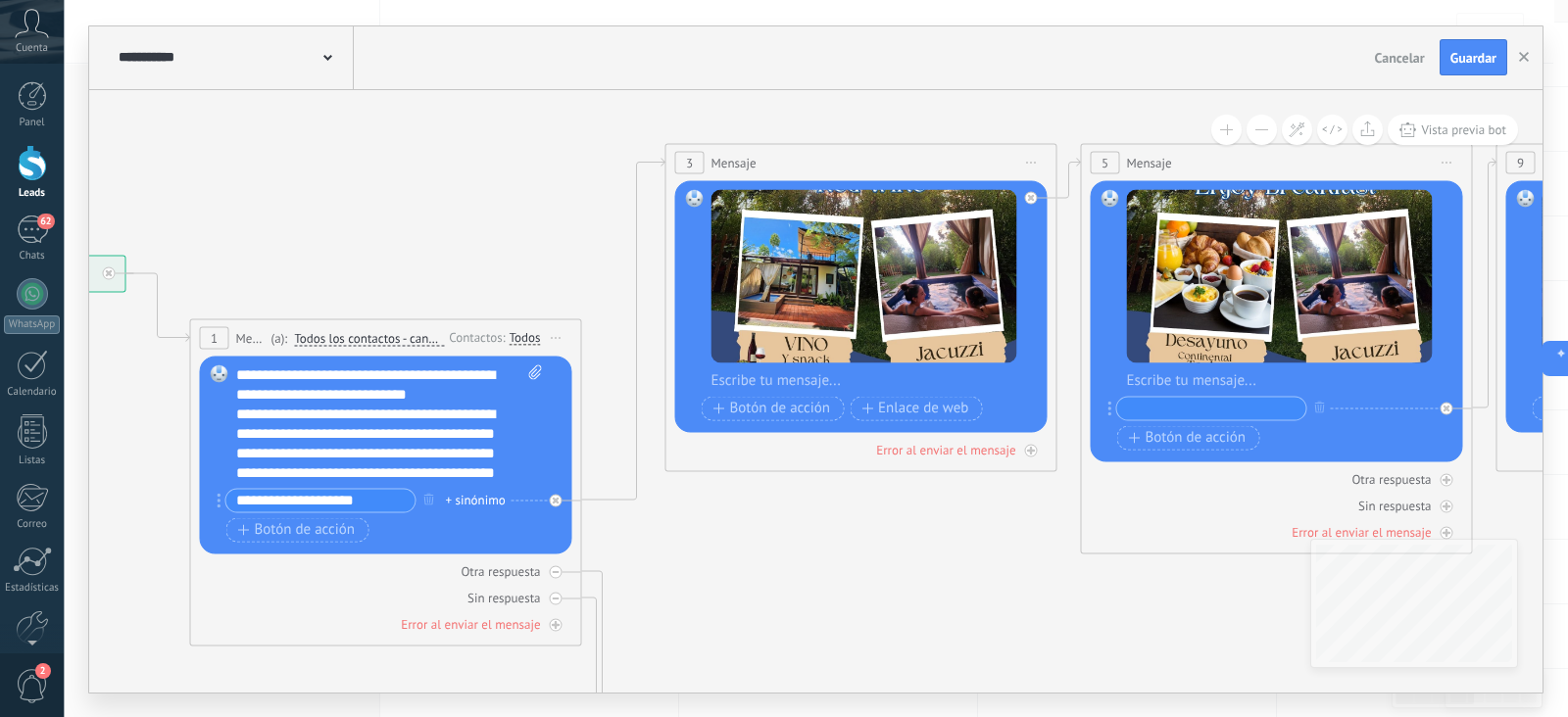 click at bounding box center (874, 380) 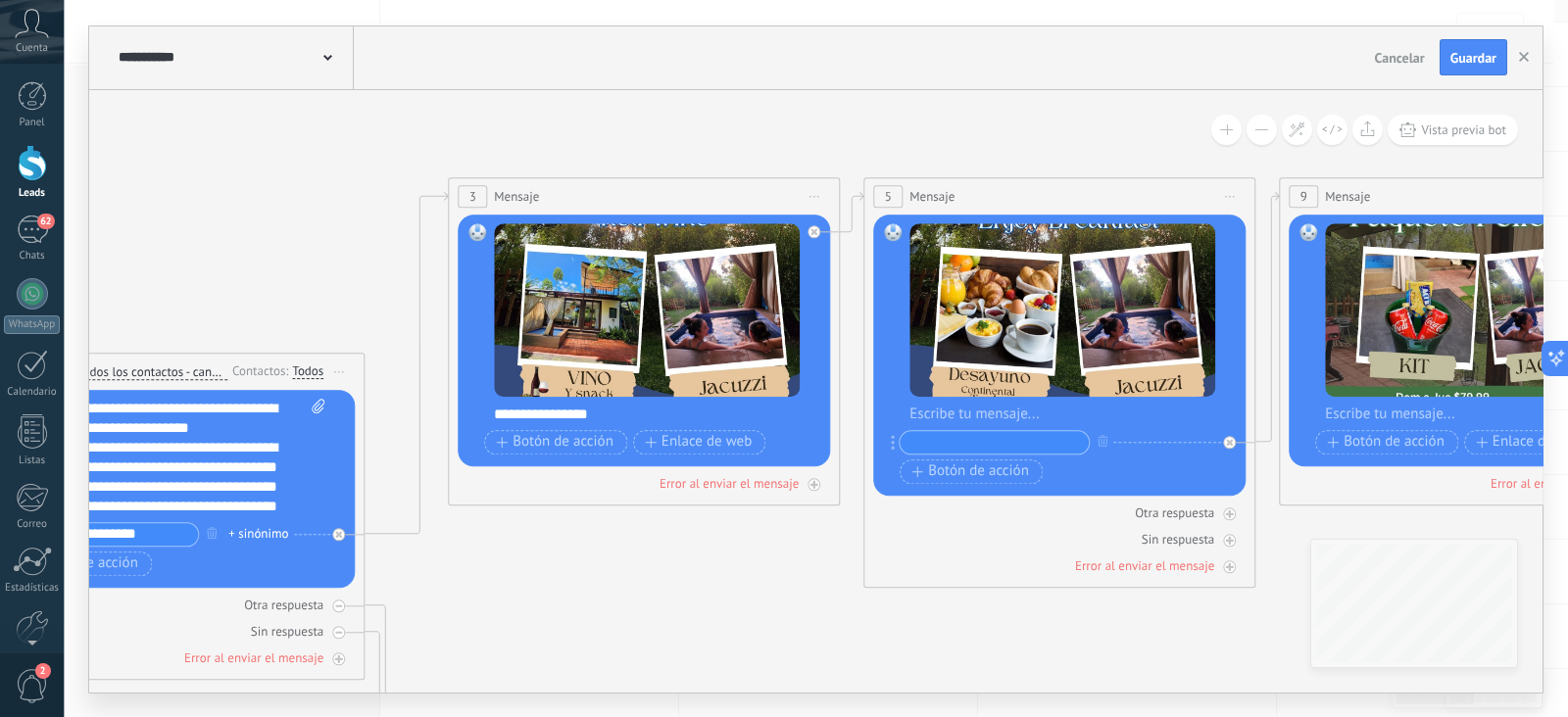 click at bounding box center [1072, 414] 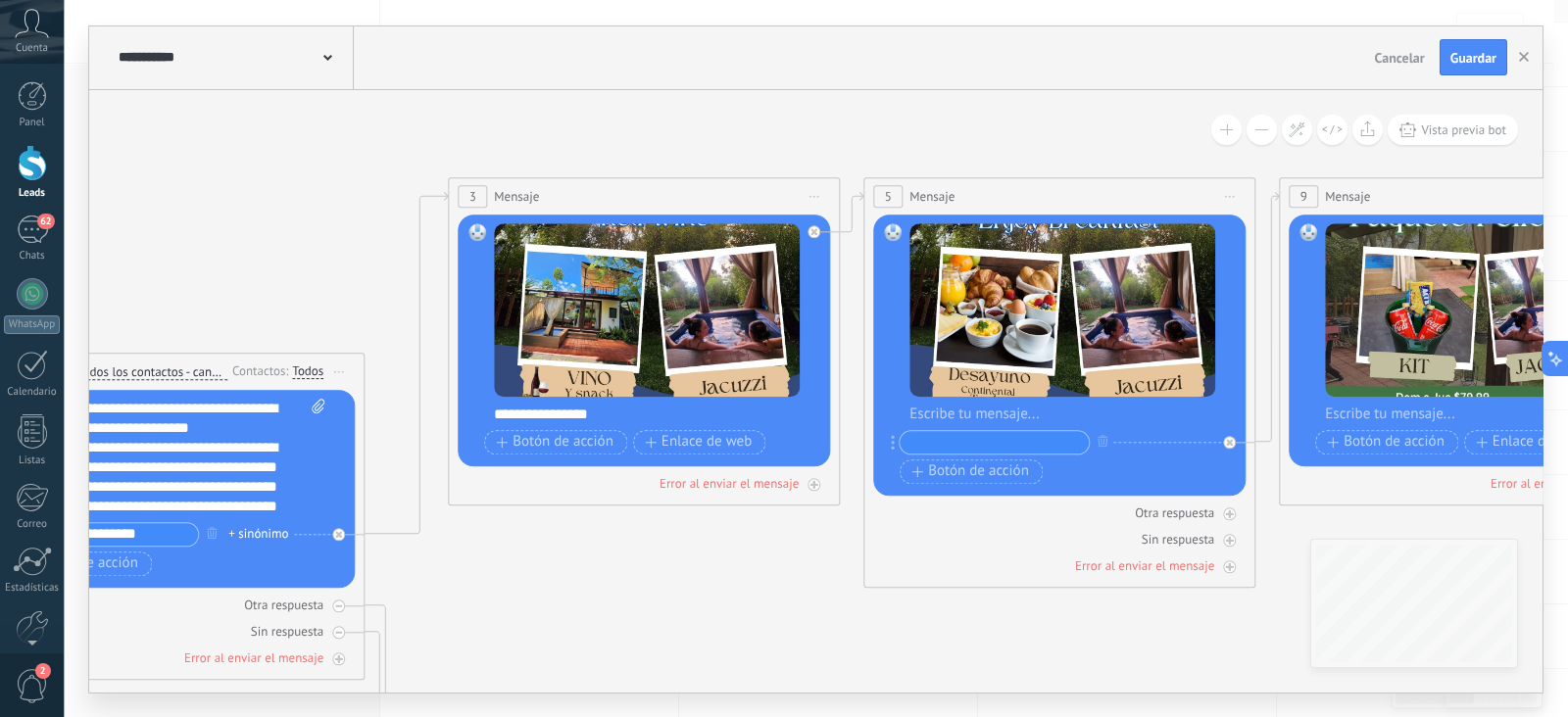 type 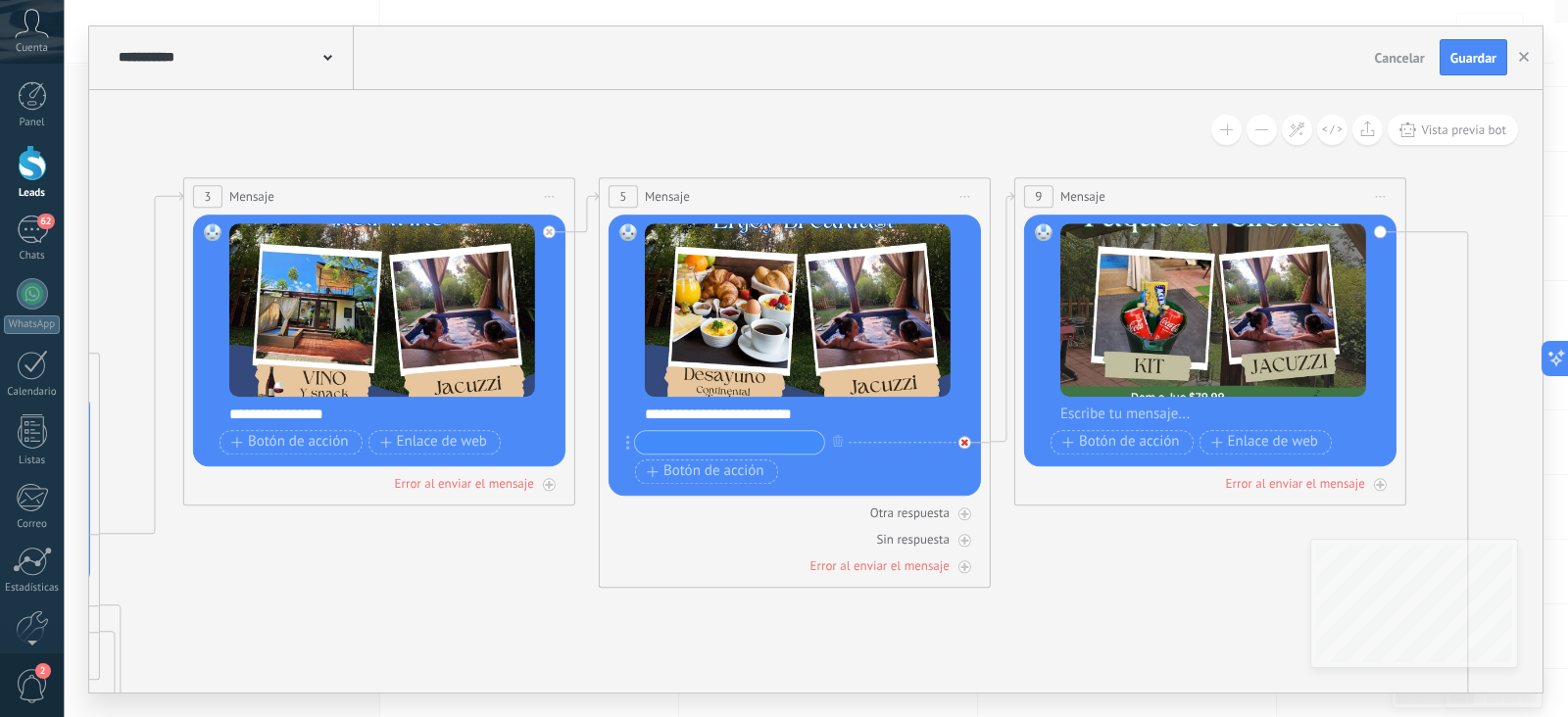 click 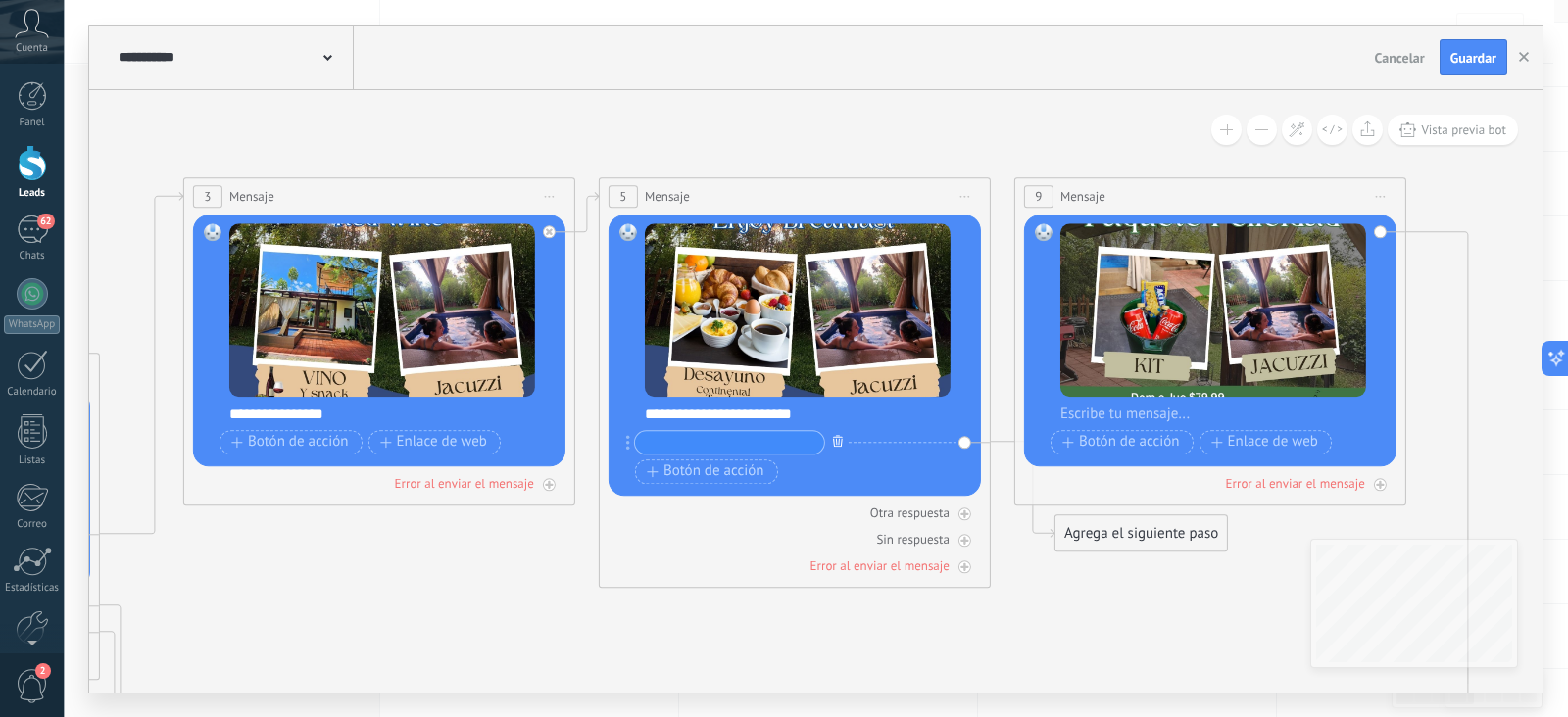 click 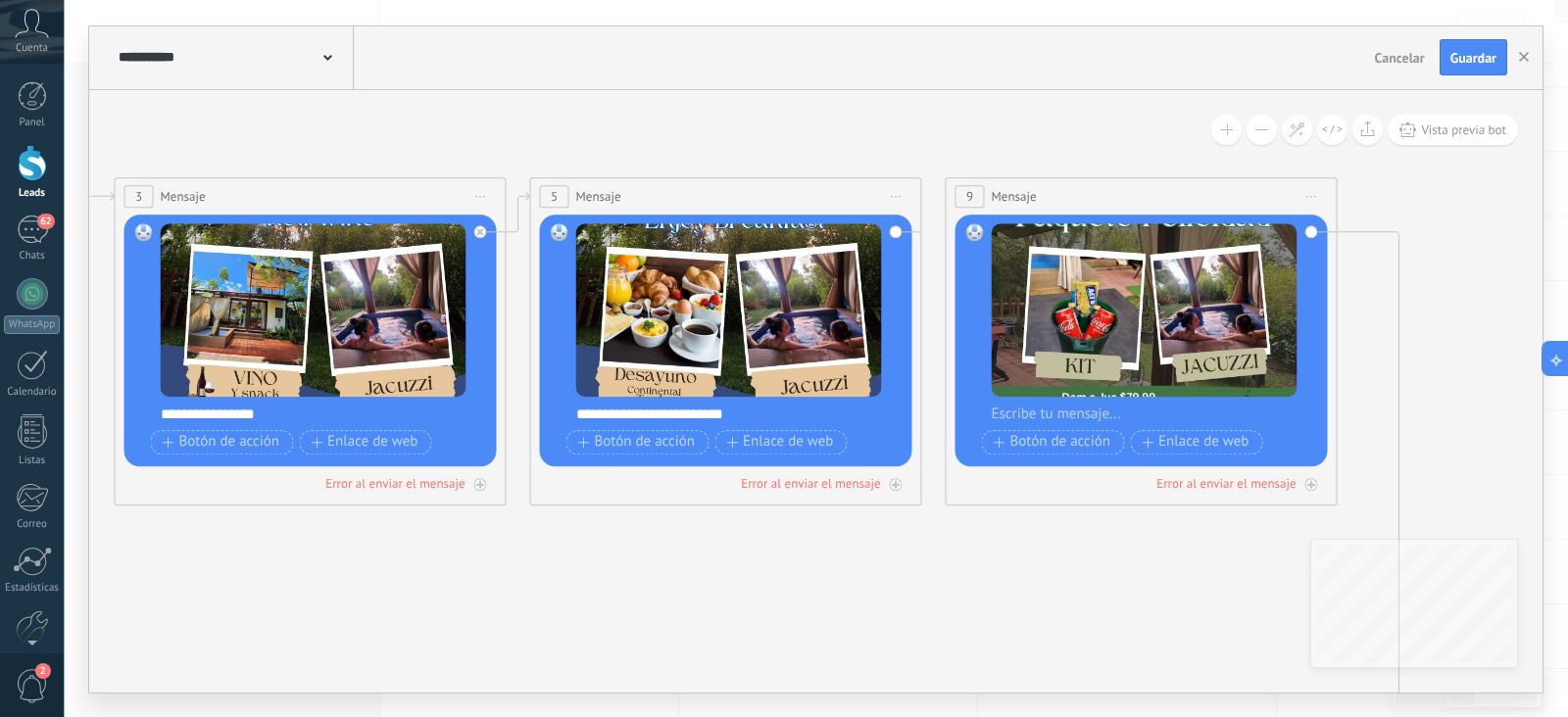 click at bounding box center (1154, 414) 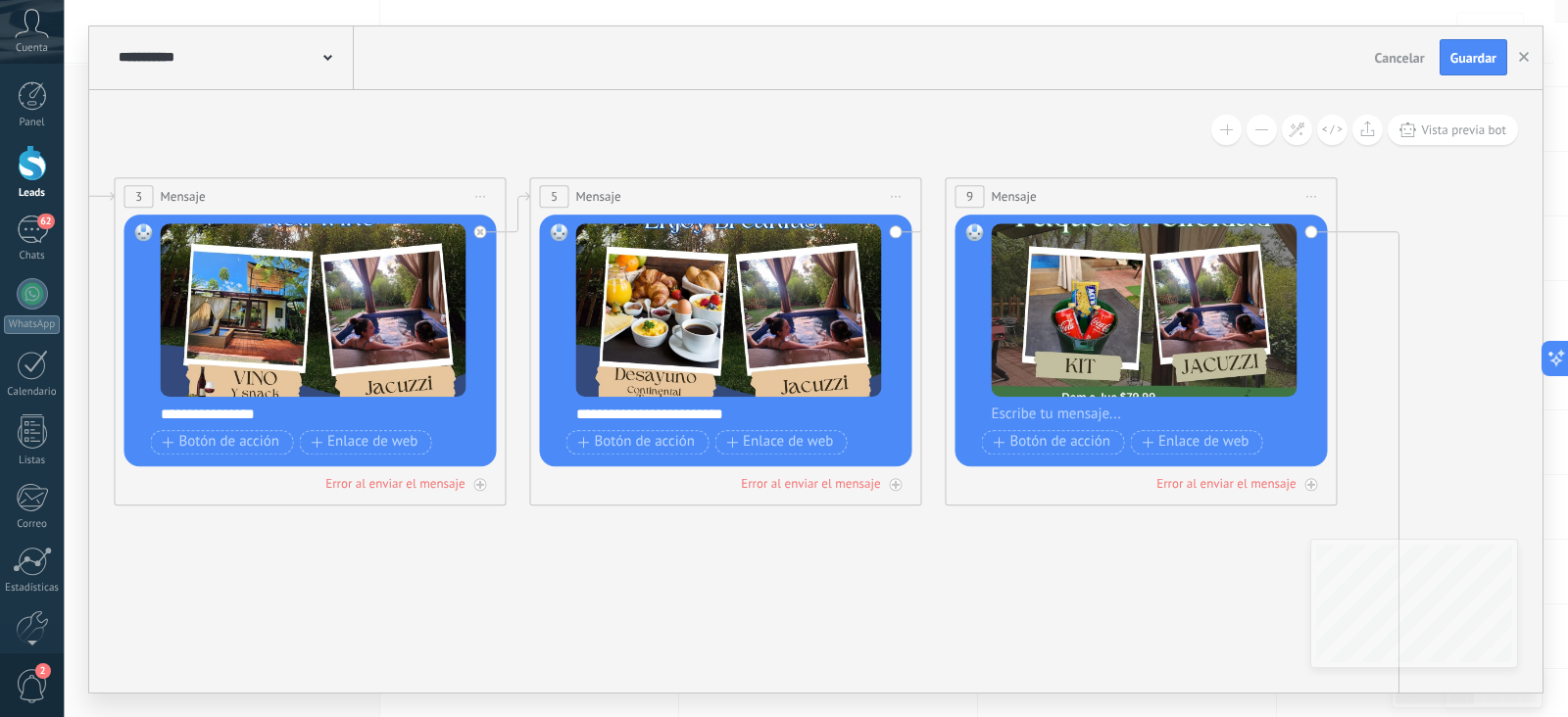 type 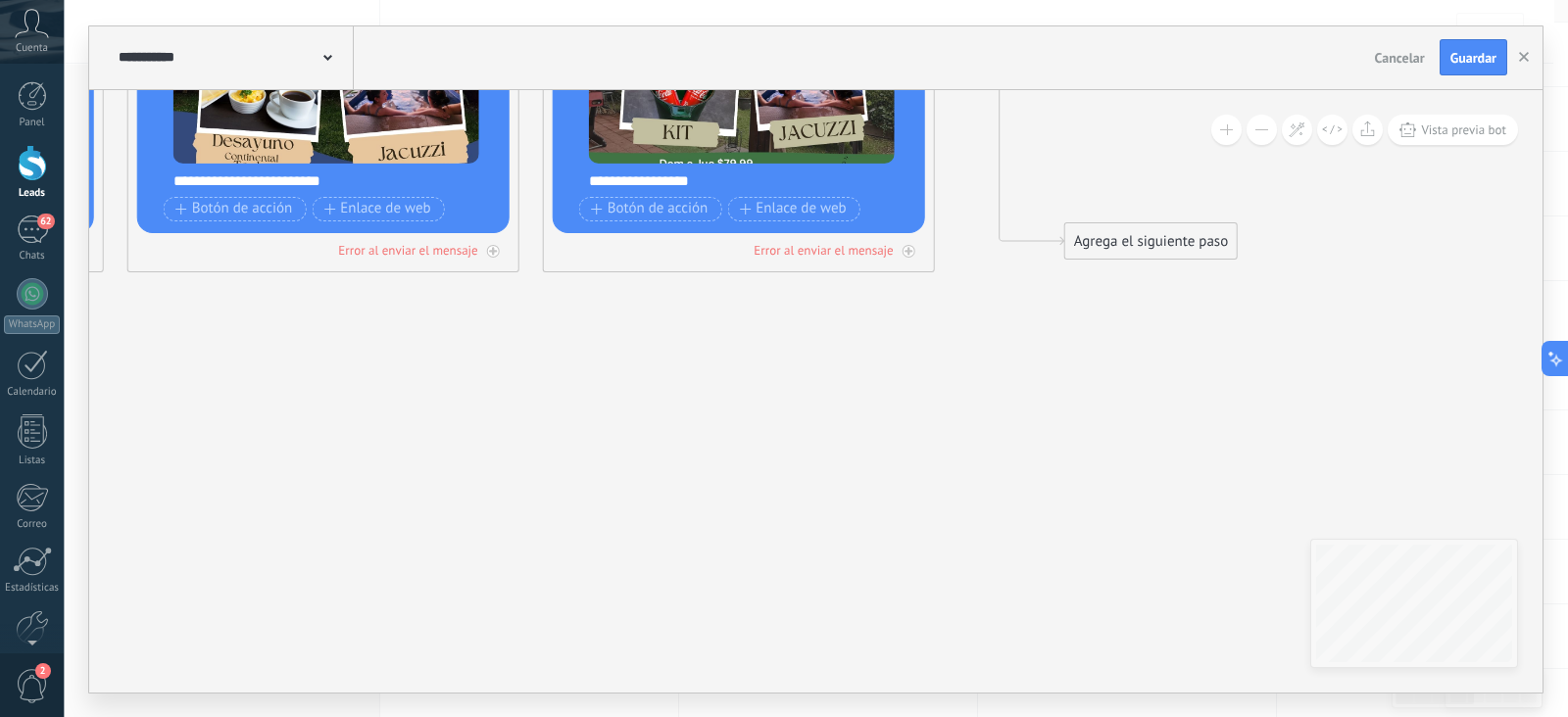 drag, startPoint x: 1150, startPoint y: 642, endPoint x: 1156, endPoint y: 213, distance: 429.04196 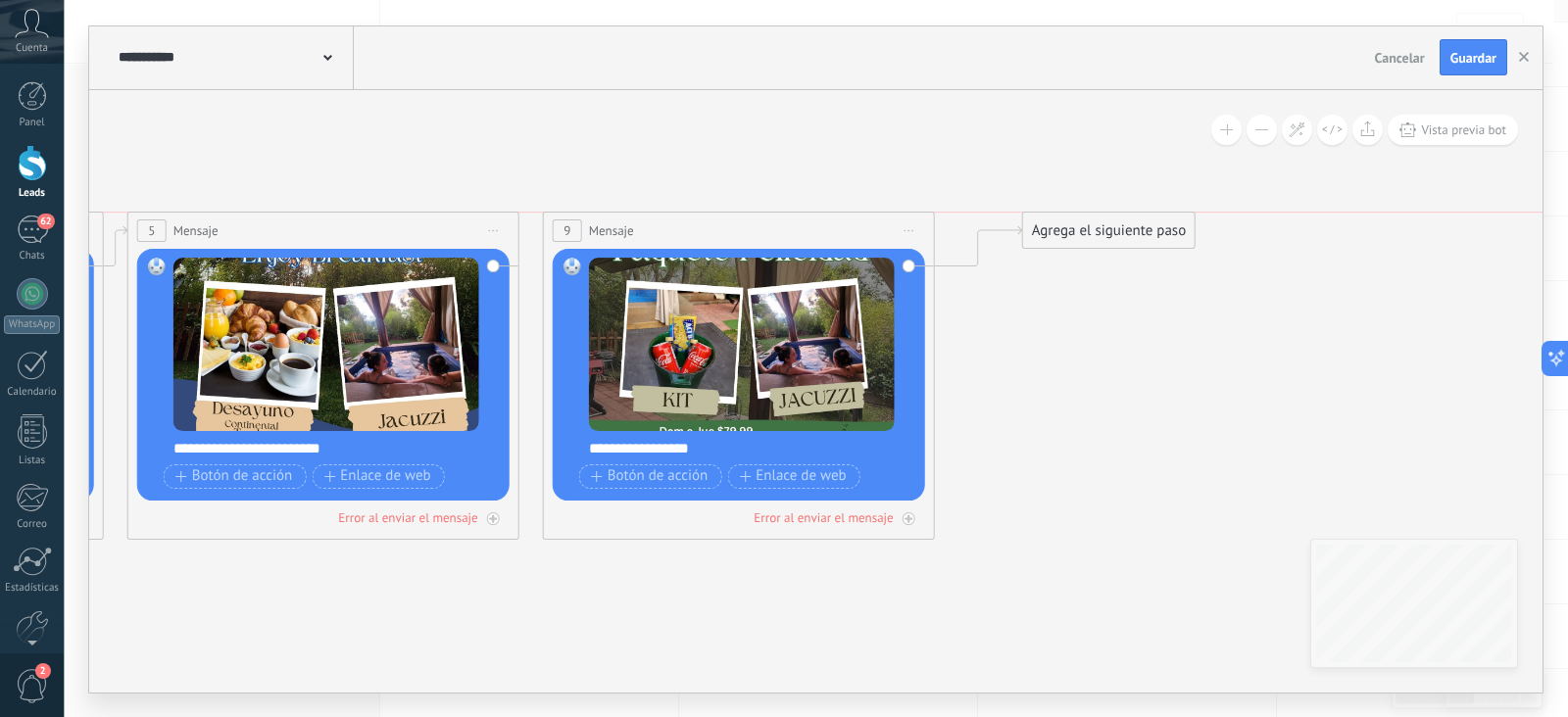 drag, startPoint x: 1112, startPoint y: 482, endPoint x: 1068, endPoint y: 222, distance: 263.6968 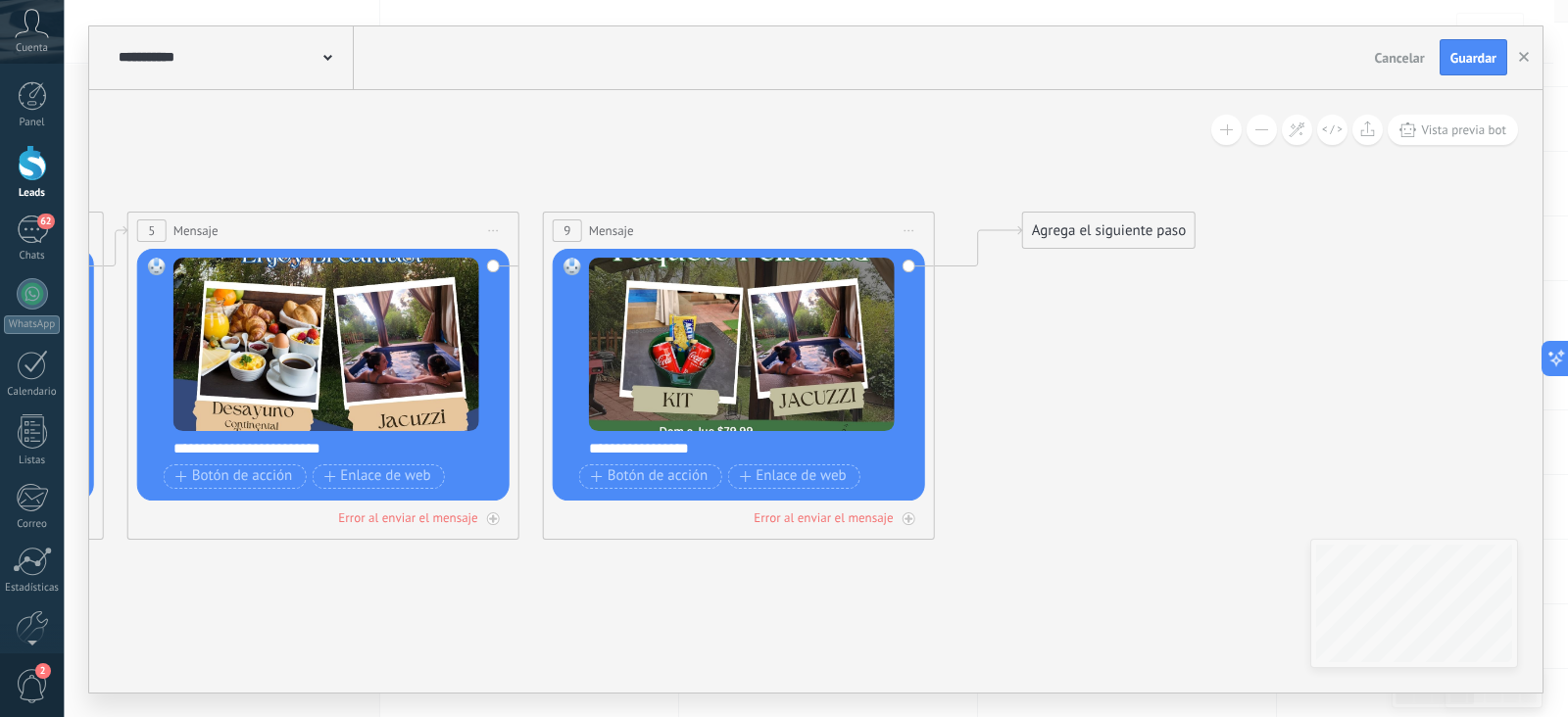 click on "Agrega el siguiente paso" at bounding box center [1108, 230] 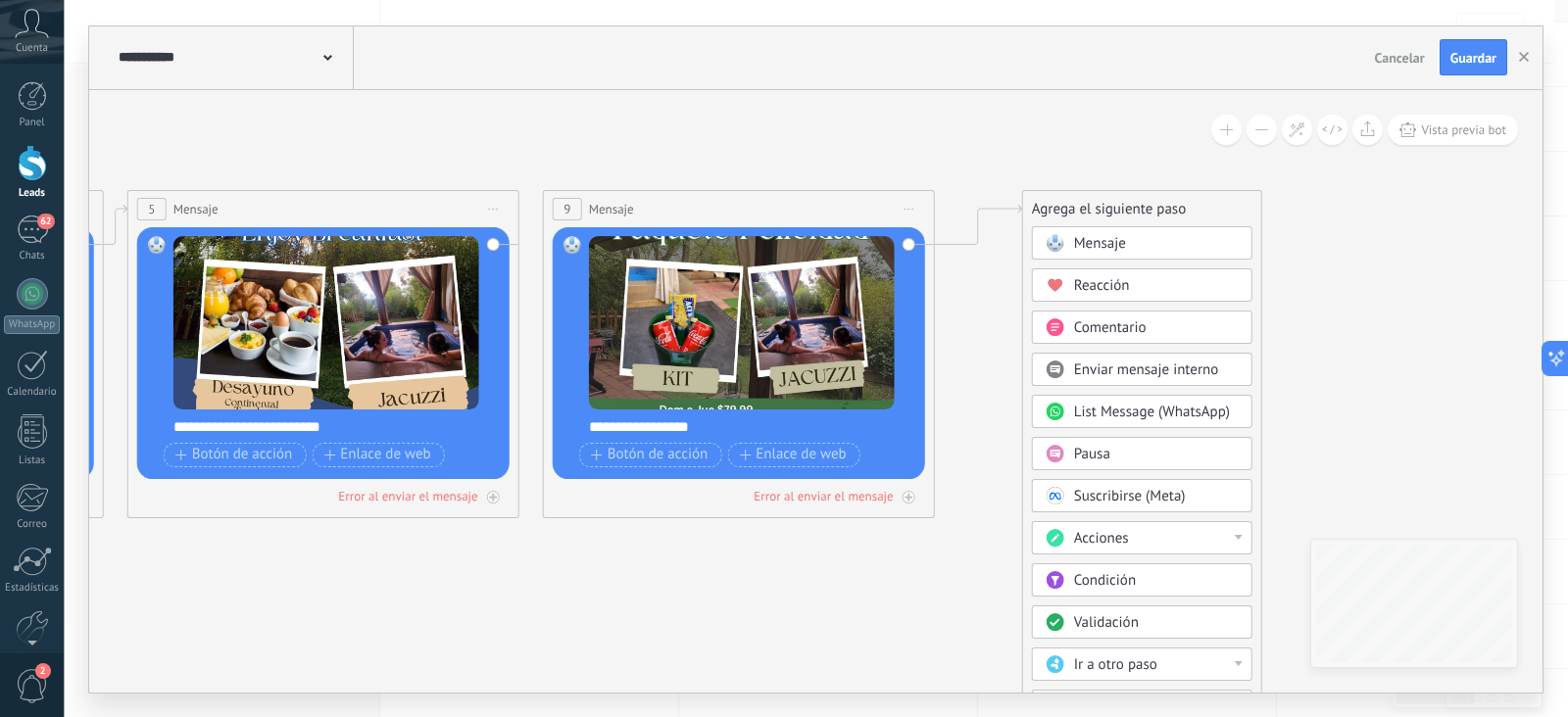 click on "Mensaje" at bounding box center (1100, 243) 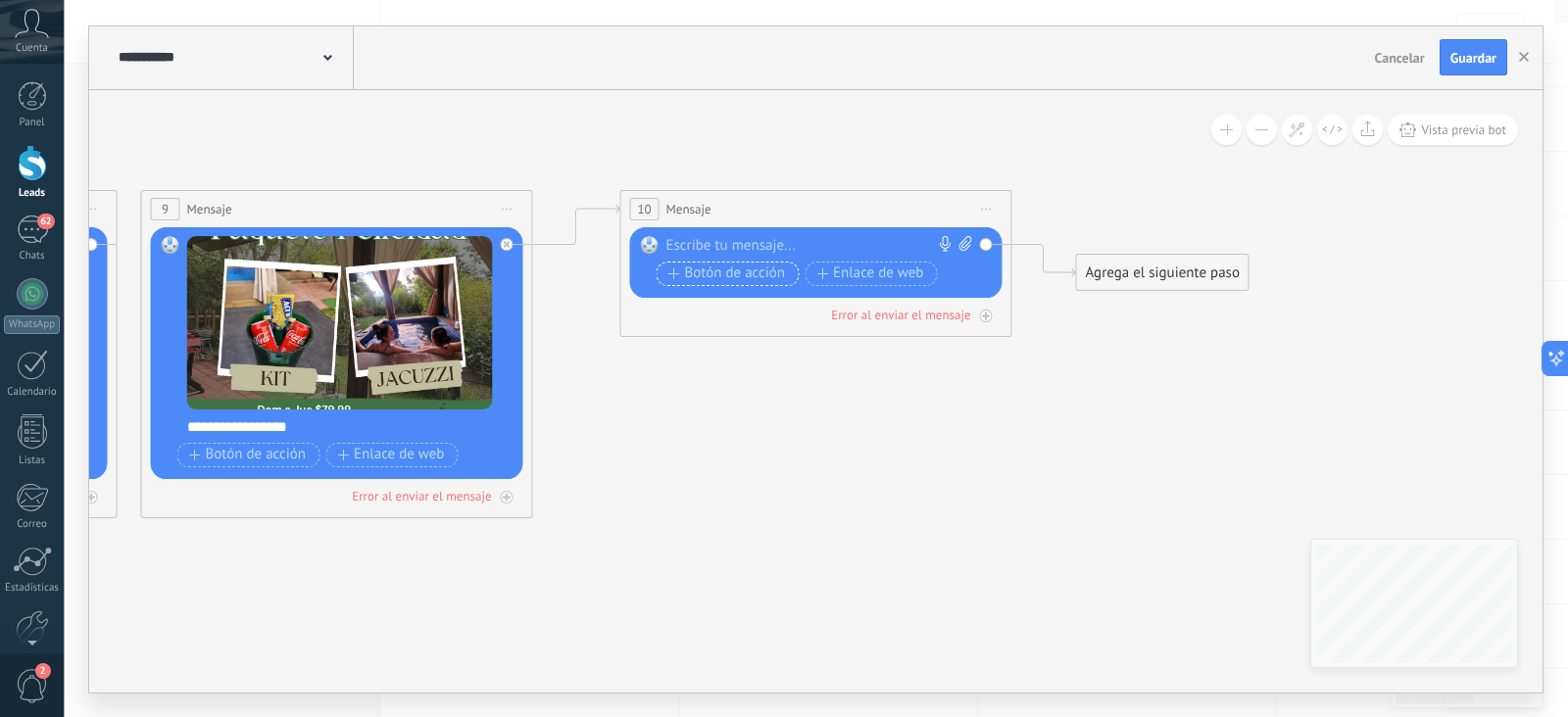 click on "Botón de acción" at bounding box center [727, 273] 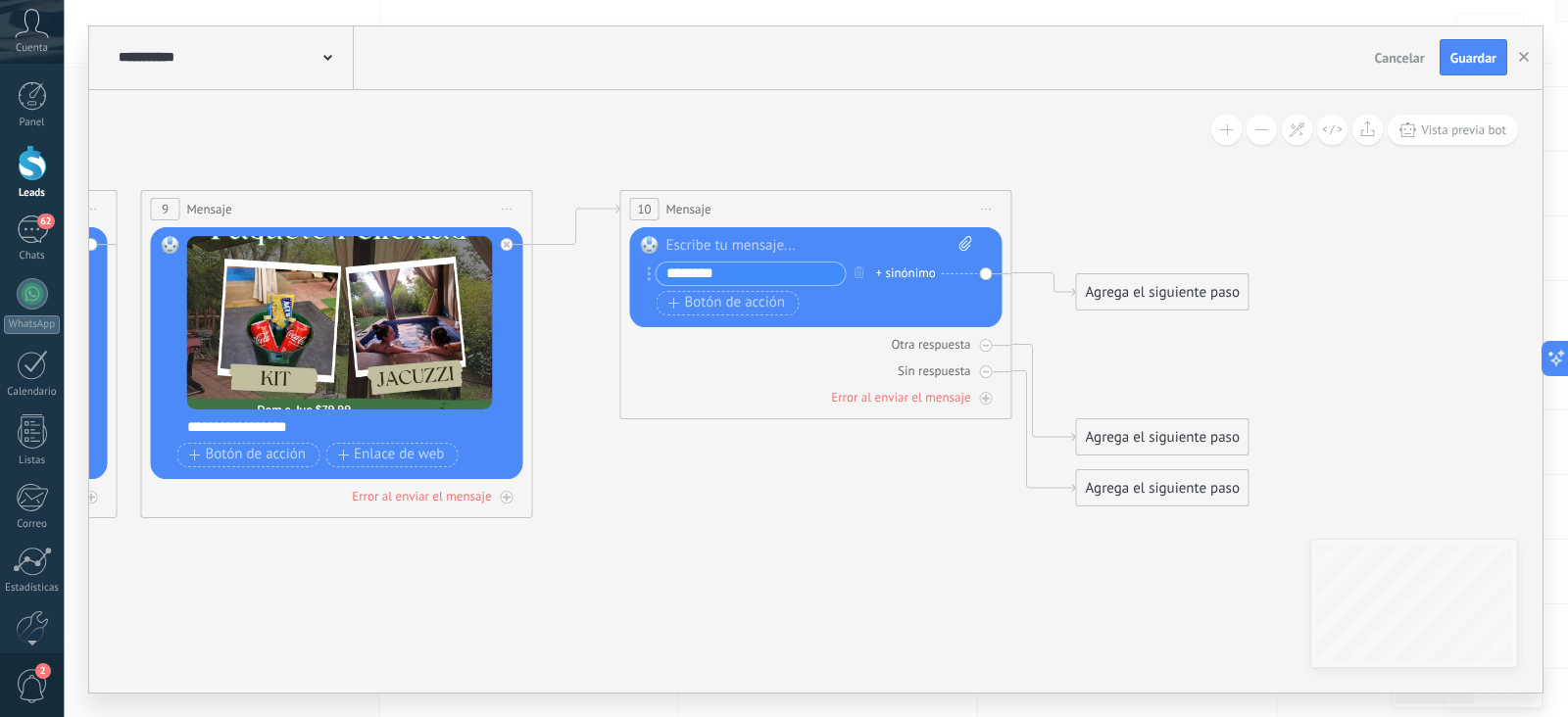 drag, startPoint x: 736, startPoint y: 267, endPoint x: 636, endPoint y: 276, distance: 100.404183 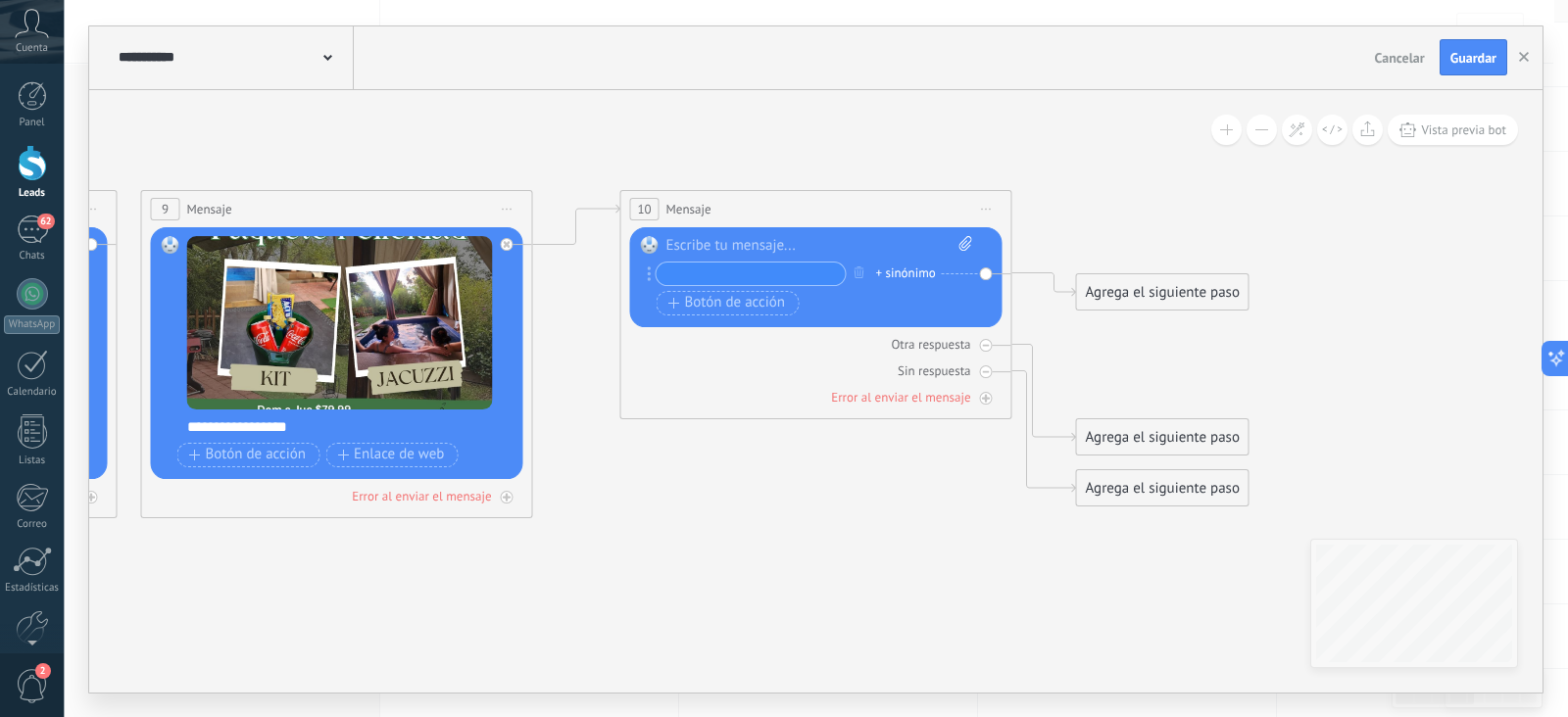 type on "*" 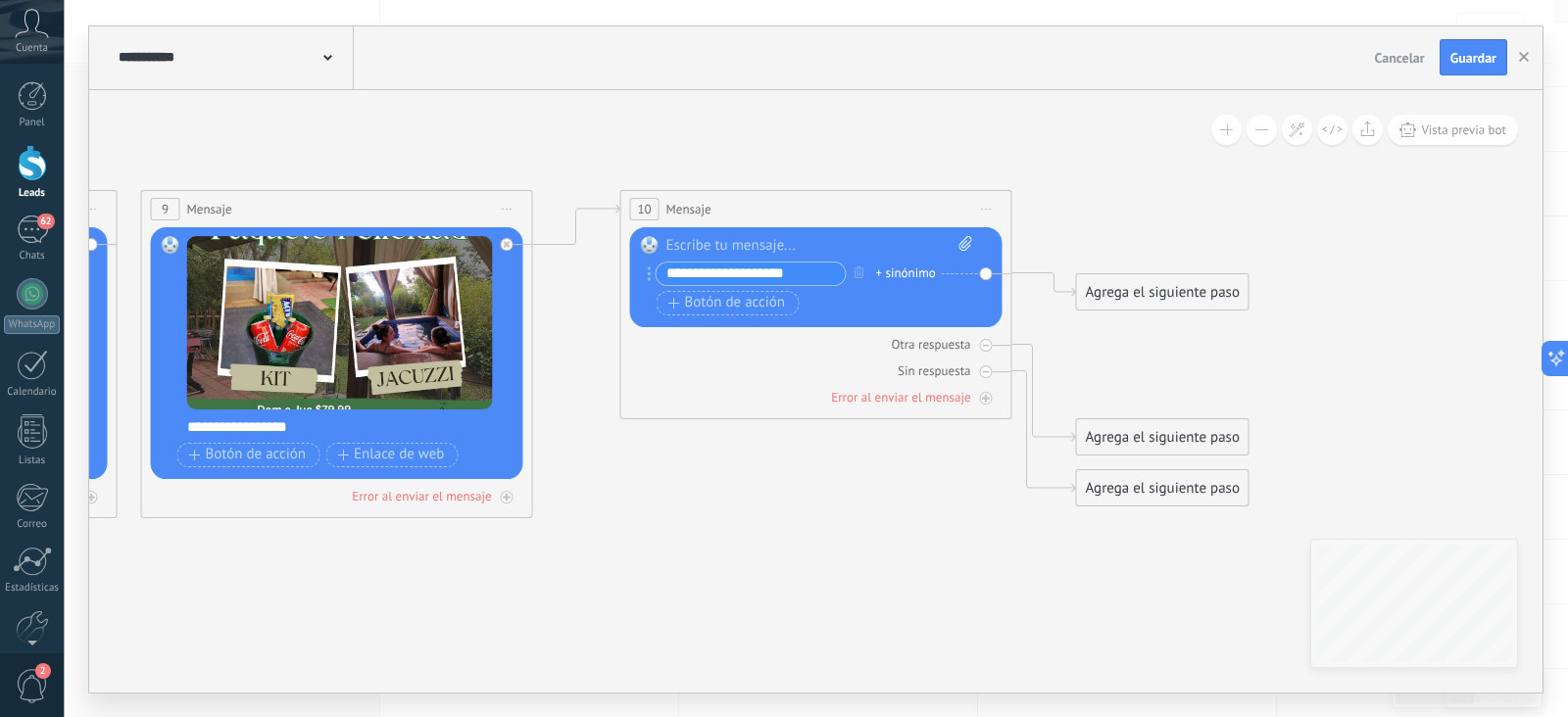 drag, startPoint x: 813, startPoint y: 276, endPoint x: 534, endPoint y: 250, distance: 280.2089 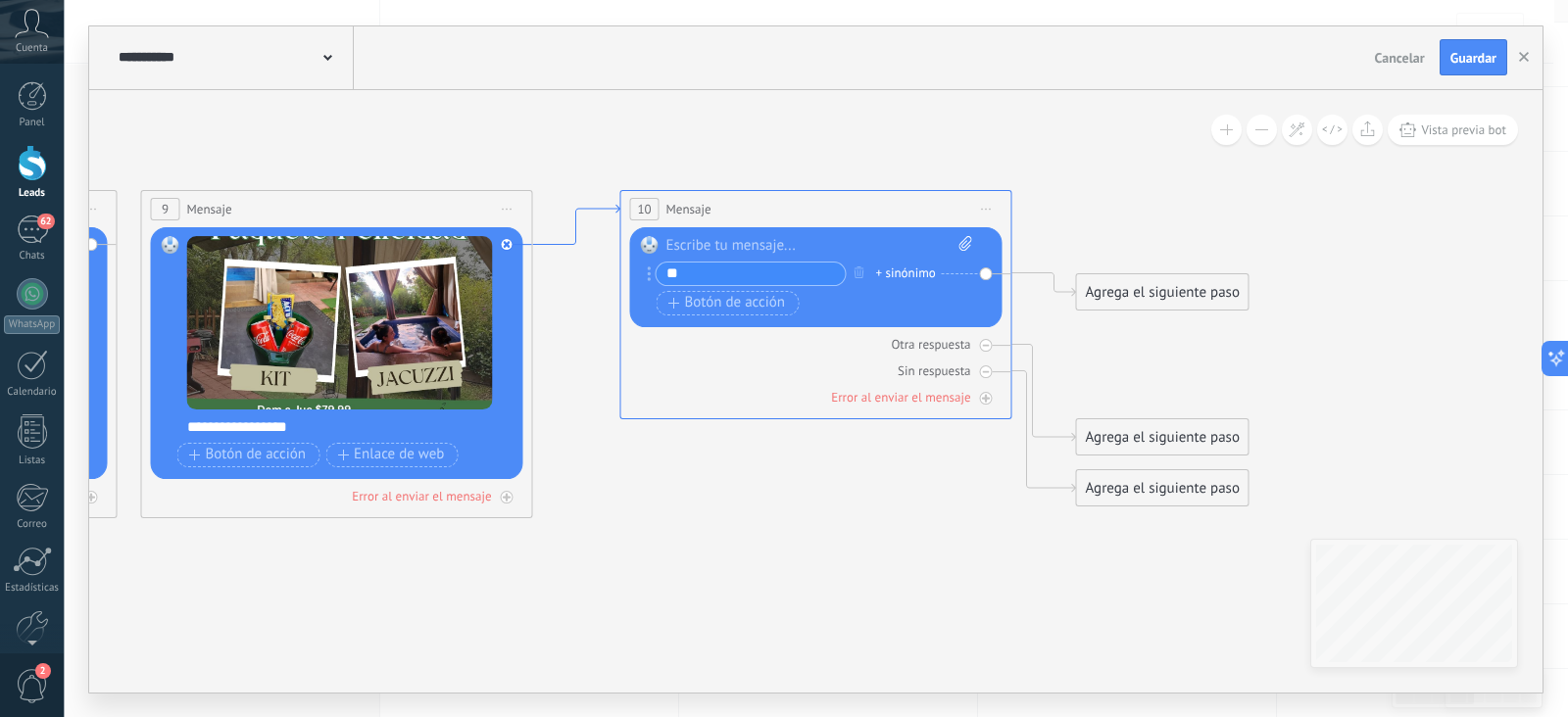 type on "*" 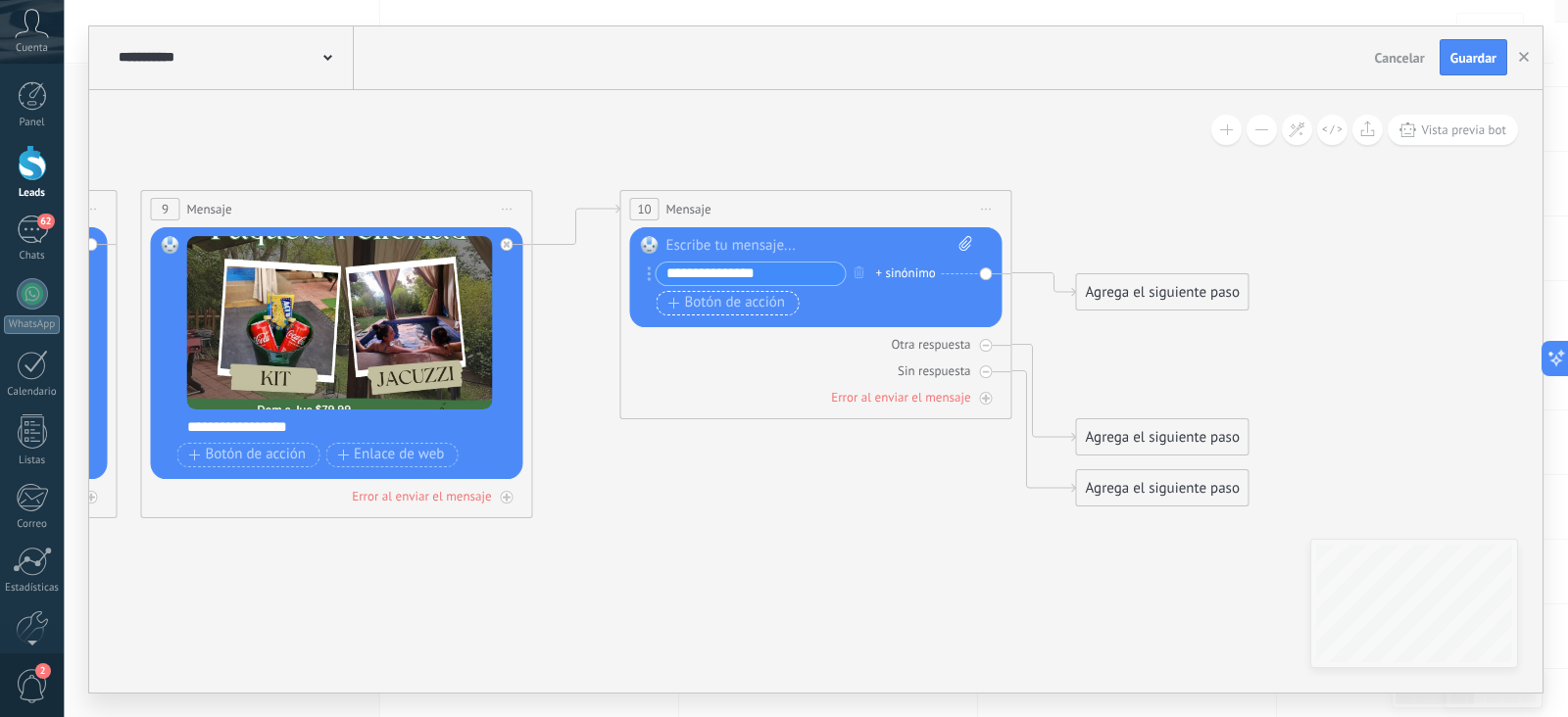 type on "**********" 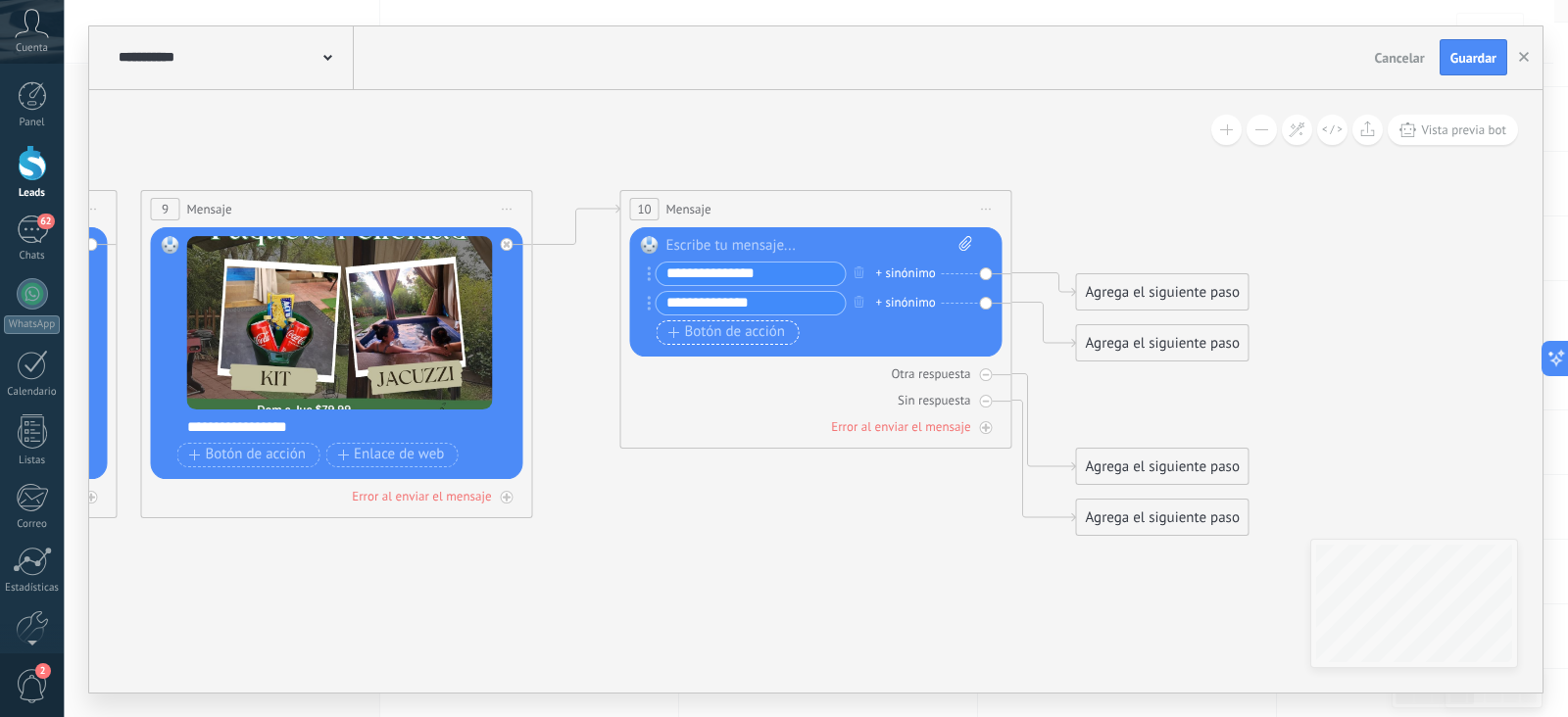 type on "**********" 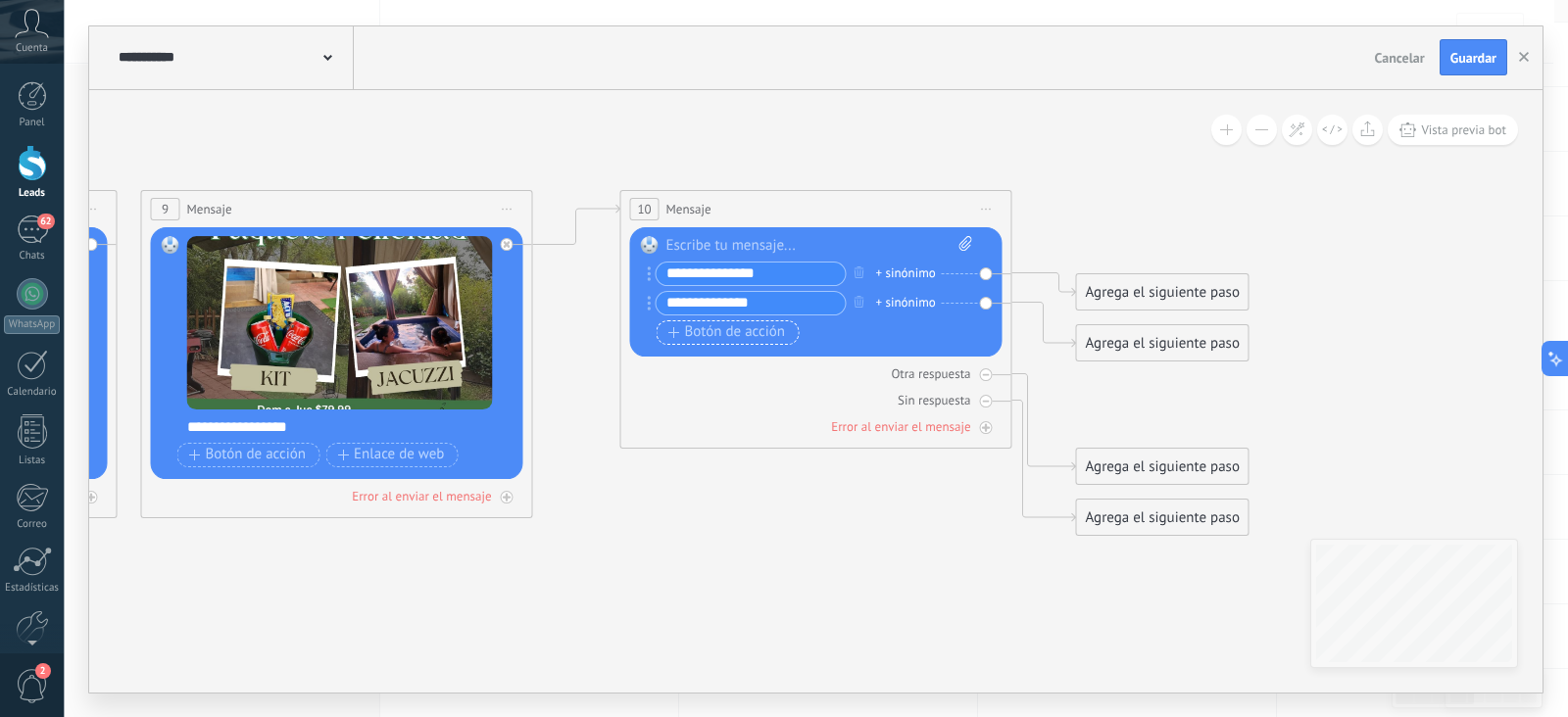 click on "Botón de acción" at bounding box center [727, 332] 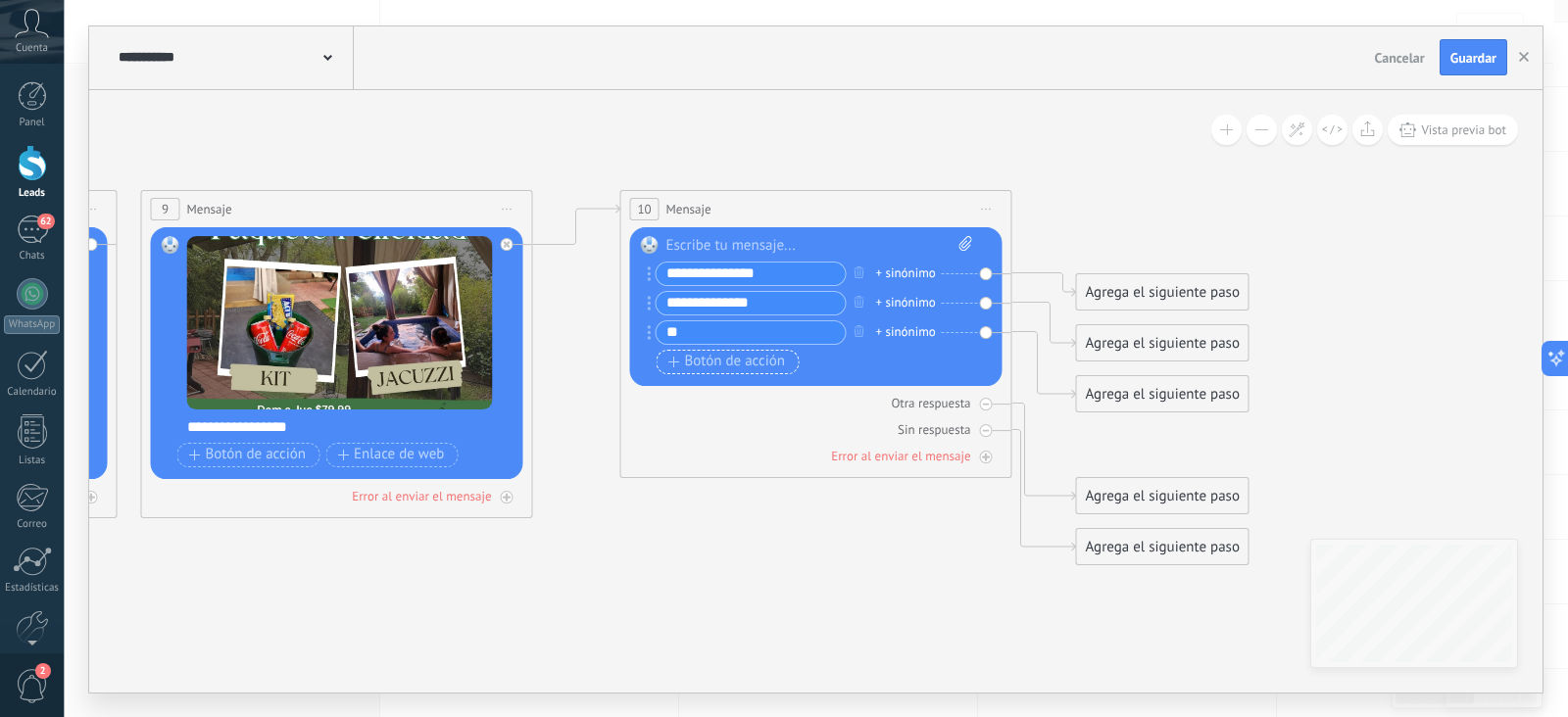 type on "*" 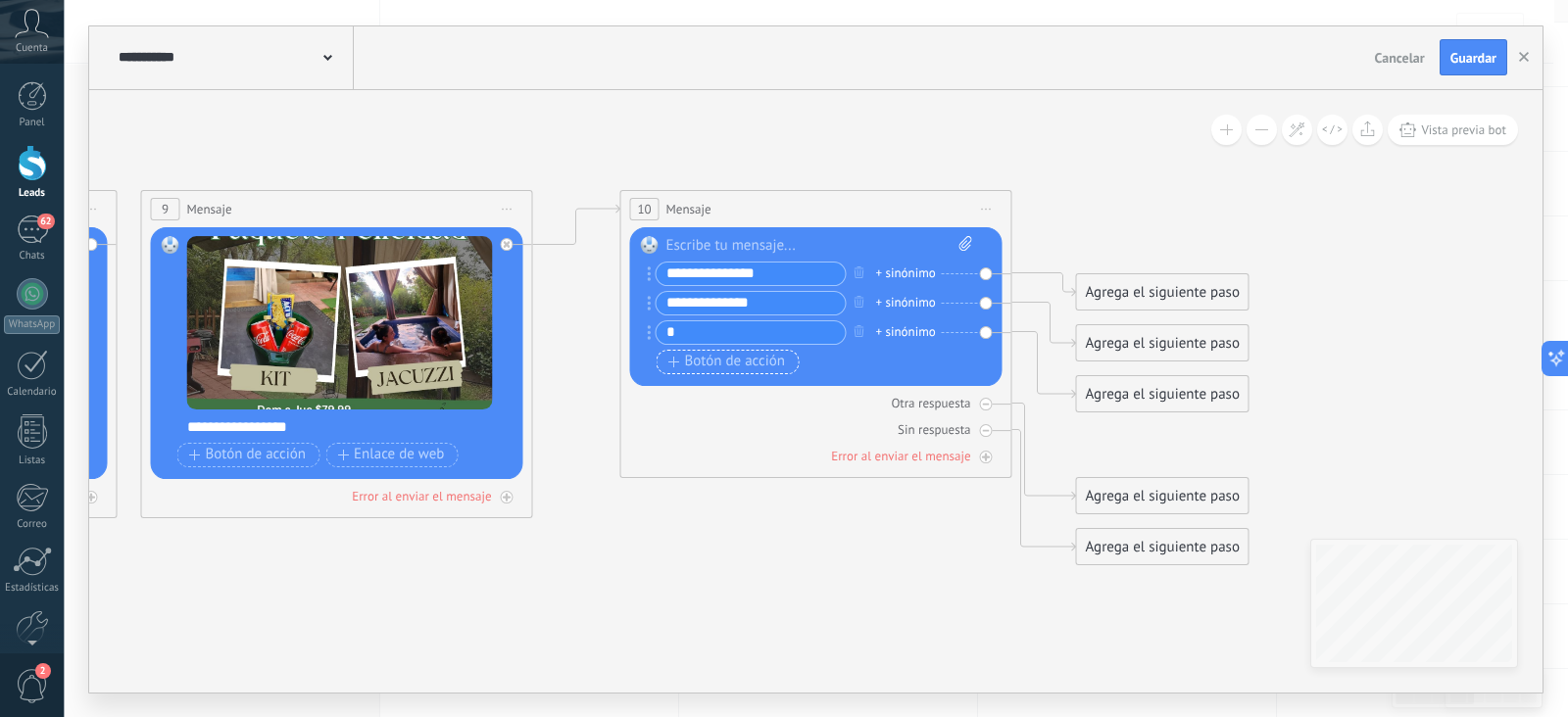 type 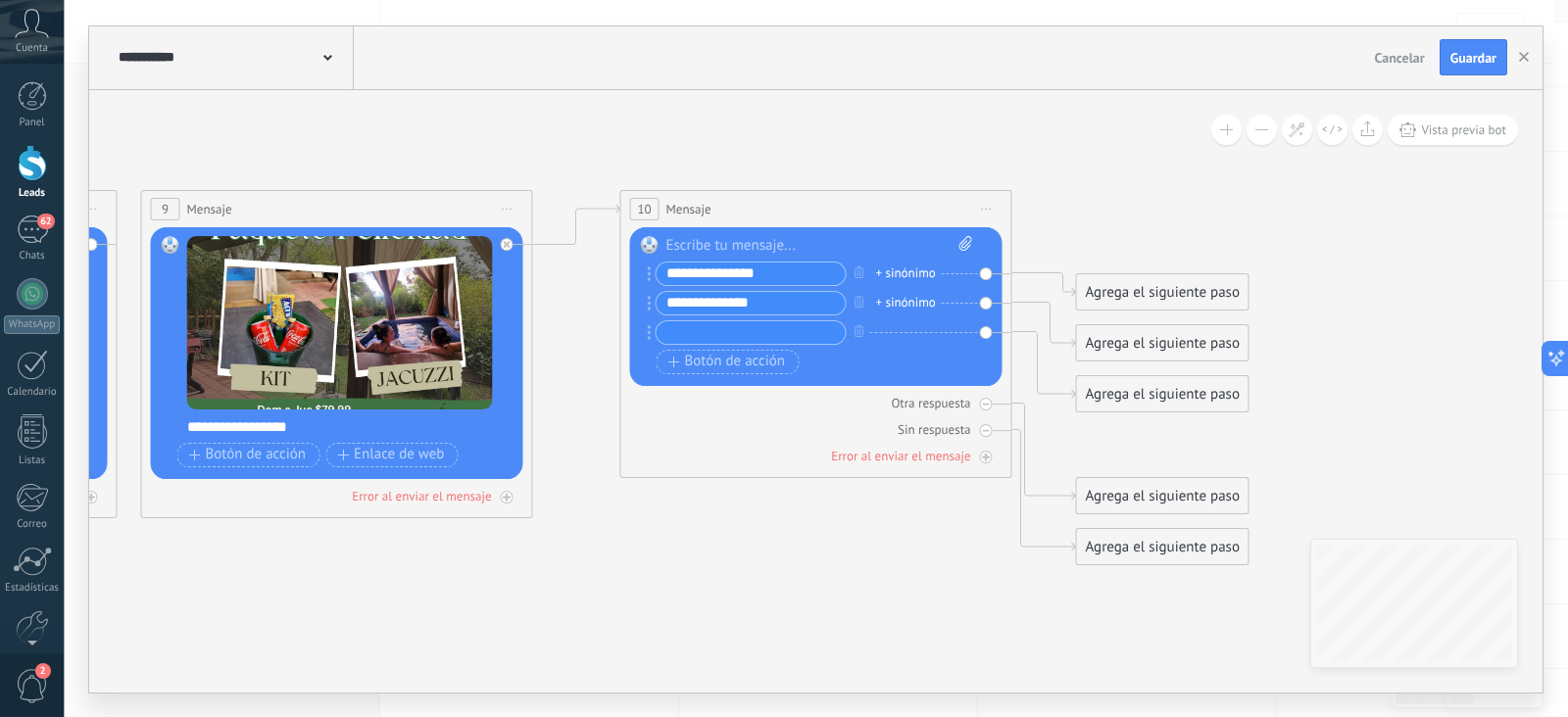 click 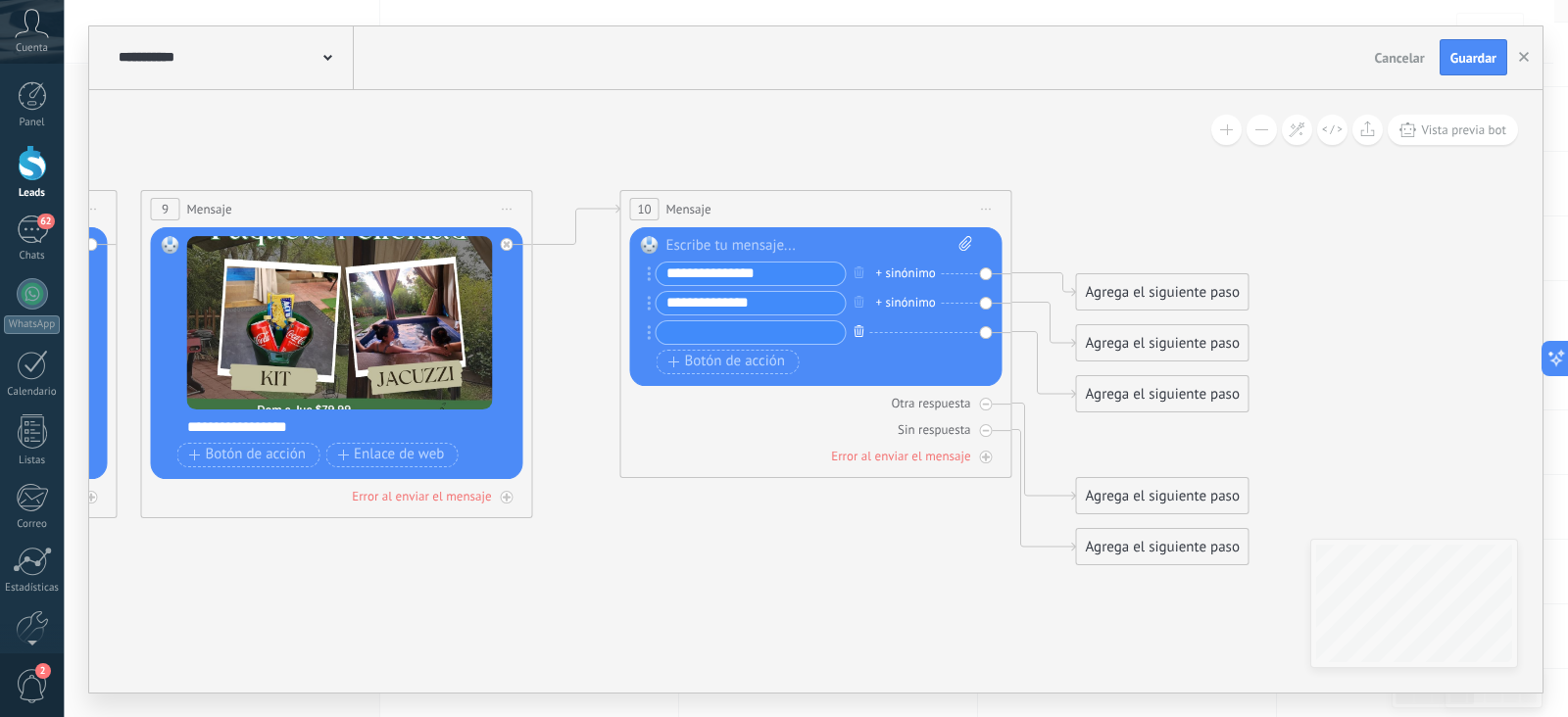 click at bounding box center (859, 331) 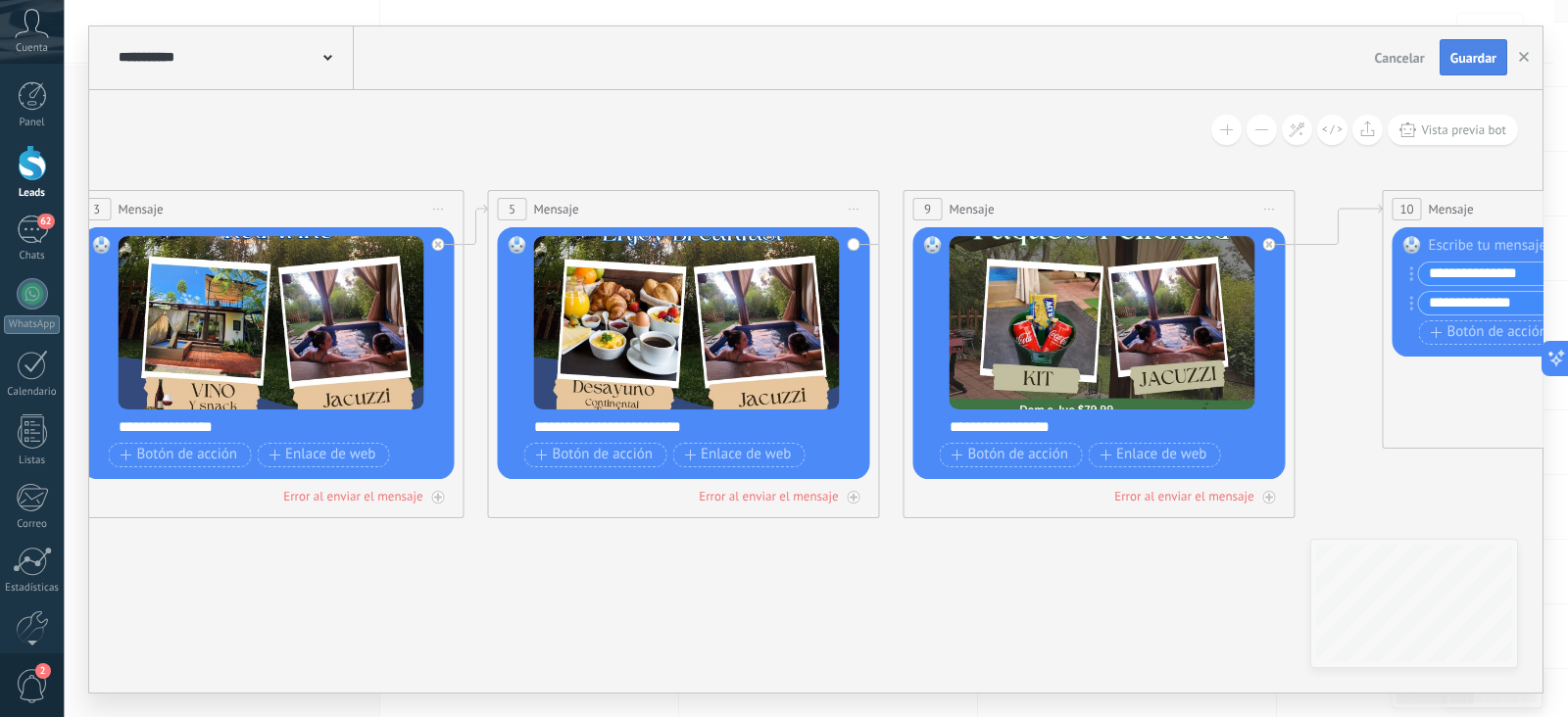 click on "Guardar" at bounding box center [1473, 58] 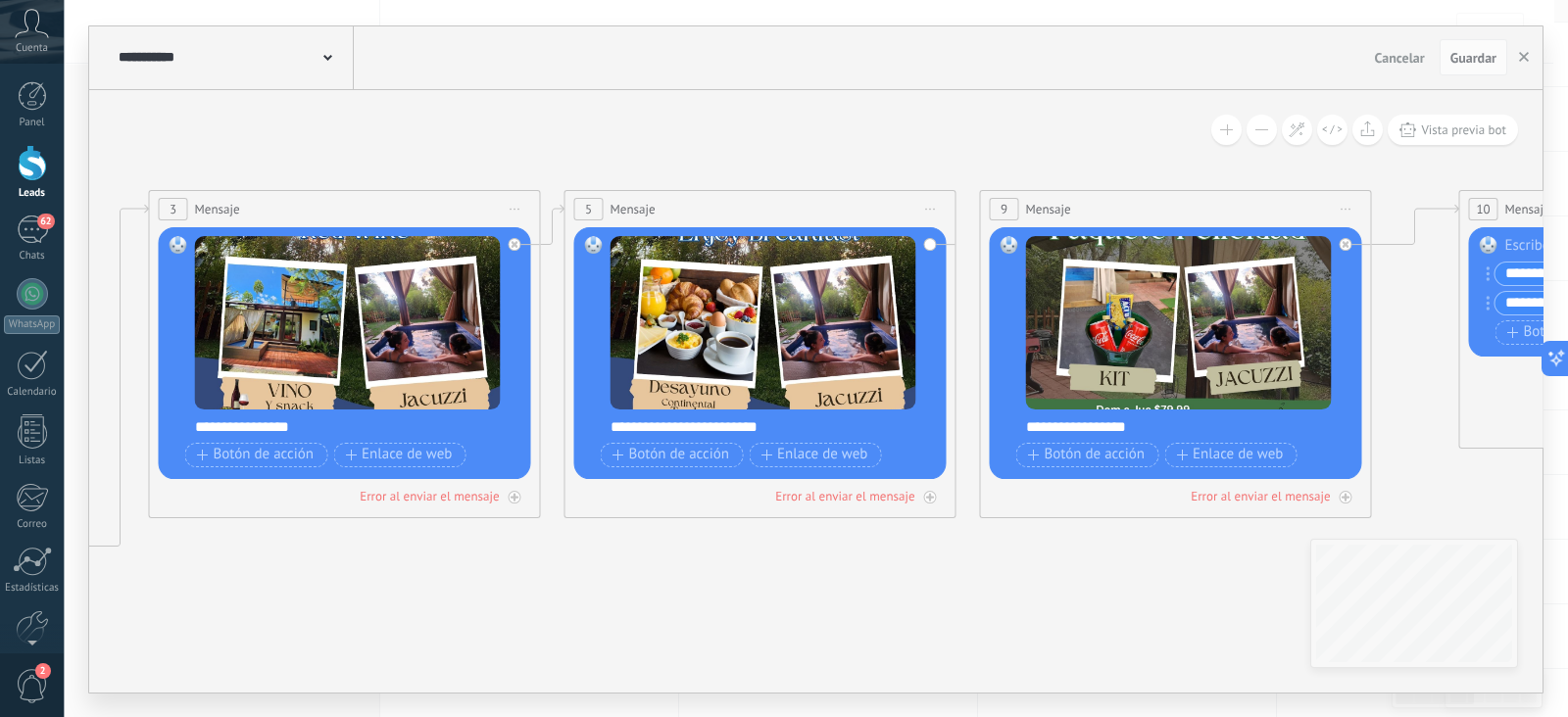 type 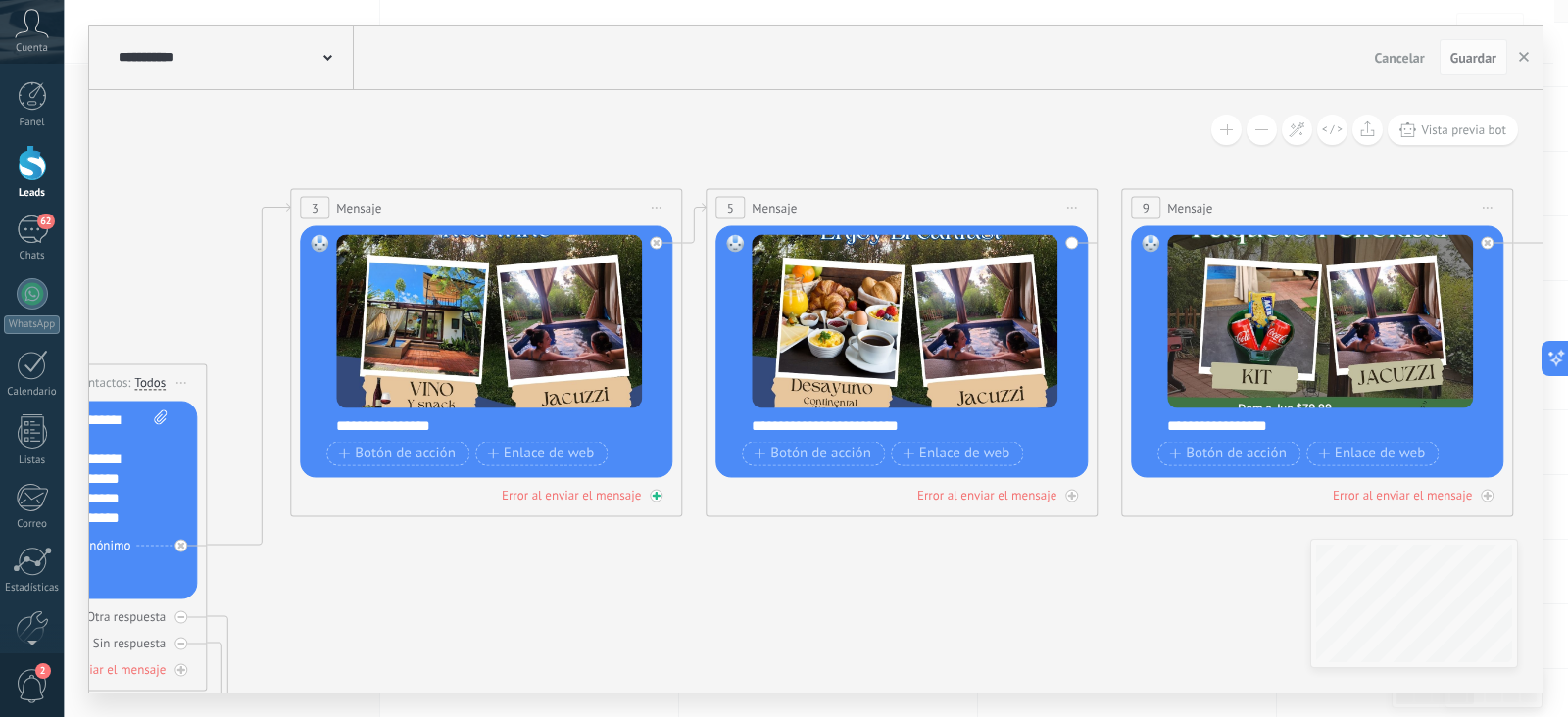click on "Error al enviar el mensaje" at bounding box center [571, 494] 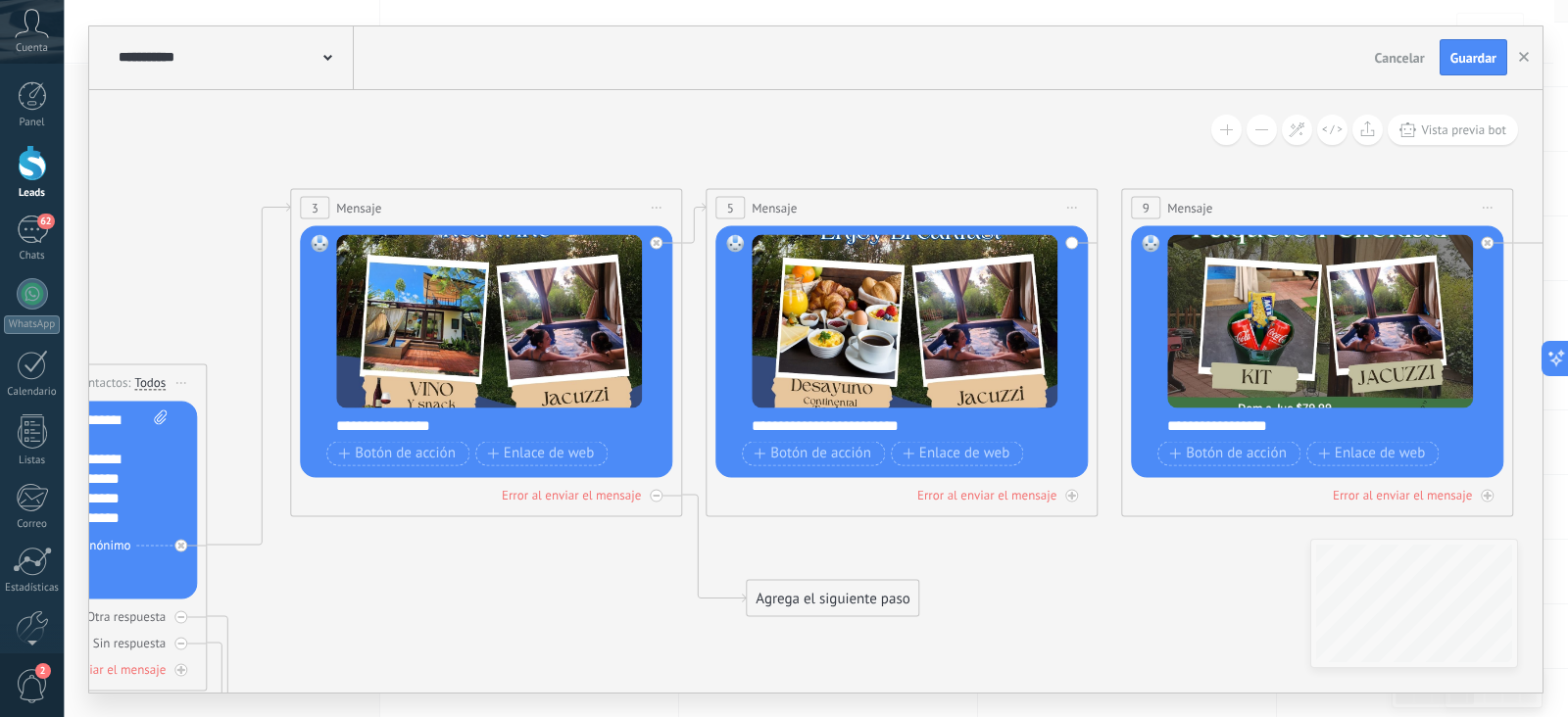 click on "Agrega el siguiente paso" at bounding box center [832, 598] 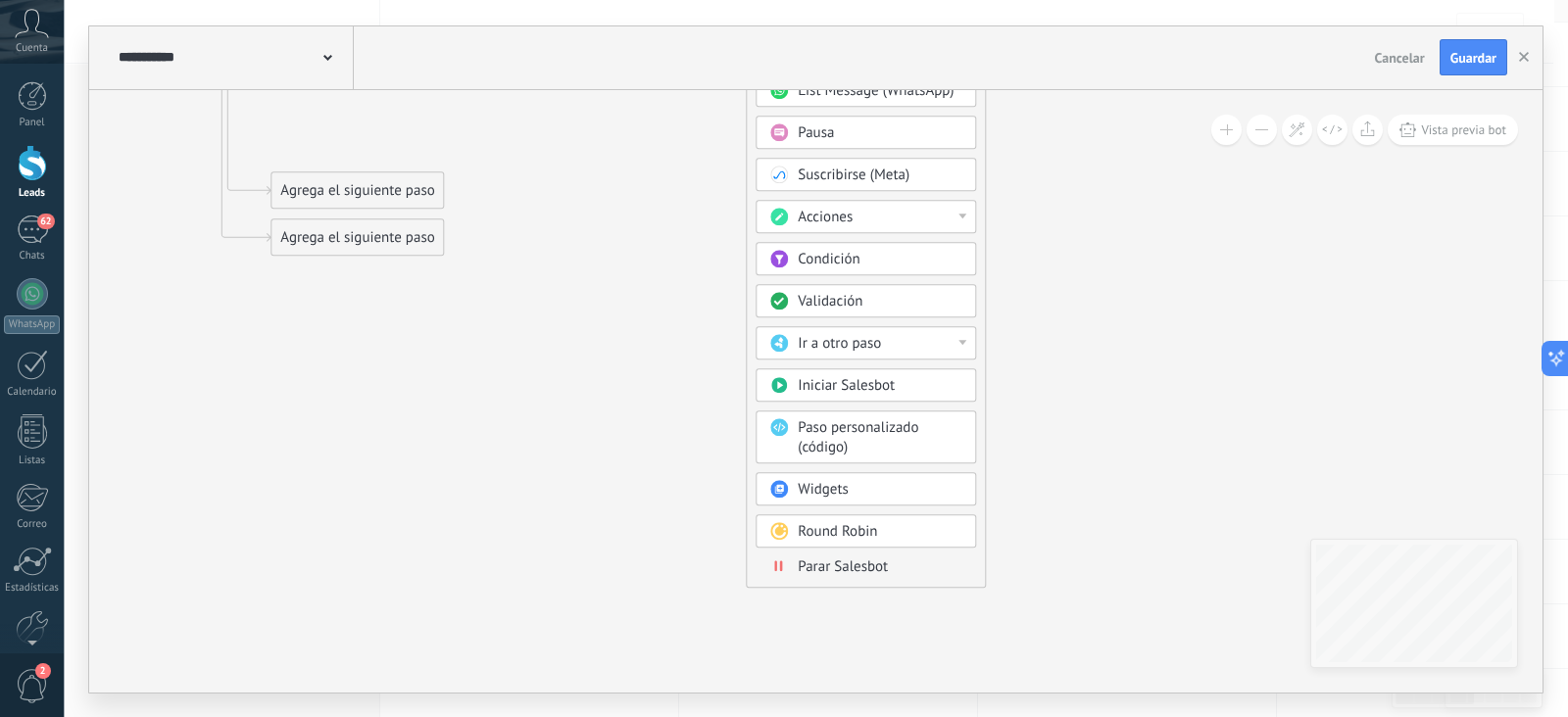 click on "Parar Salesbot" at bounding box center [843, 566] 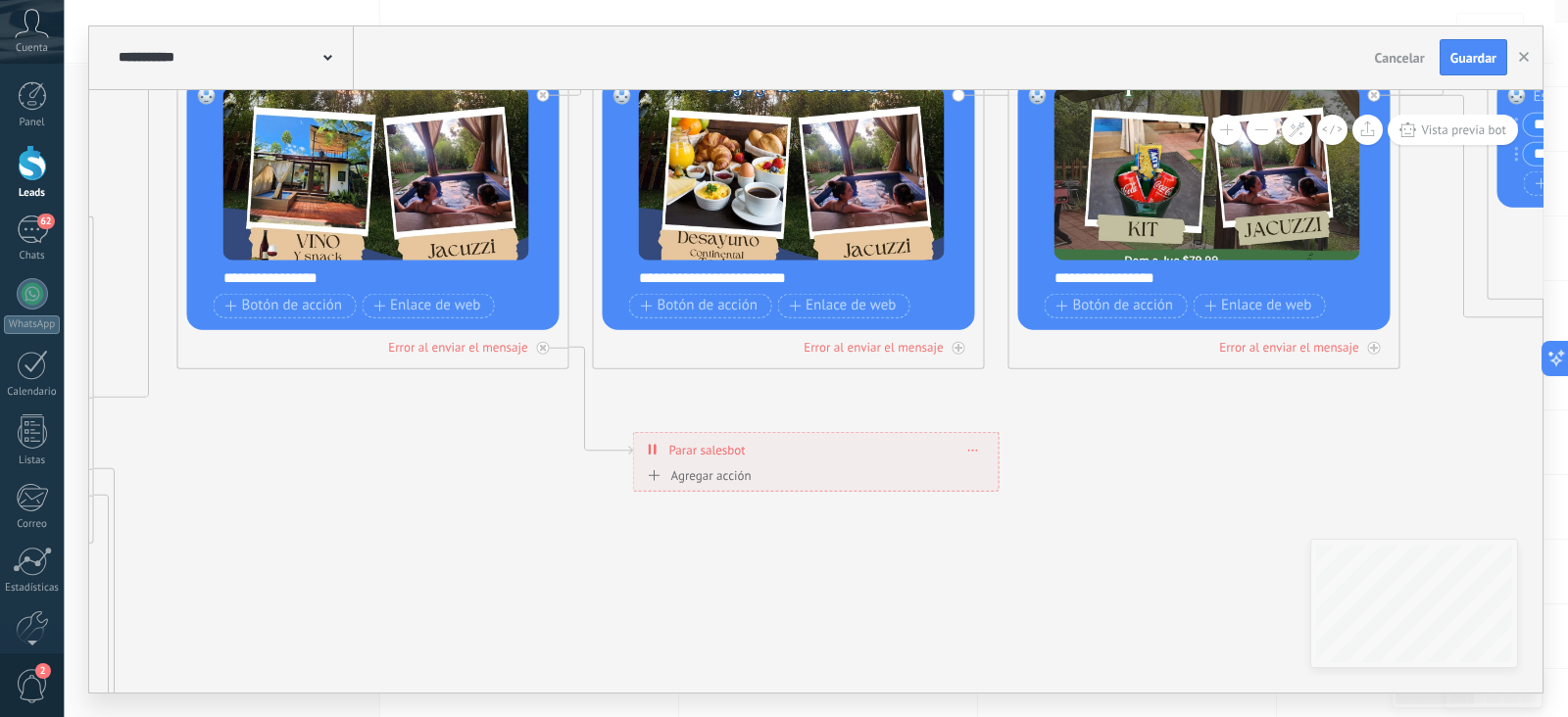 click 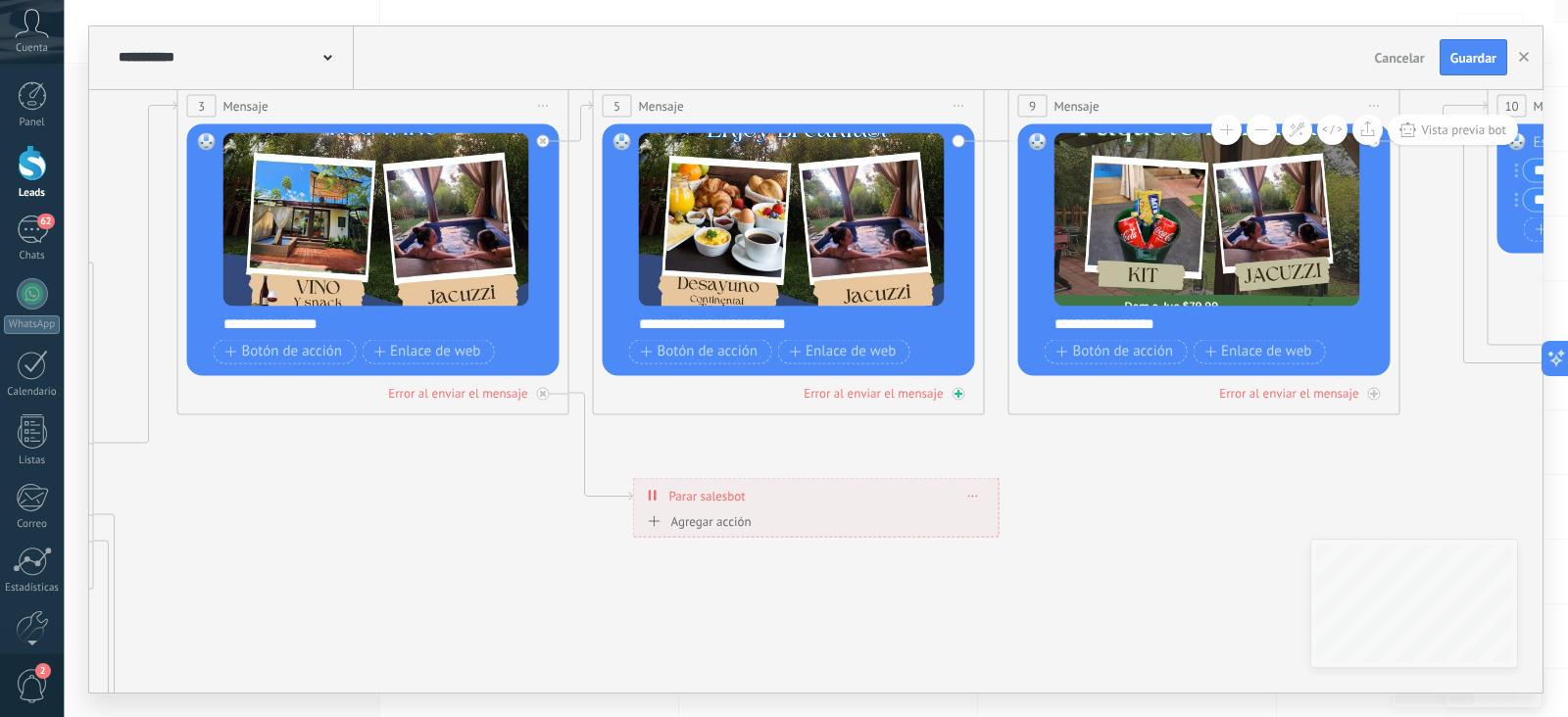 click on "Error al enviar el mensaje" at bounding box center [873, 392] 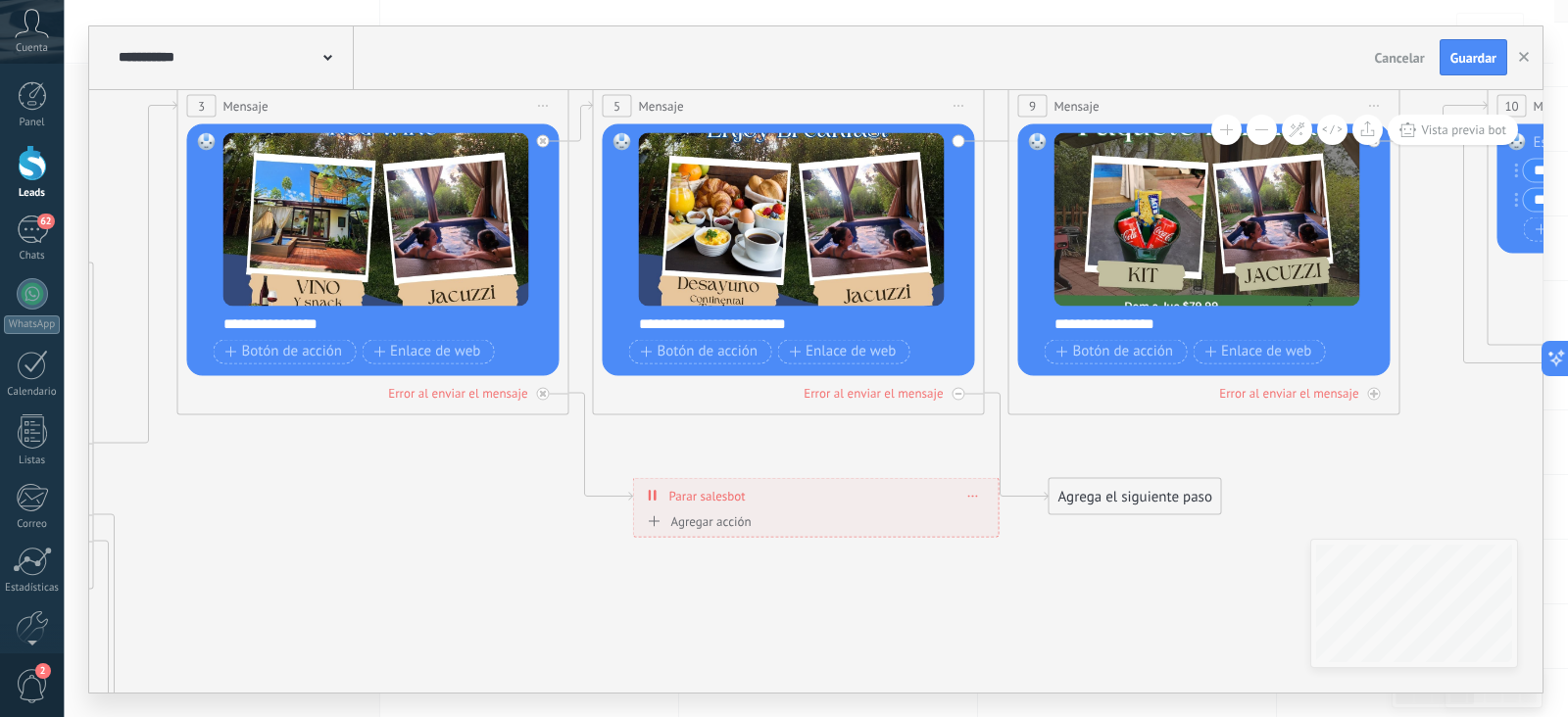 click on "Agrega el siguiente paso" at bounding box center (1135, 496) 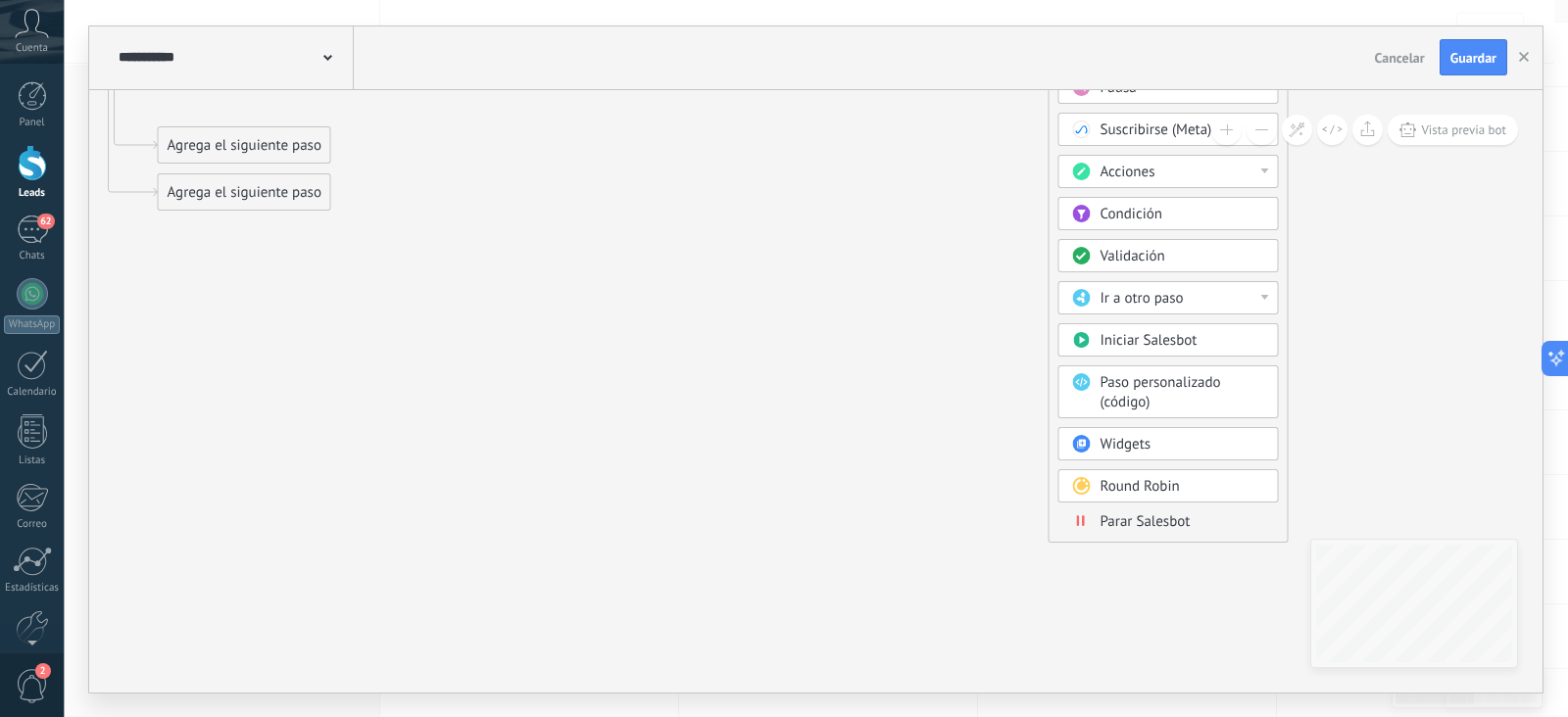 click on "Parar Salesbot" at bounding box center [1146, 521] 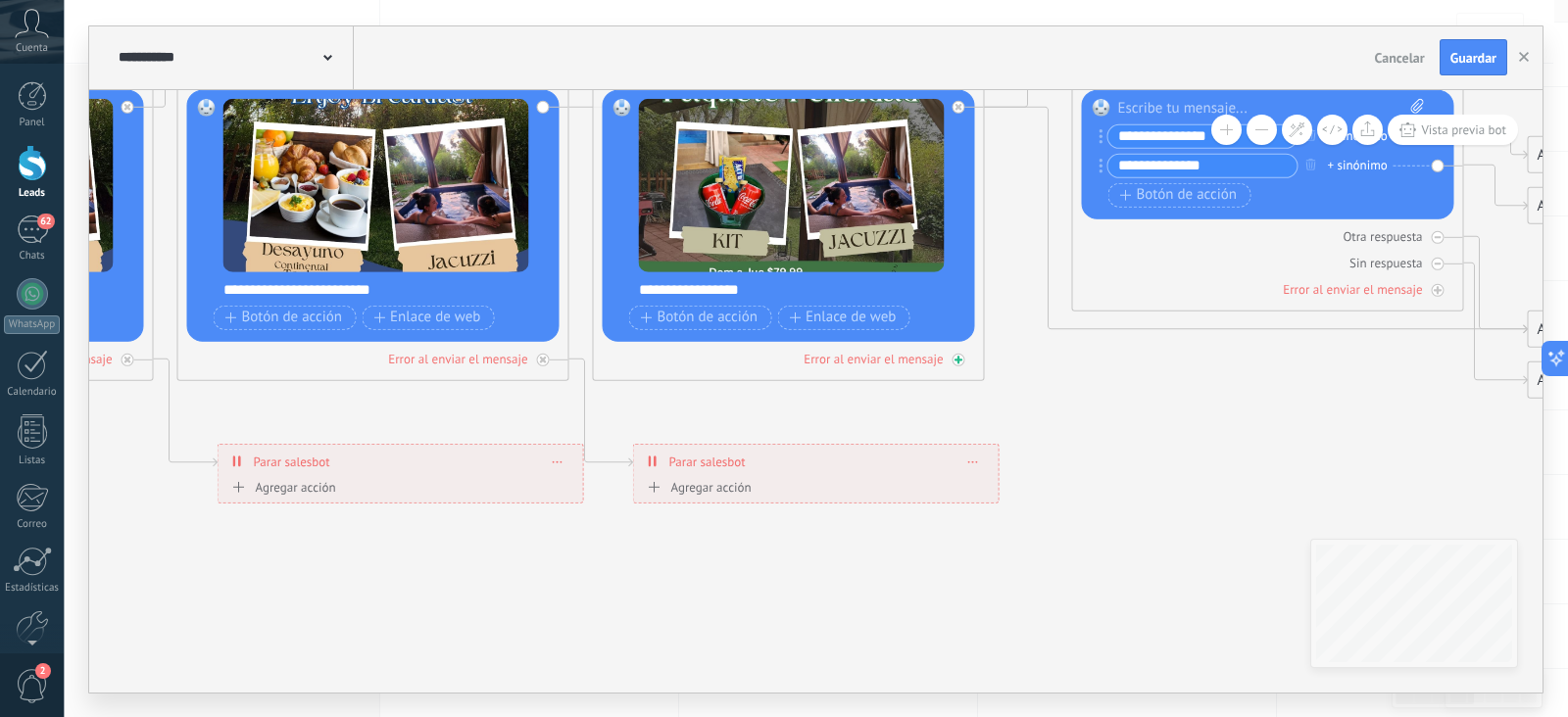 click on "Error al enviar el mensaje" at bounding box center (873, 358) 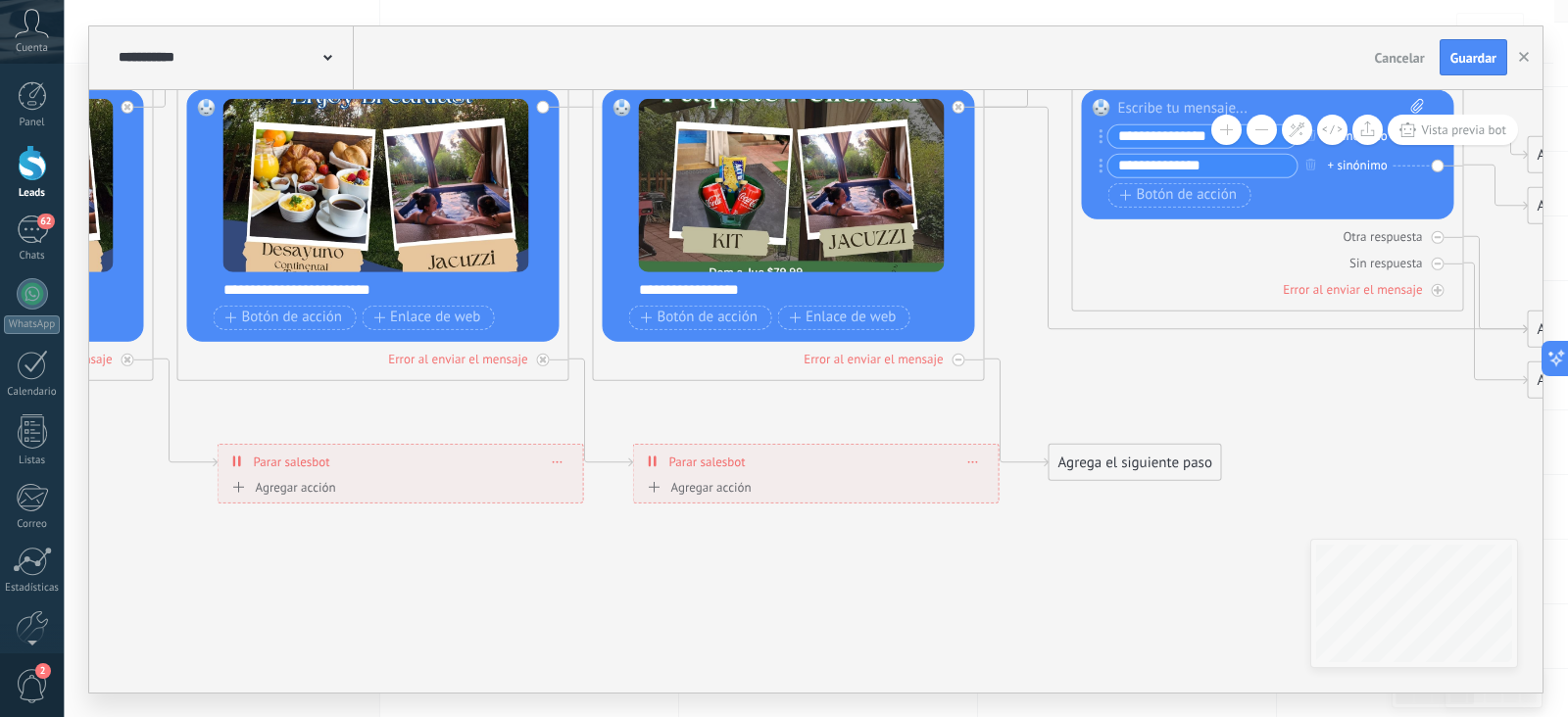 click on "Agrega el siguiente paso" at bounding box center (1135, 461) 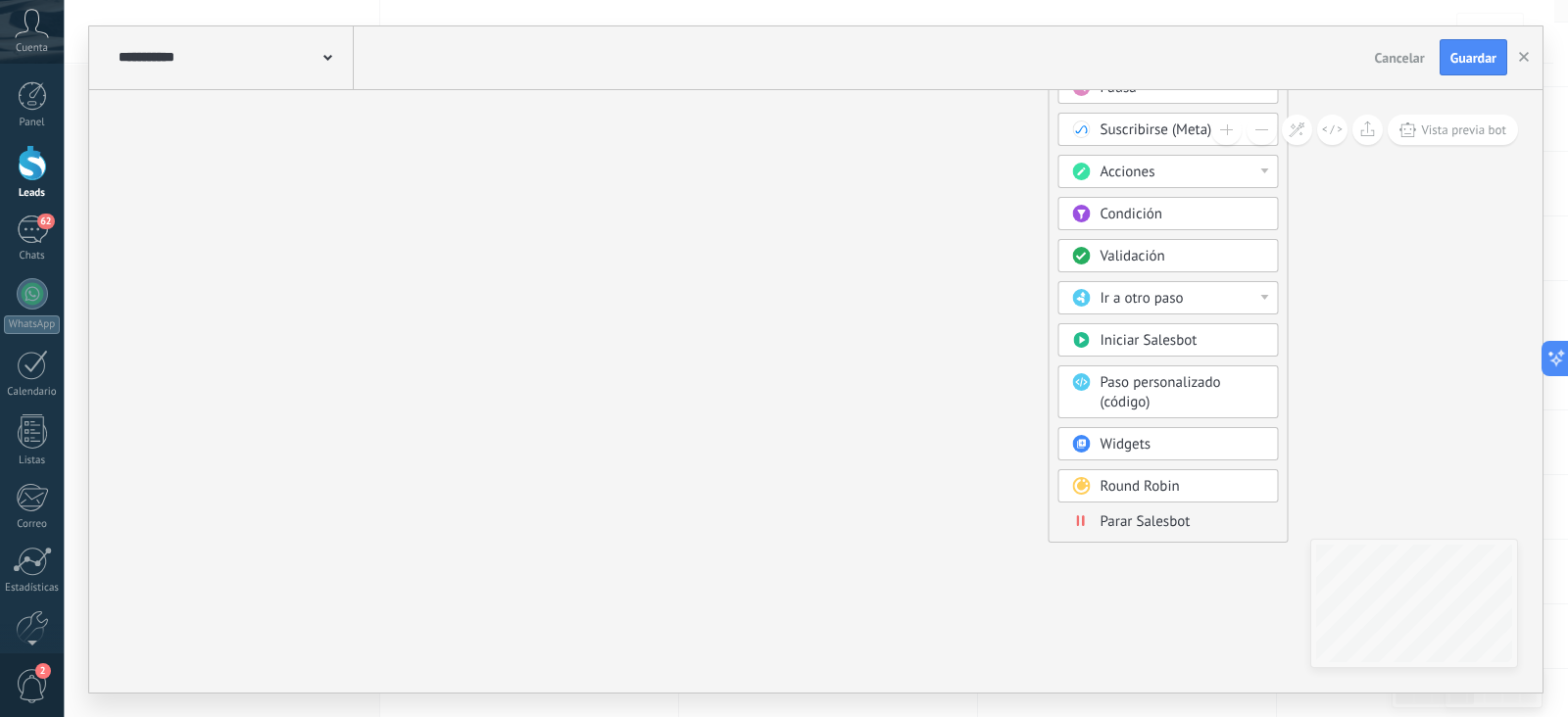 click on "Parar Salesbot" at bounding box center (1146, 521) 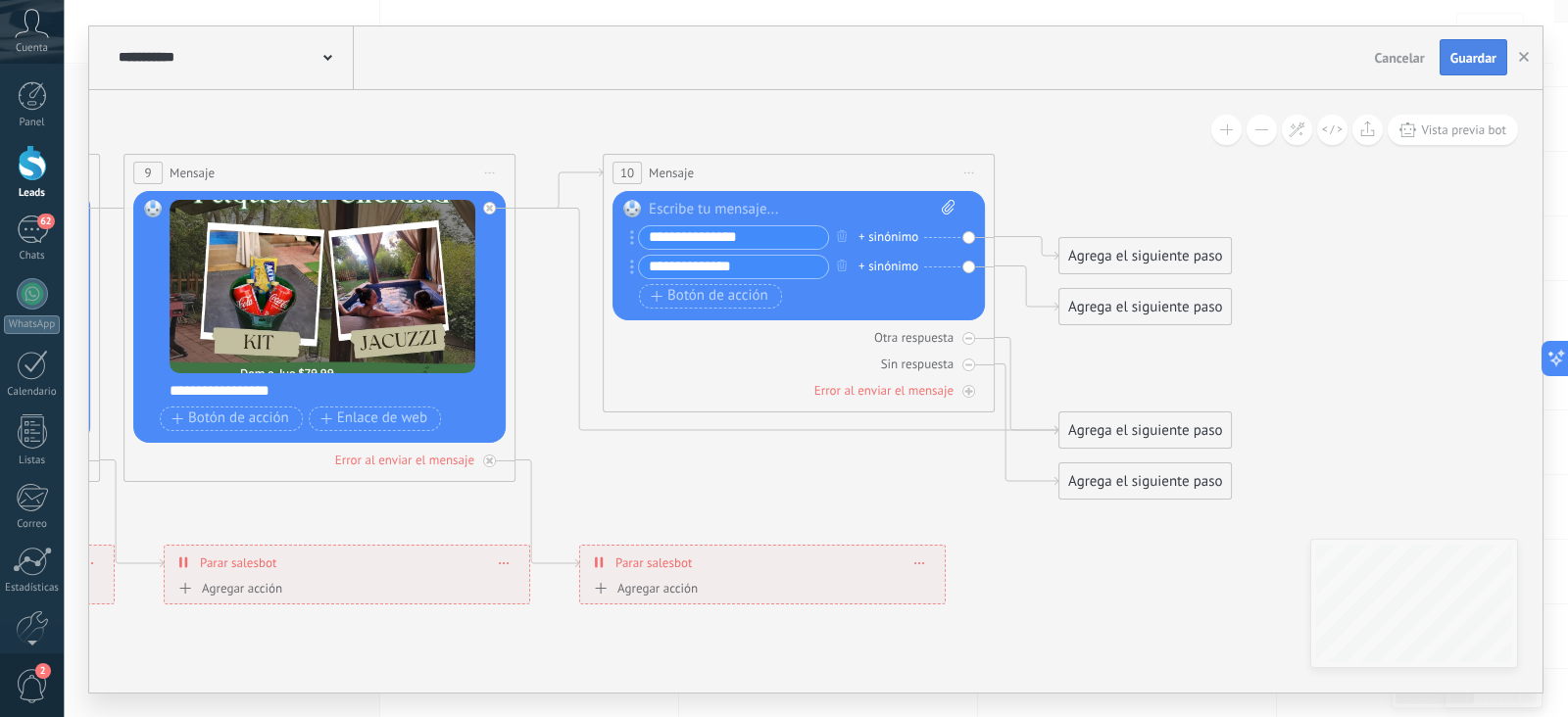 click on "Guardar" at bounding box center [1473, 58] 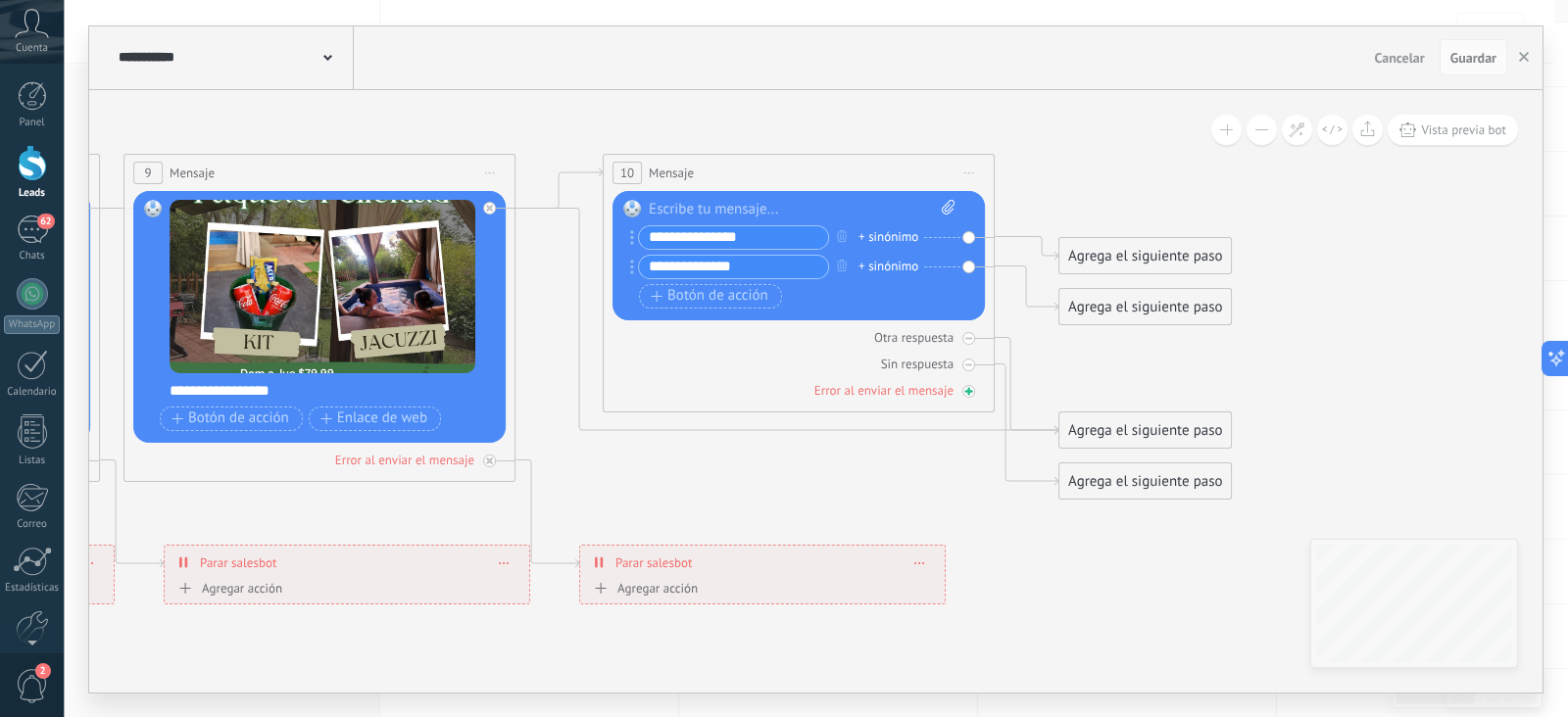 click on "Error al enviar el mensaje" at bounding box center (884, 390) 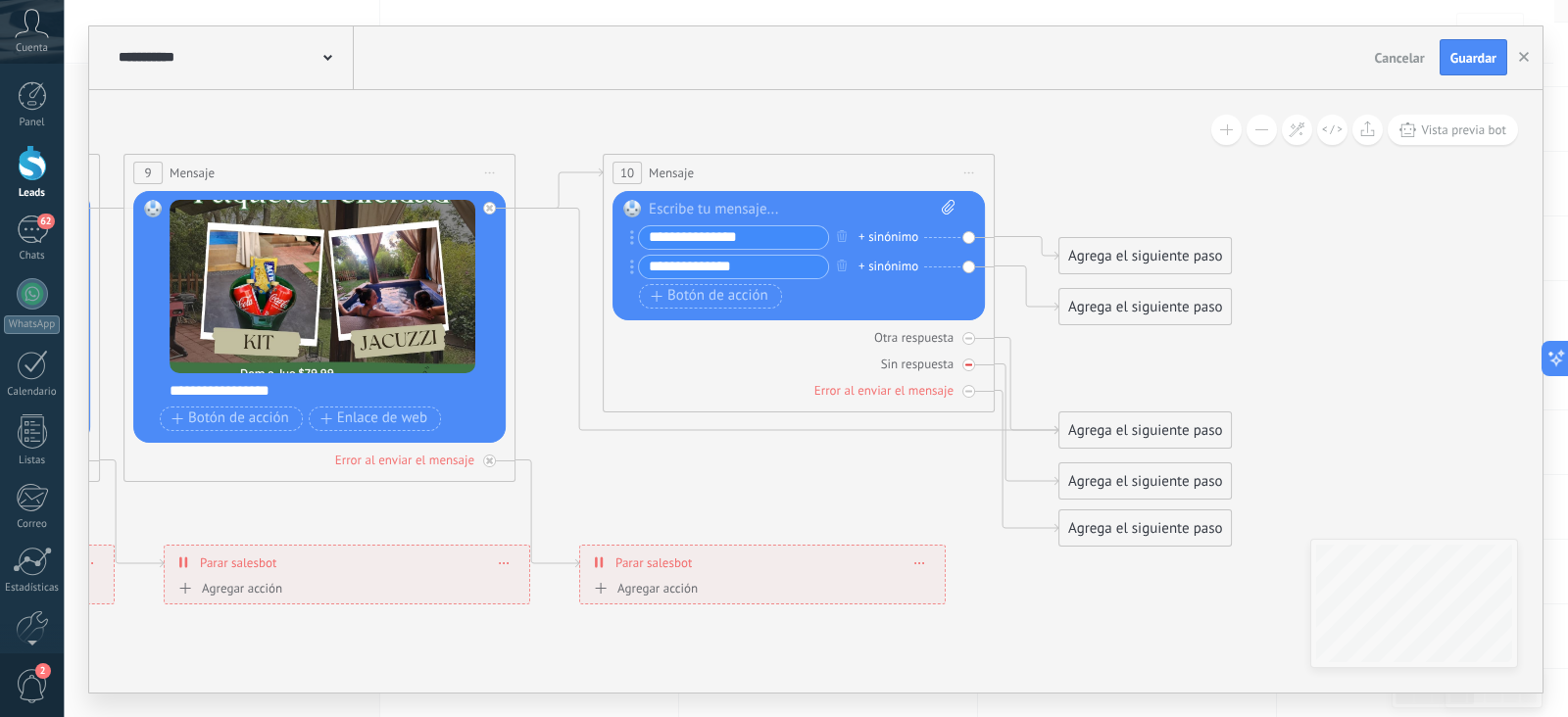click 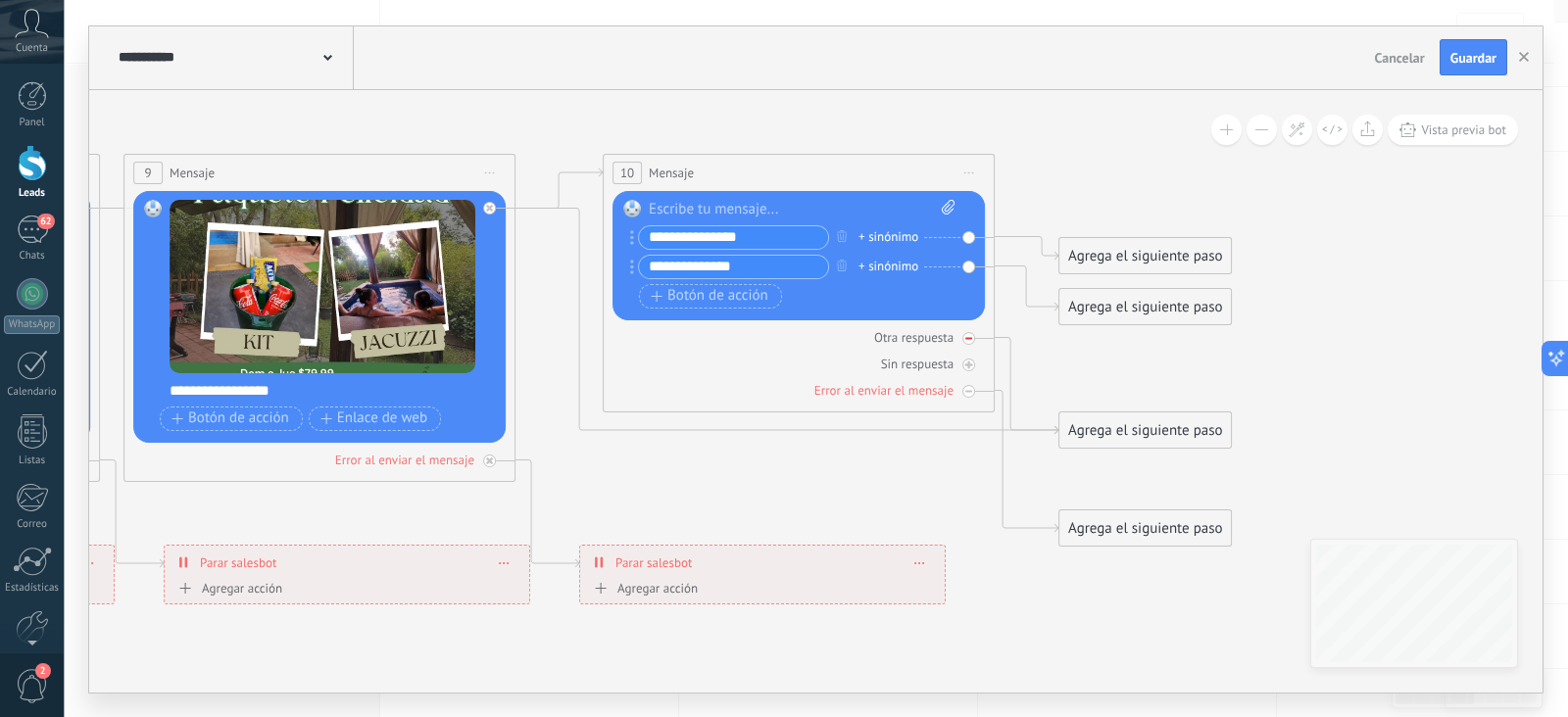 click 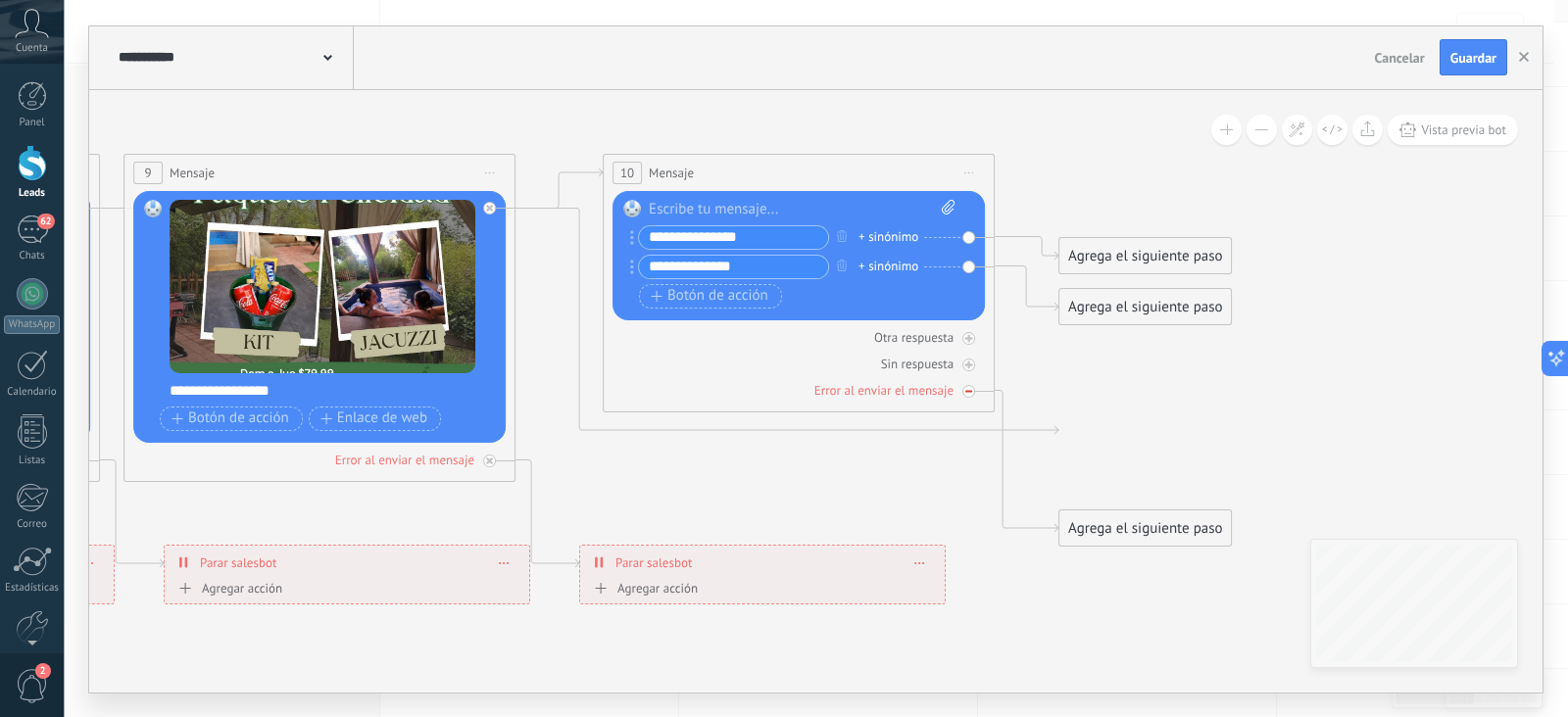 click 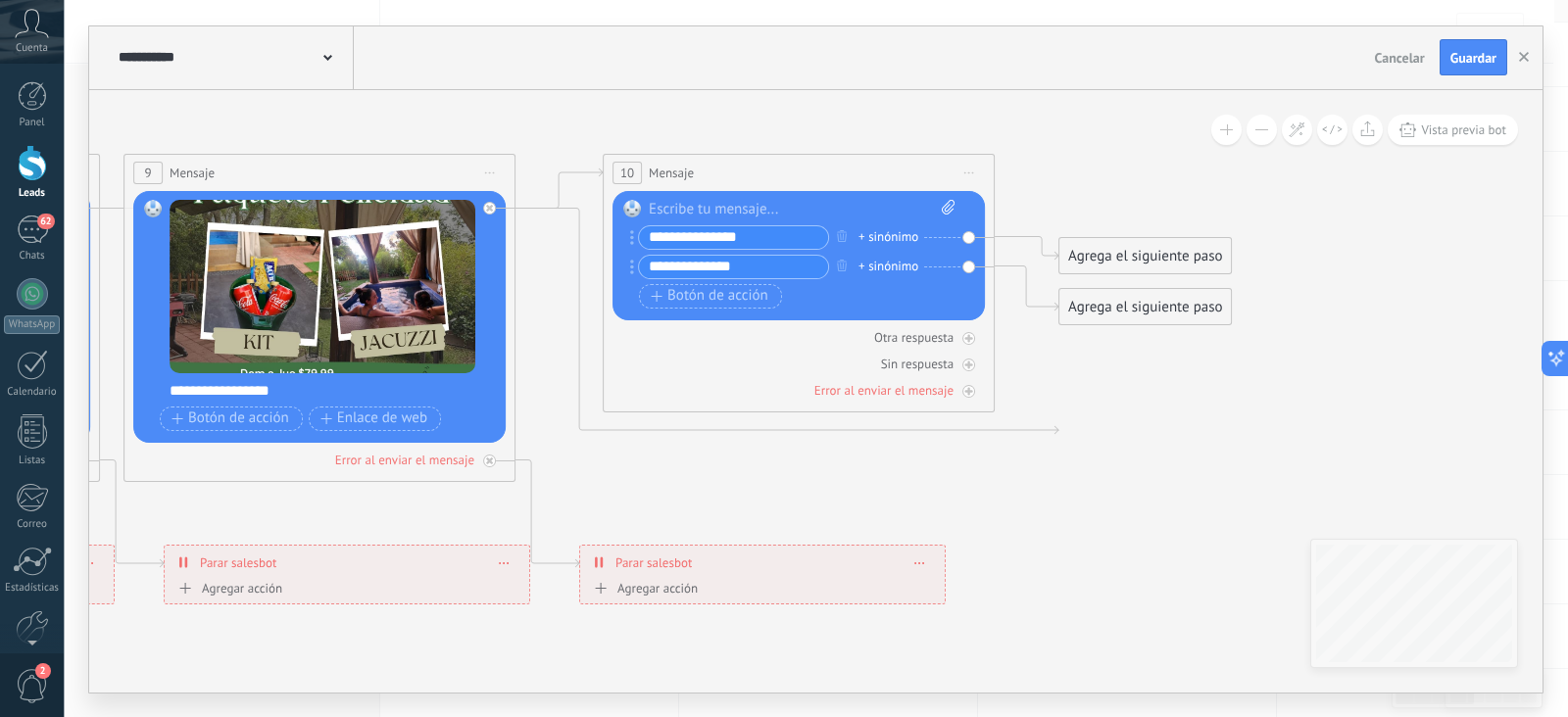 click 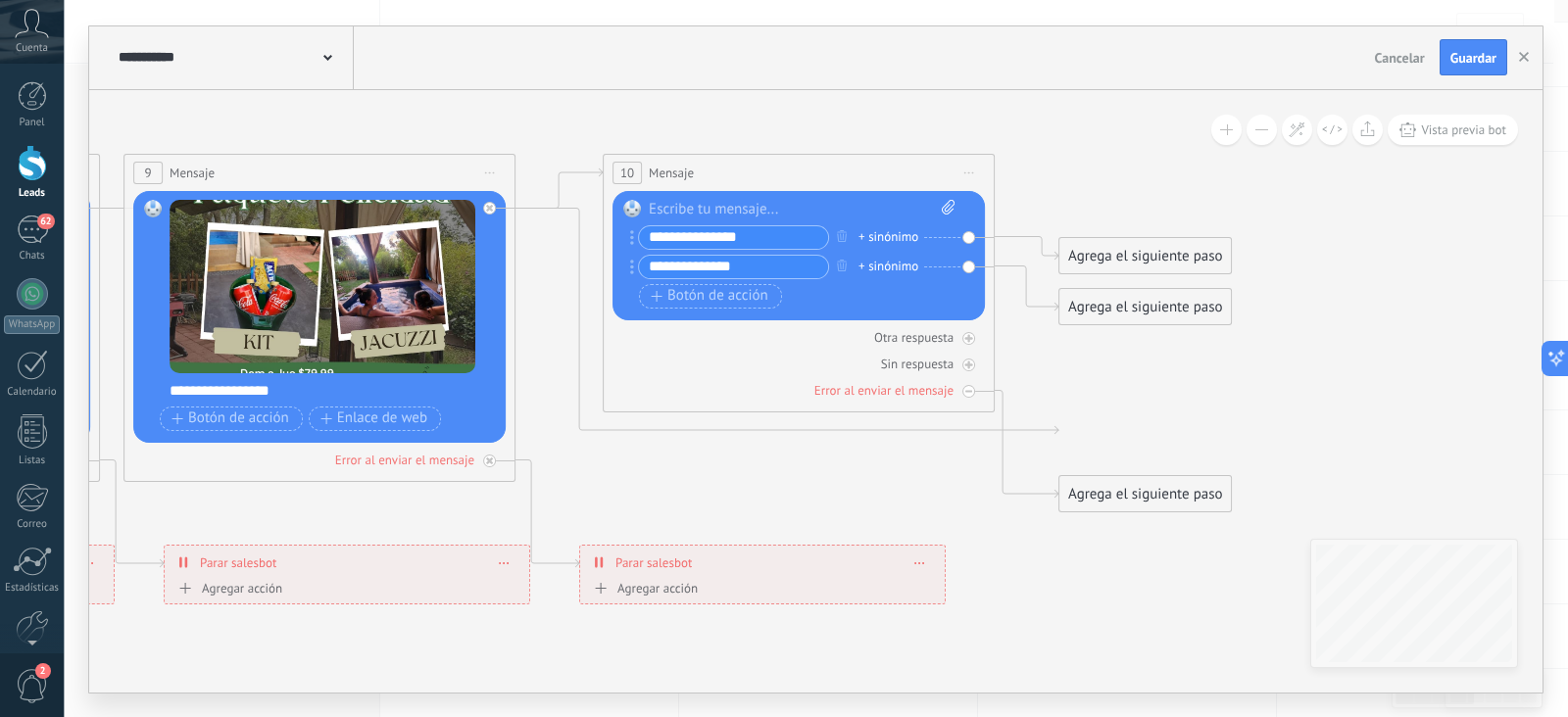 click on "Agrega el siguiente paso" at bounding box center (1145, 494) 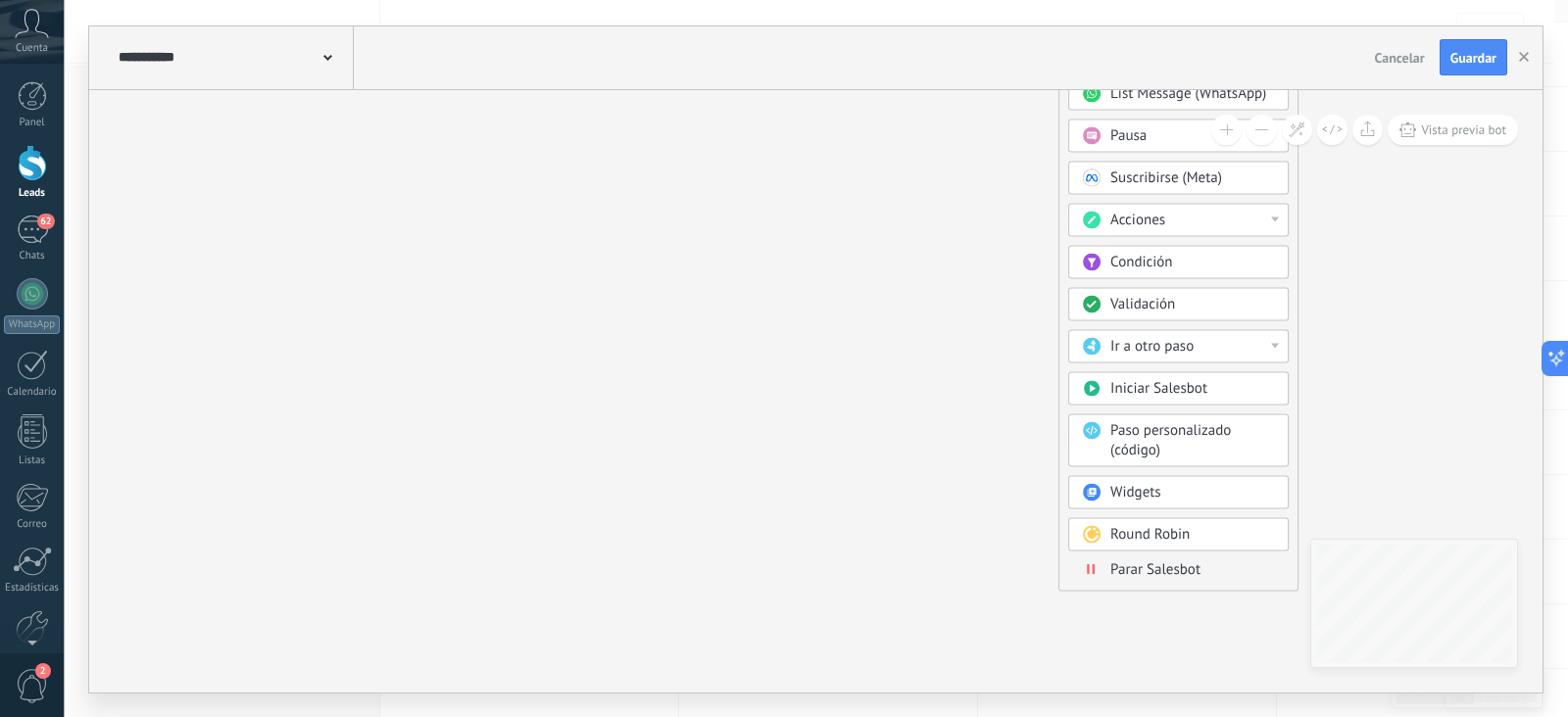 click on "Parar Salesbot" at bounding box center [1155, 569] 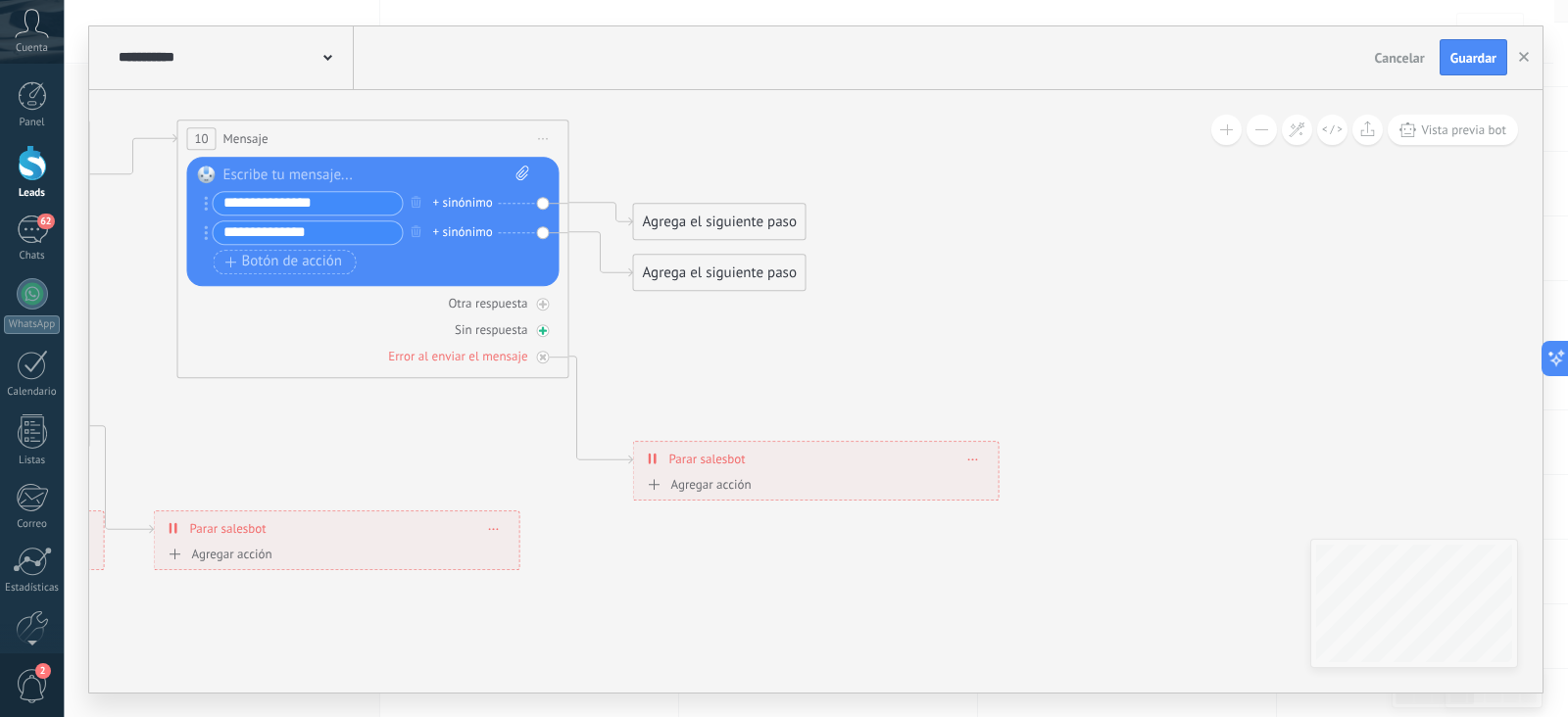 click 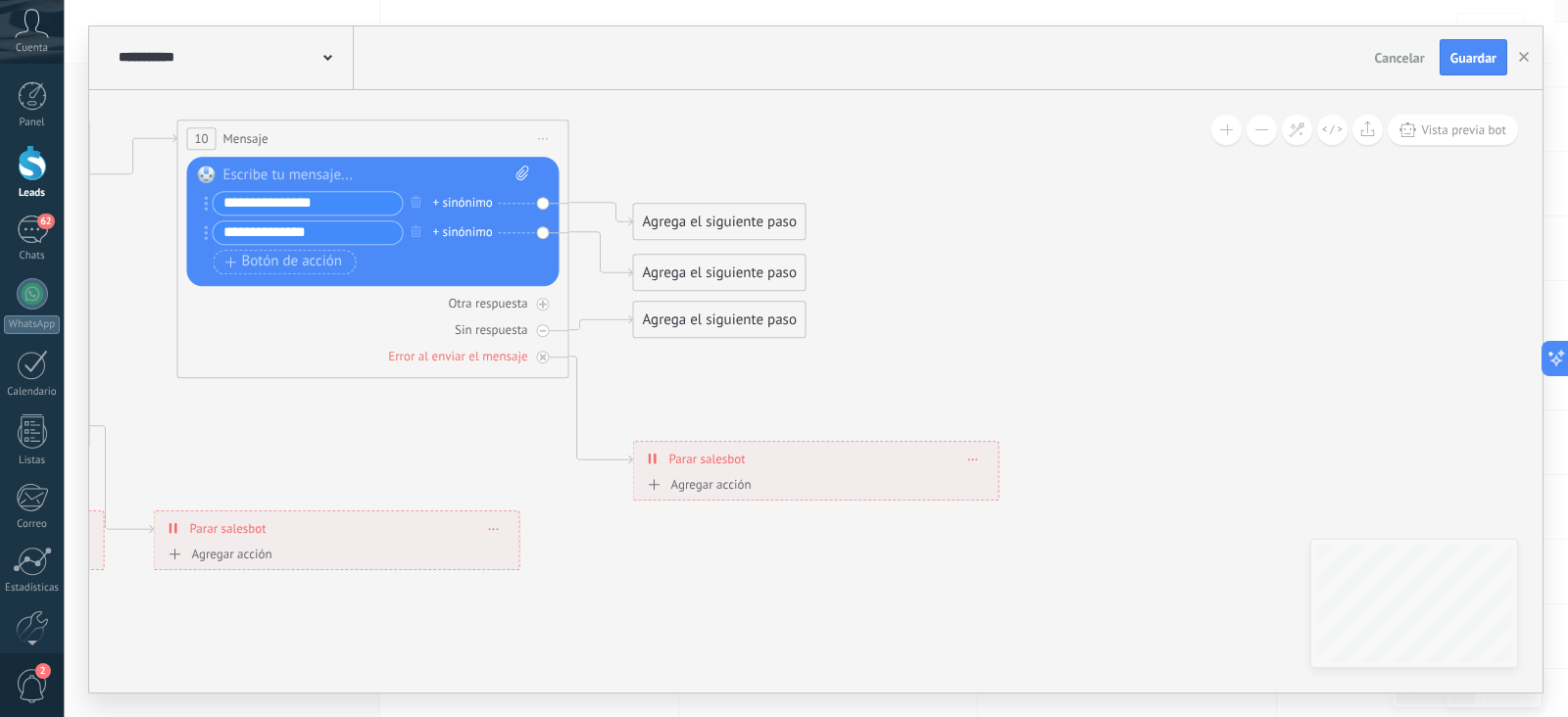 click on "Agrega el siguiente paso" at bounding box center [719, 319] 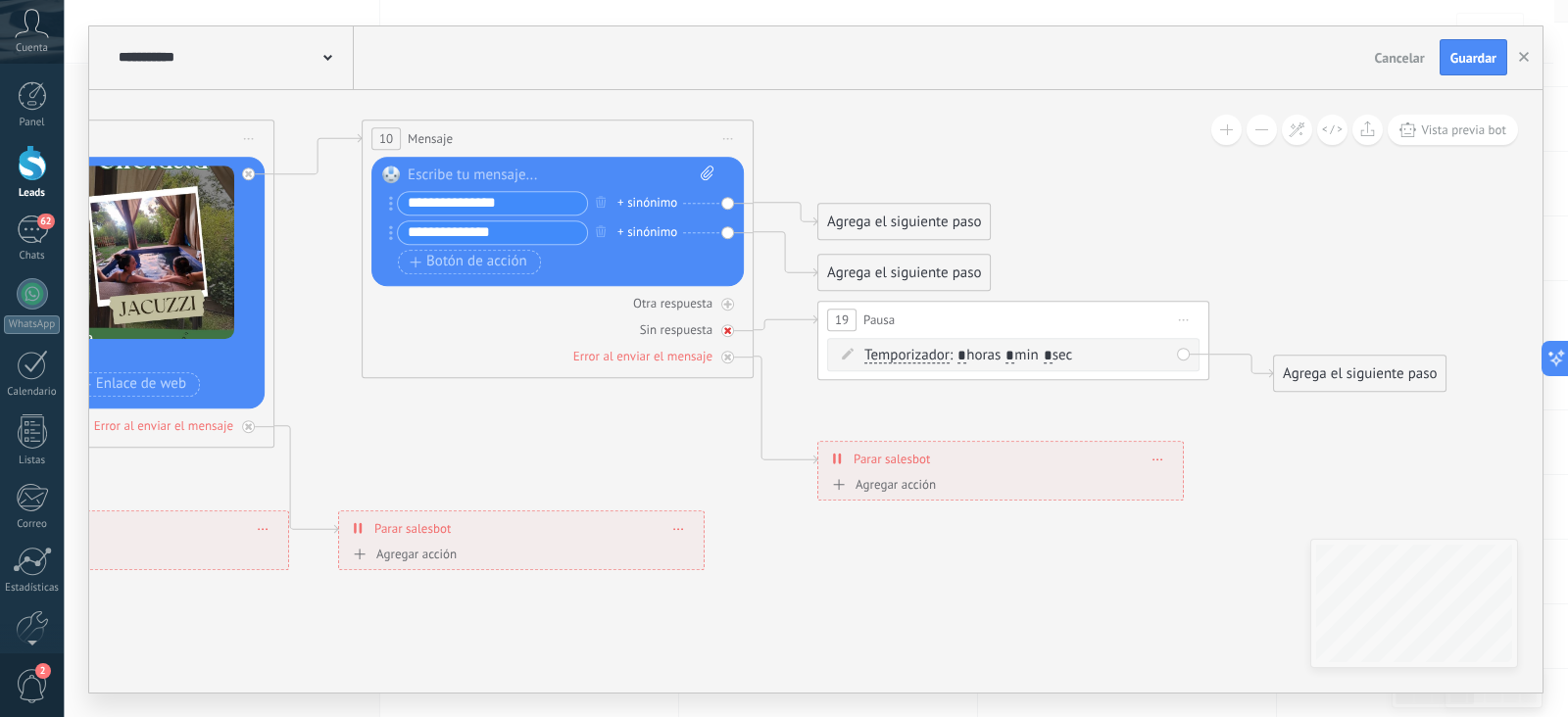 click on "Sin respuesta" at bounding box center (558, 329) 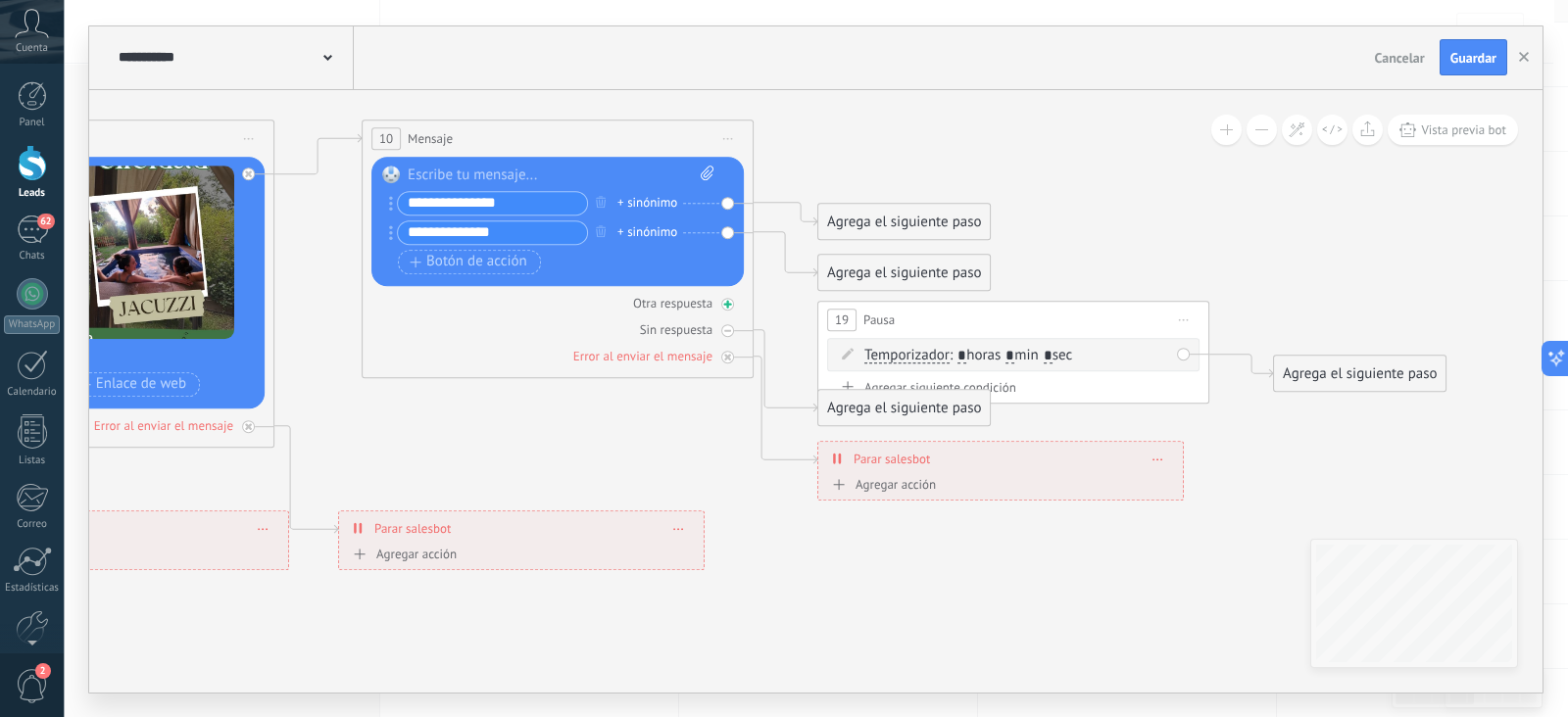 click on "Otra respuesta" at bounding box center (558, 303) 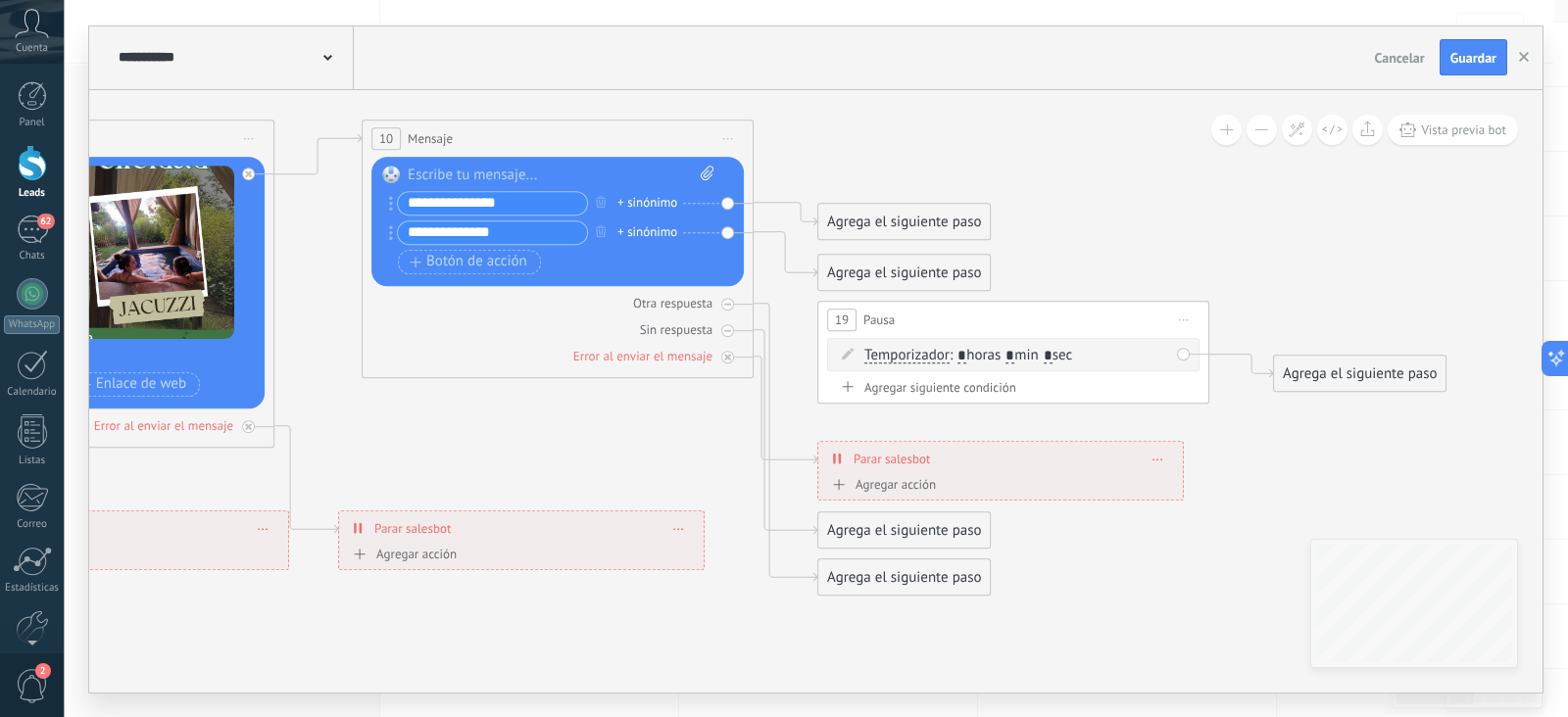 click on "Agrega el siguiente paso" at bounding box center (904, 577) 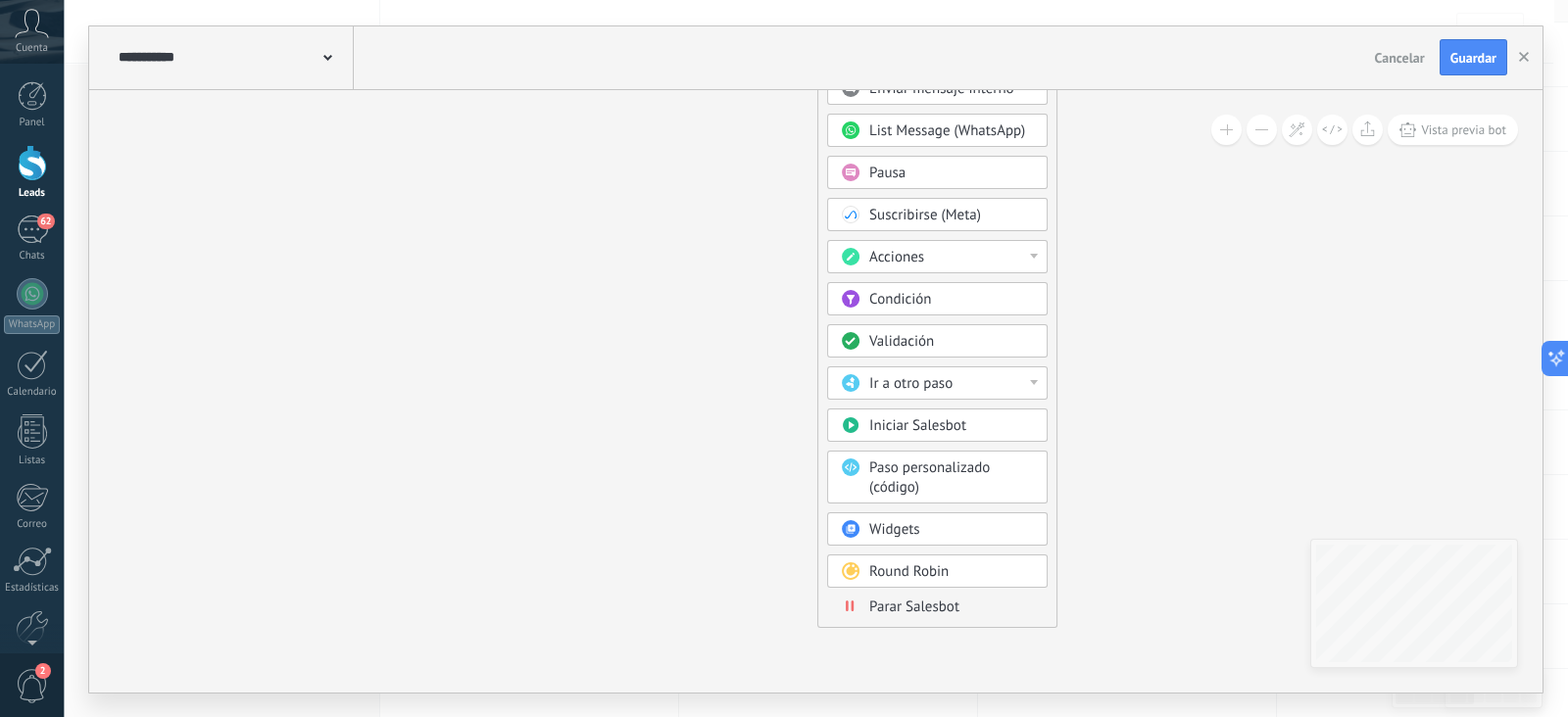 click on "Parar Salesbot" at bounding box center [914, 606] 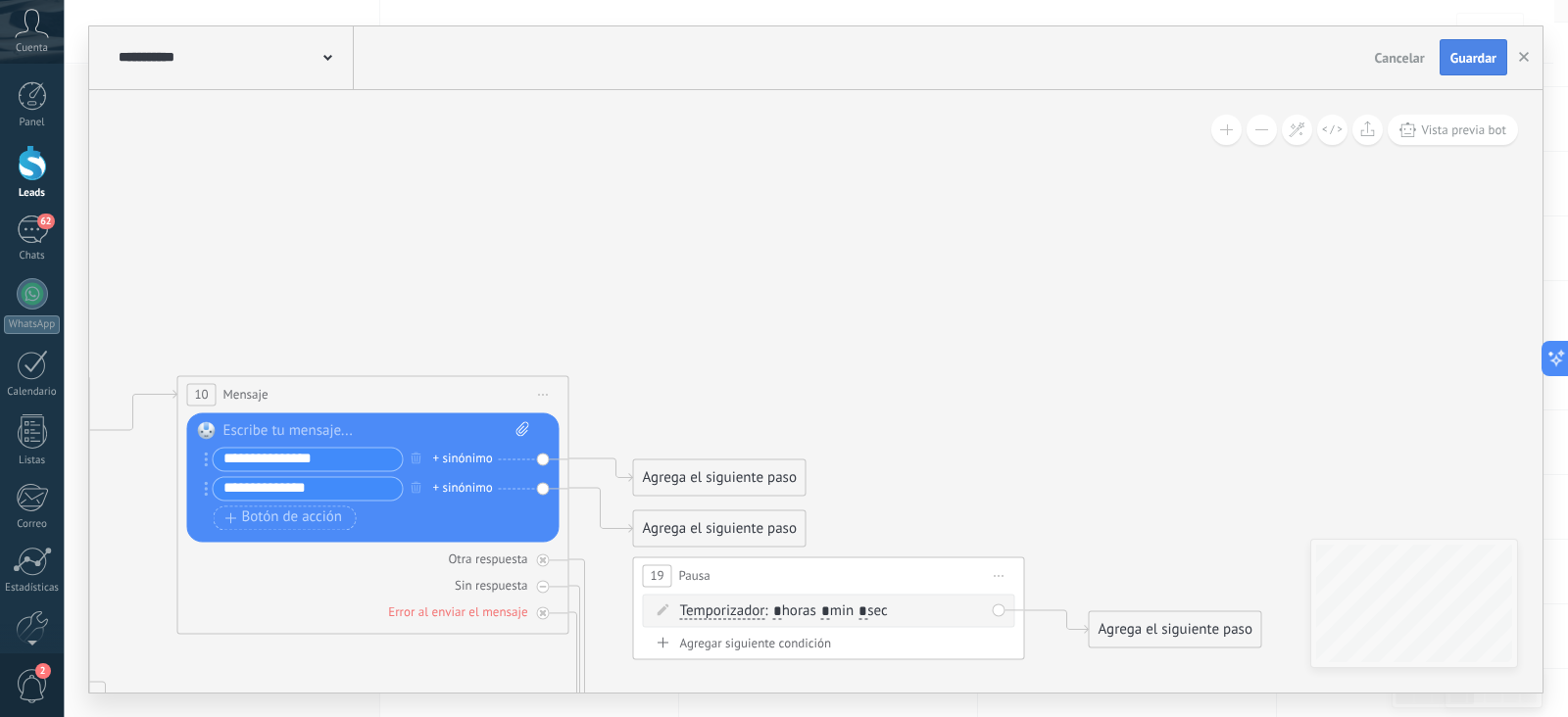 click on "Guardar" at bounding box center (1473, 58) 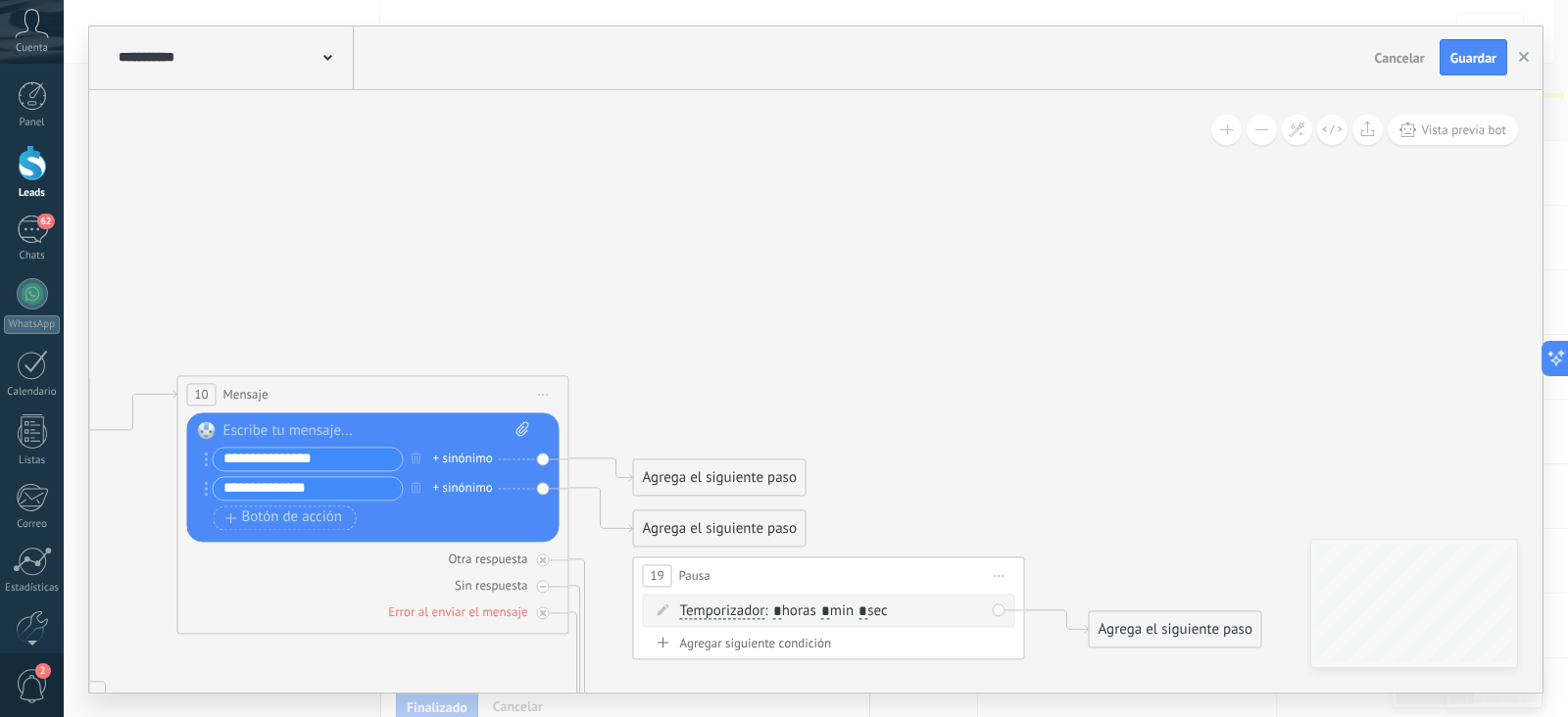 scroll, scrollTop: 119, scrollLeft: 0, axis: vertical 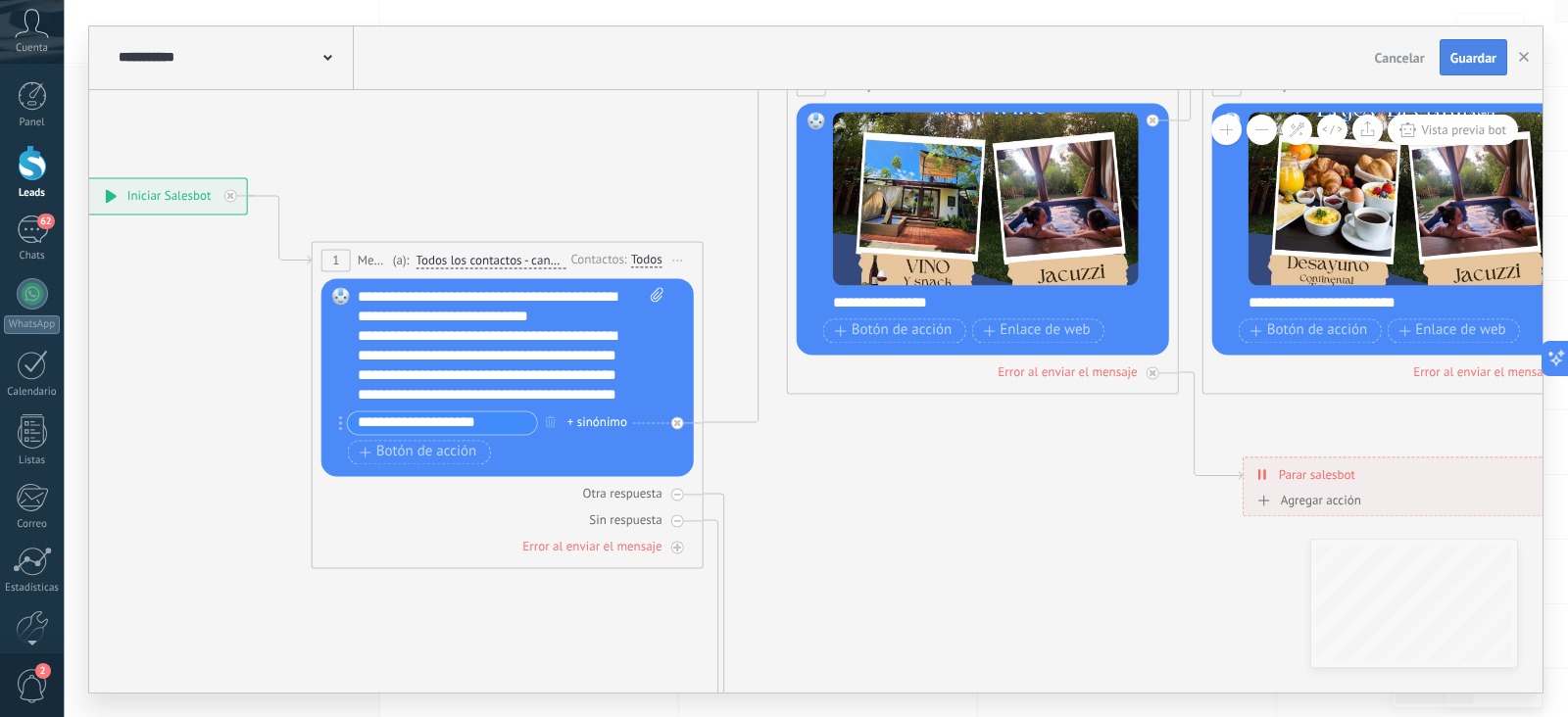click on "Guardar" at bounding box center [1473, 58] 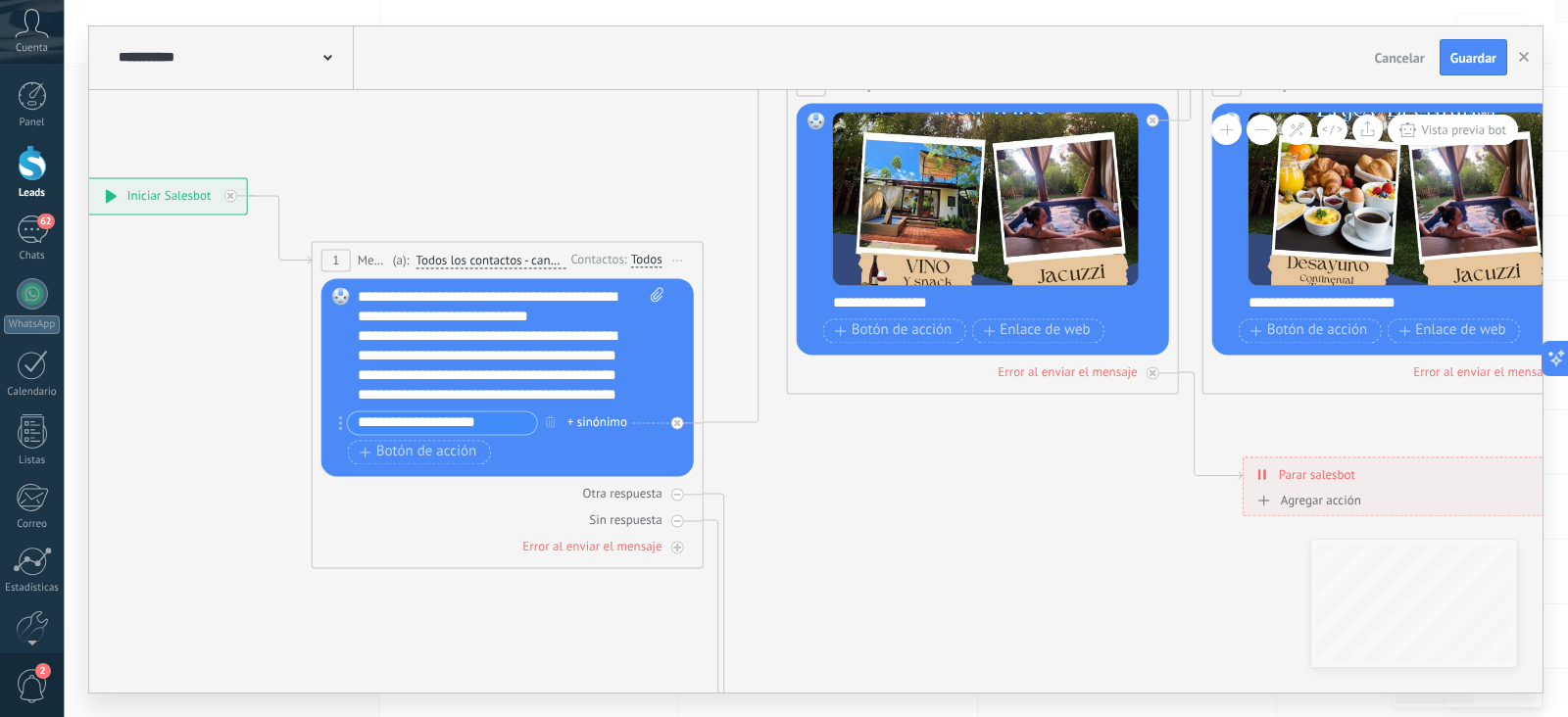 click on "**********" at bounding box center (233, 58) 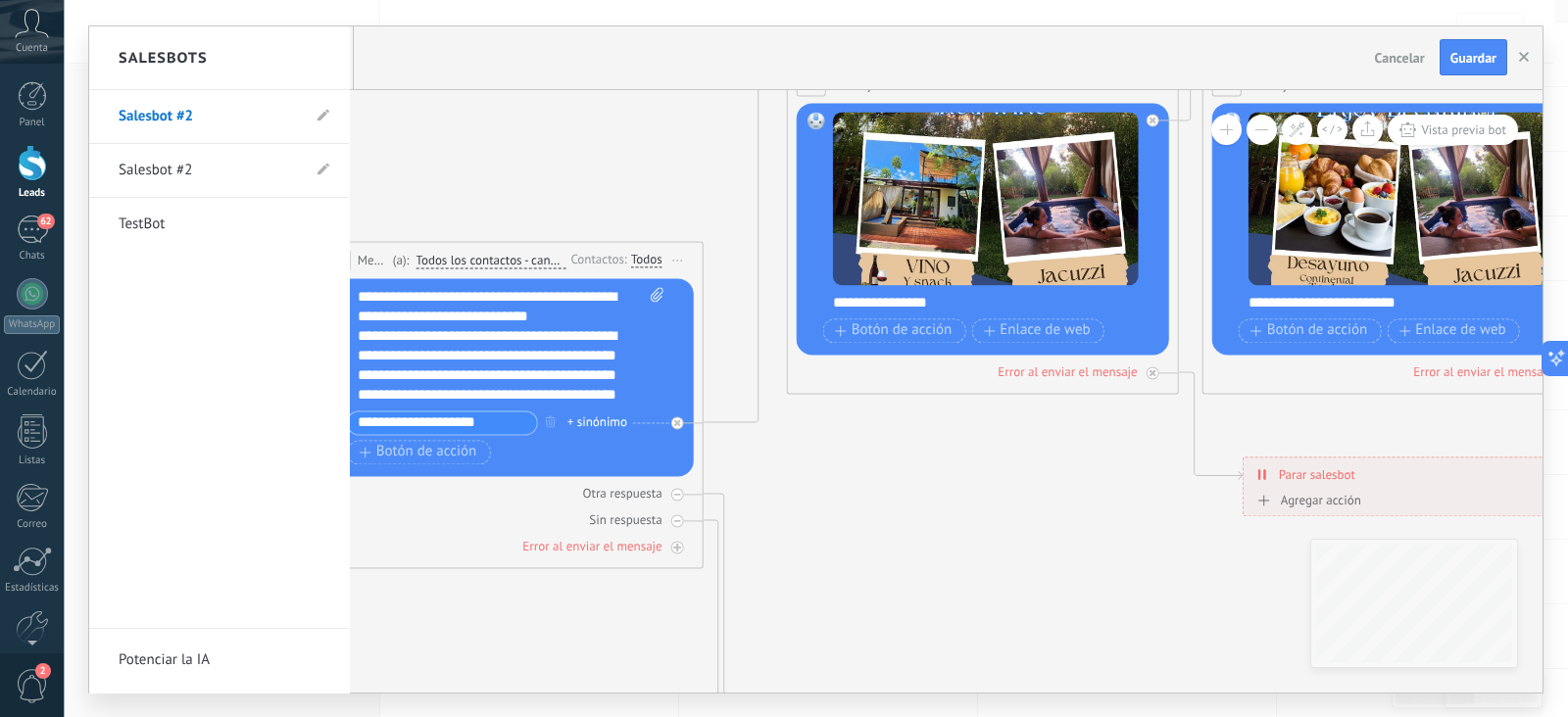 click on "Salesbot #2" at bounding box center [209, 170] 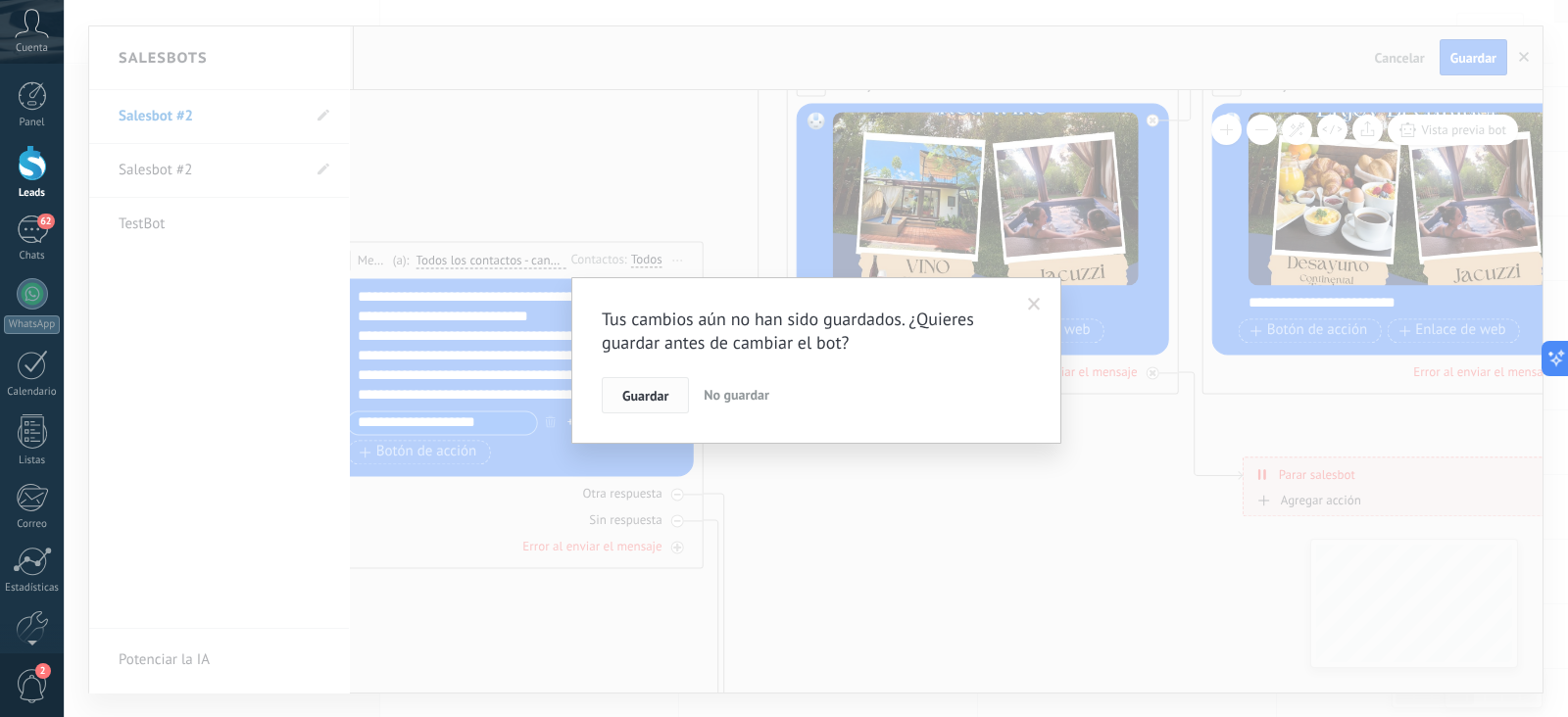 click on "Guardar" at bounding box center [645, 396] 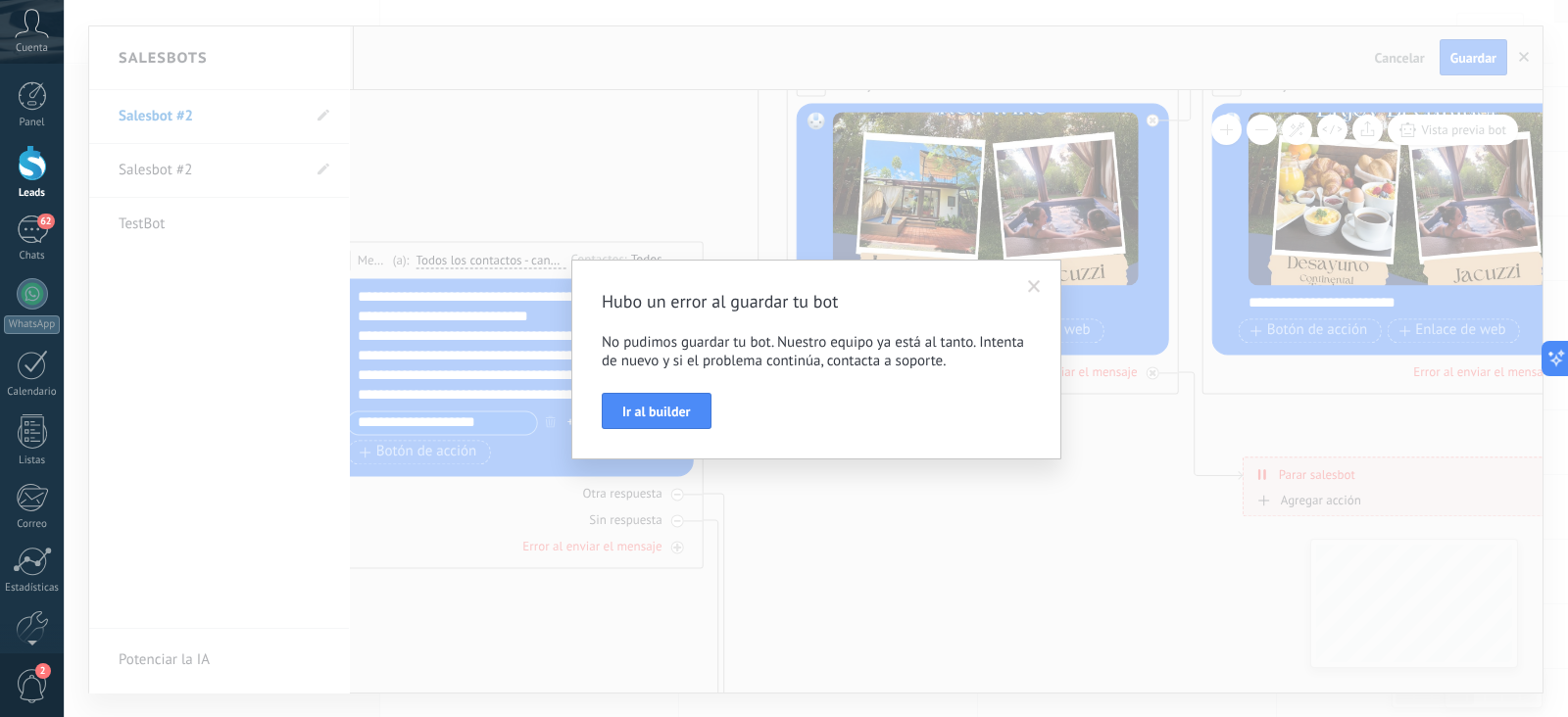 click at bounding box center (1034, 287) 